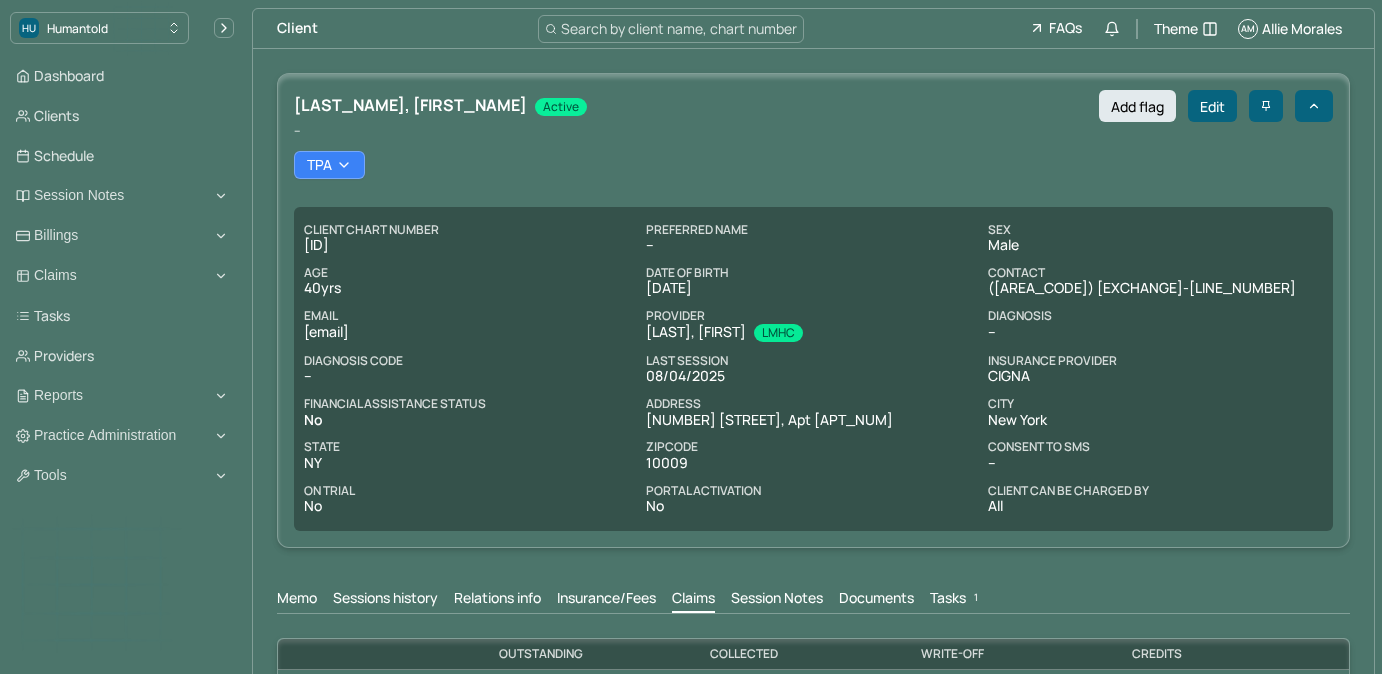 scroll, scrollTop: 390, scrollLeft: 0, axis: vertical 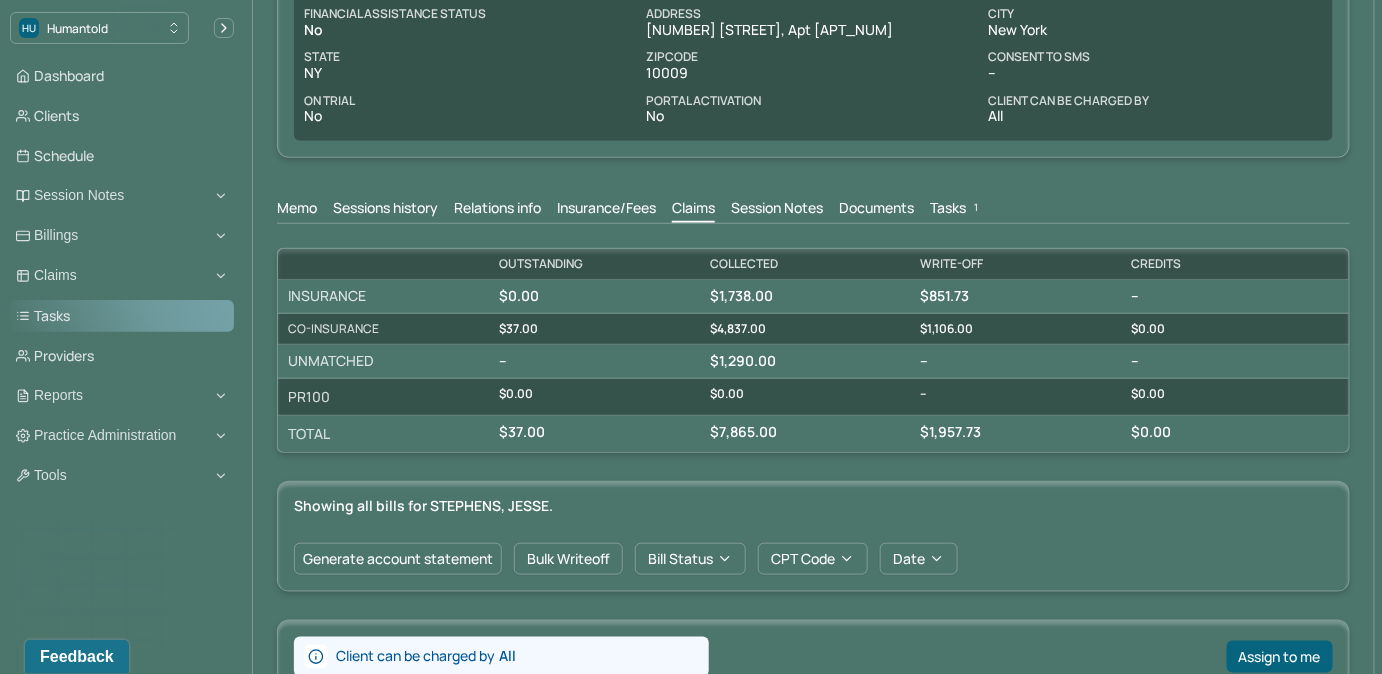 click on "Tasks" at bounding box center (122, 316) 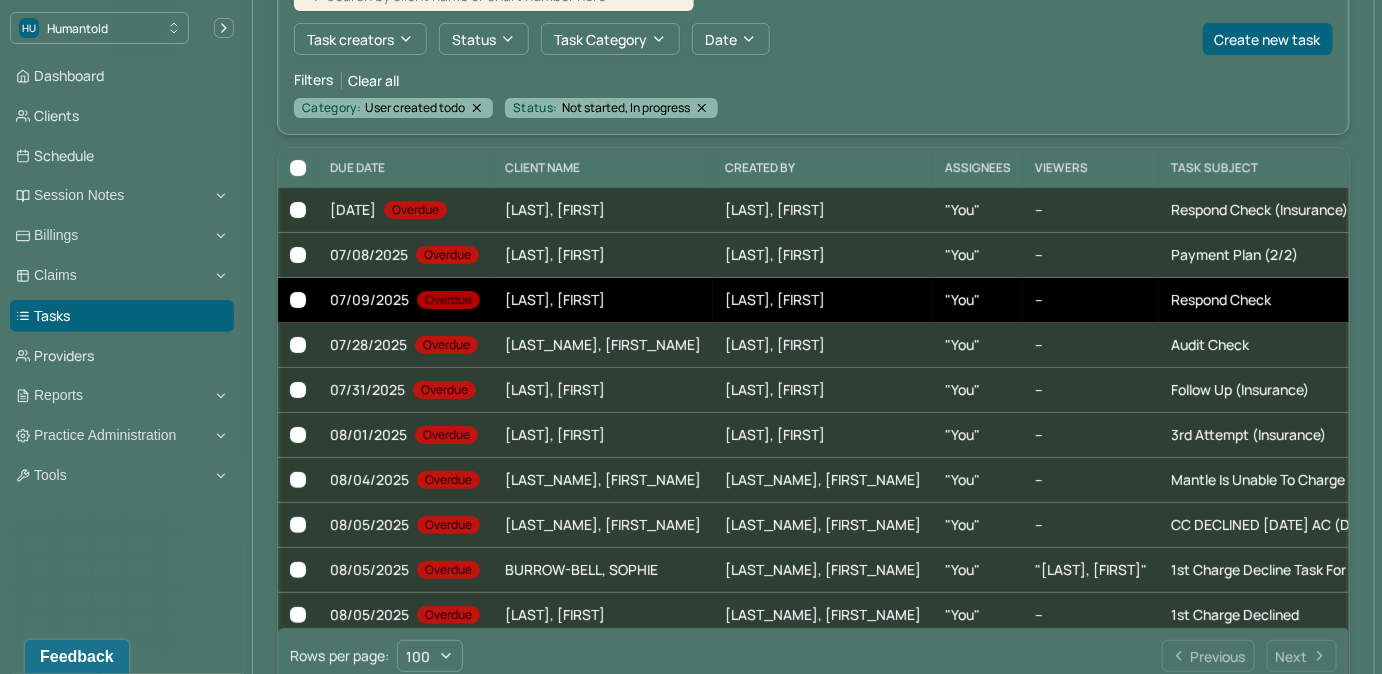 scroll, scrollTop: 181, scrollLeft: 0, axis: vertical 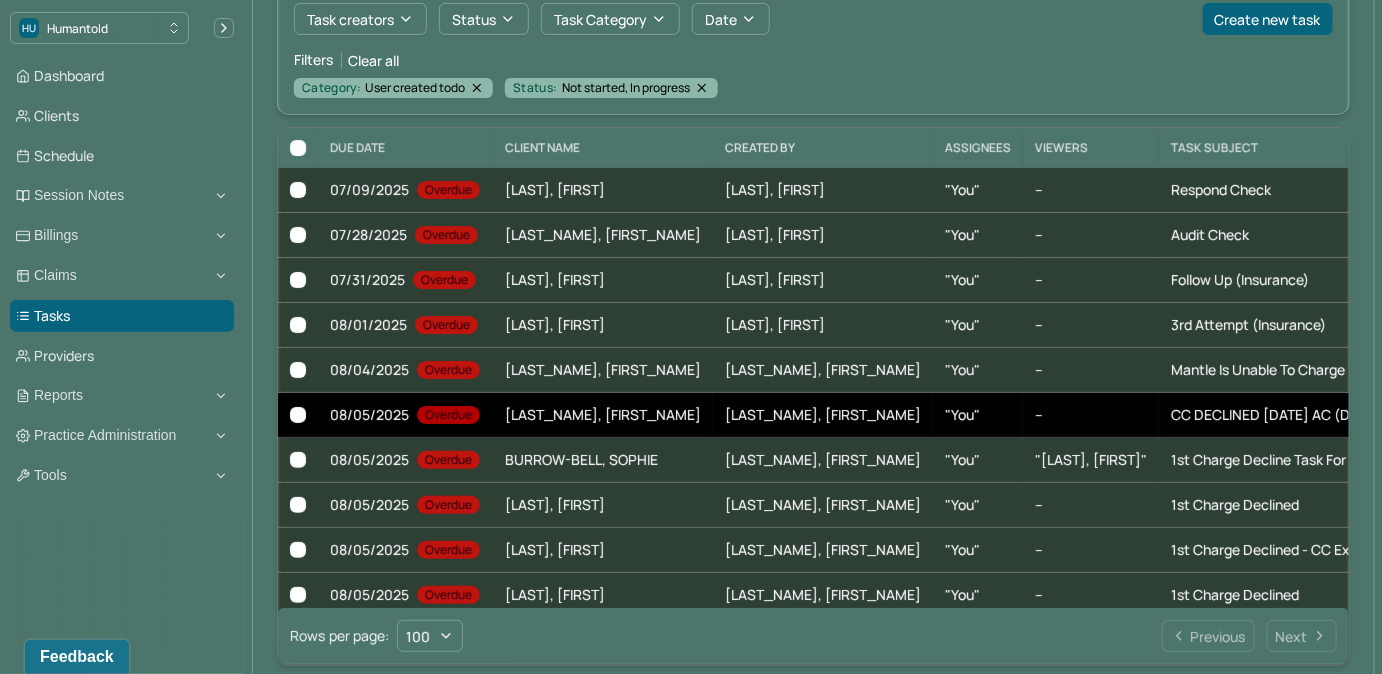 click on "[LAST_NAME], [FIRST_NAME]" at bounding box center [823, 415] 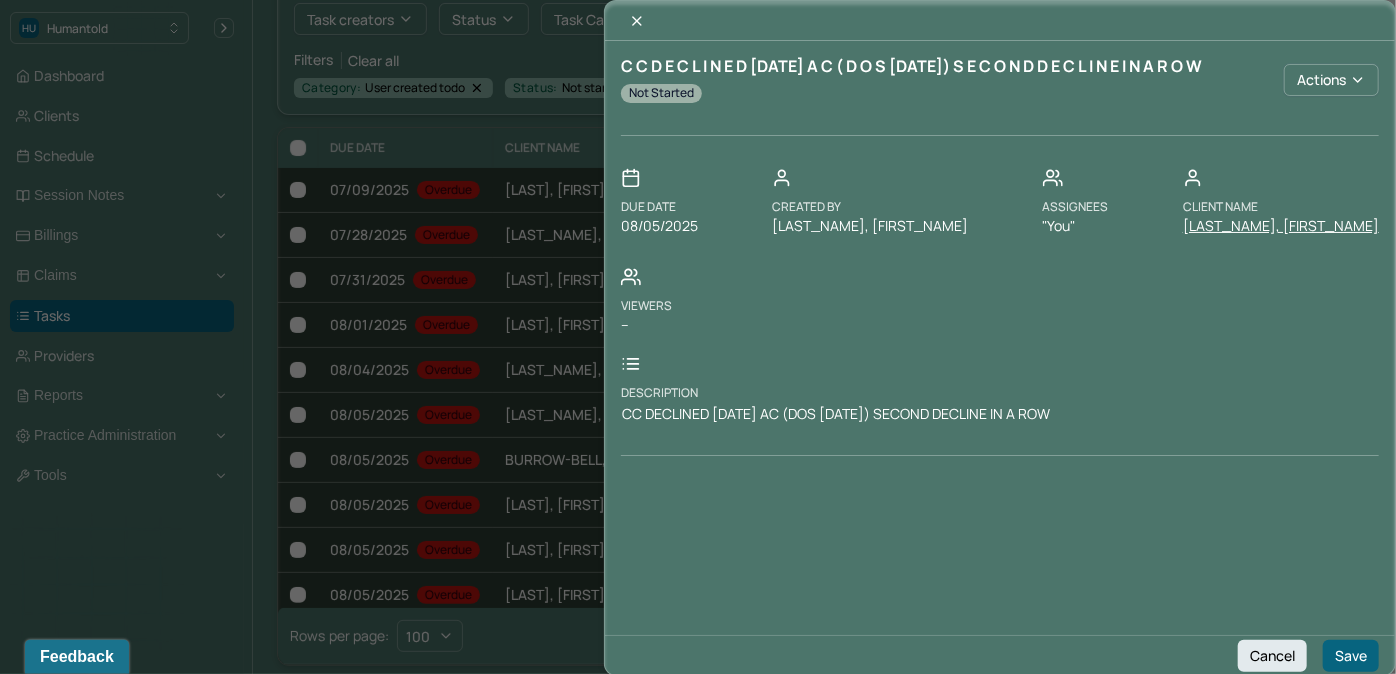 click on "[LAST_NAME], [FIRST_NAME]" at bounding box center [1281, 226] 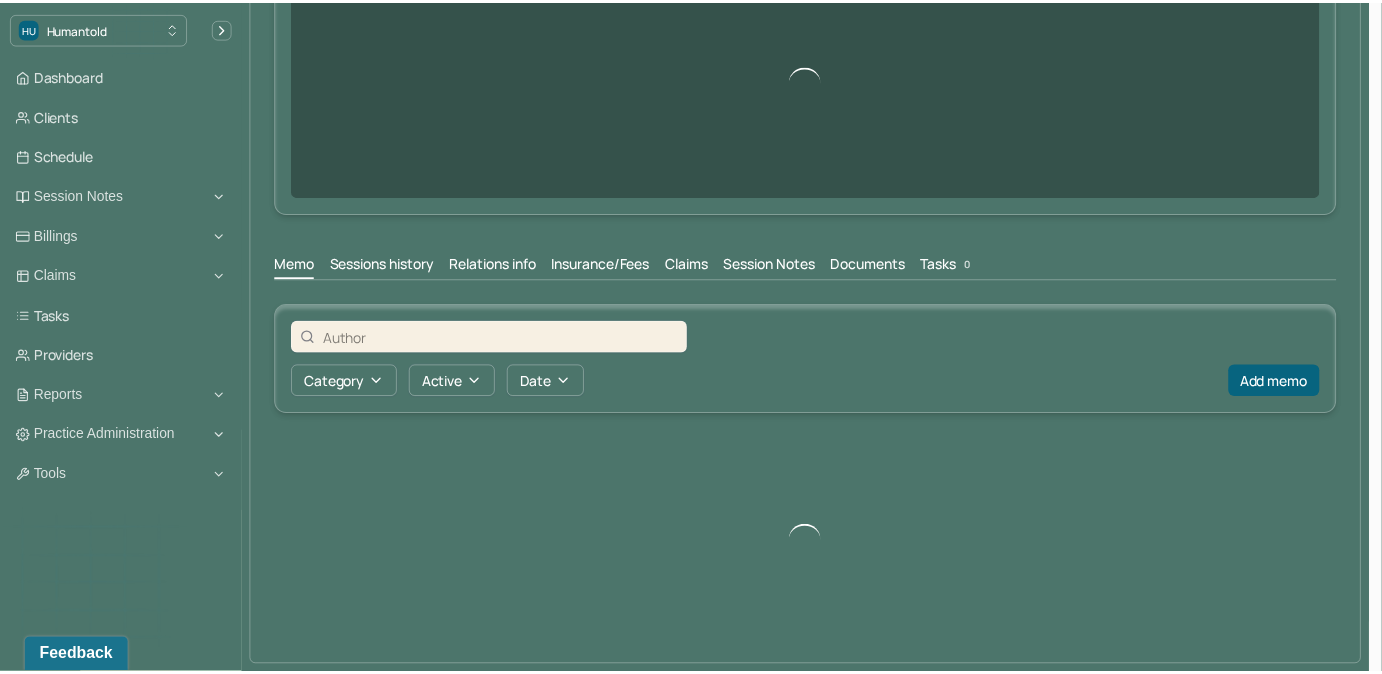scroll, scrollTop: 0, scrollLeft: 0, axis: both 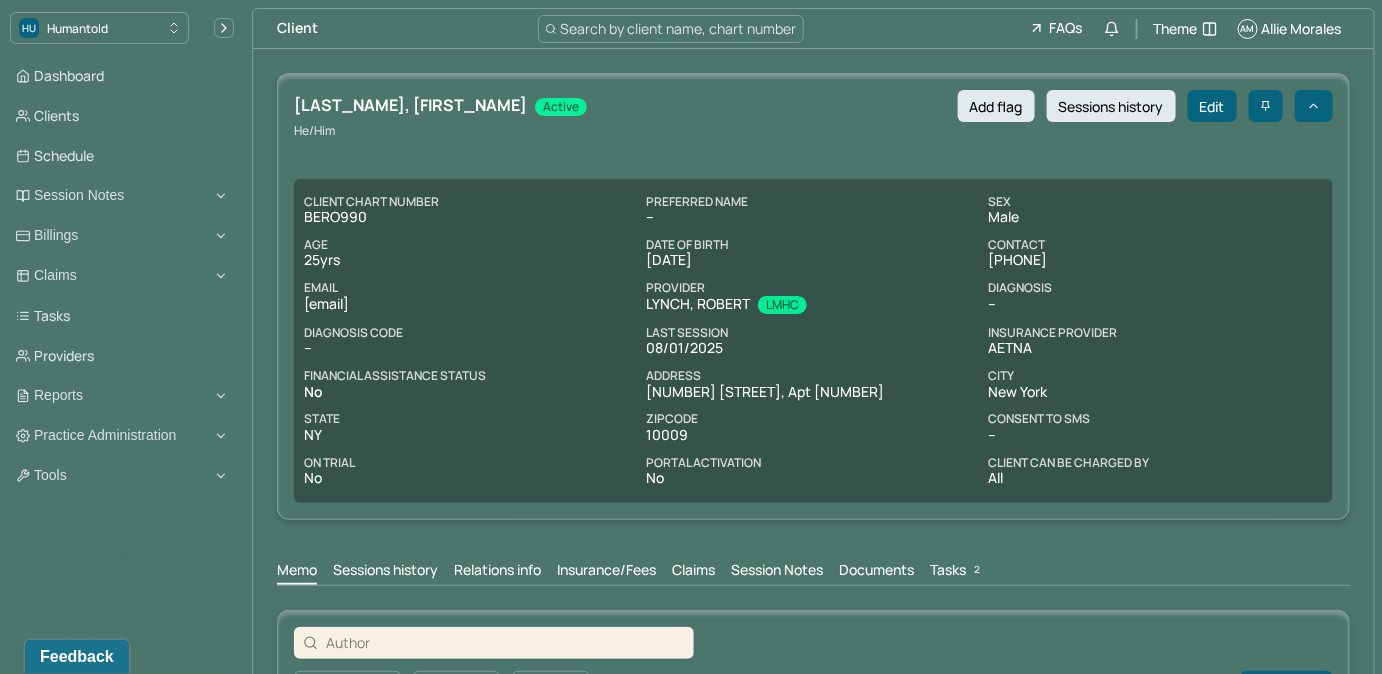 click on "Tasks 2" at bounding box center [957, 572] 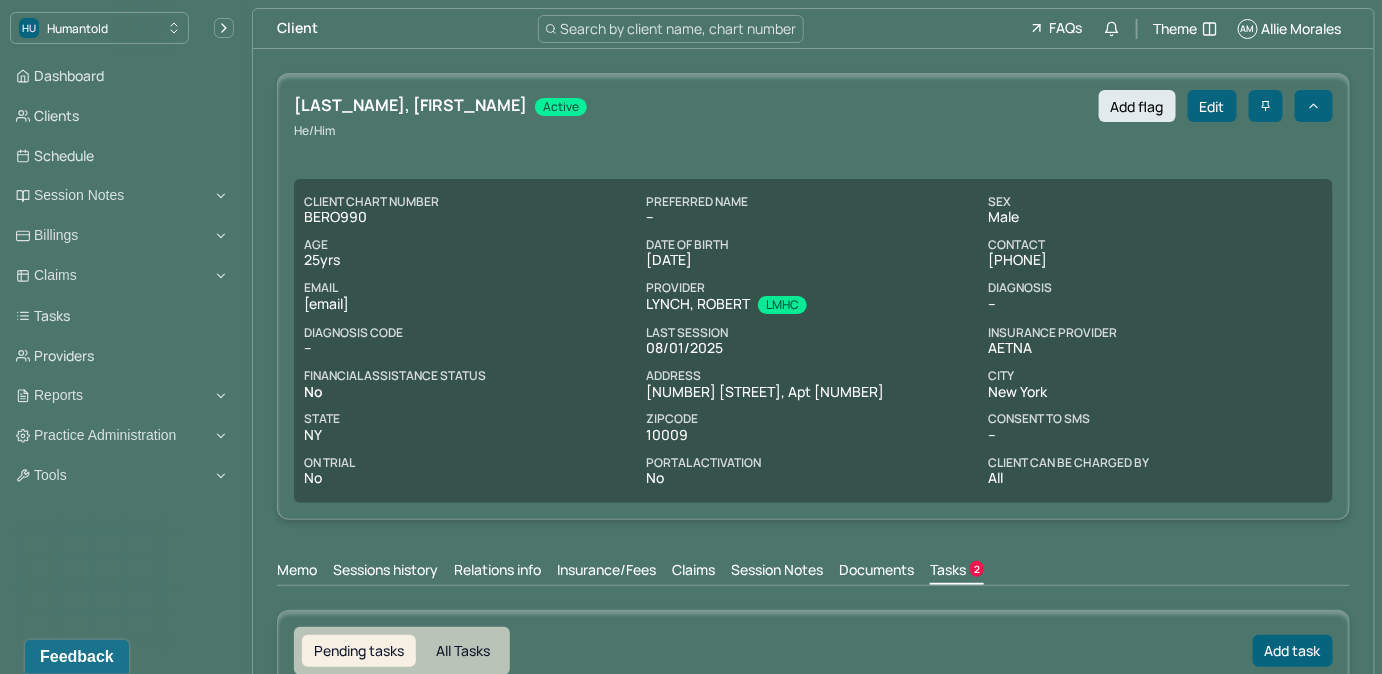 scroll, scrollTop: 0, scrollLeft: 0, axis: both 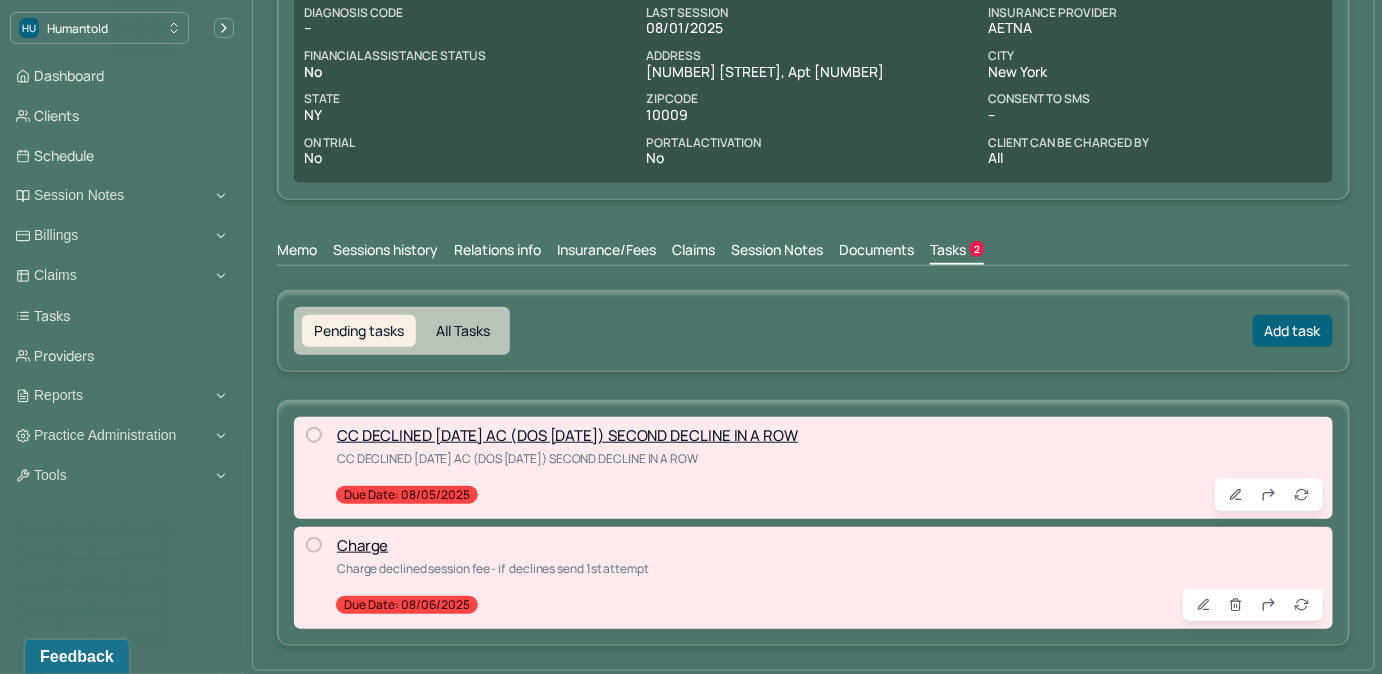 click at bounding box center (314, 435) 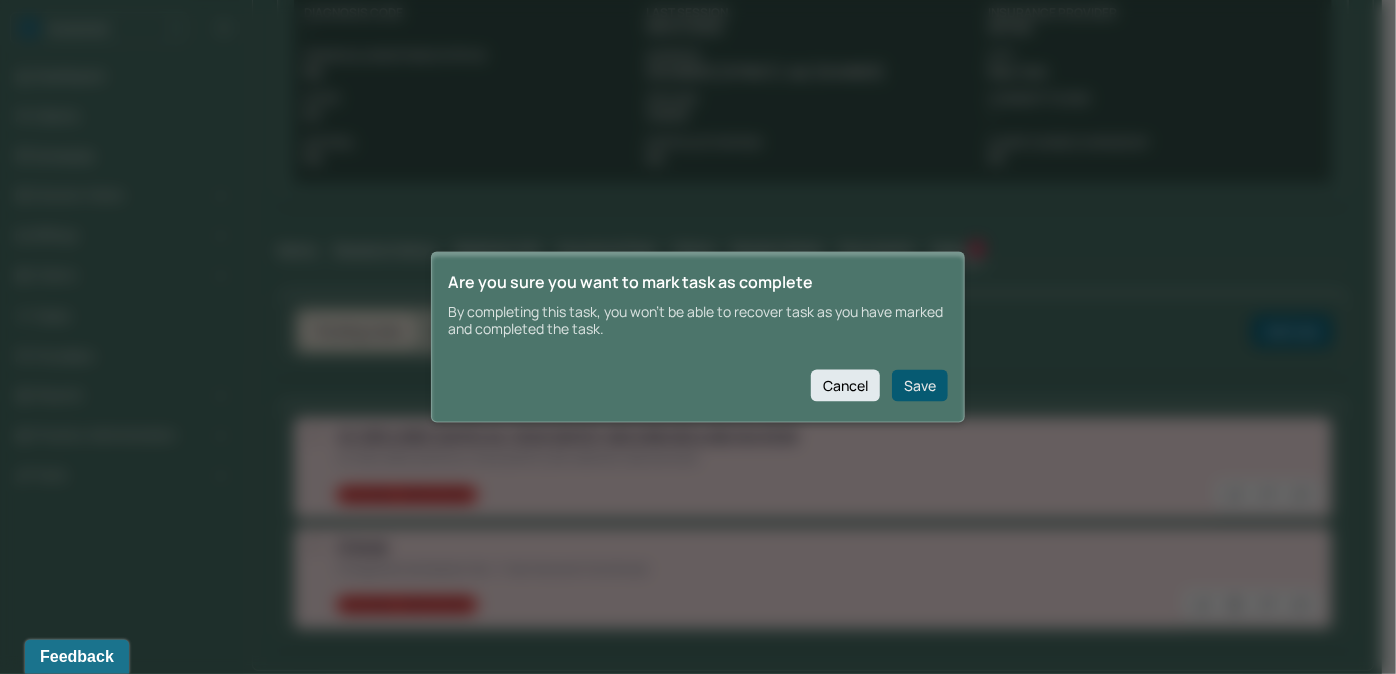 click on "Save" at bounding box center [920, 385] 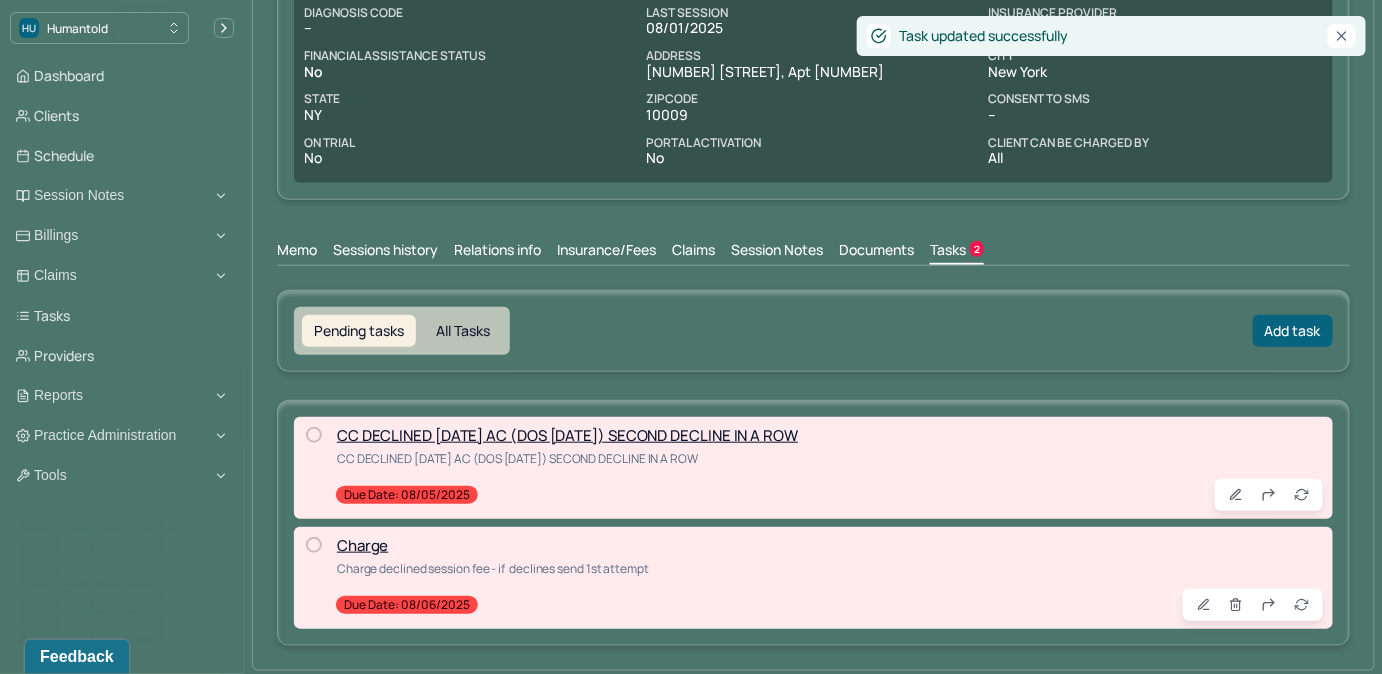 scroll, scrollTop: 211, scrollLeft: 0, axis: vertical 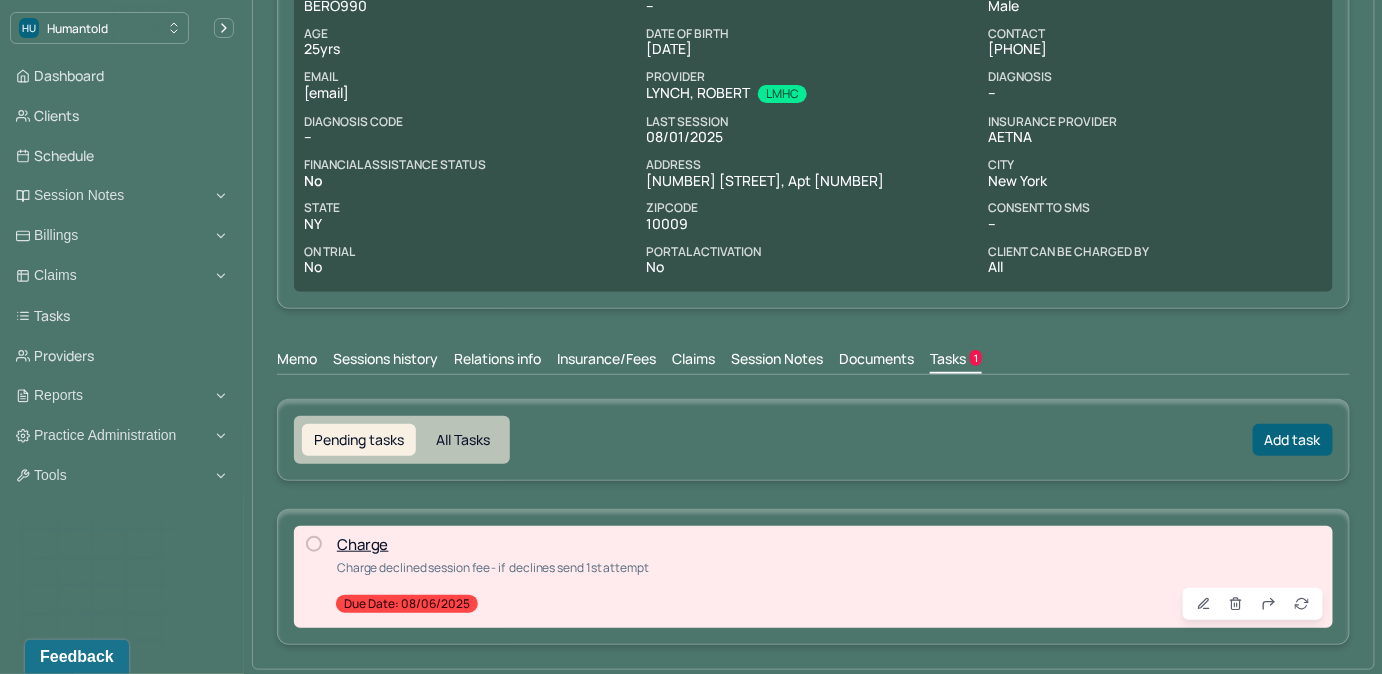 click on "Claims" at bounding box center (693, 361) 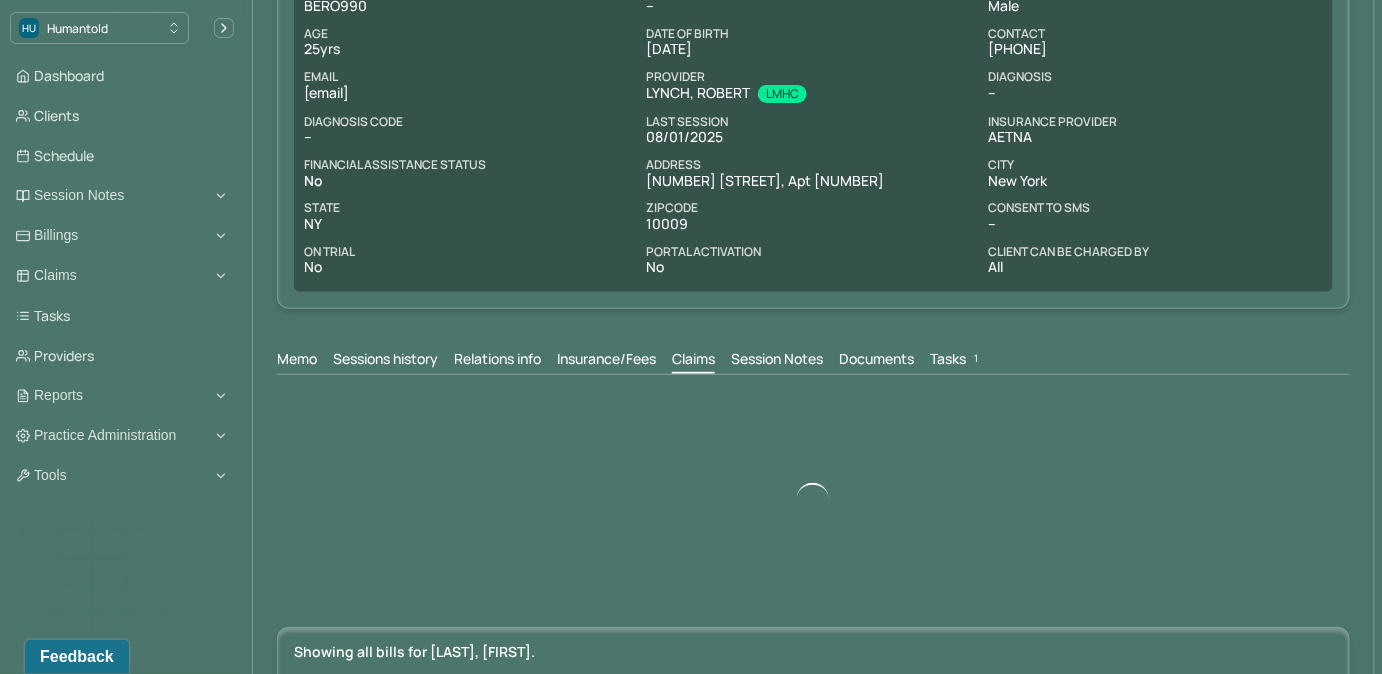click on "Tasks 1" at bounding box center (956, 361) 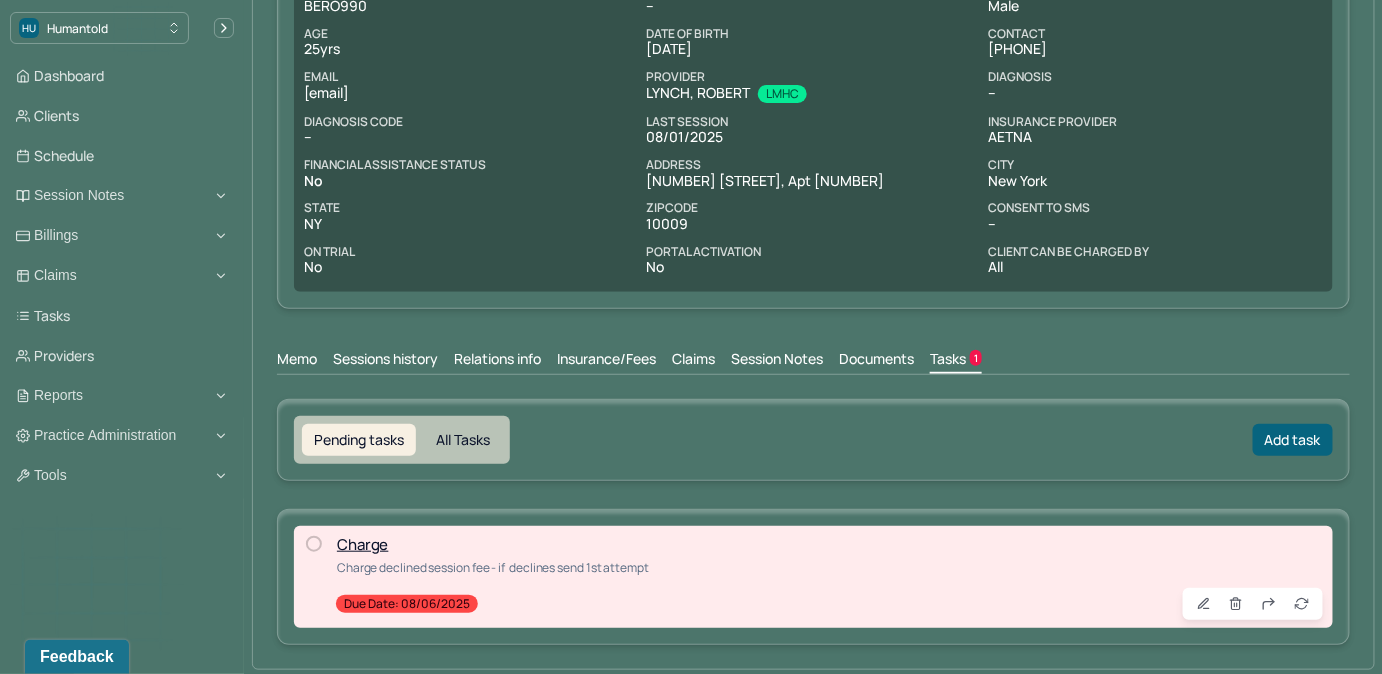 click on "Claims" at bounding box center [693, 361] 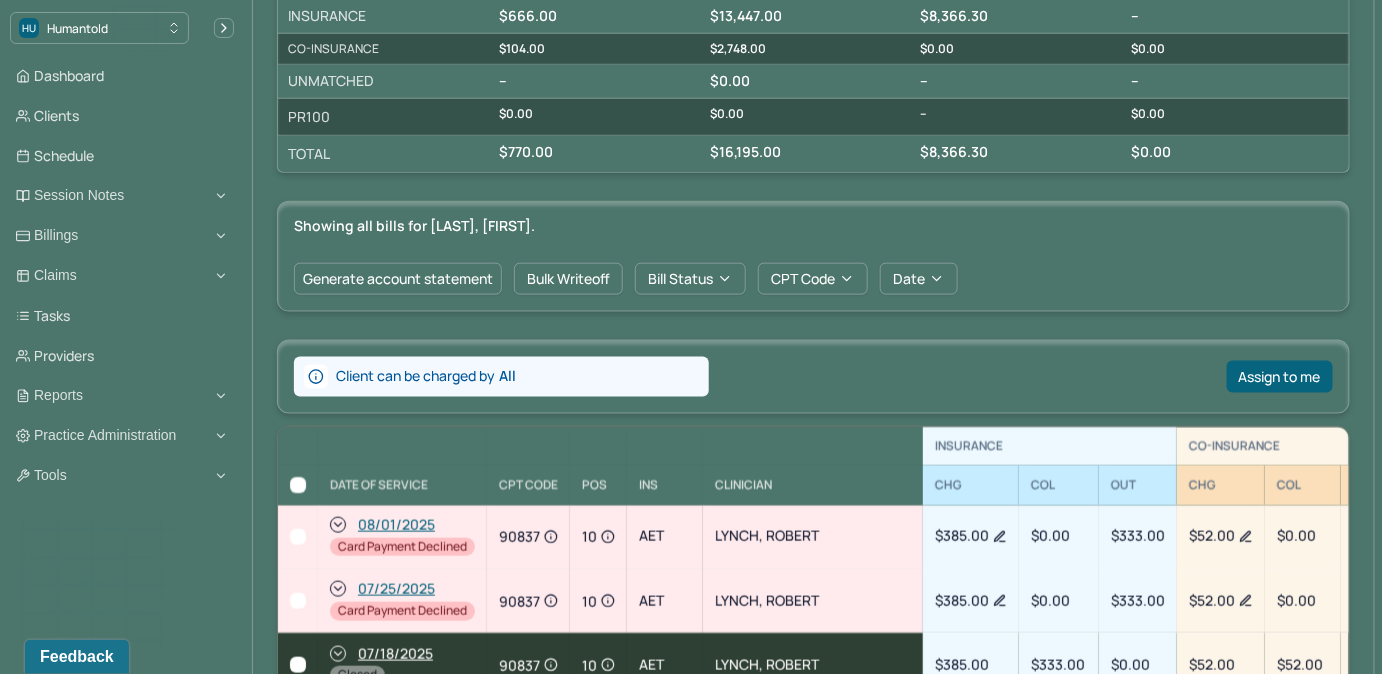 scroll, scrollTop: 757, scrollLeft: 0, axis: vertical 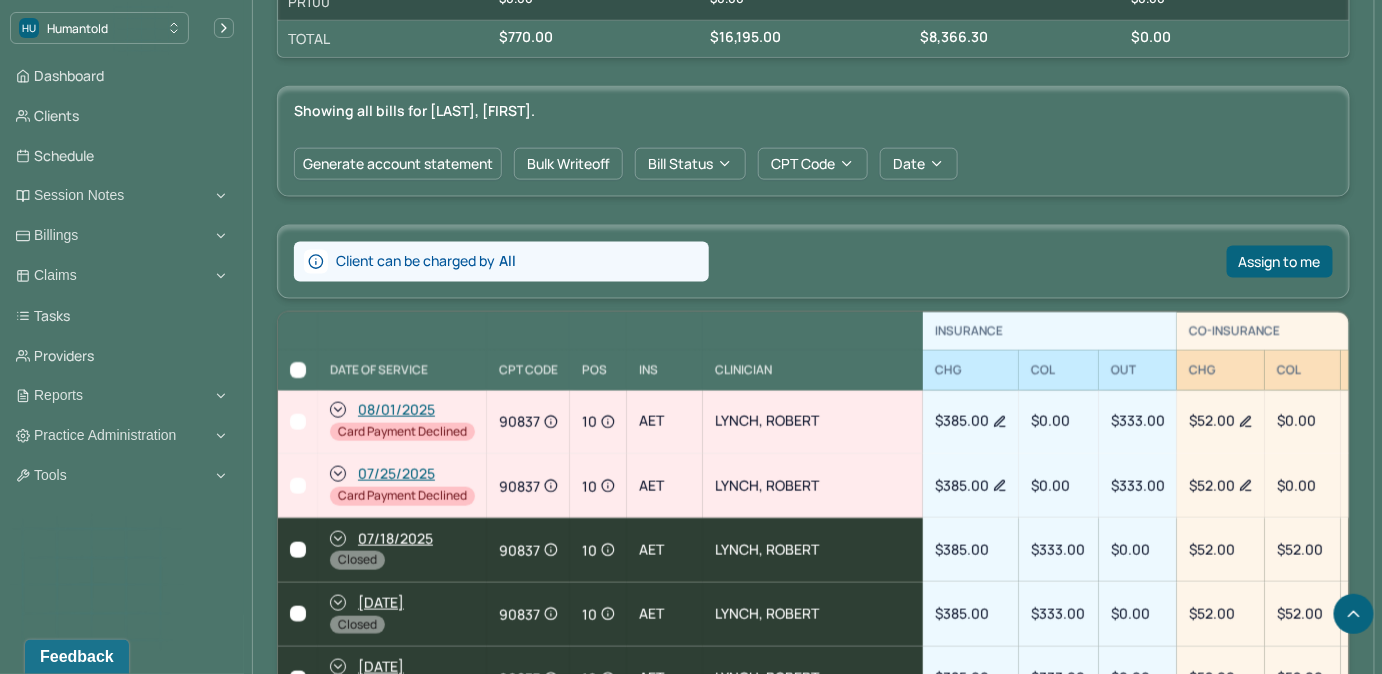 click at bounding box center (298, 486) 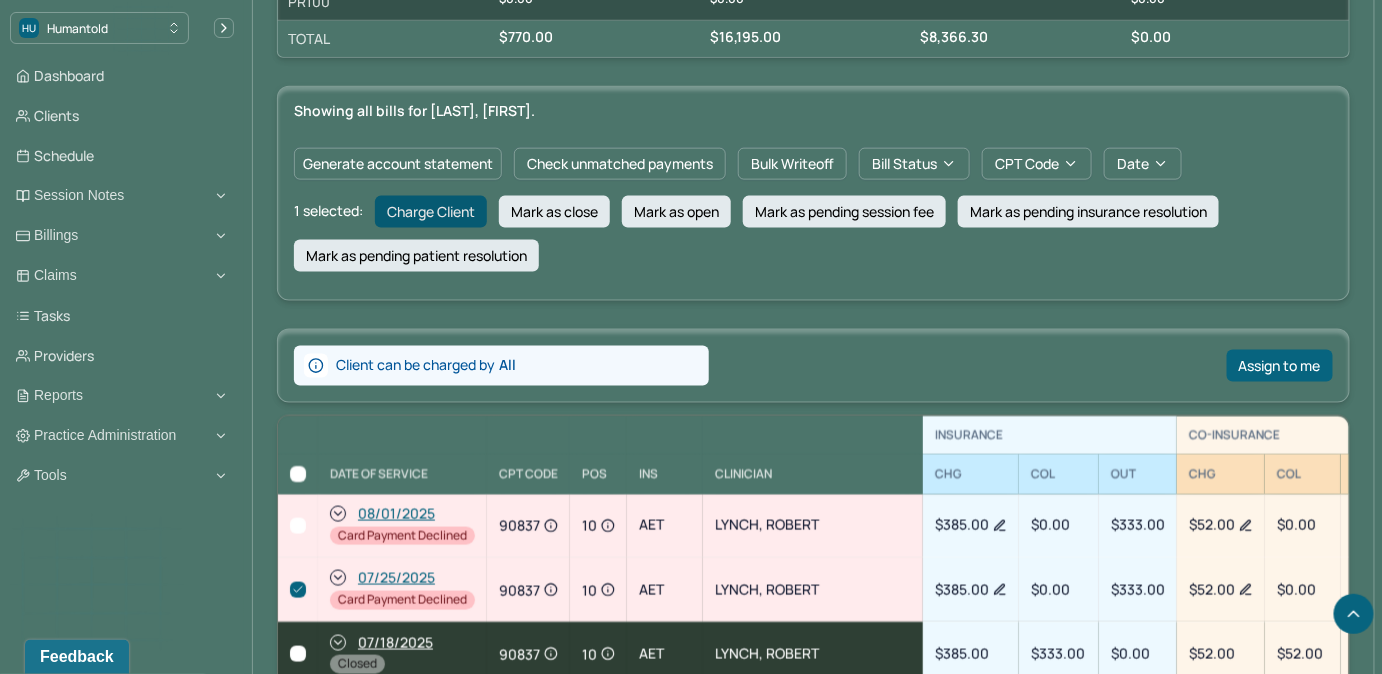 click on "Charge Client" at bounding box center (431, 212) 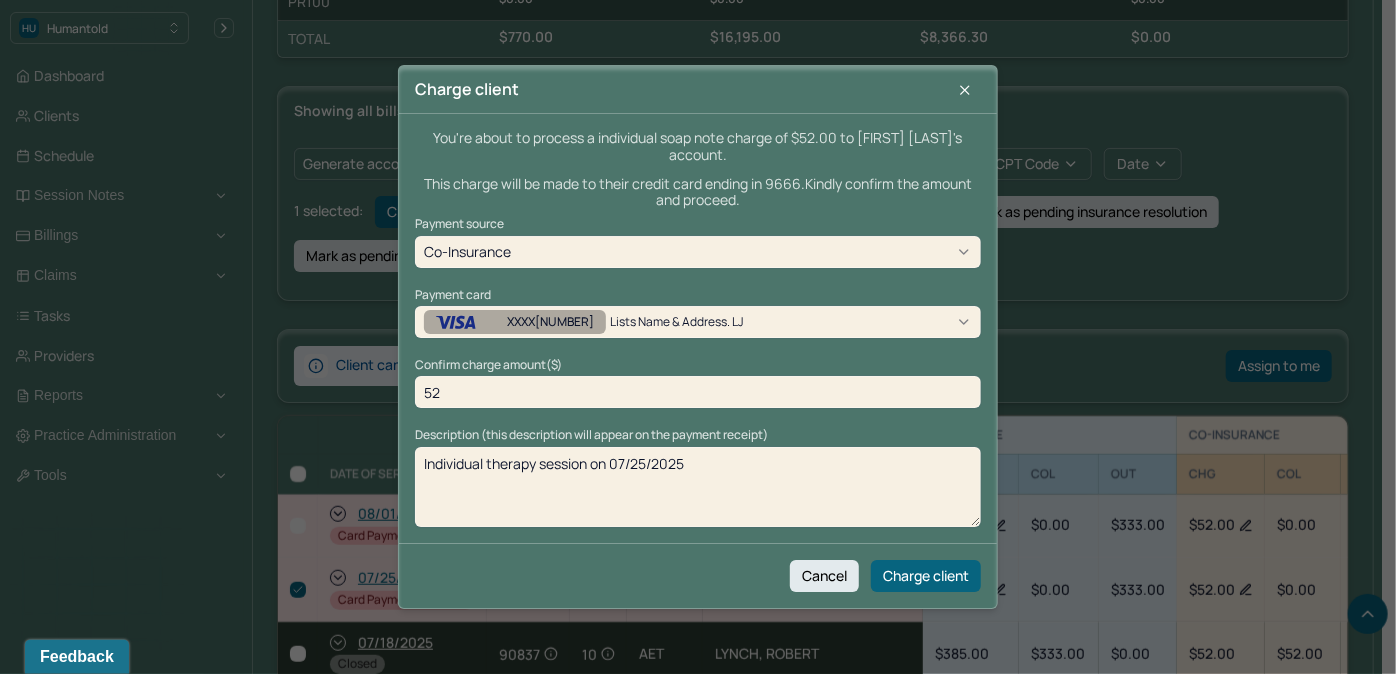 click on "Confirm charge amount($)" at bounding box center [698, 365] 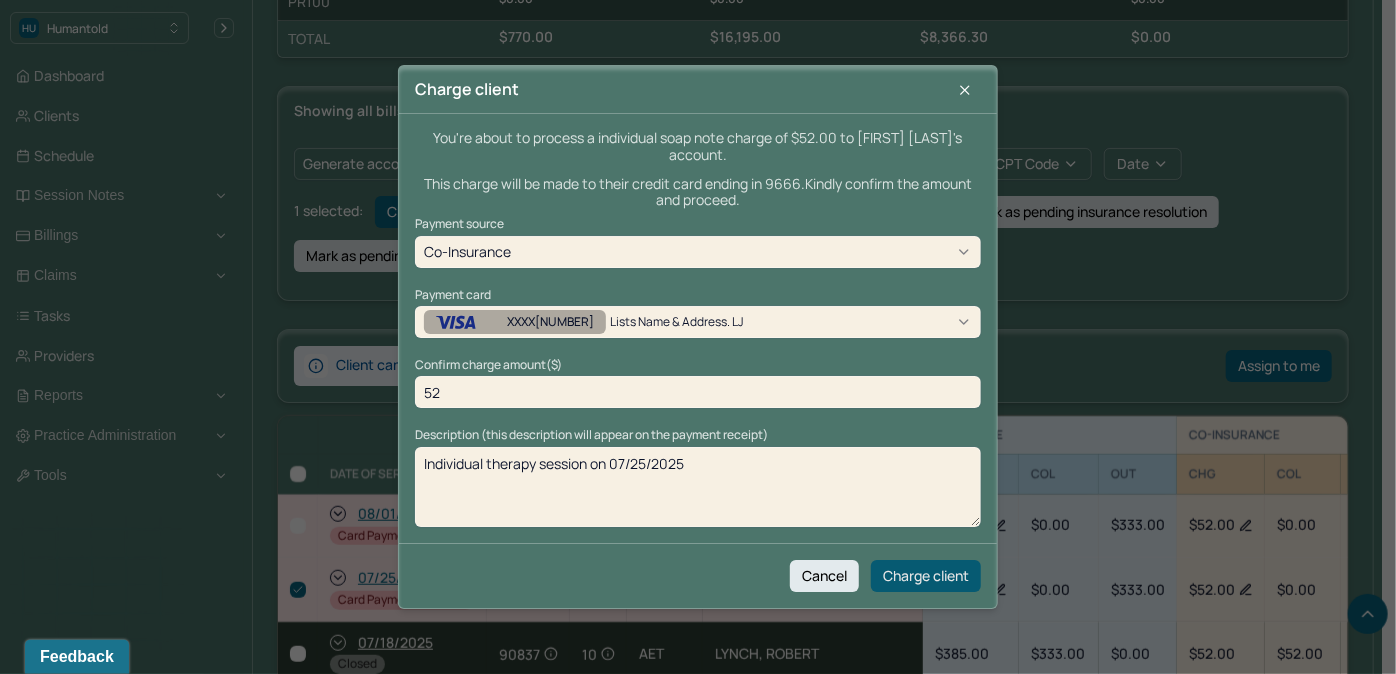 click on "Charge client" at bounding box center (926, 576) 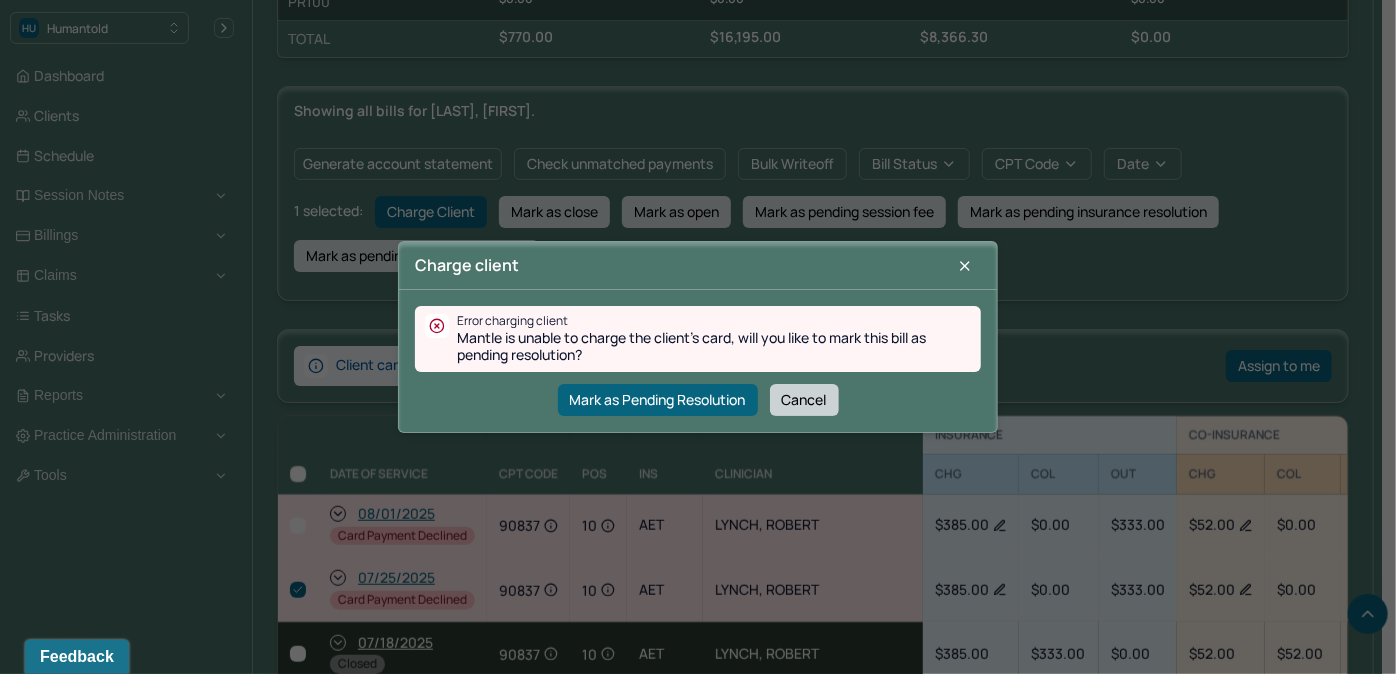click on "Cancel" at bounding box center [804, 400] 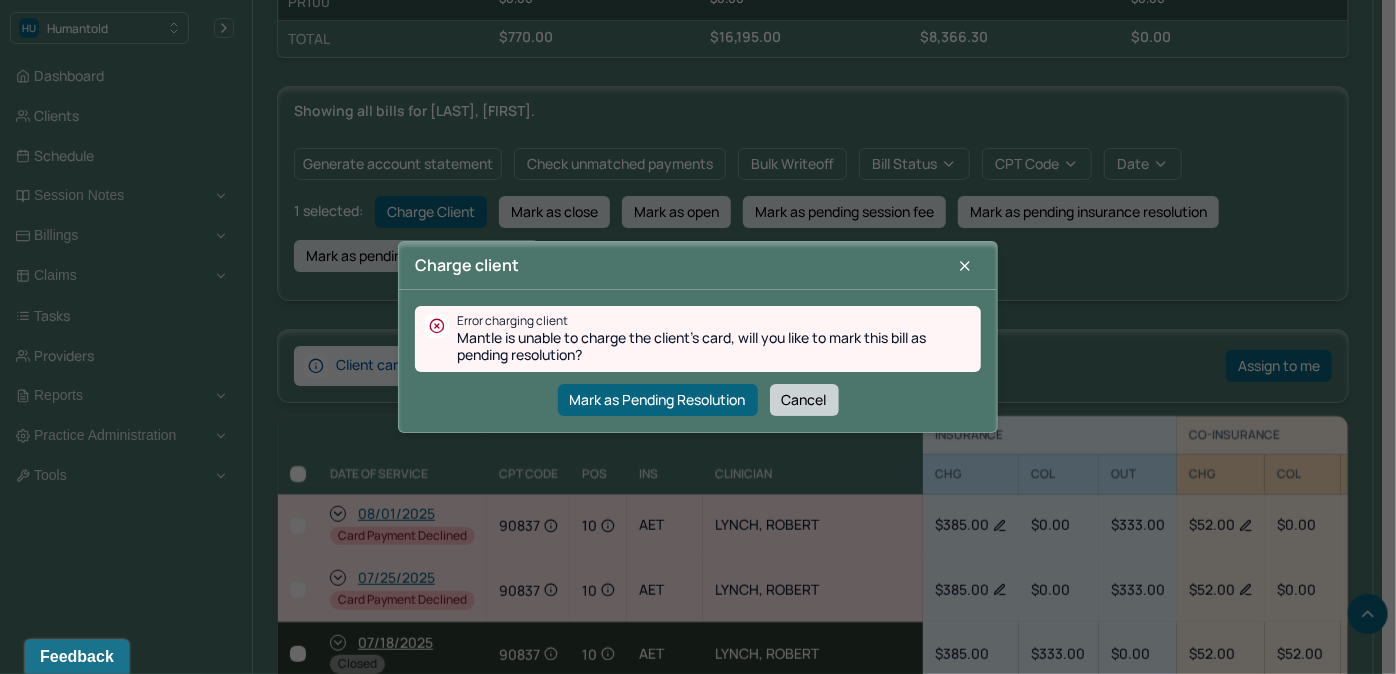 checkbox on "false" 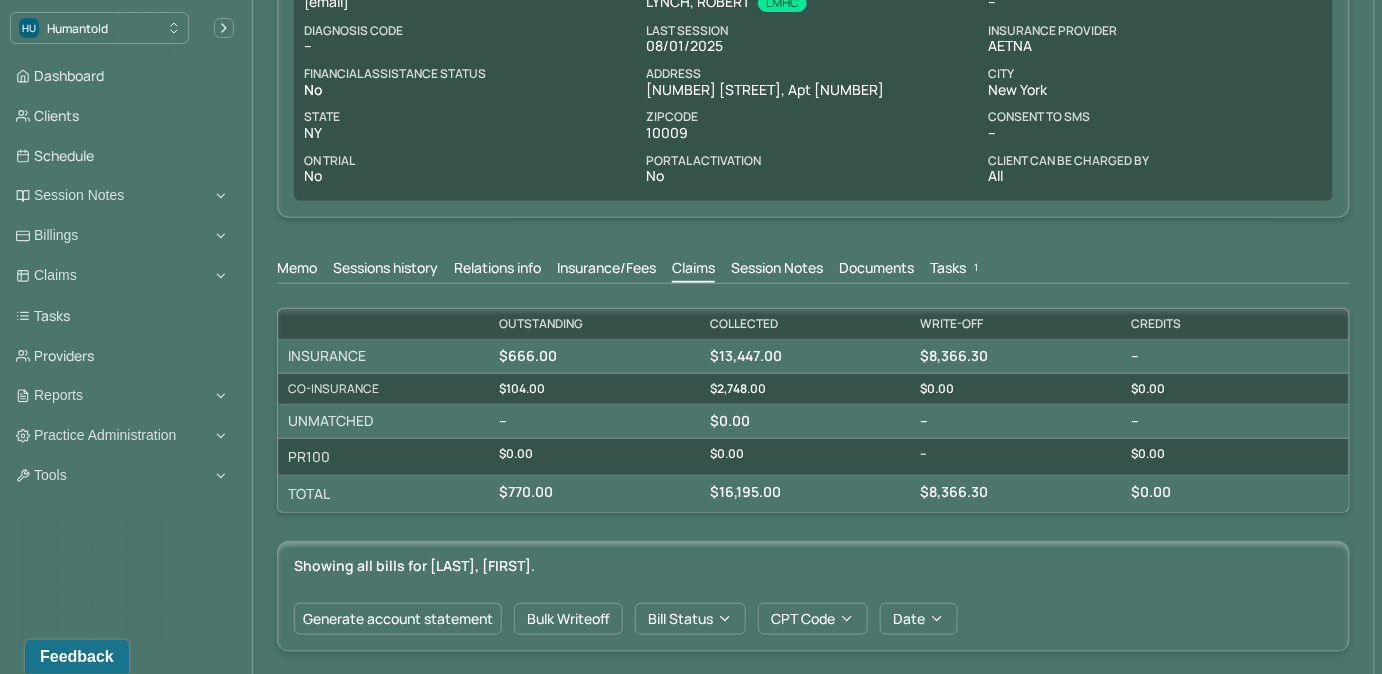 click on "Tasks 1" at bounding box center [956, 270] 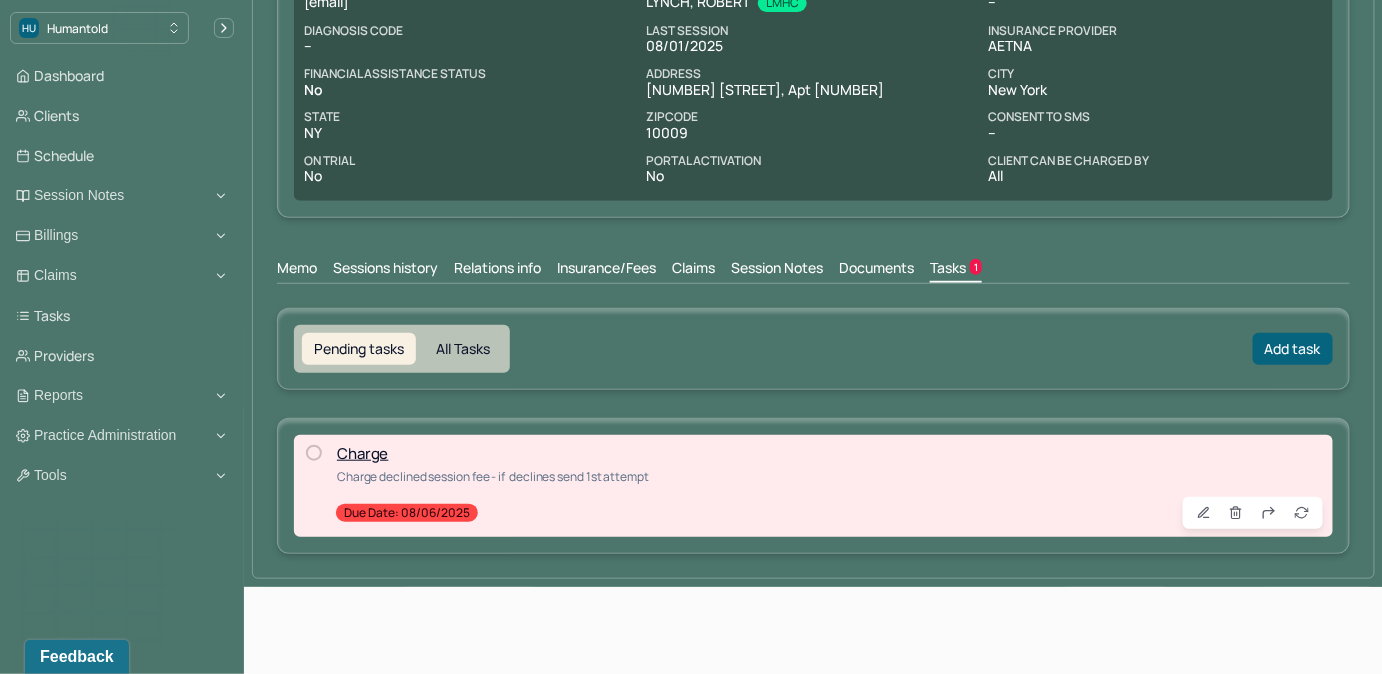scroll, scrollTop: 211, scrollLeft: 0, axis: vertical 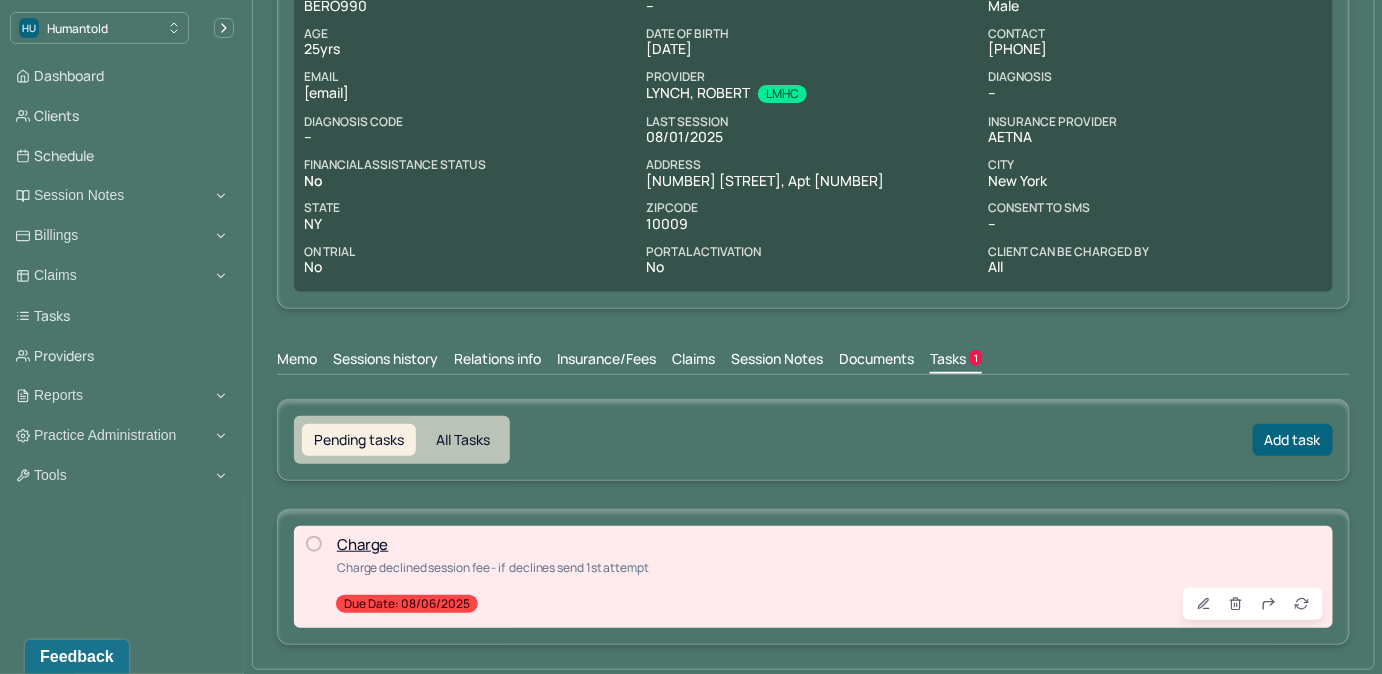 click at bounding box center (314, 544) 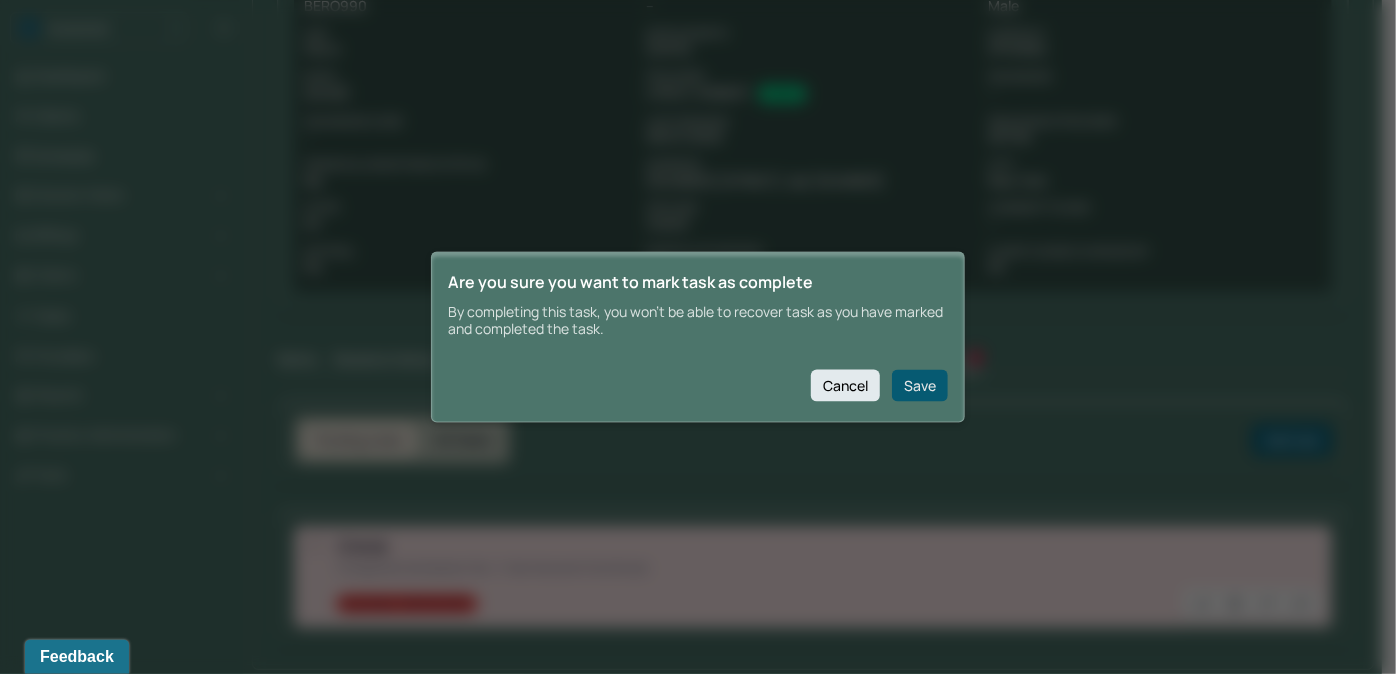 click on "Save" at bounding box center (920, 385) 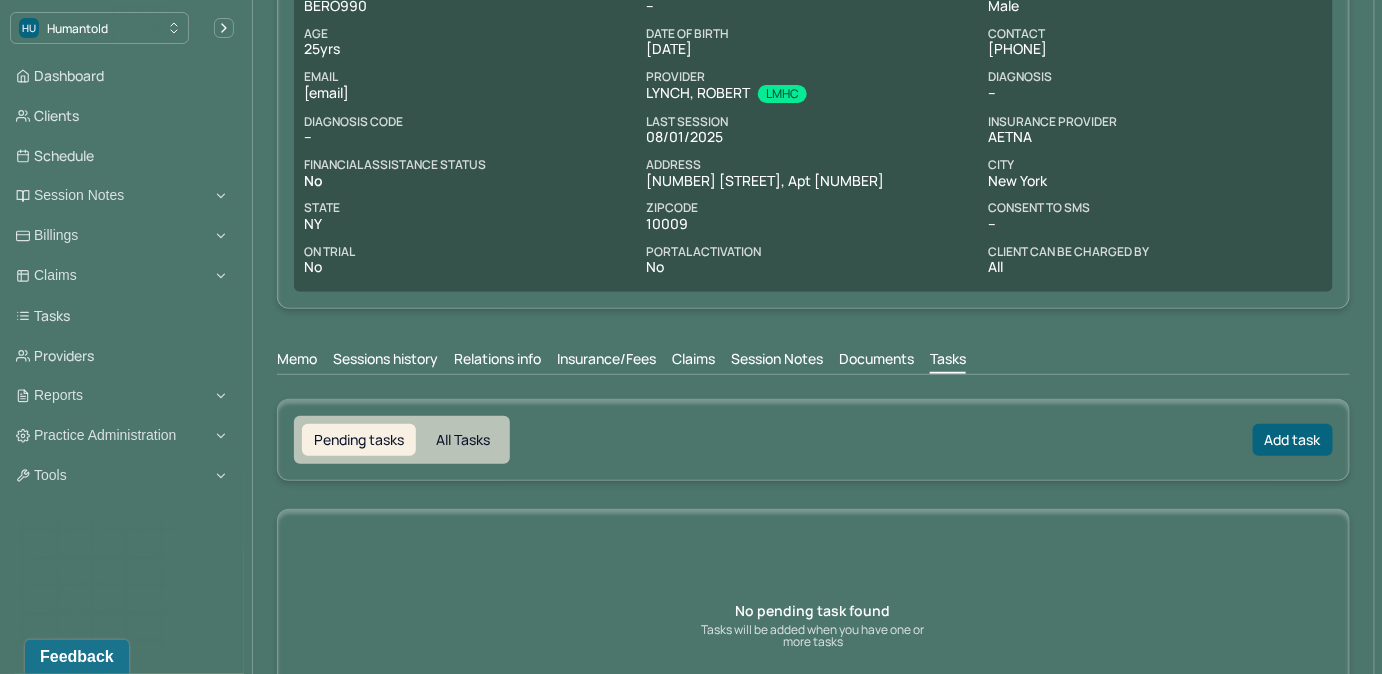 click on "Claims" at bounding box center (693, 361) 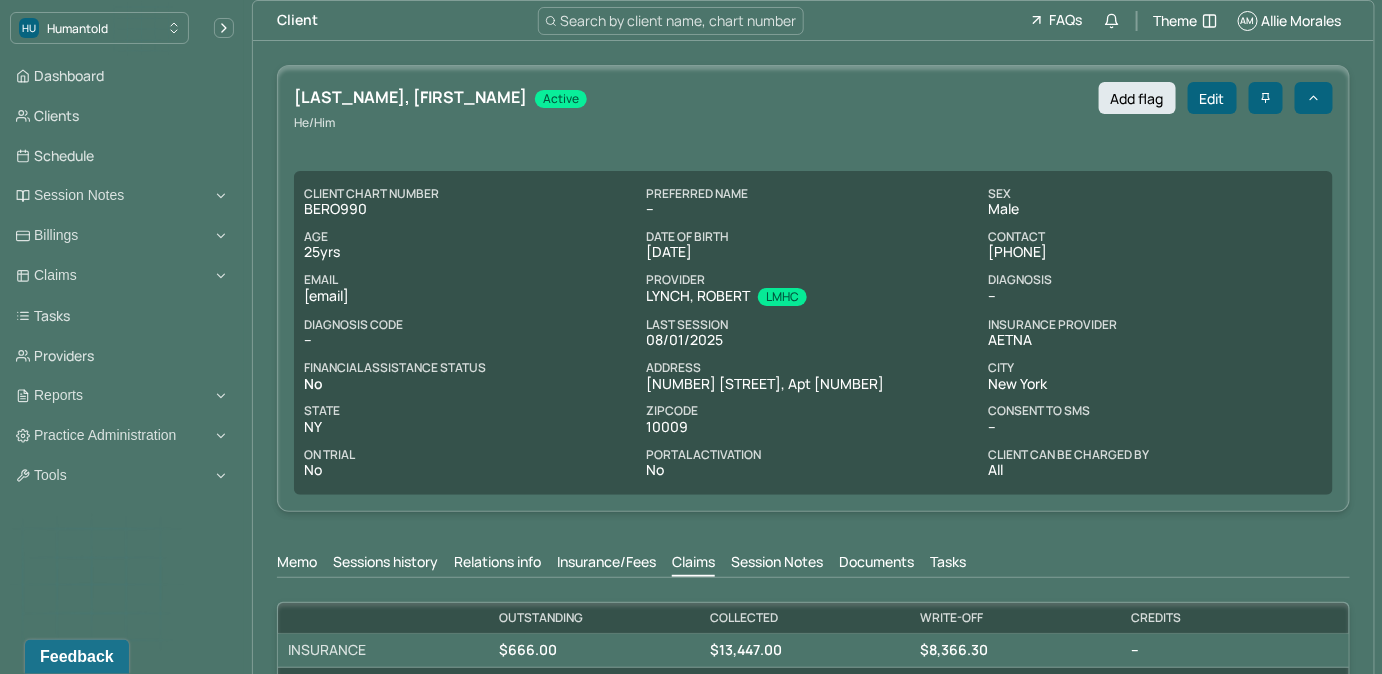 scroll, scrollTop: 0, scrollLeft: 0, axis: both 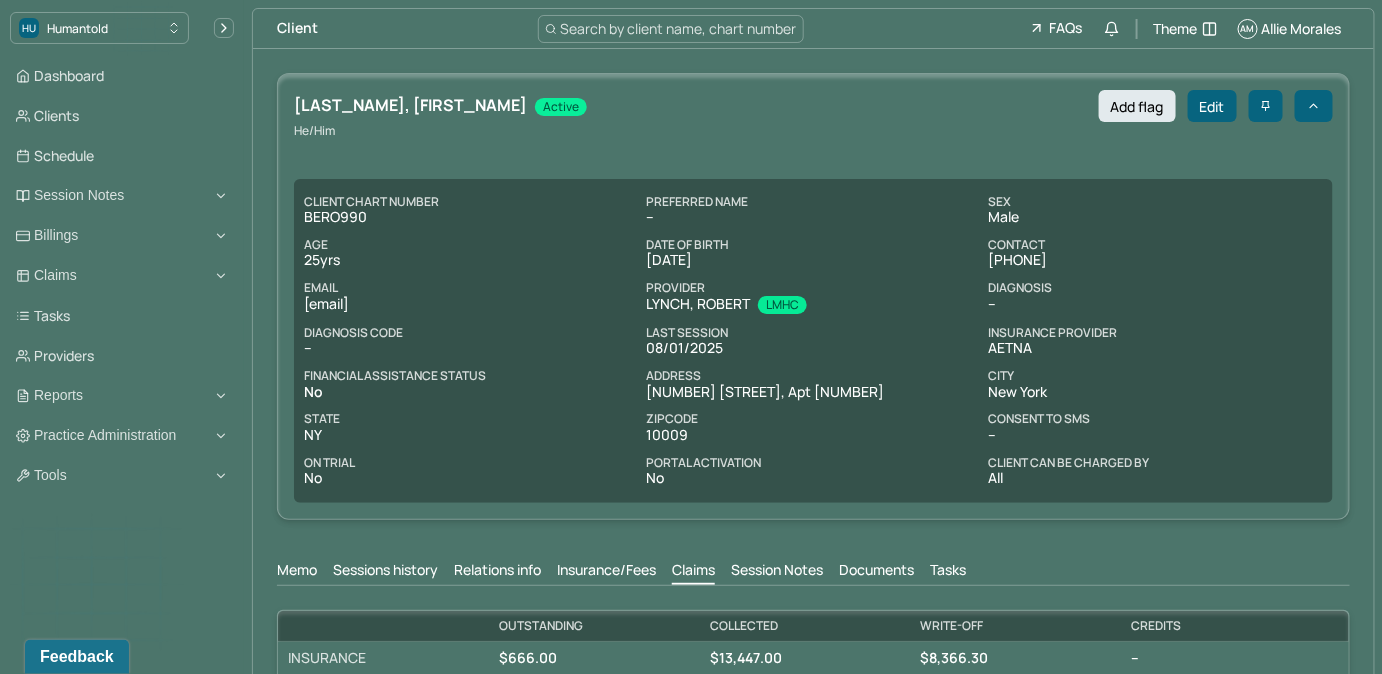 drag, startPoint x: 301, startPoint y: 304, endPoint x: 518, endPoint y: 313, distance: 217.18655 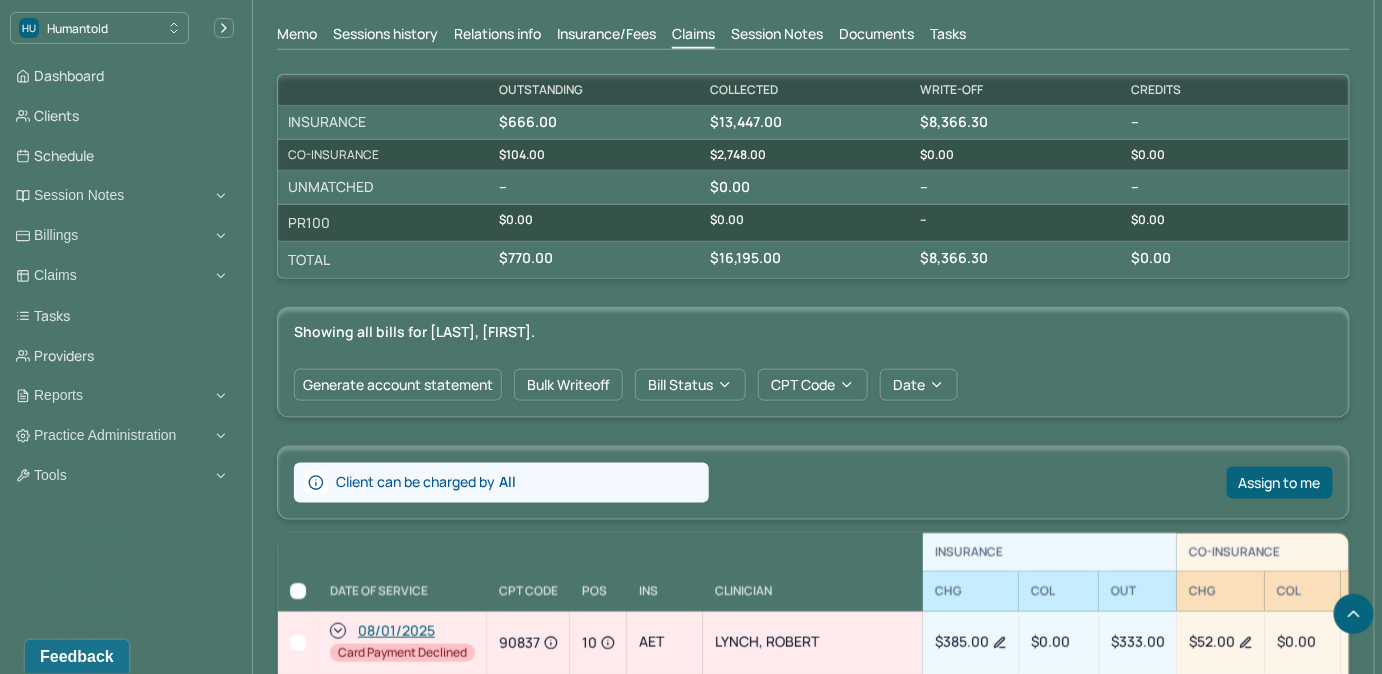 scroll, scrollTop: 149, scrollLeft: 0, axis: vertical 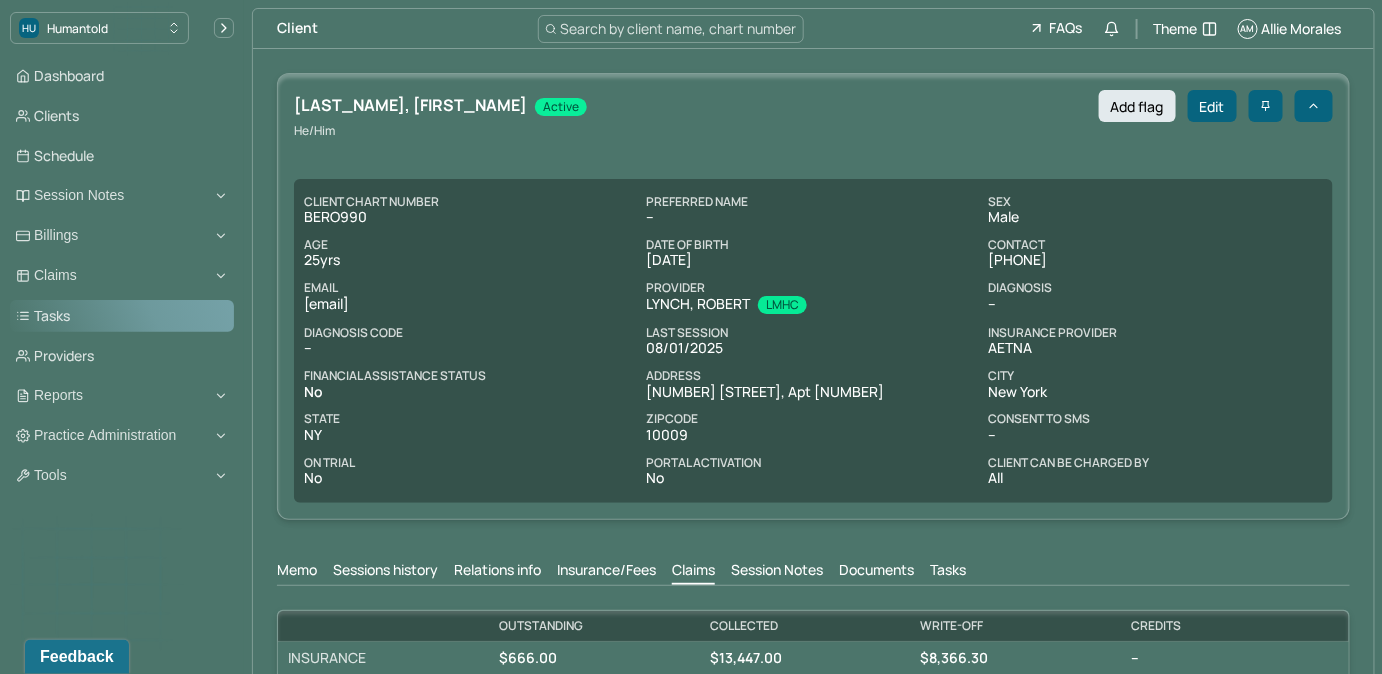 drag, startPoint x: 114, startPoint y: 314, endPoint x: 141, endPoint y: 301, distance: 29.966648 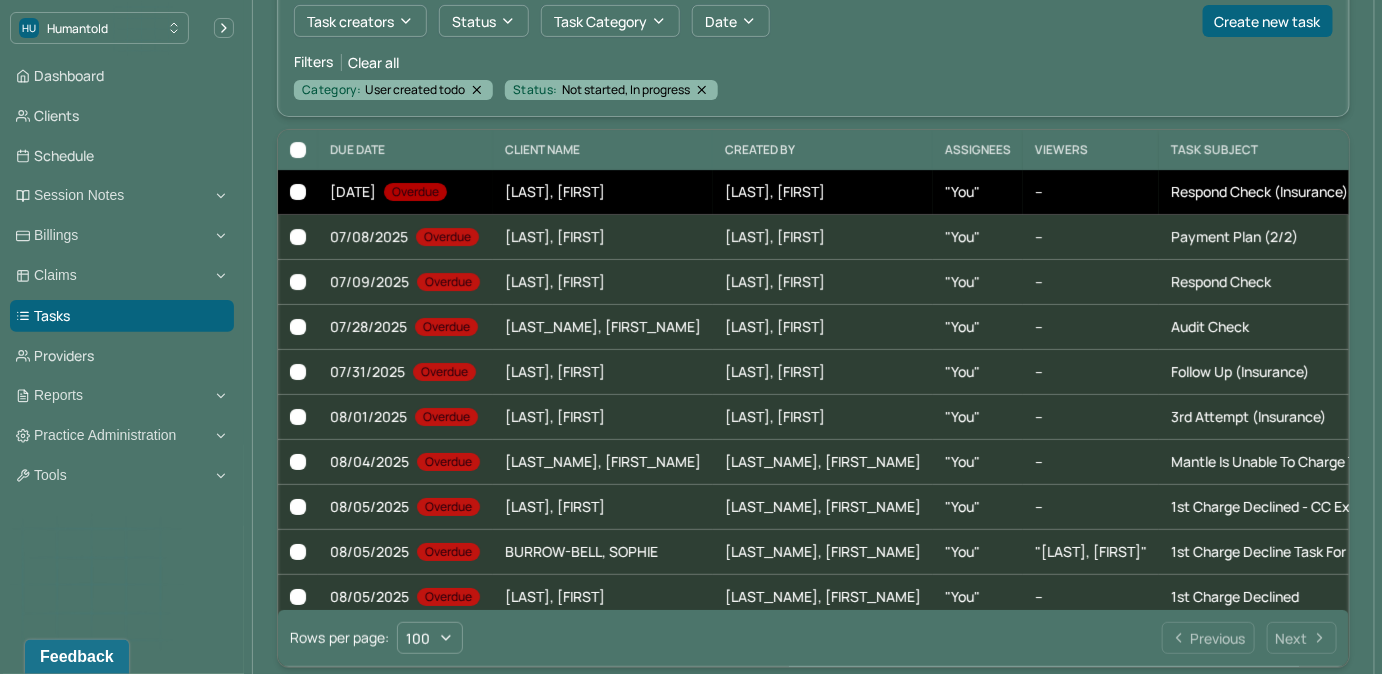 scroll, scrollTop: 181, scrollLeft: 0, axis: vertical 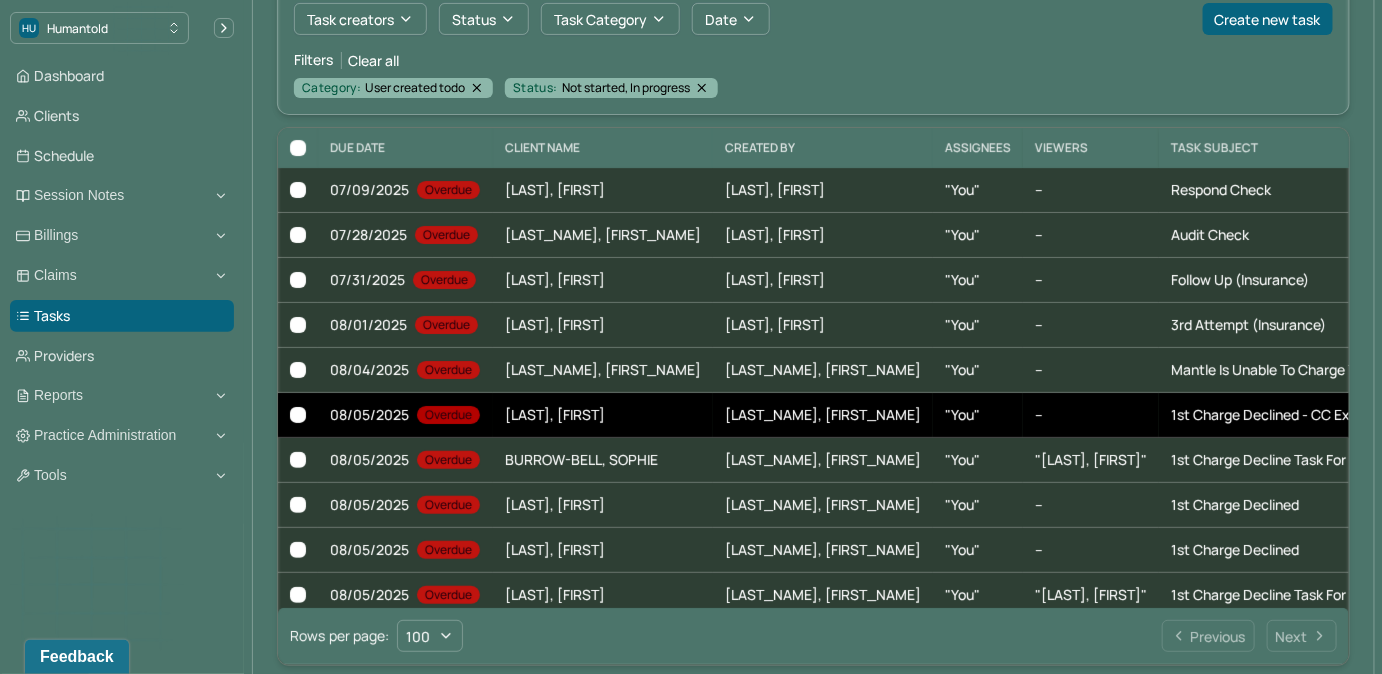 click on ""You"" at bounding box center [978, 415] 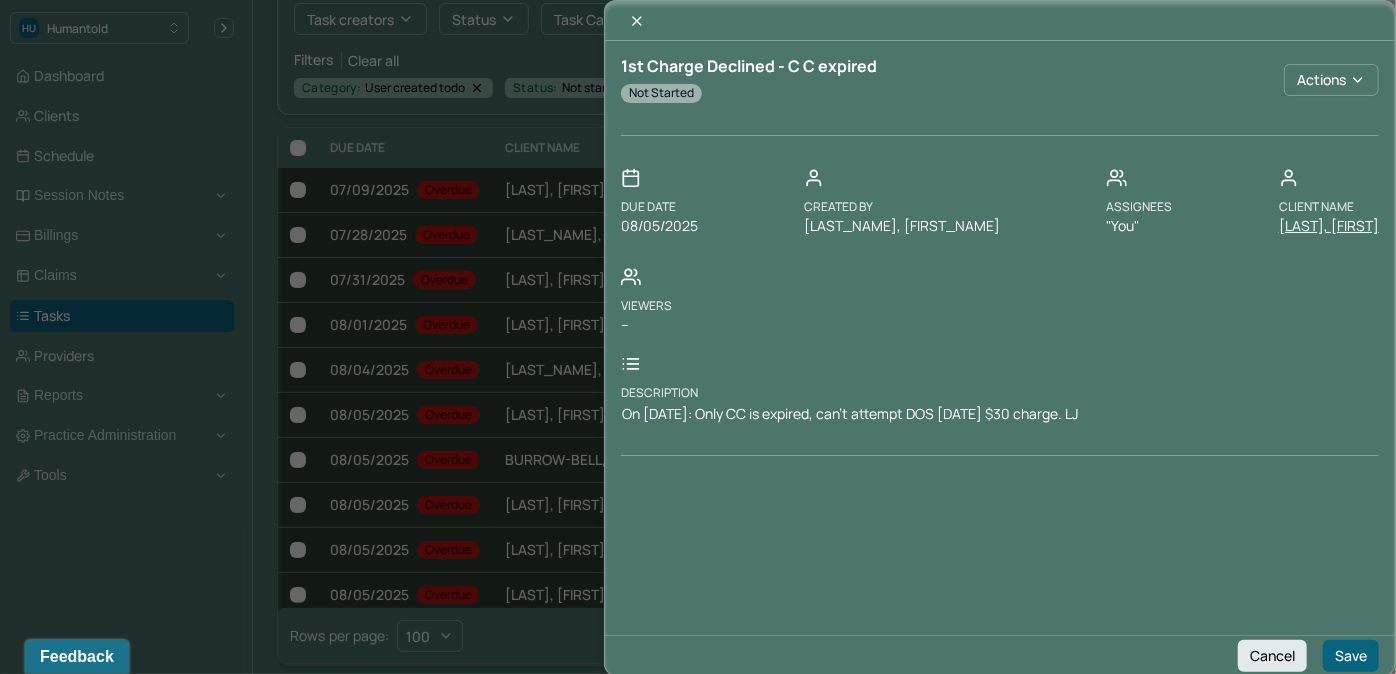 click on "[LAST], [FIRST]" at bounding box center (1329, 226) 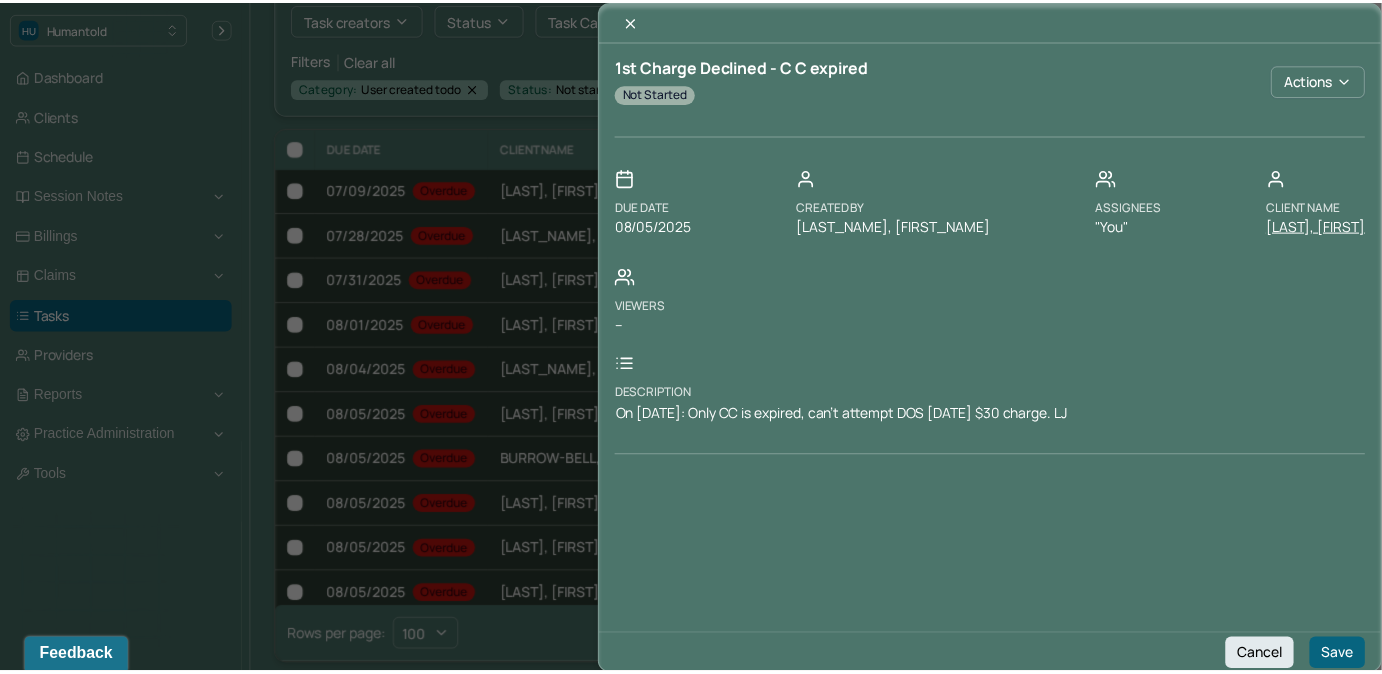scroll, scrollTop: 0, scrollLeft: 0, axis: both 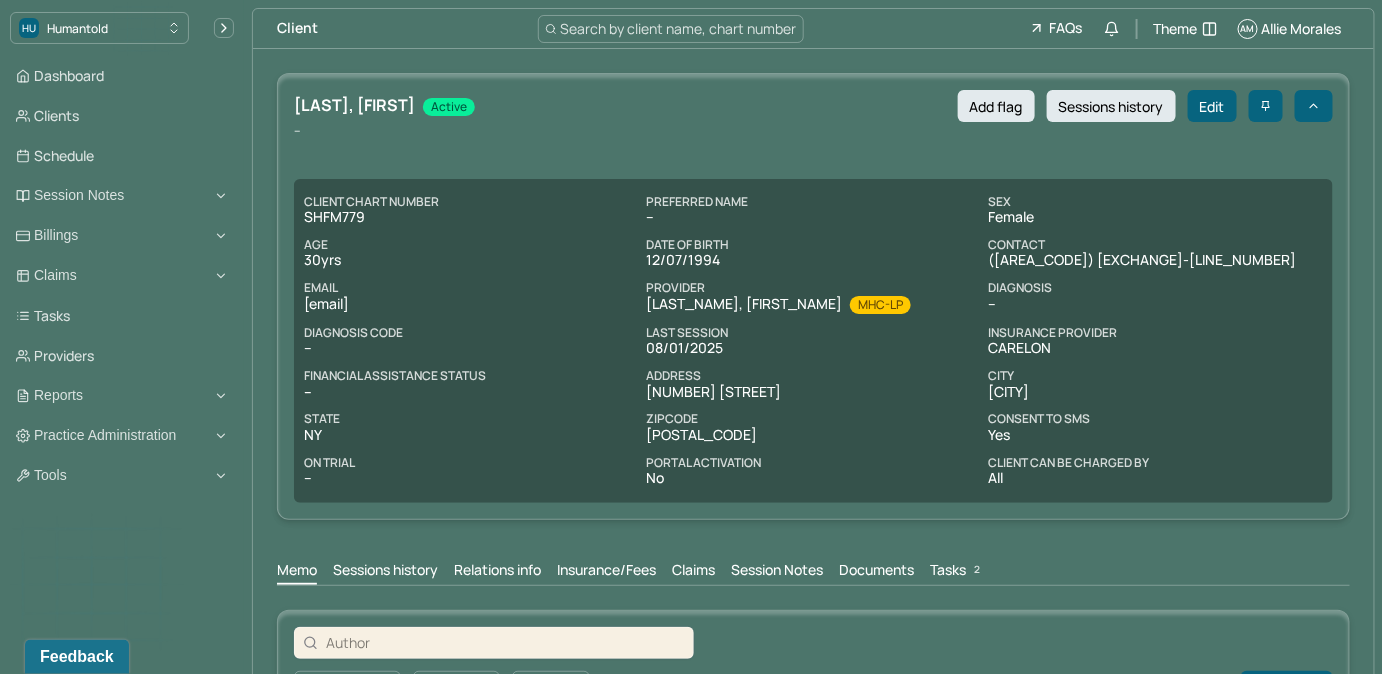 click on "Tasks 2" at bounding box center (957, 572) 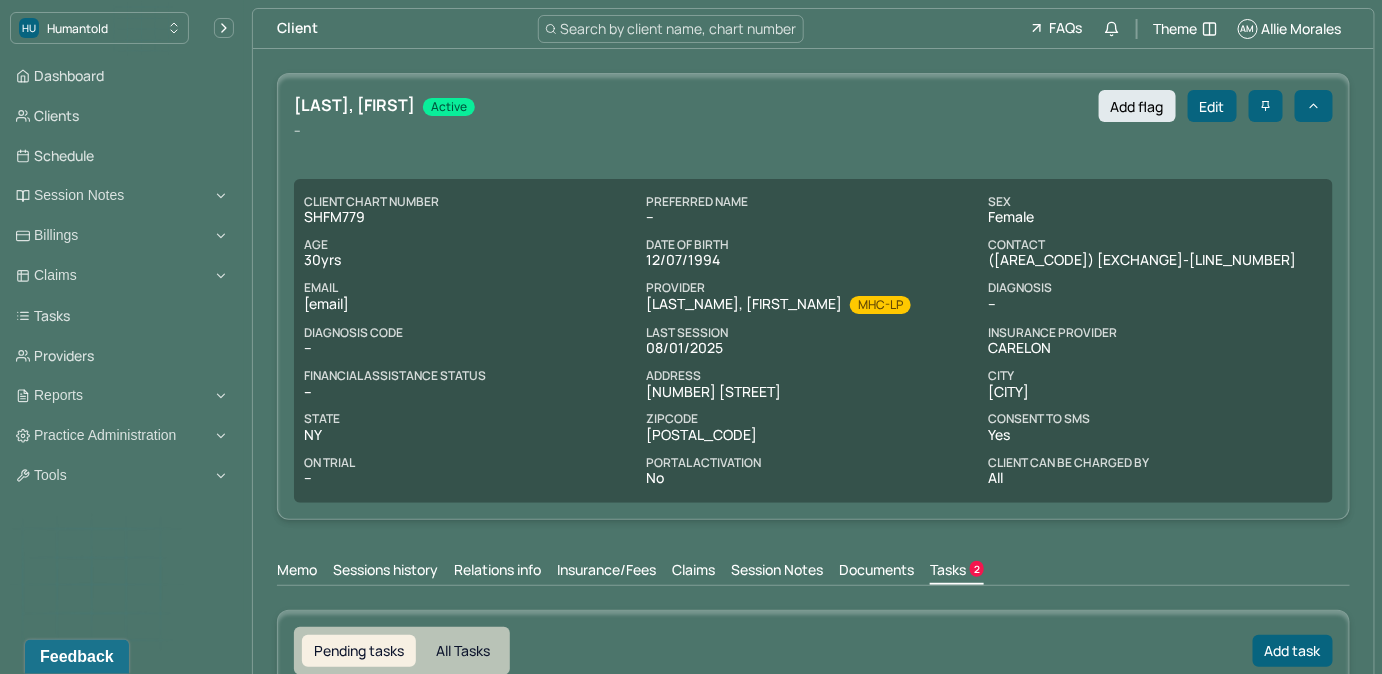 scroll, scrollTop: 0, scrollLeft: 0, axis: both 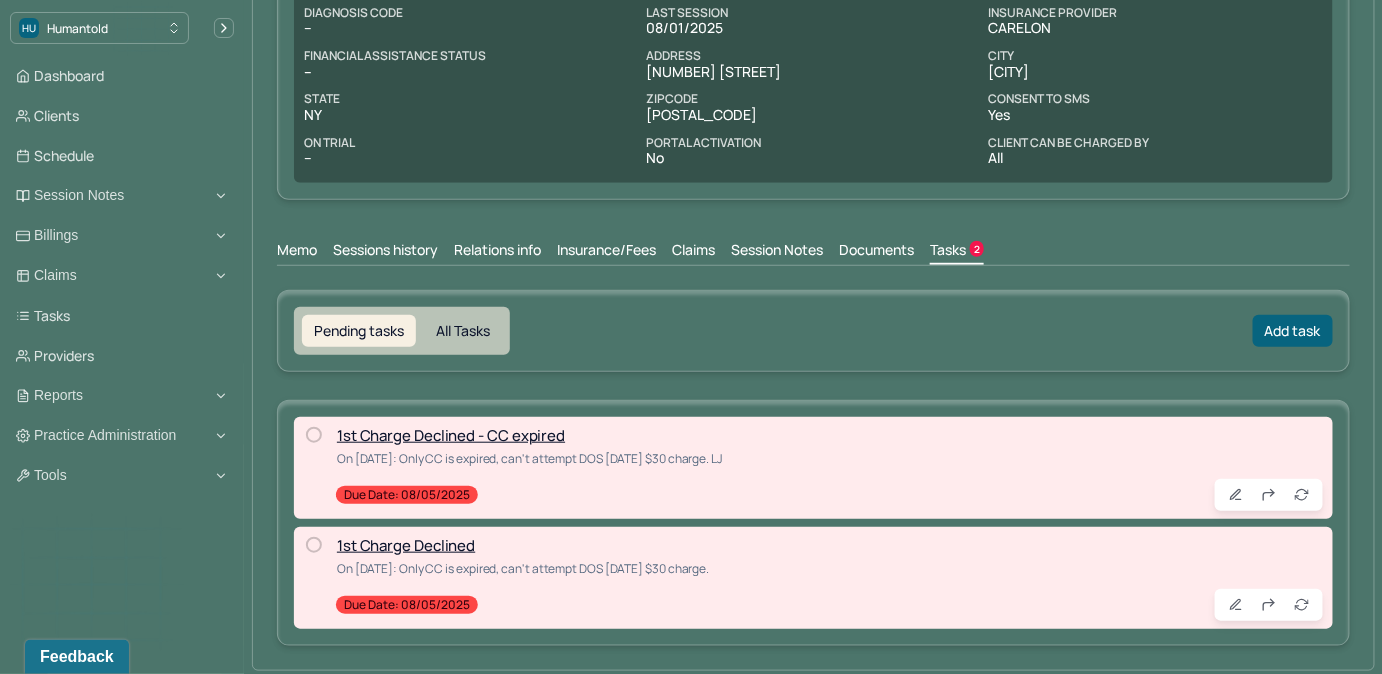 click at bounding box center [314, 435] 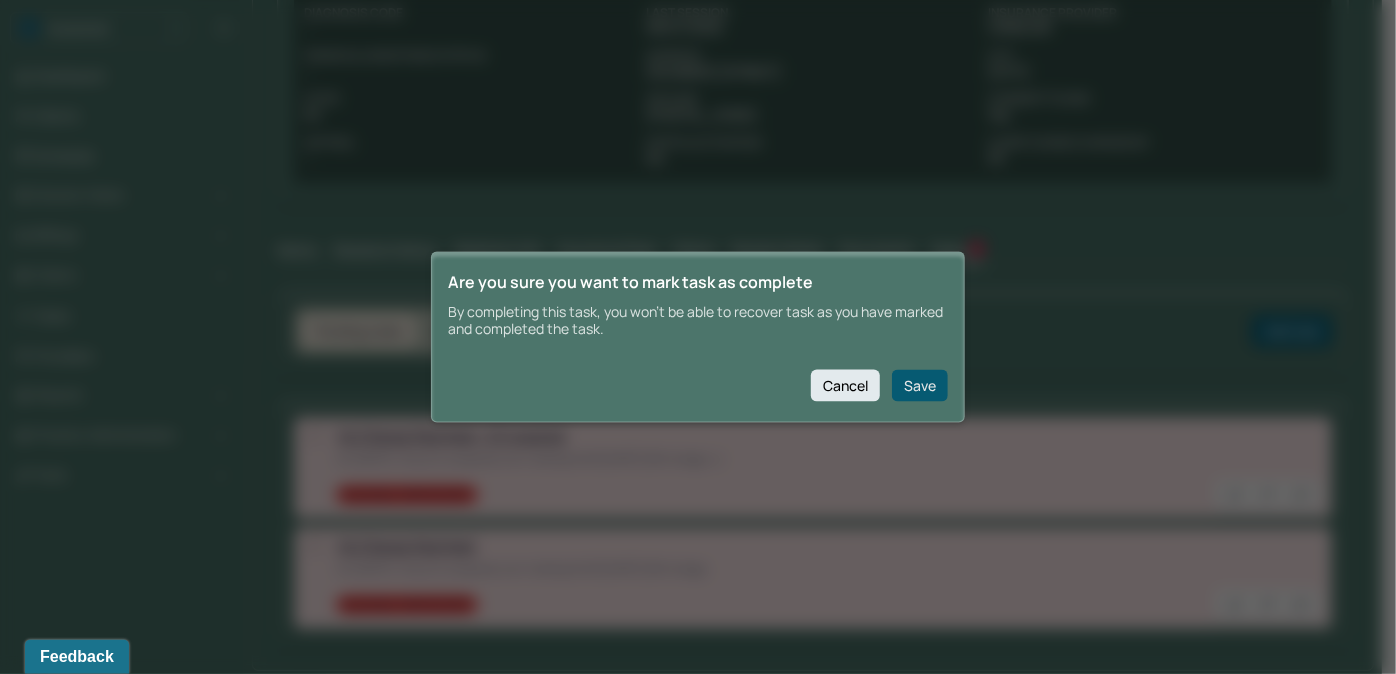click on "Save" at bounding box center (920, 385) 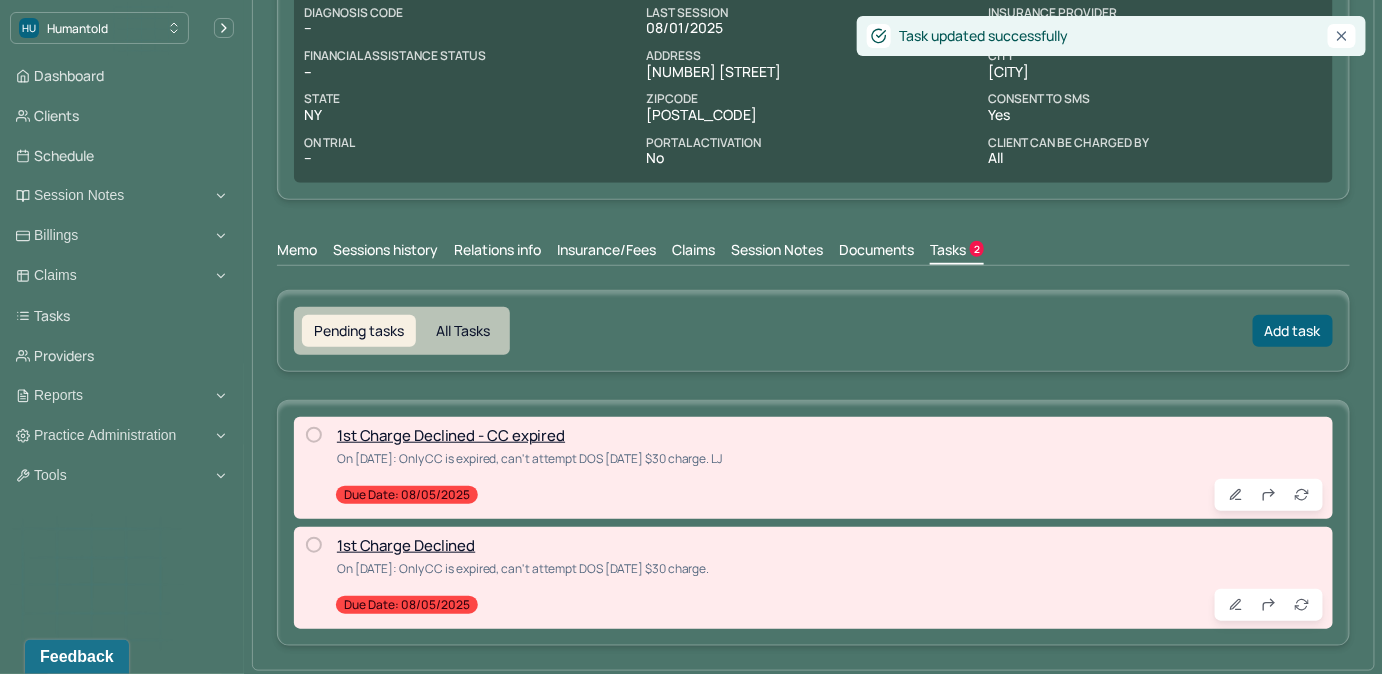 scroll, scrollTop: 211, scrollLeft: 0, axis: vertical 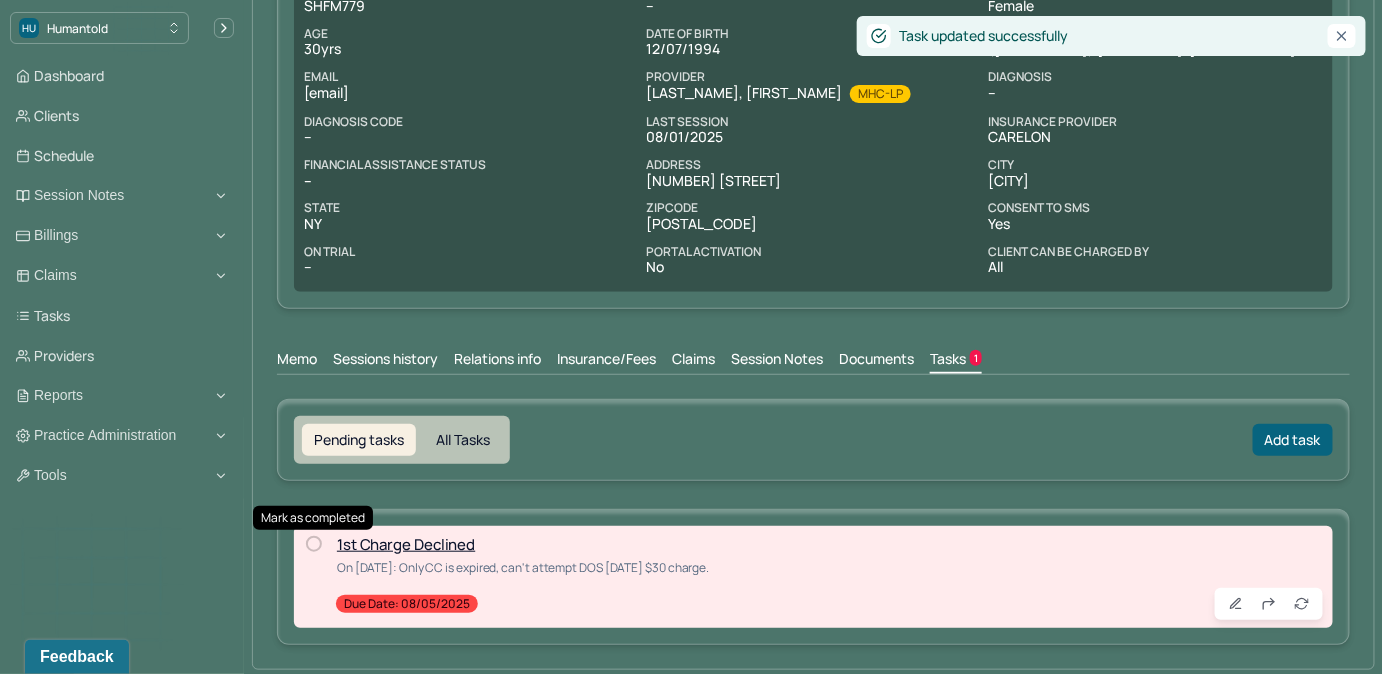 click at bounding box center [314, 544] 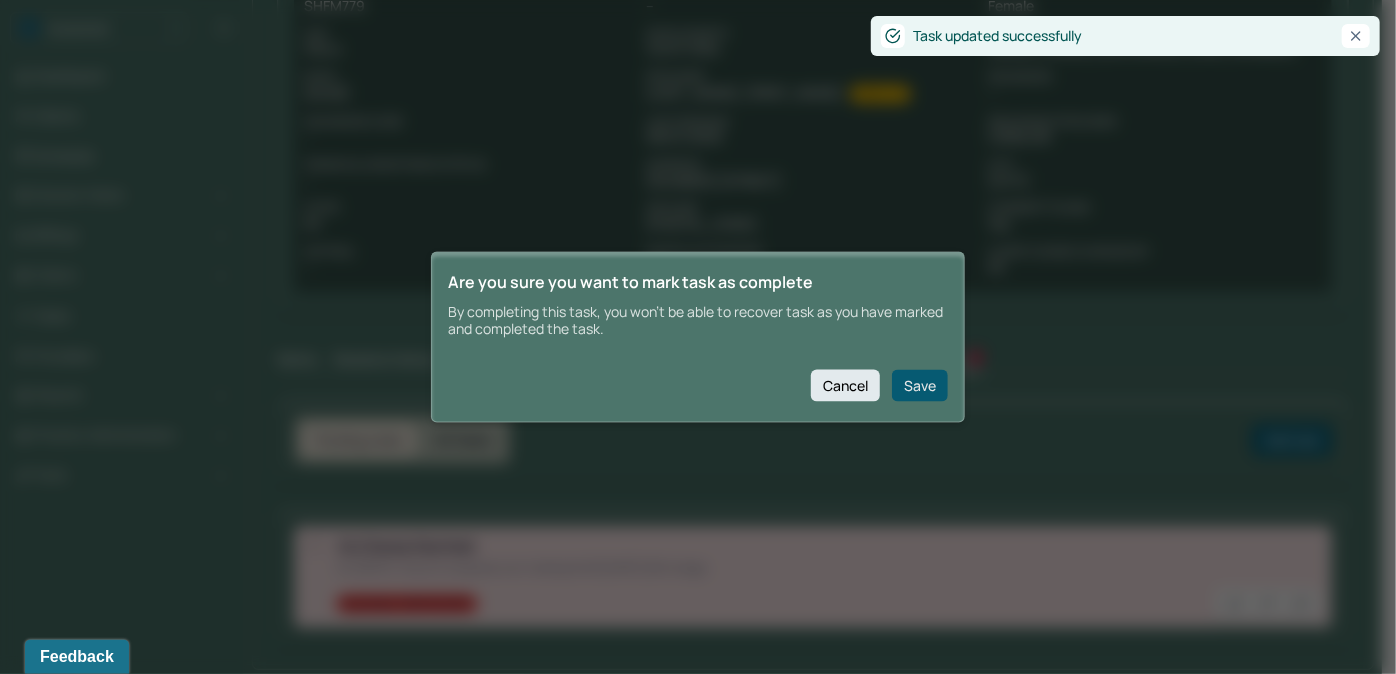 click on "Save" at bounding box center [920, 385] 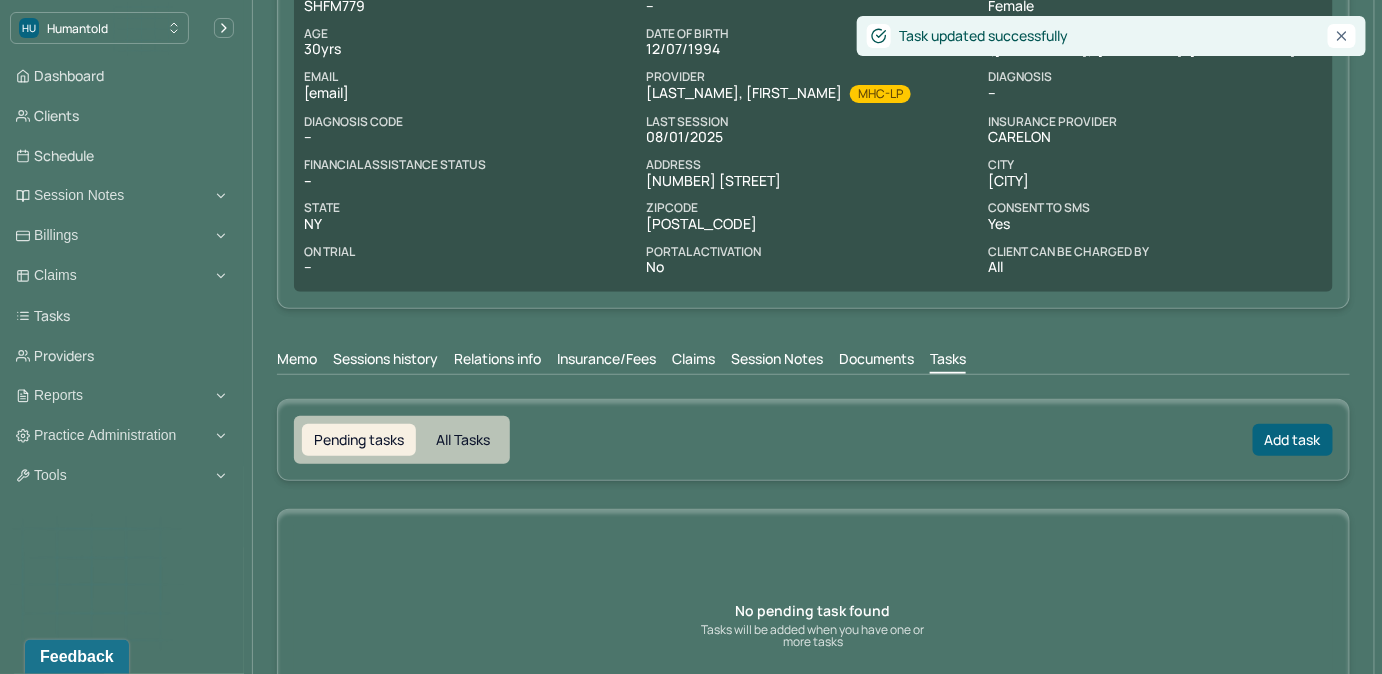 click on "Claims" at bounding box center (693, 361) 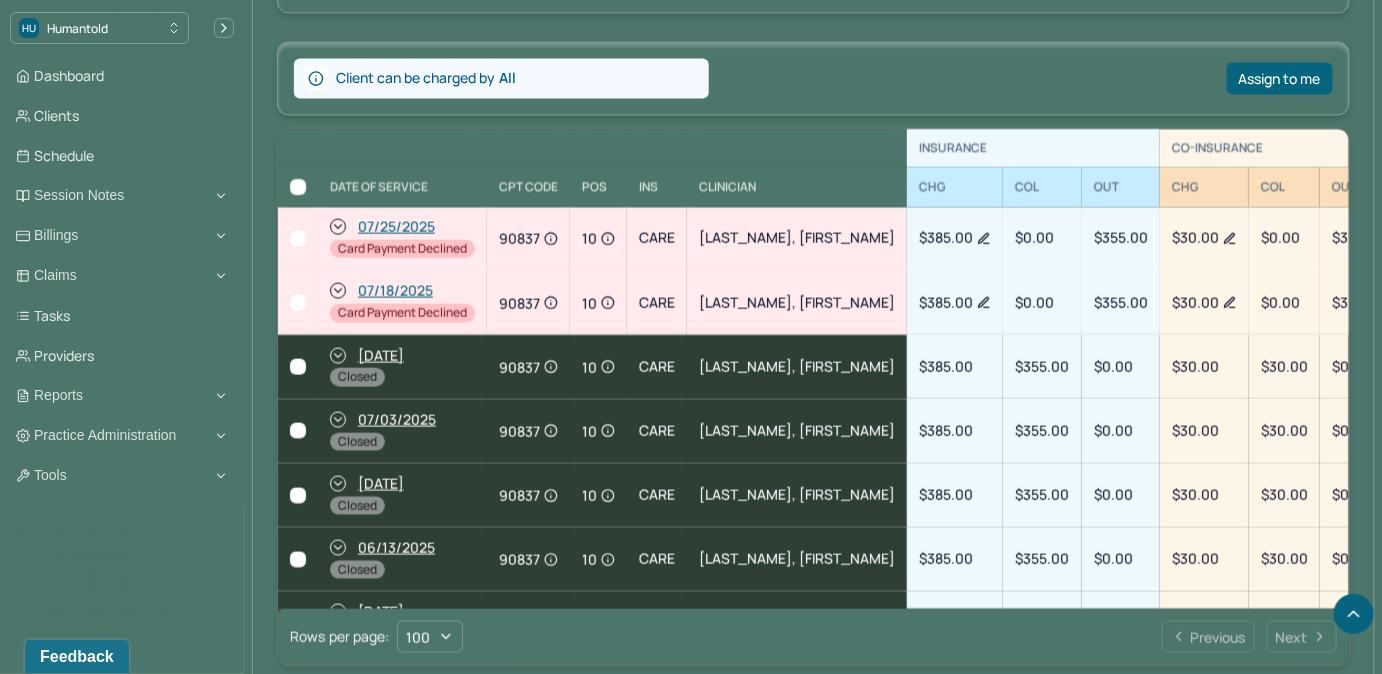 scroll, scrollTop: 938, scrollLeft: 0, axis: vertical 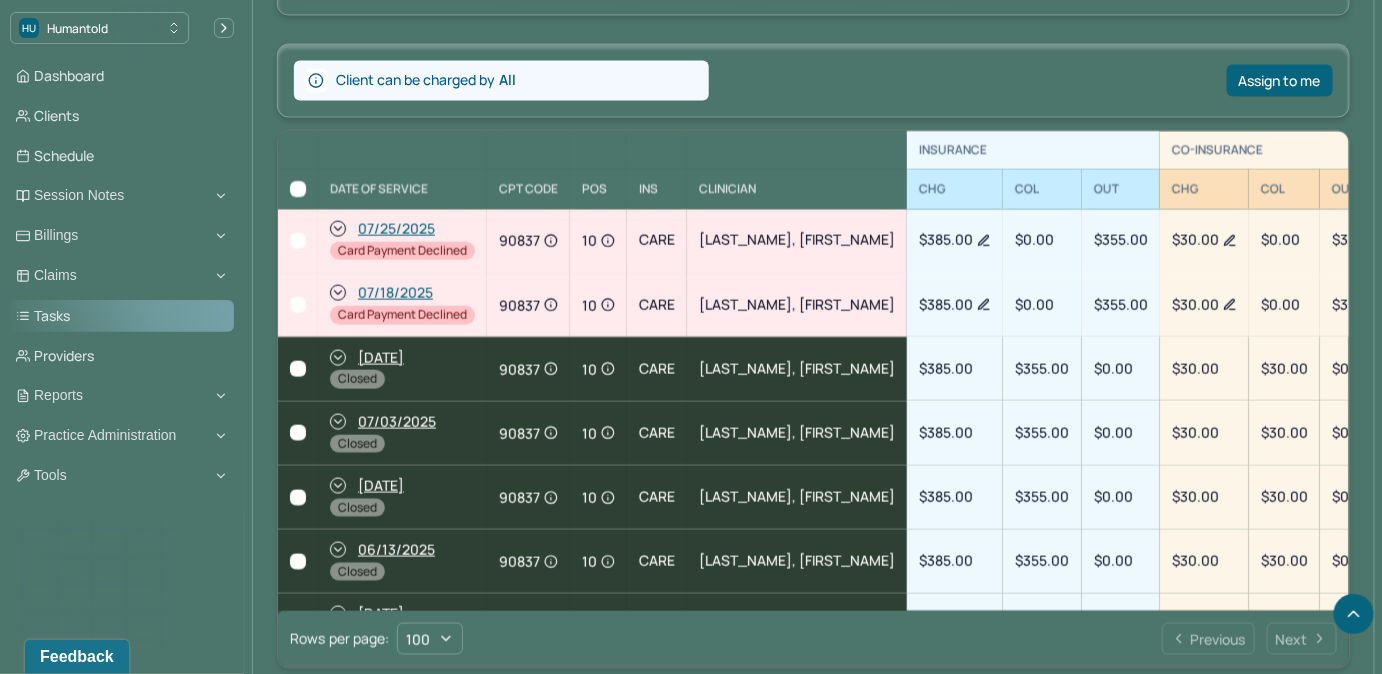 click on "Tasks" at bounding box center (122, 316) 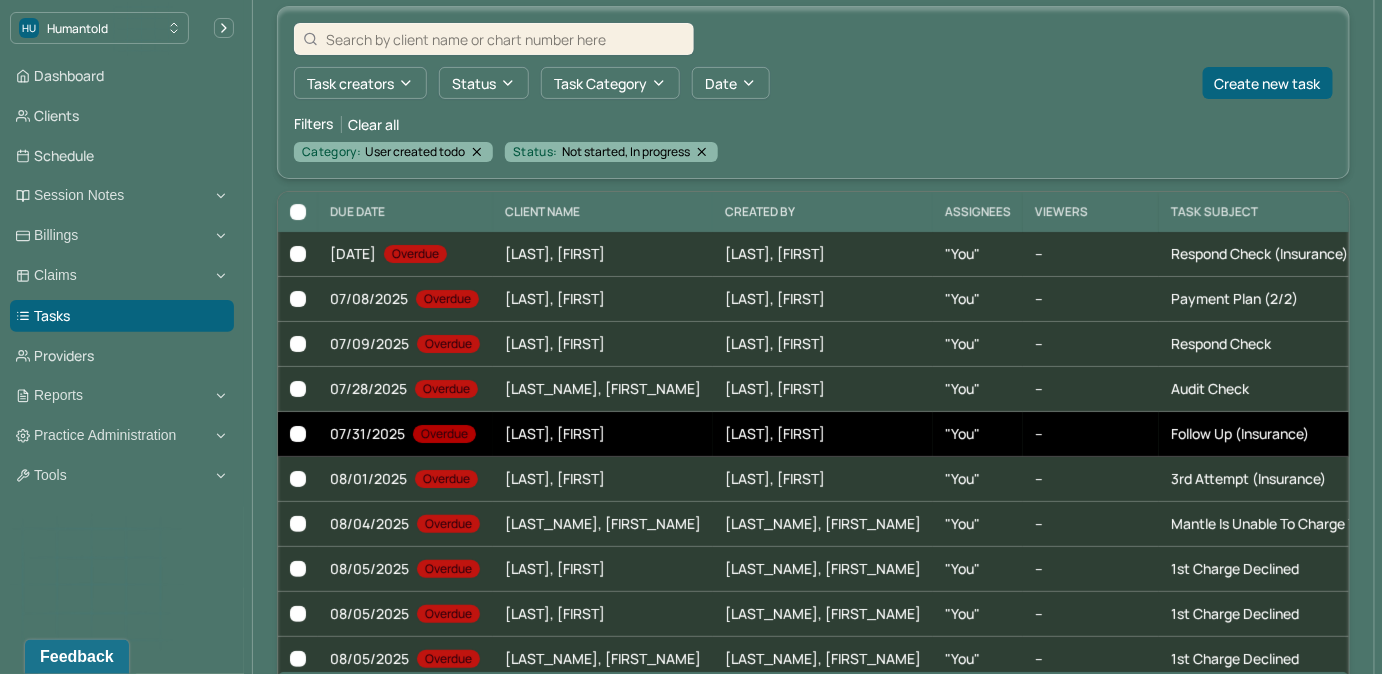 scroll, scrollTop: 114, scrollLeft: 0, axis: vertical 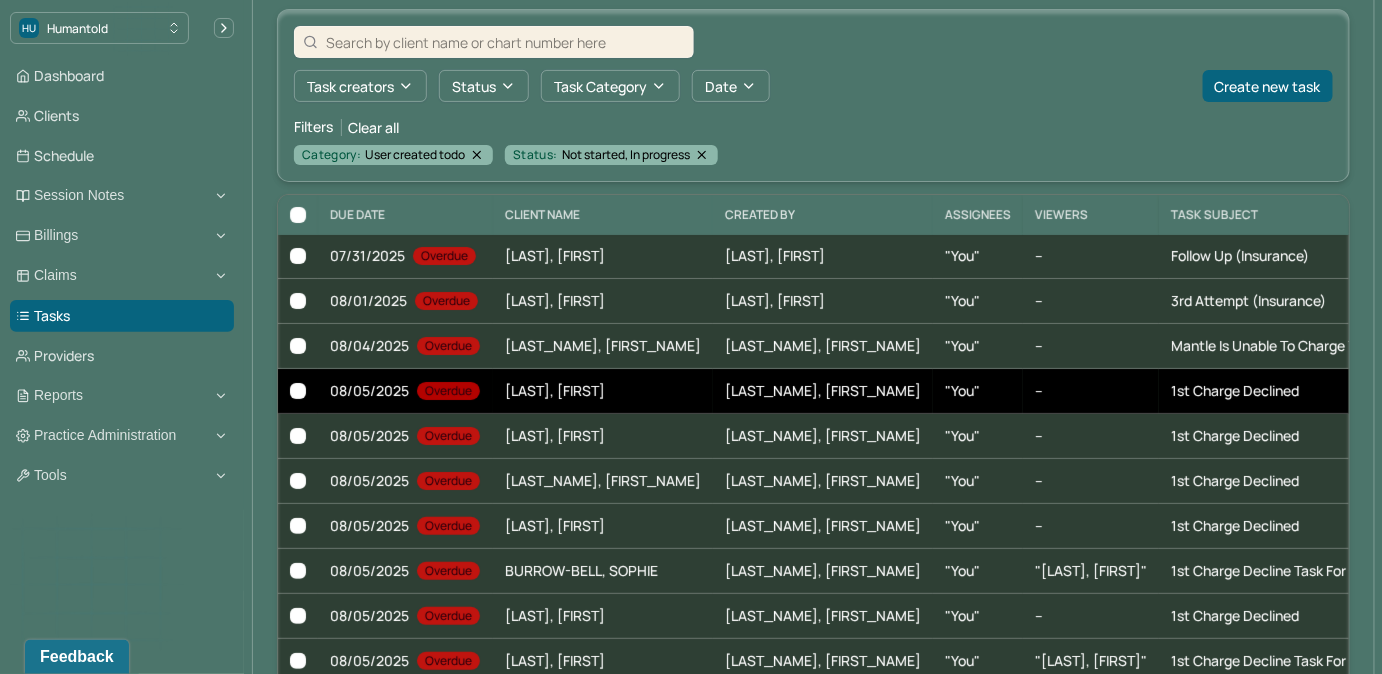 click on ""You"" at bounding box center [978, 391] 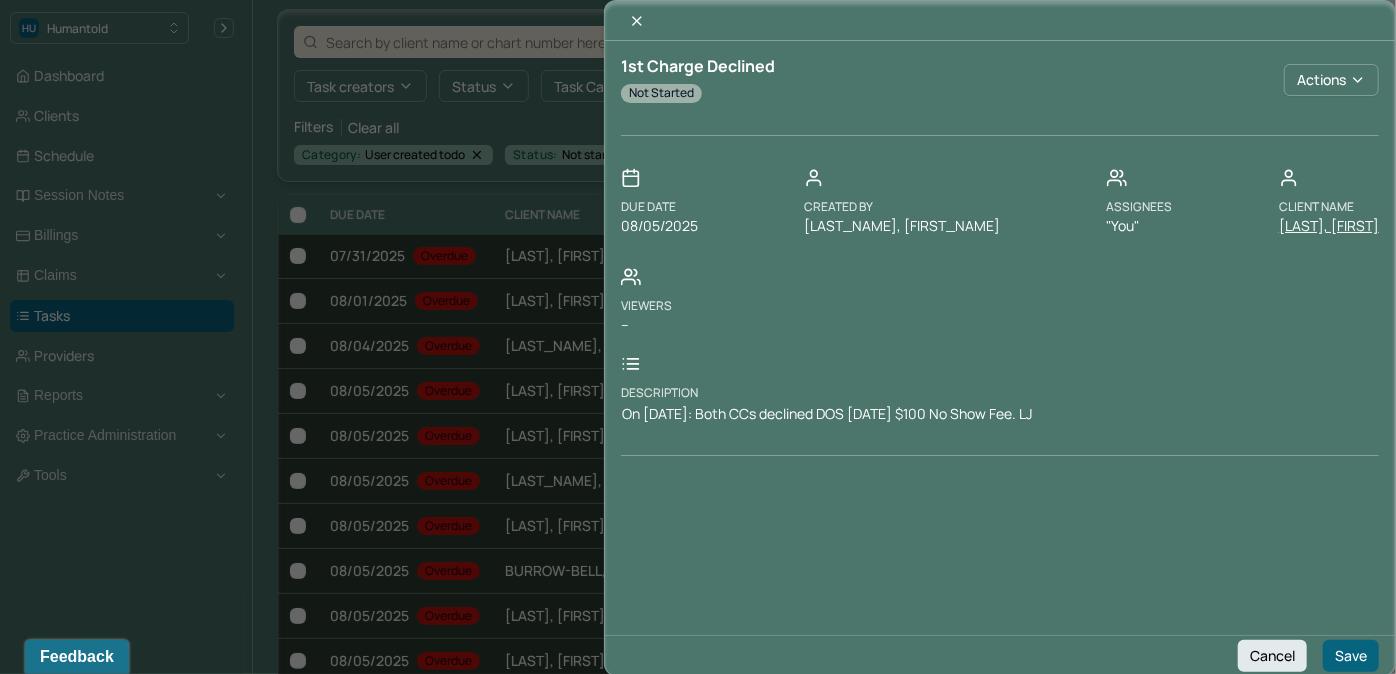 click on "[LAST], [FIRST]" at bounding box center (1329, 226) 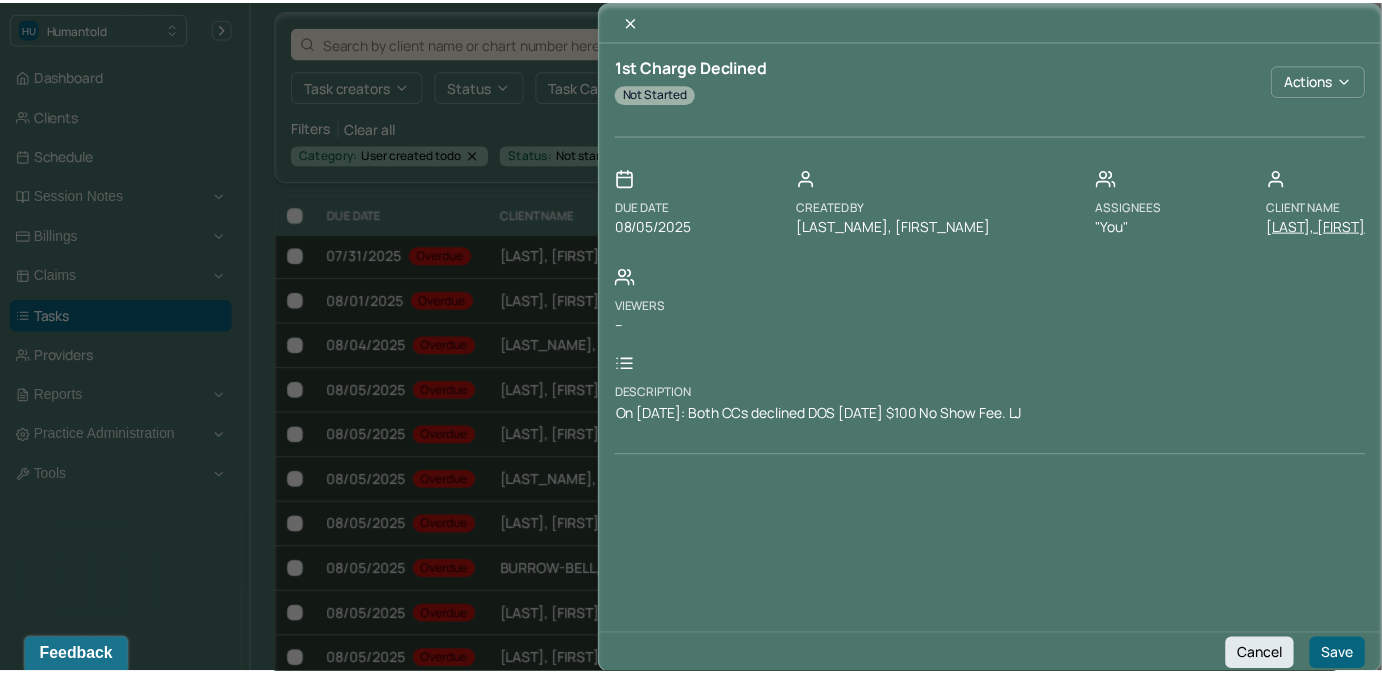 scroll, scrollTop: 0, scrollLeft: 0, axis: both 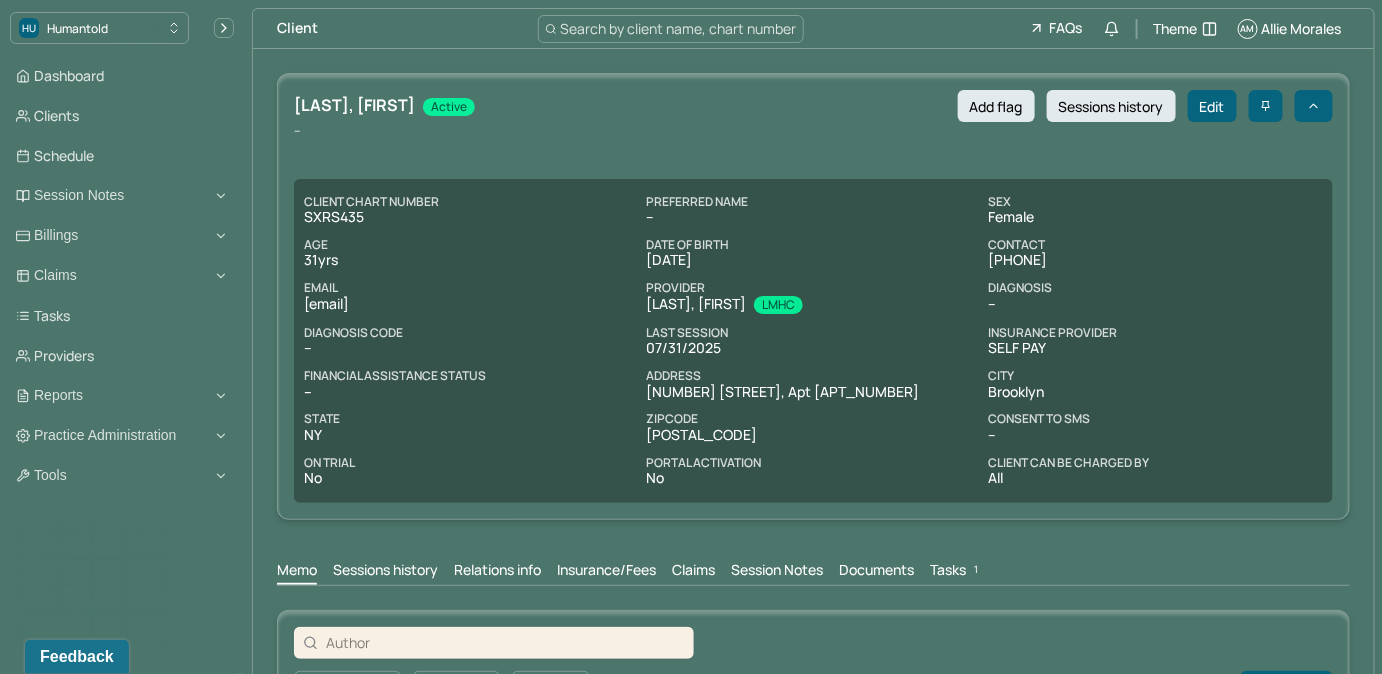 drag, startPoint x: 957, startPoint y: 579, endPoint x: 960, endPoint y: 566, distance: 13.341664 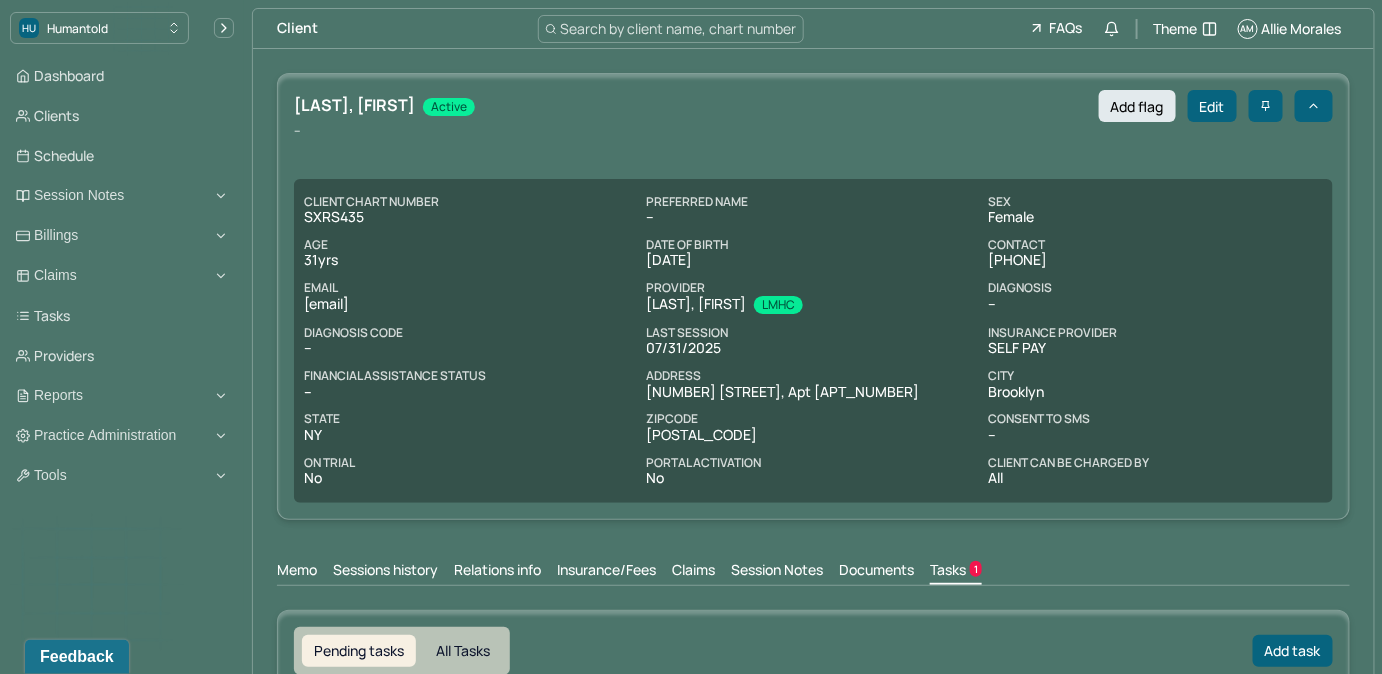 scroll, scrollTop: 0, scrollLeft: 0, axis: both 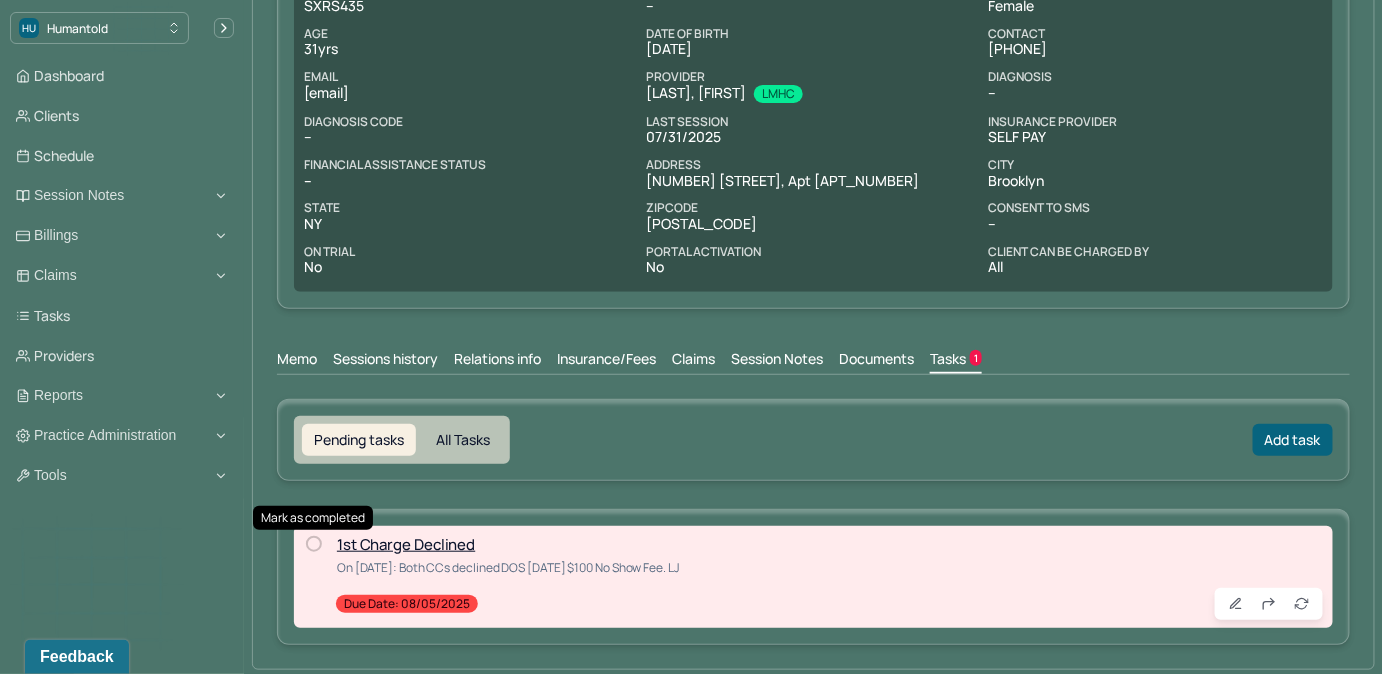 click at bounding box center (314, 544) 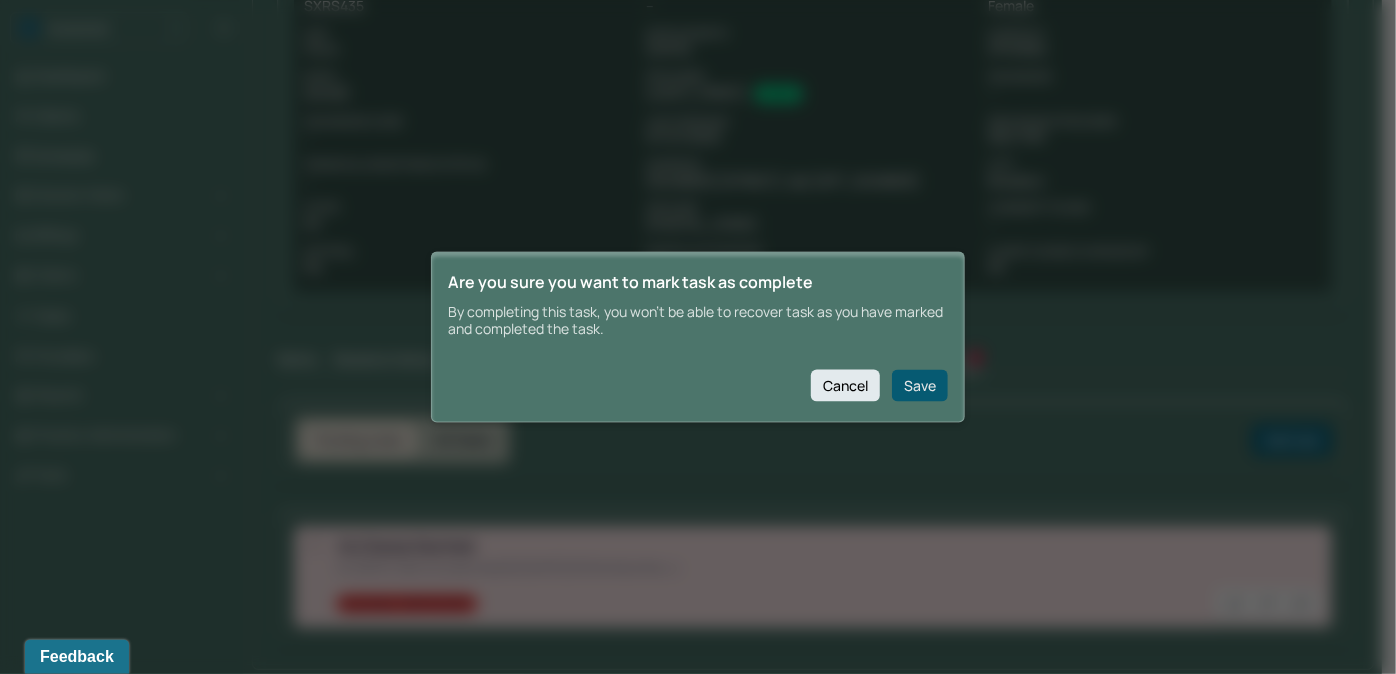 click on "Save" at bounding box center [920, 385] 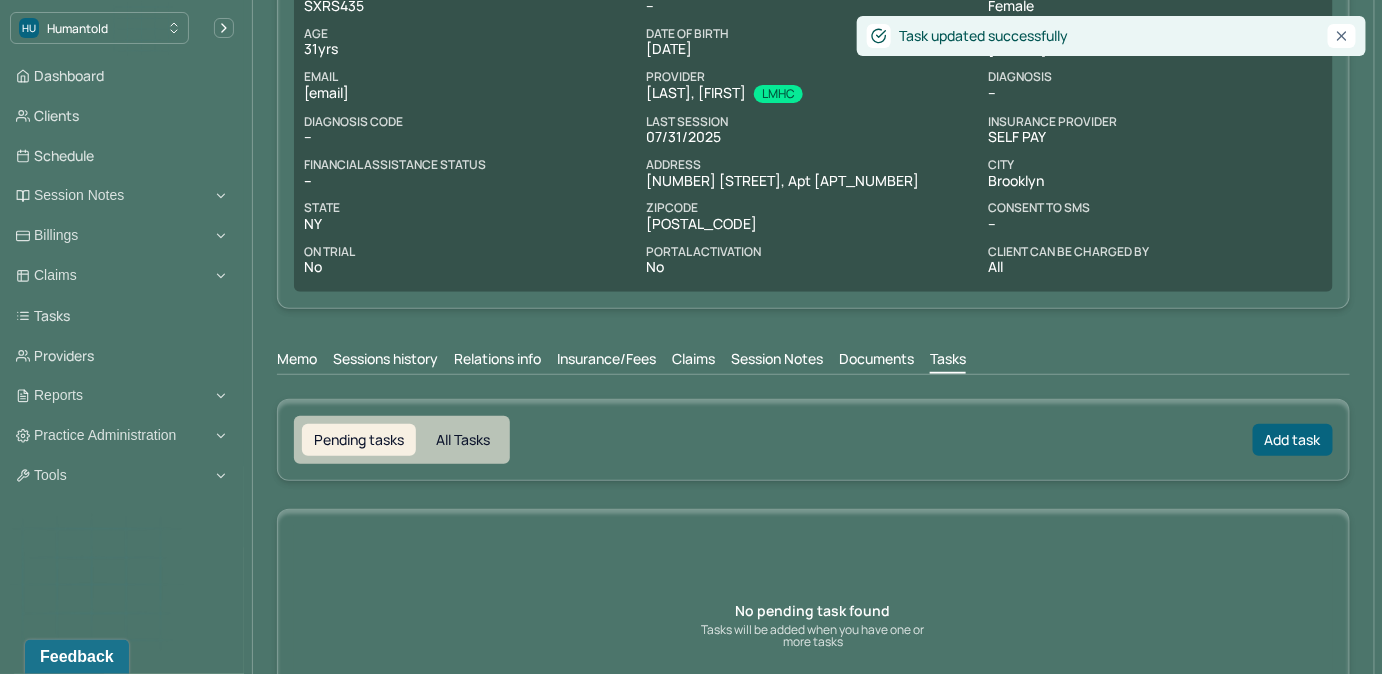 click on "Claims" at bounding box center (693, 361) 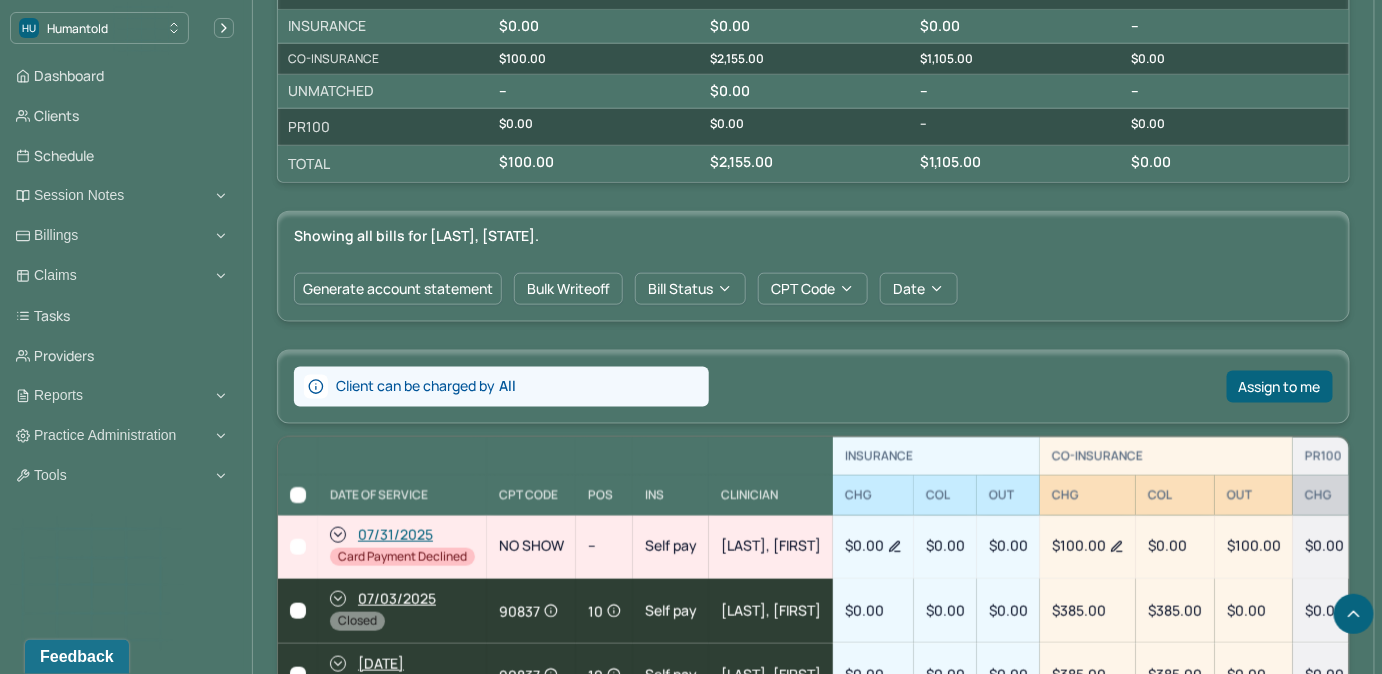 scroll, scrollTop: 757, scrollLeft: 0, axis: vertical 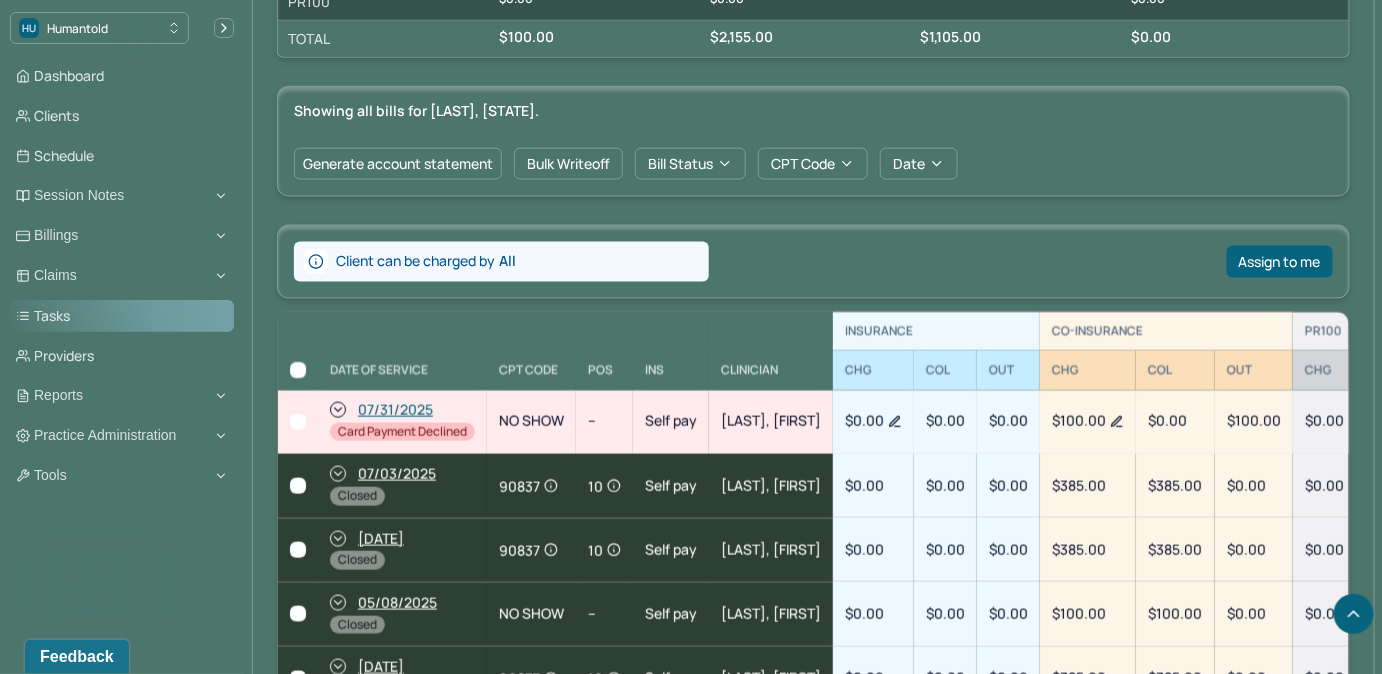 drag, startPoint x: 109, startPoint y: 329, endPoint x: 123, endPoint y: 329, distance: 14 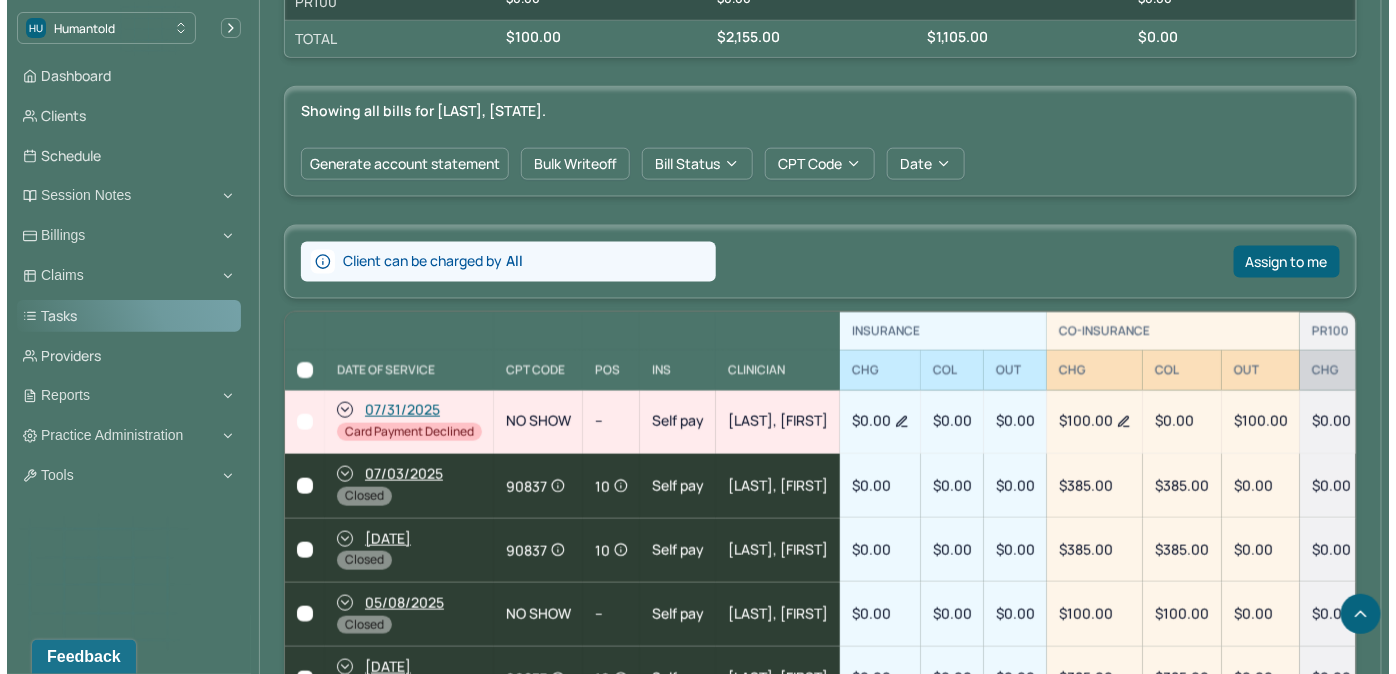 scroll, scrollTop: 205, scrollLeft: 0, axis: vertical 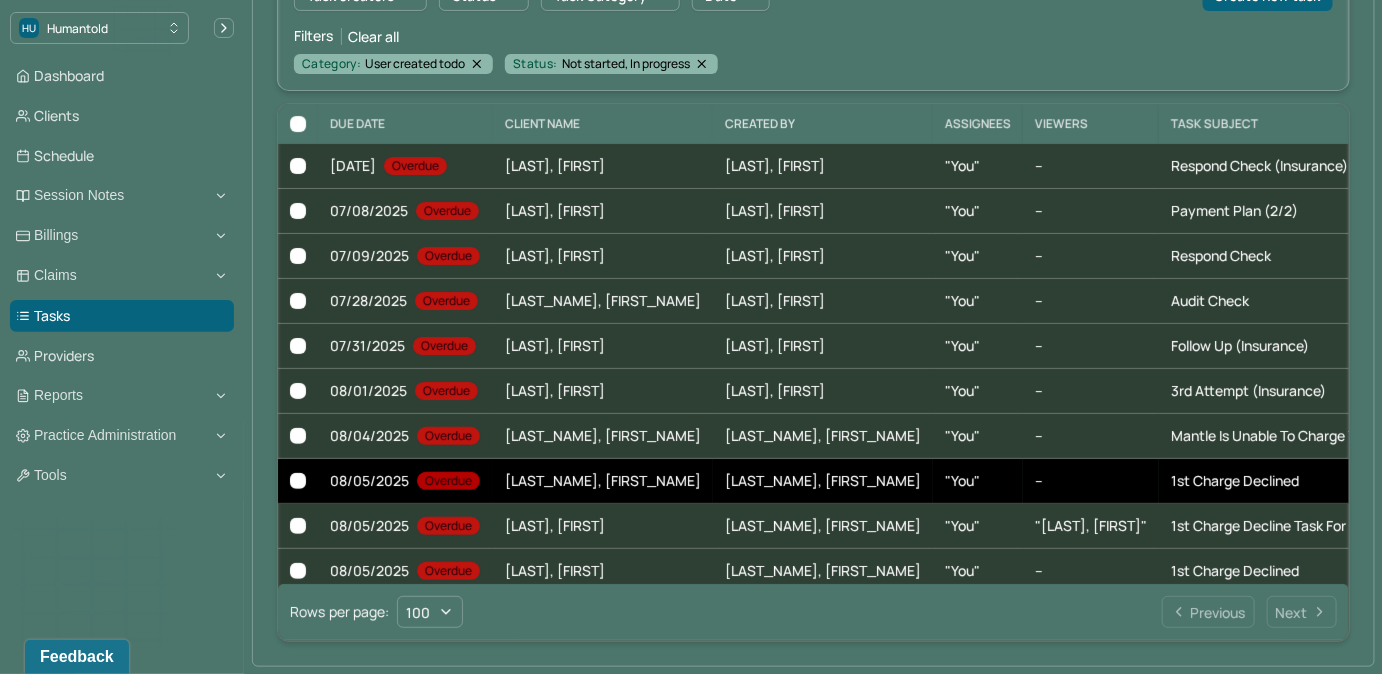 click on "--" at bounding box center (1091, 481) 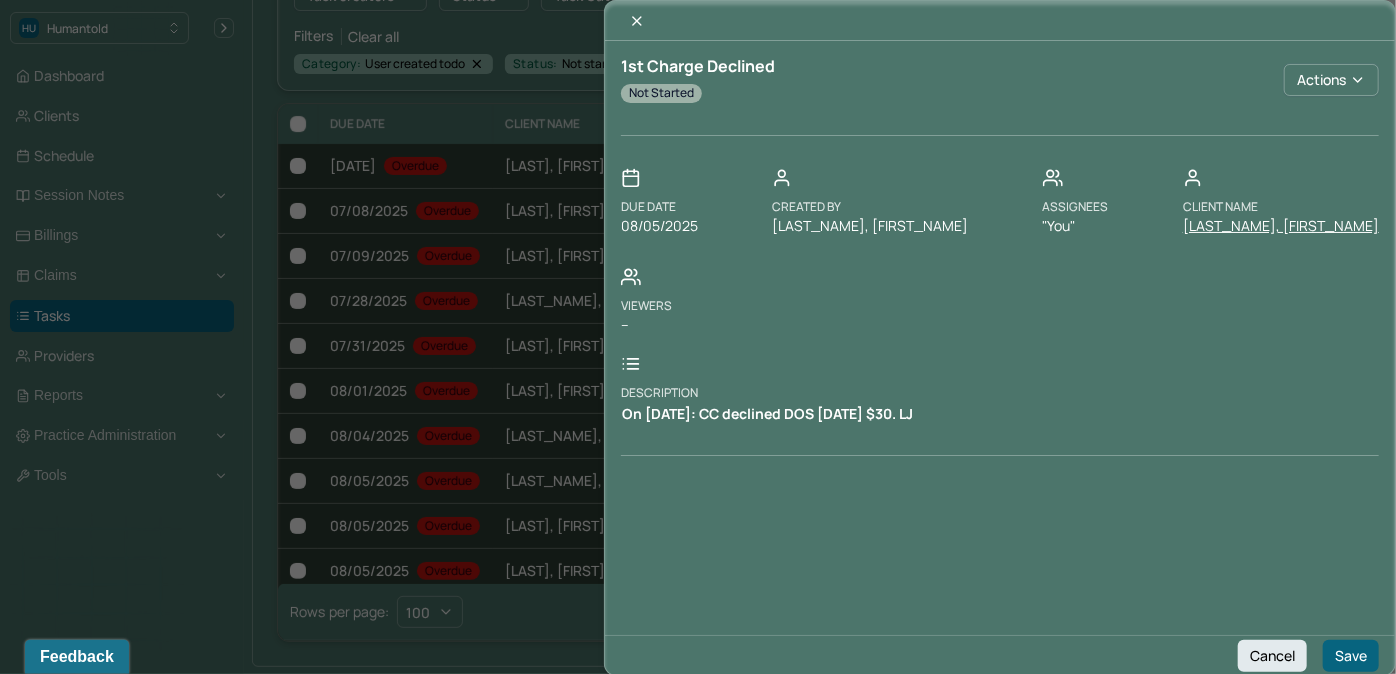 click on "[LAST_NAME], [FIRST_NAME]" at bounding box center (1281, 226) 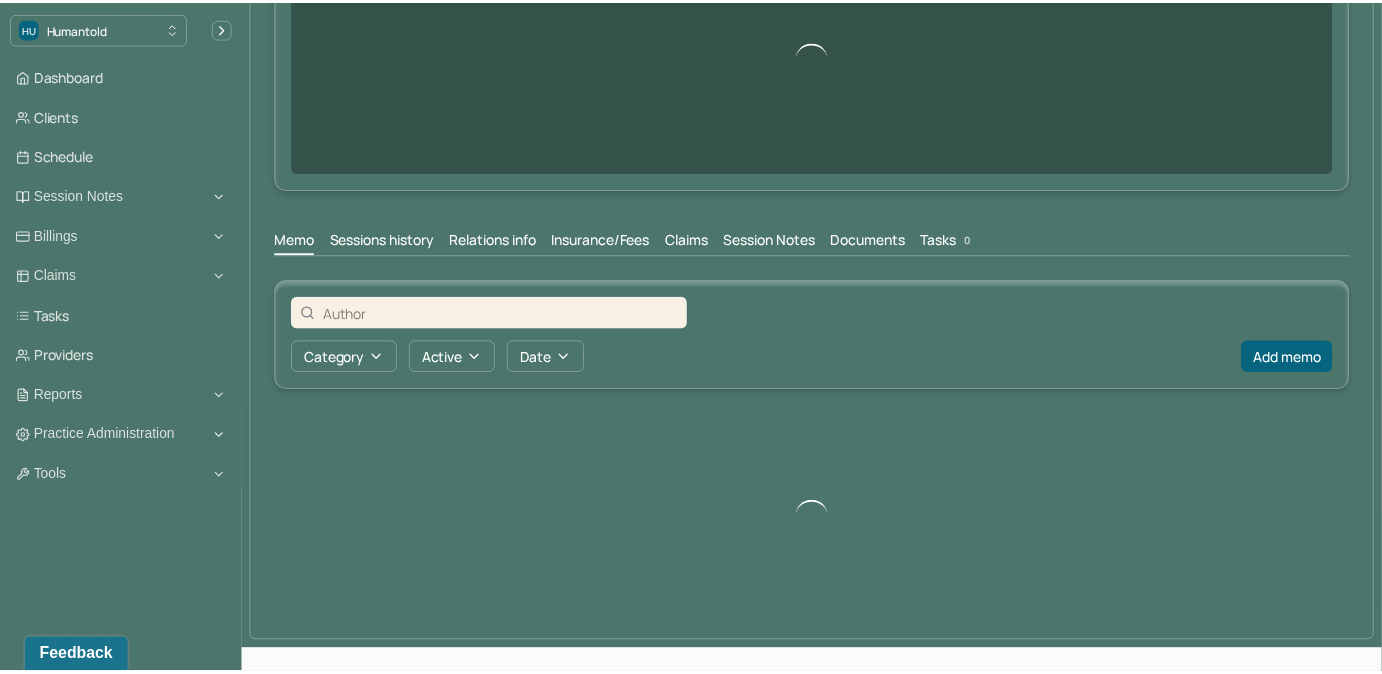 scroll, scrollTop: 0, scrollLeft: 0, axis: both 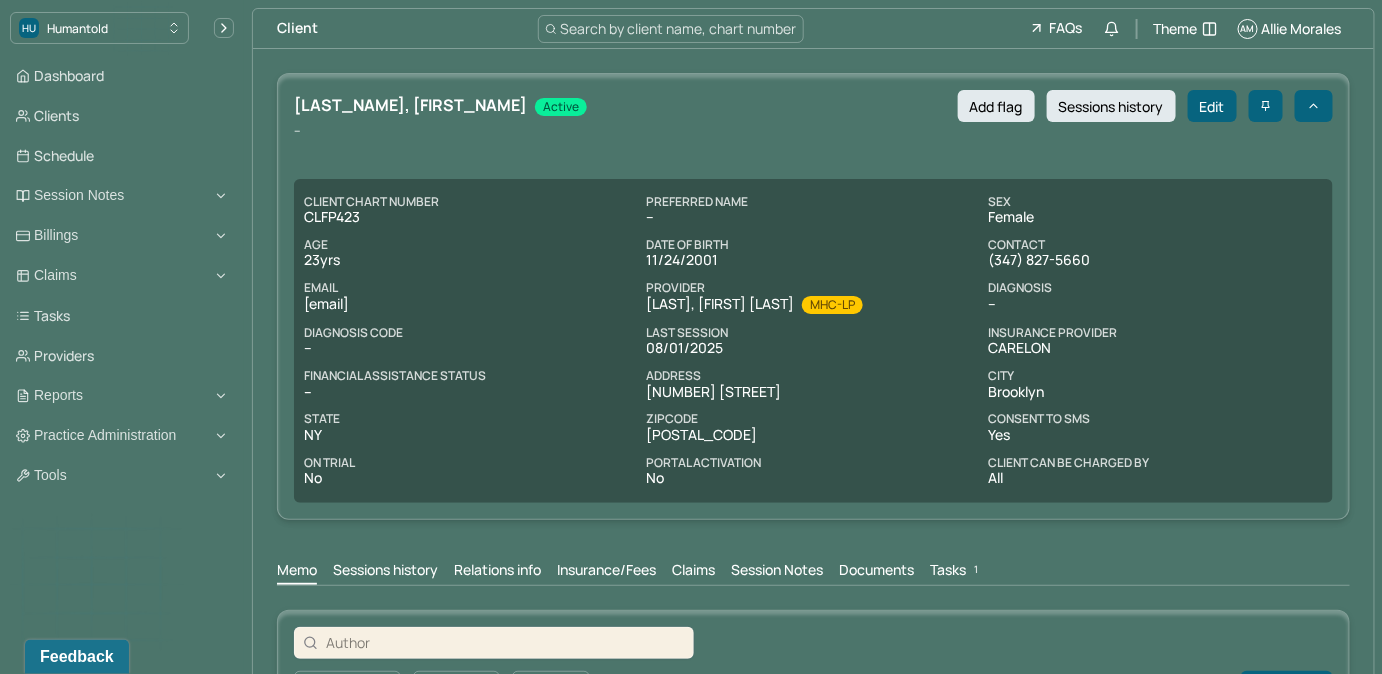 click on "Tasks 1" at bounding box center [956, 572] 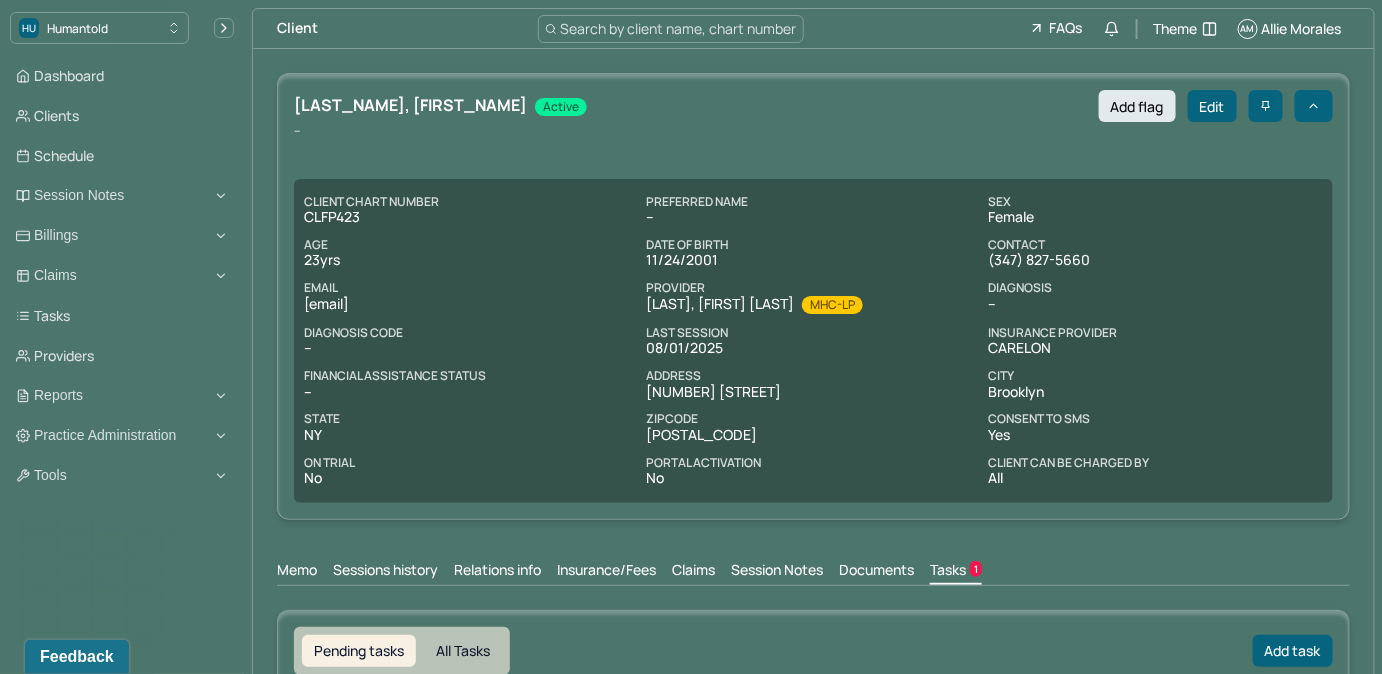 scroll, scrollTop: 0, scrollLeft: 0, axis: both 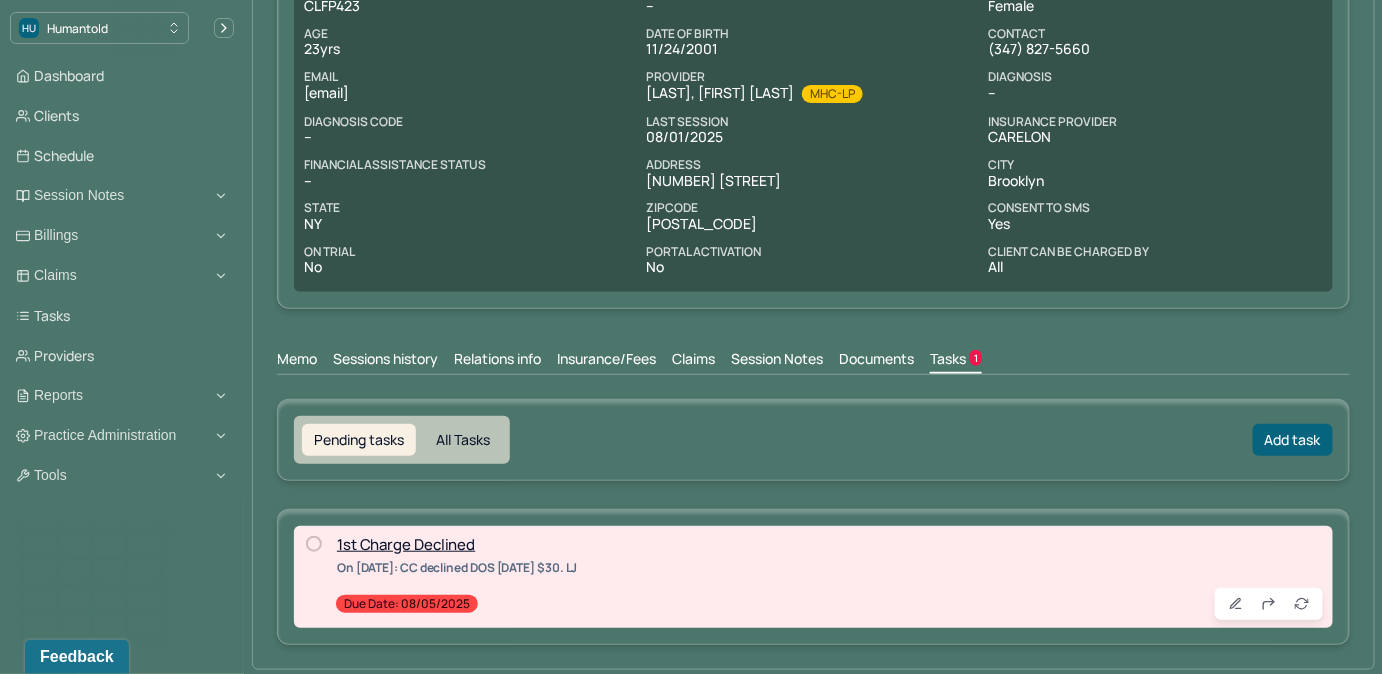click at bounding box center [314, 544] 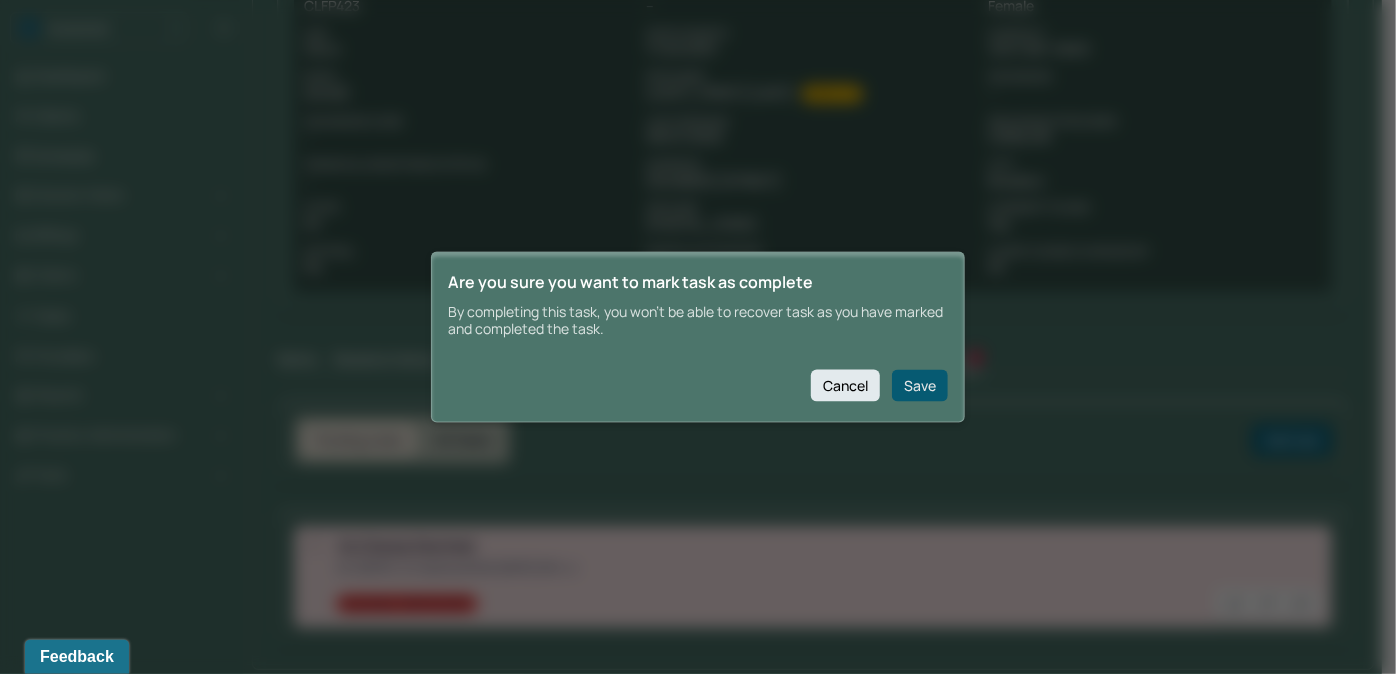 click on "Save" at bounding box center (920, 385) 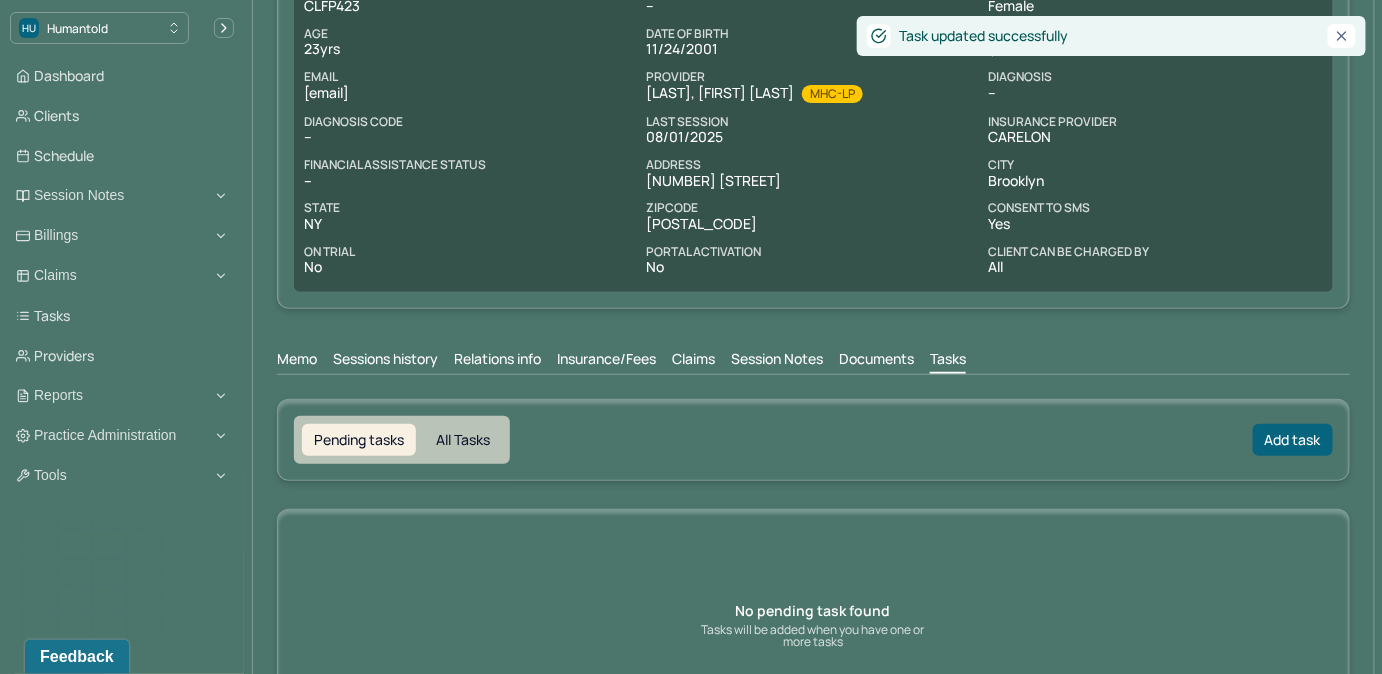 click on "Claims" at bounding box center [693, 361] 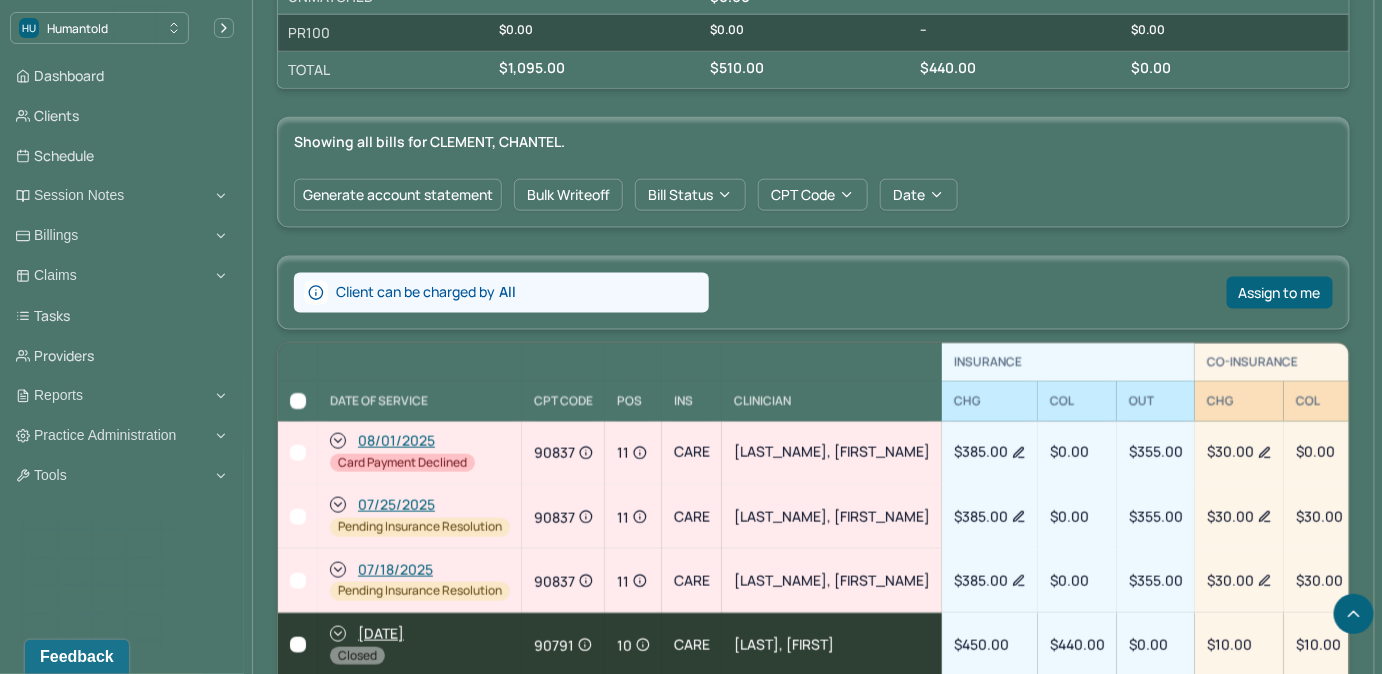 scroll, scrollTop: 730, scrollLeft: 0, axis: vertical 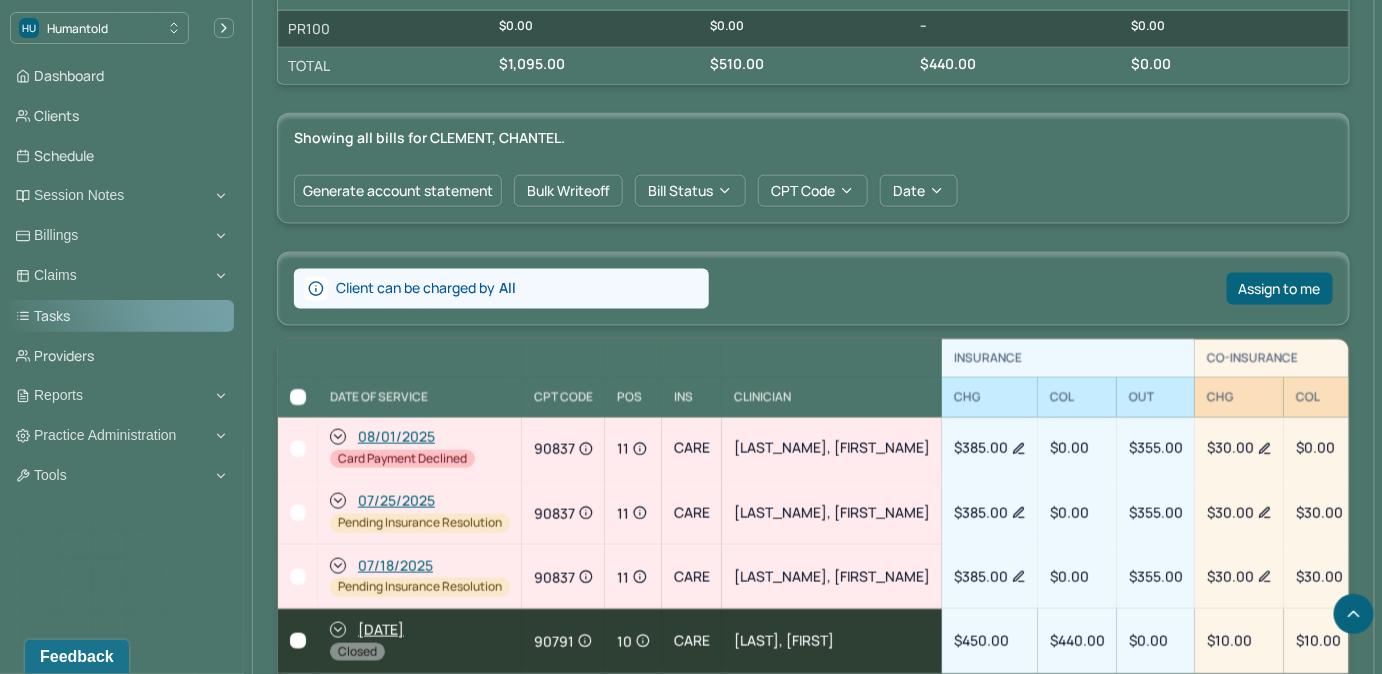 click on "Tasks" at bounding box center (122, 316) 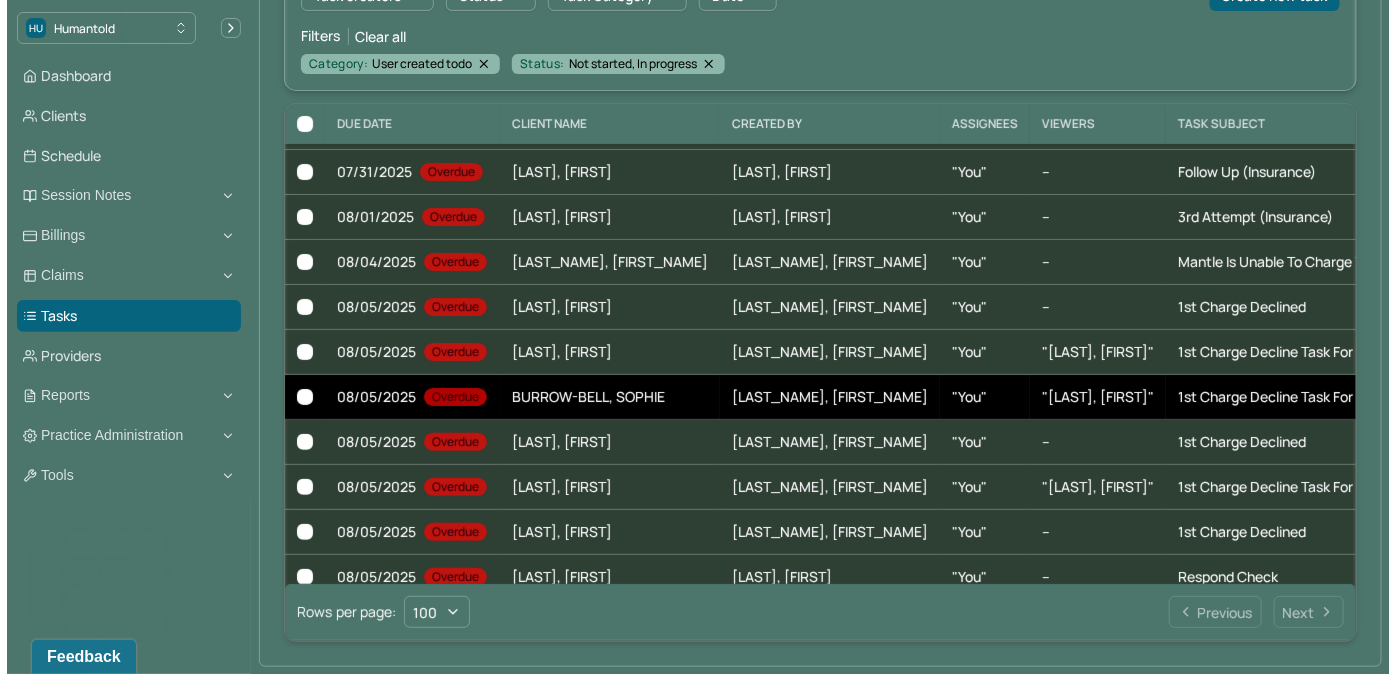 scroll, scrollTop: 181, scrollLeft: 0, axis: vertical 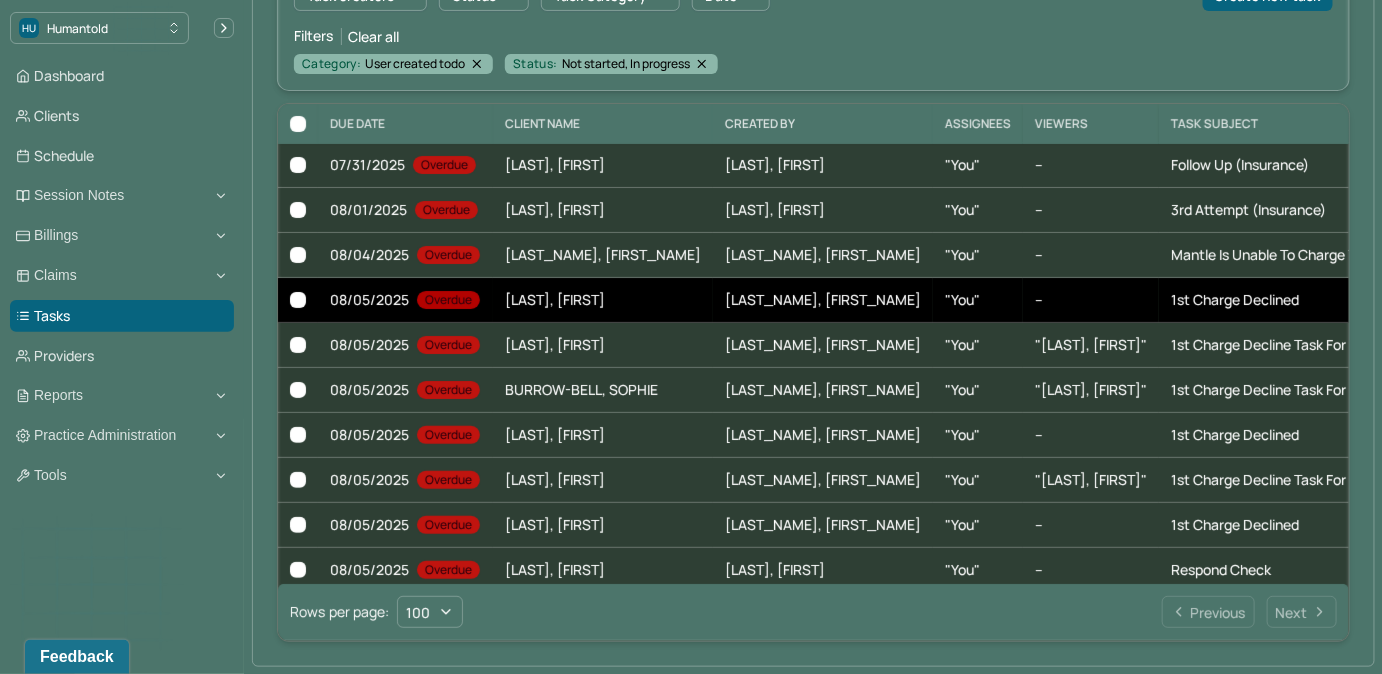 click on "--" at bounding box center [1091, 300] 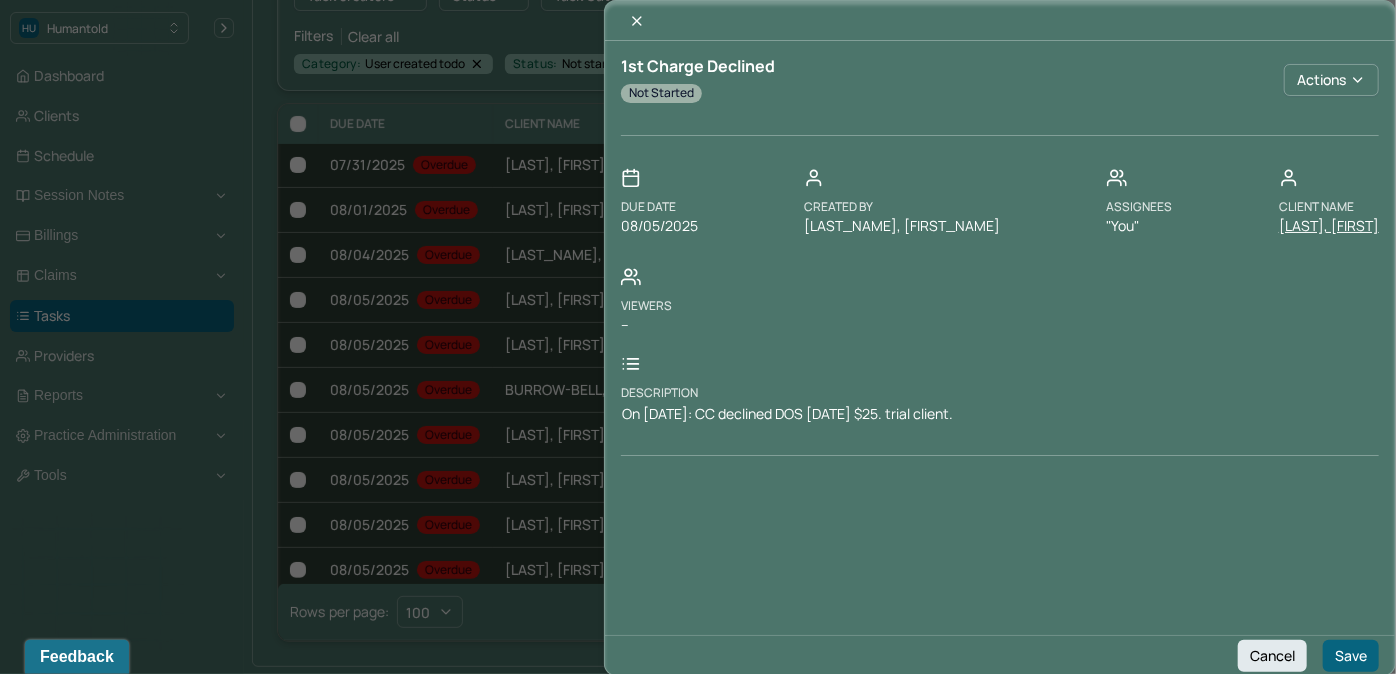click on "[LAST], [FIRST]" at bounding box center (1329, 226) 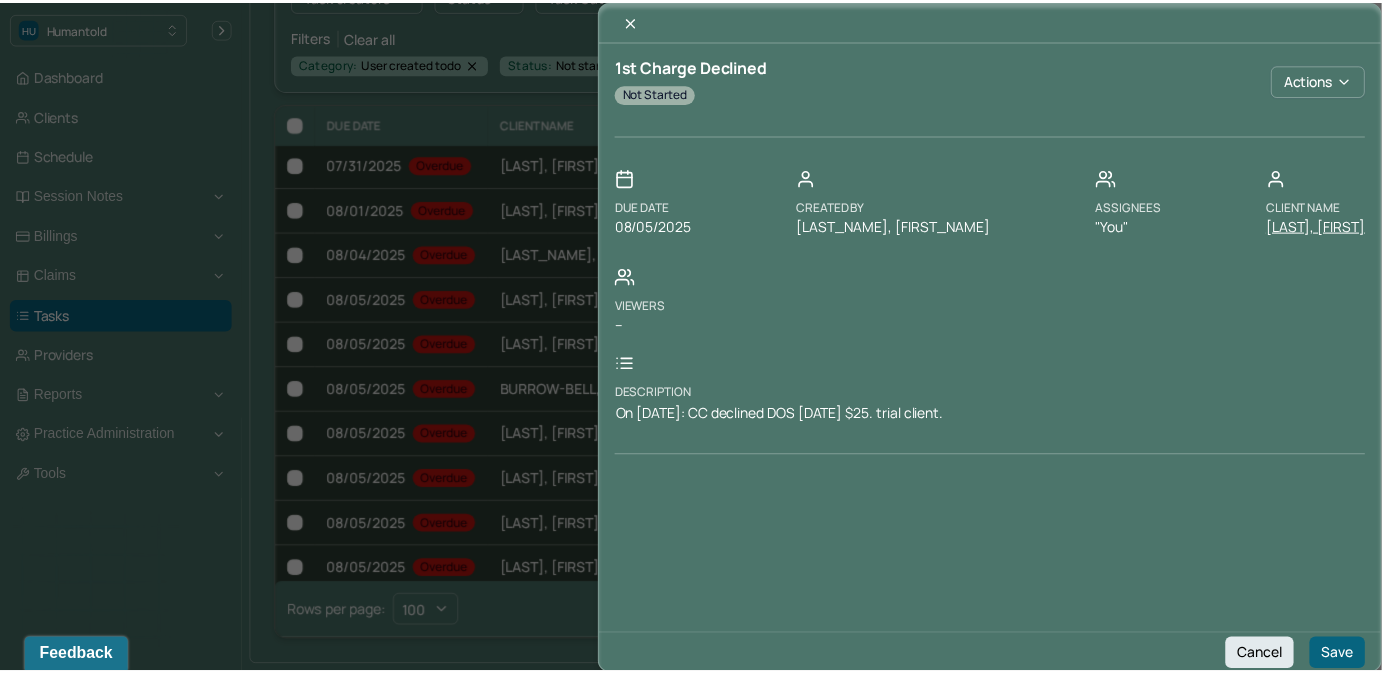 scroll, scrollTop: 0, scrollLeft: 0, axis: both 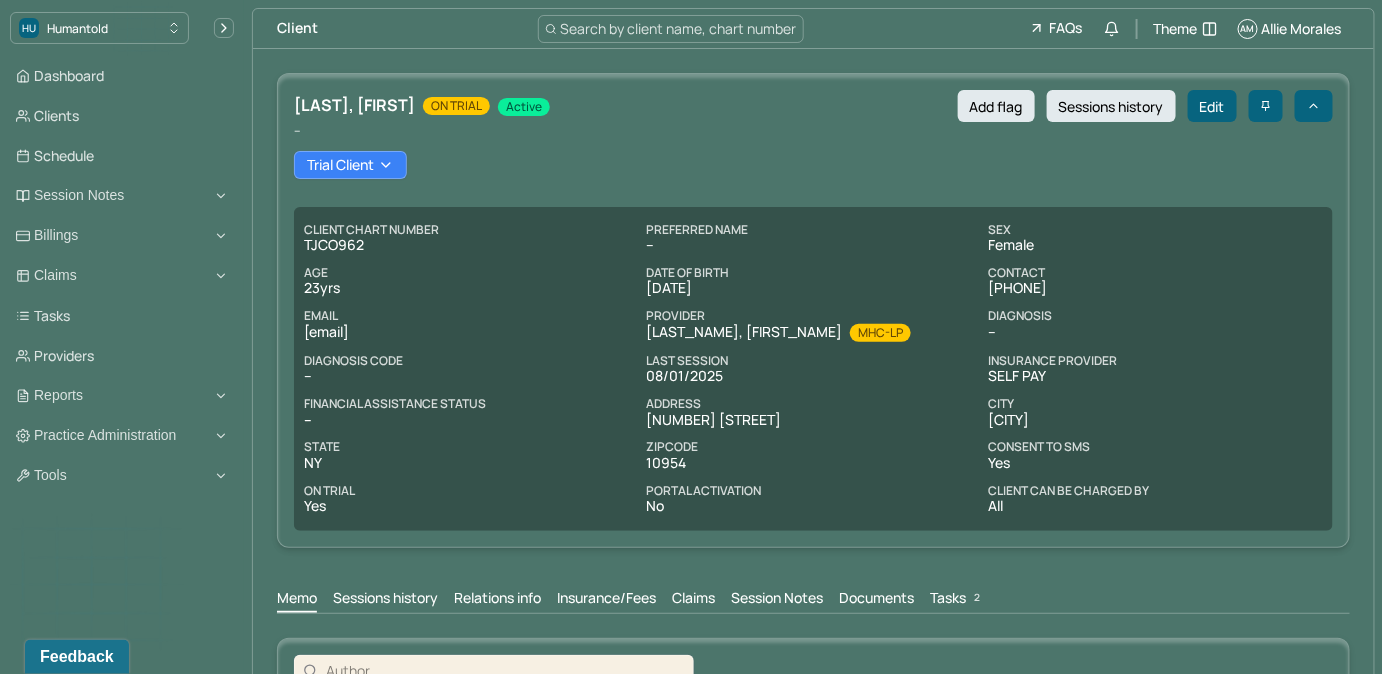 click on "CLIENT CHART NUMBER [ALPHANUMERIC_ID] PREFERRED NAME -- SEX female AGE 23  yrs DATE OF BIRTH [DATE]  CONTACT [PHONE] EMAIL [EMAIL] PROVIDER [LAST], [FIRST] MHC-LP DIAGNOSIS -- DIAGNOSIS CODE -- LAST SESSION [DATE] insurance provider Self Pay FINANCIAL ASSISTANCE STATUS -- Address [NUMBER] [STREET] City [CITY] State [STATE] Zipcode [POSTAL_CODE] Consent to Sms Yes On Trial Yes Portal Activation No Client can be charged by All" at bounding box center [813, 369] 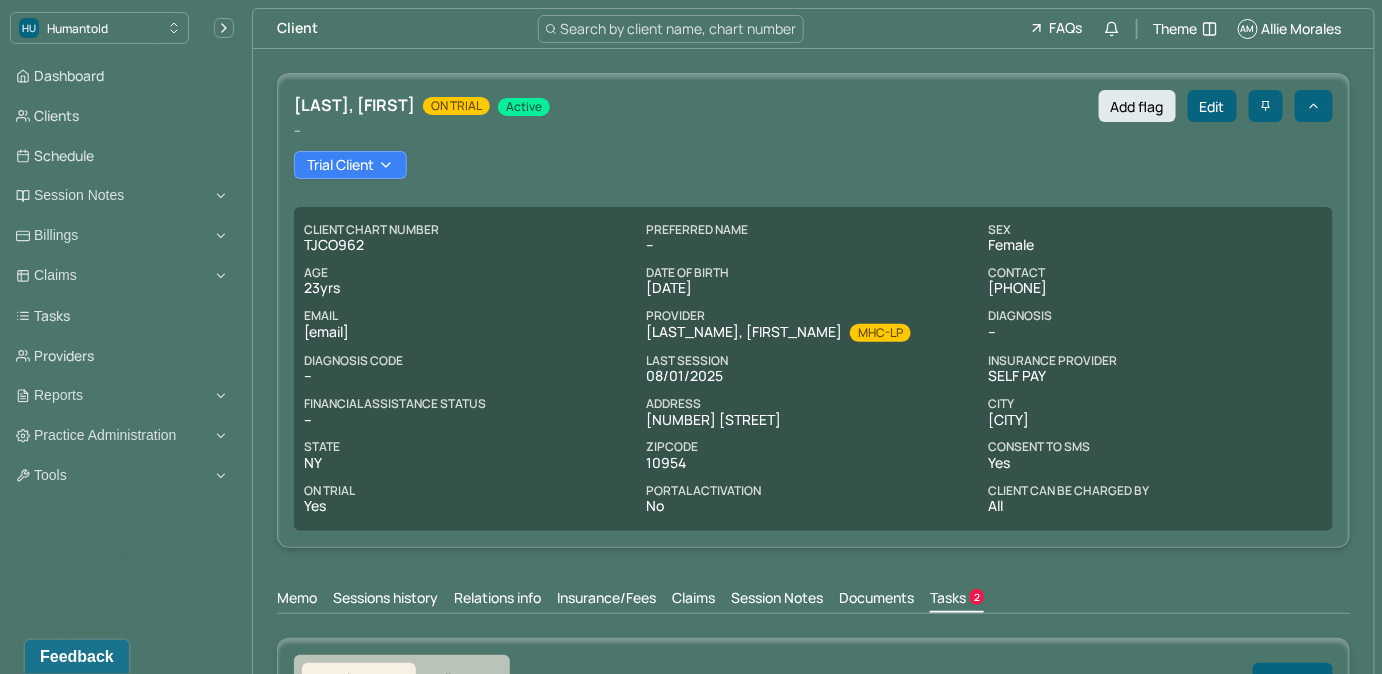 scroll, scrollTop: 1, scrollLeft: 0, axis: vertical 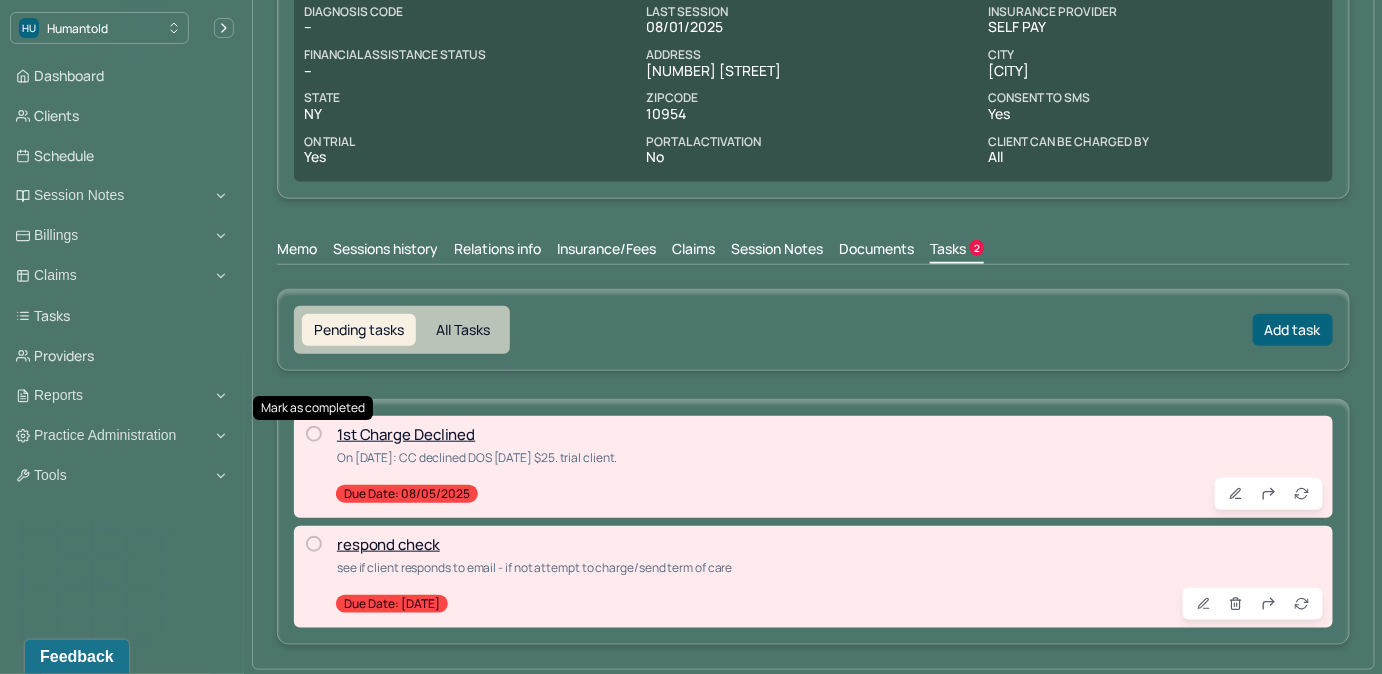 click at bounding box center (314, 434) 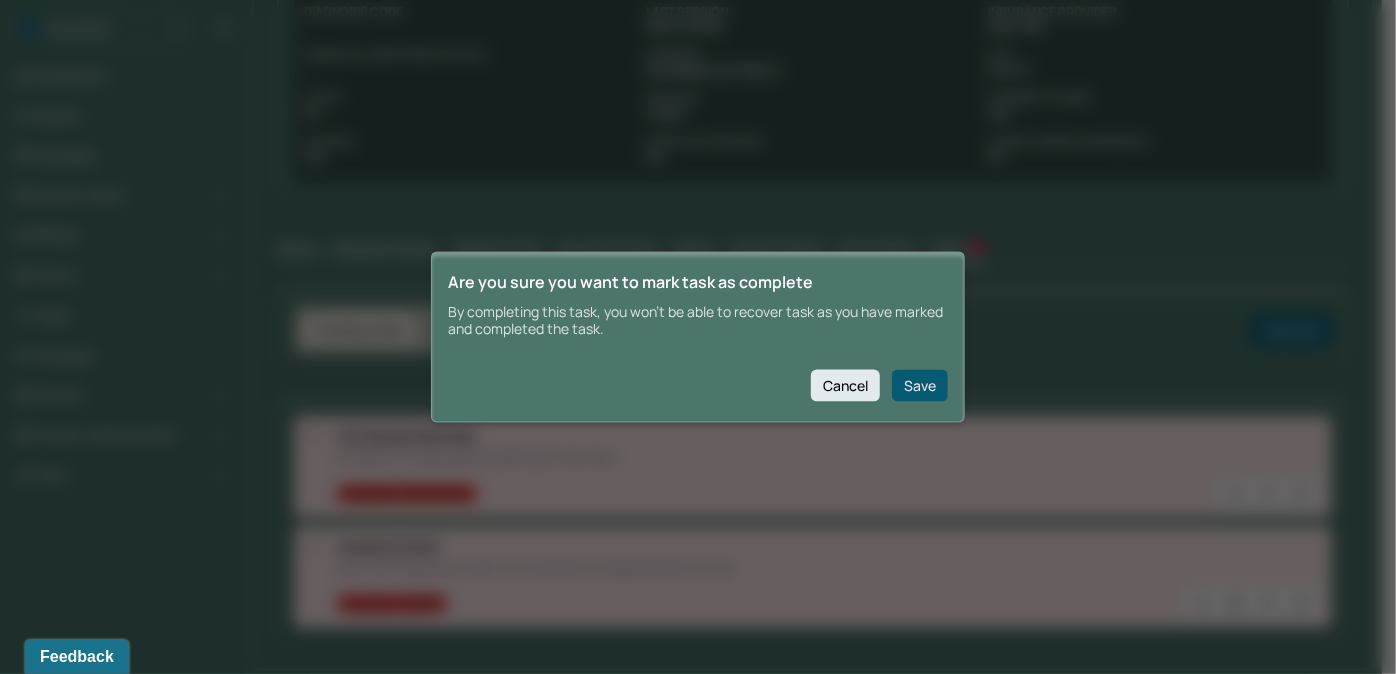 click on "Save" at bounding box center [920, 385] 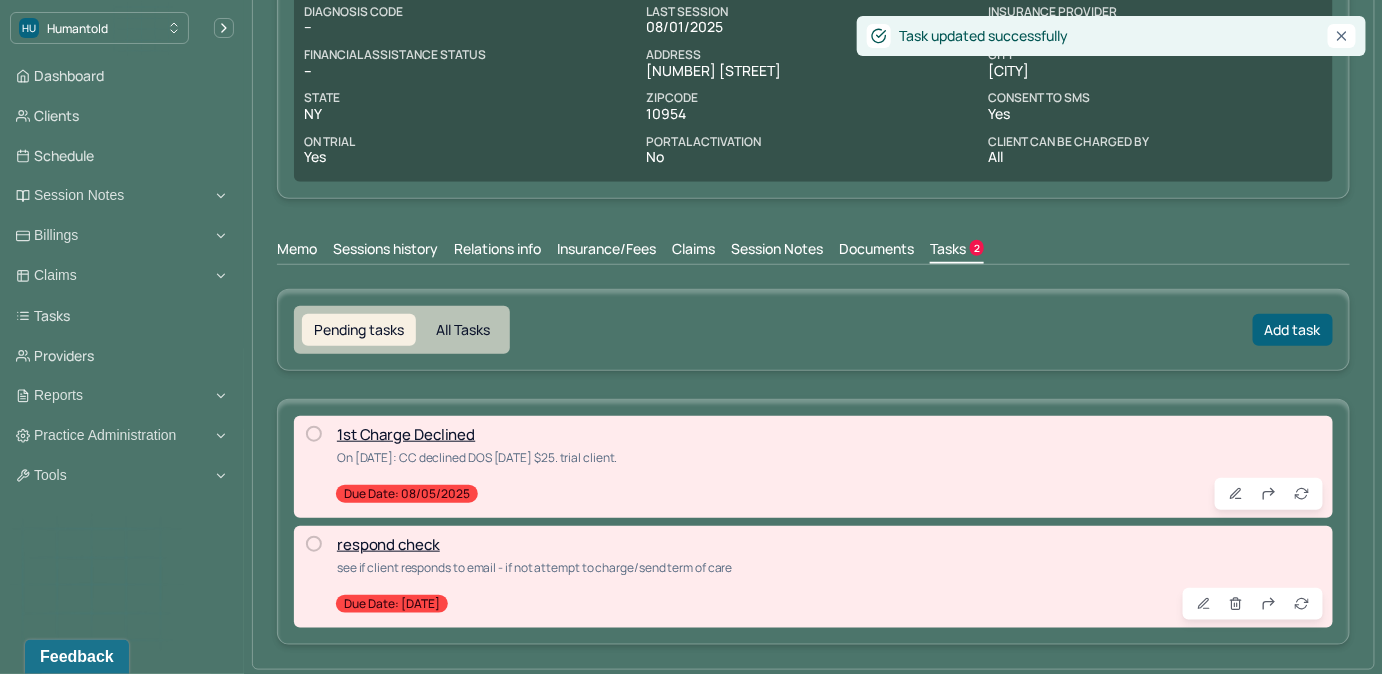 scroll, scrollTop: 240, scrollLeft: 0, axis: vertical 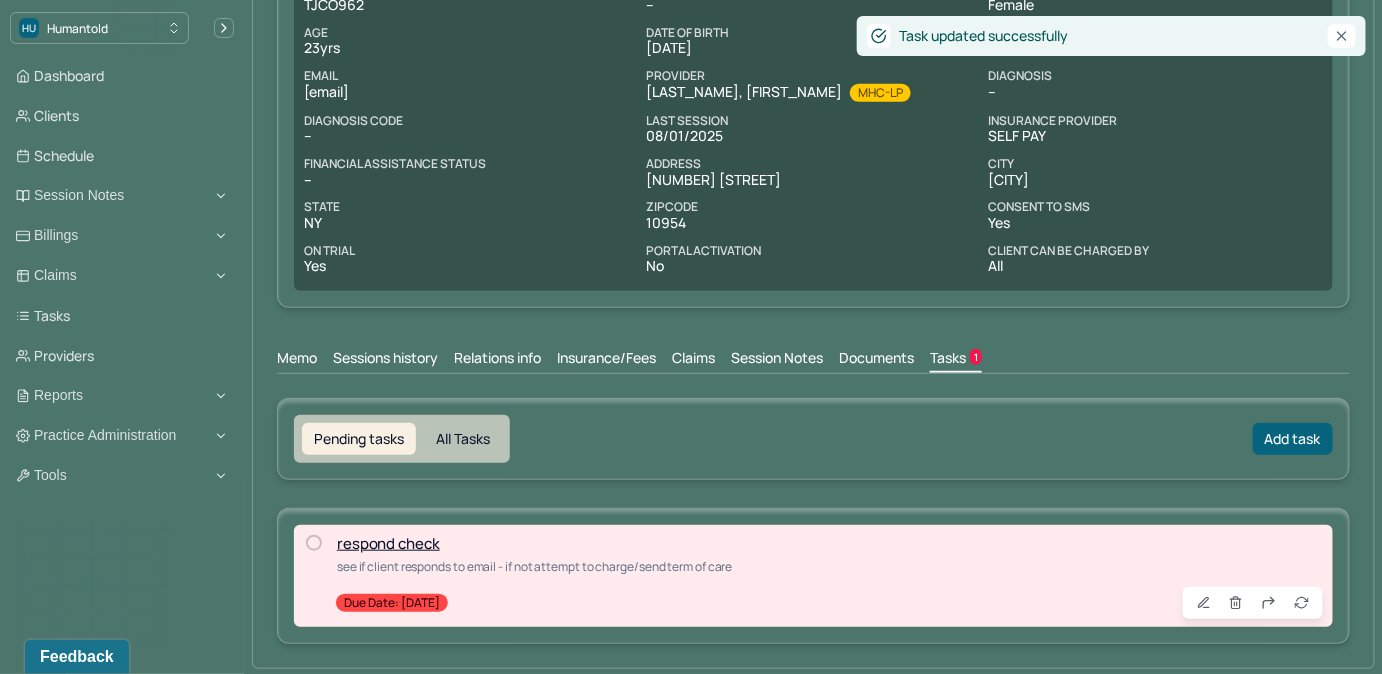 click on "Claims" at bounding box center [693, 360] 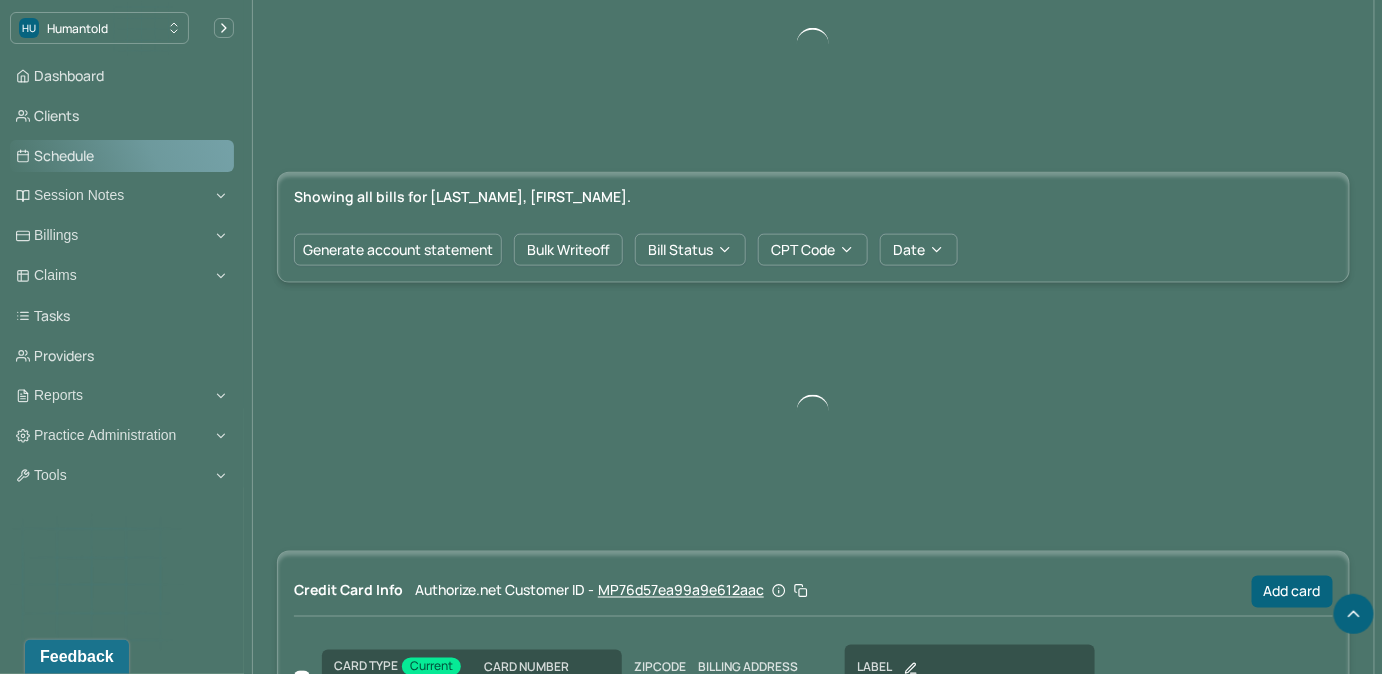 scroll, scrollTop: 698, scrollLeft: 0, axis: vertical 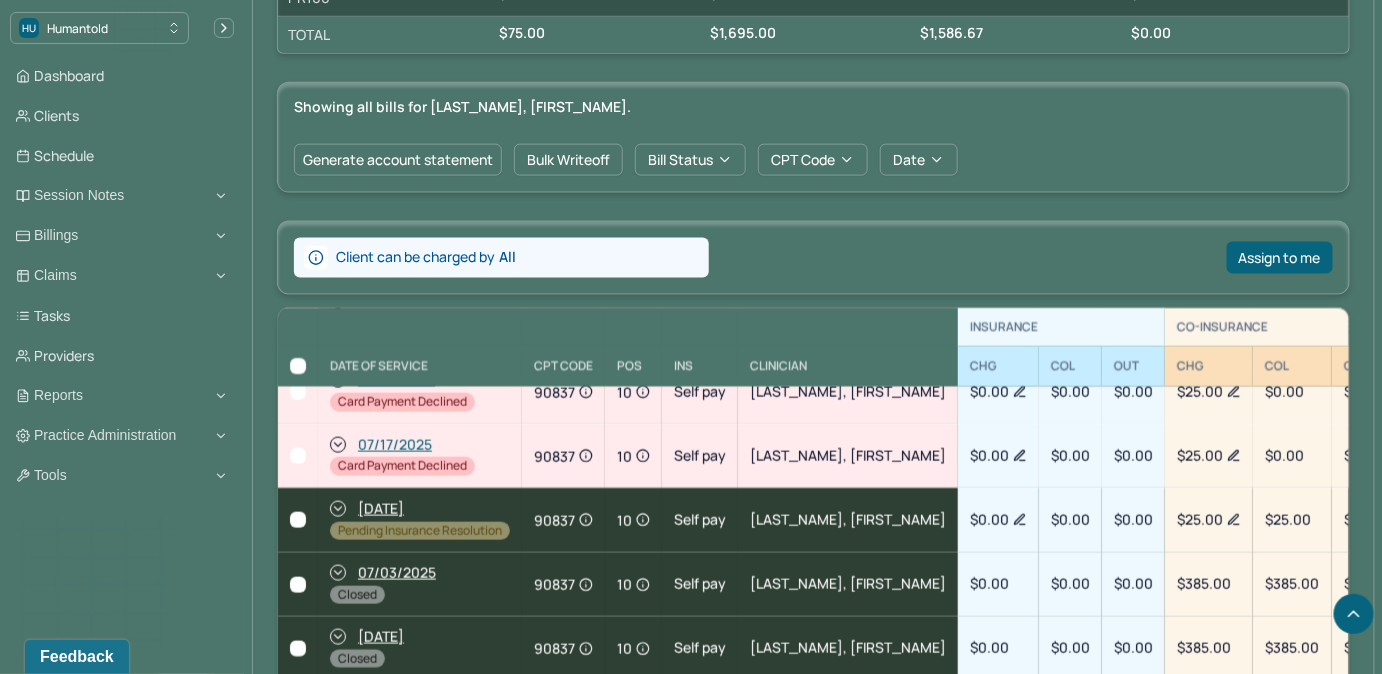 click at bounding box center (298, 456) 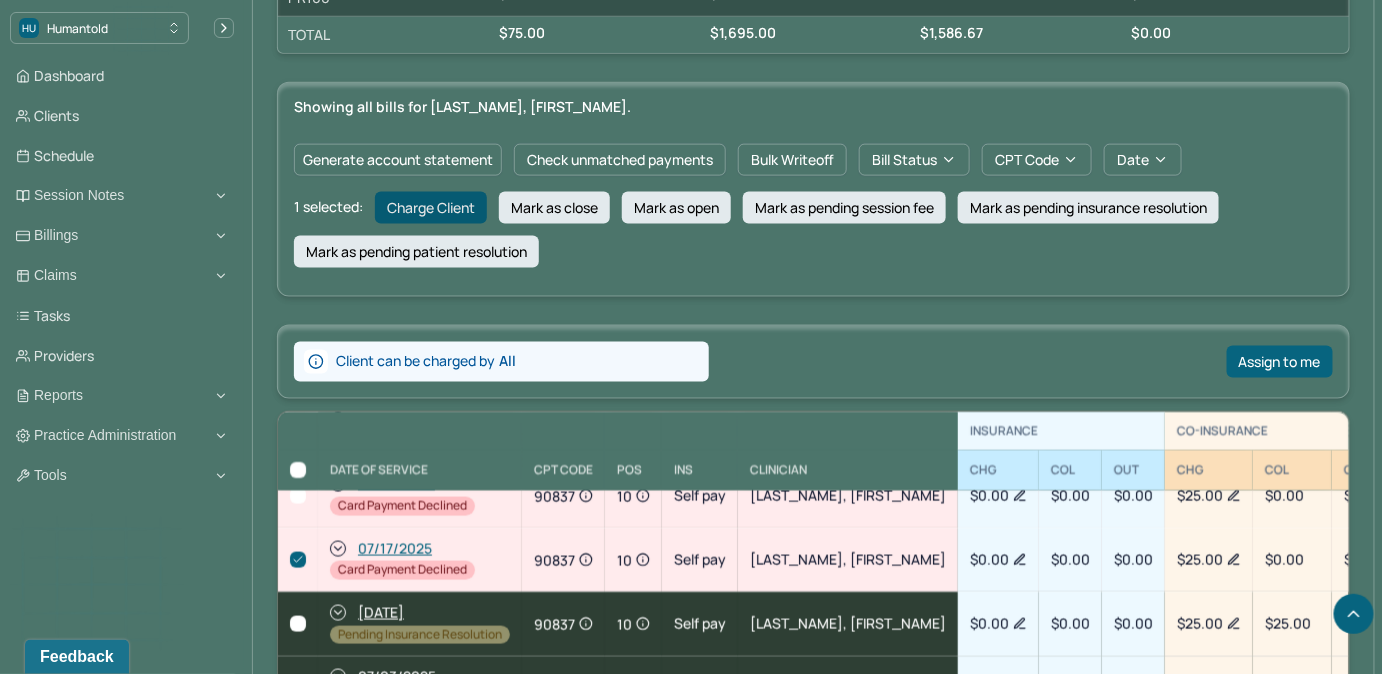 click on "Charge Client" at bounding box center (431, 208) 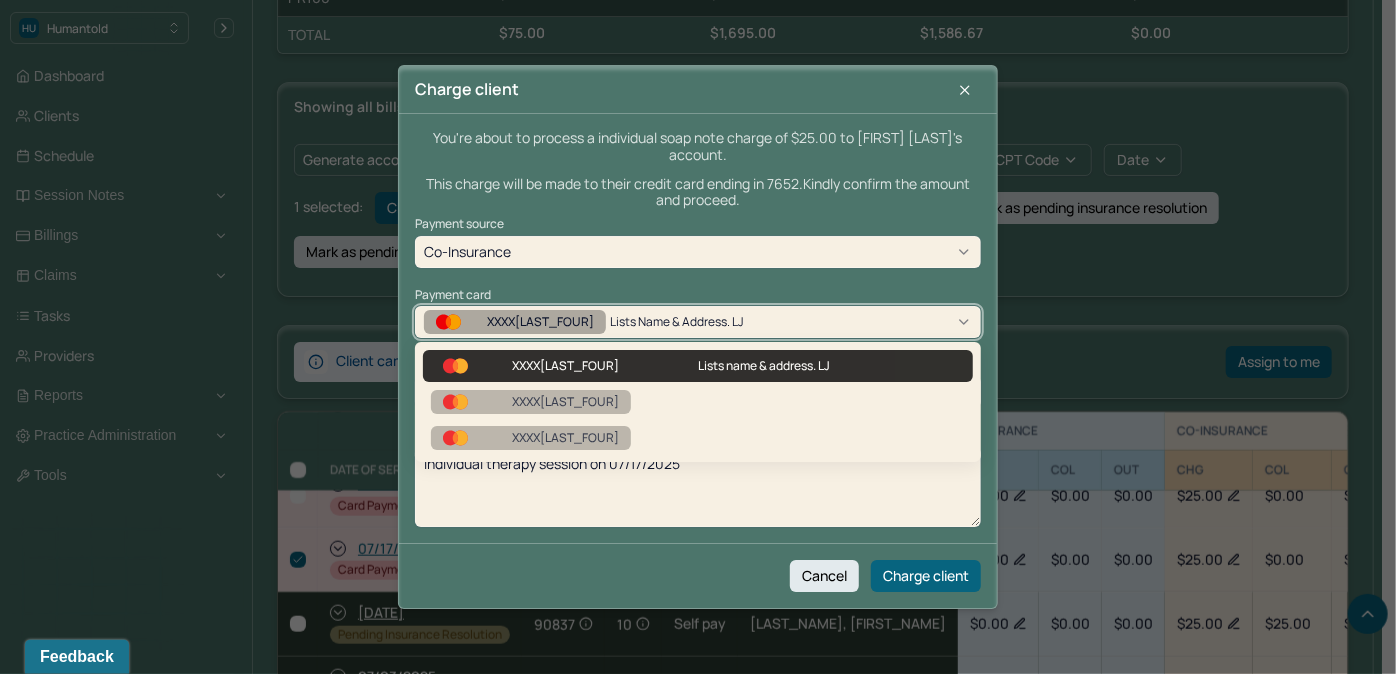 click on "XXXX[NUMBER] Lists name & address. LJ" at bounding box center (698, 322) 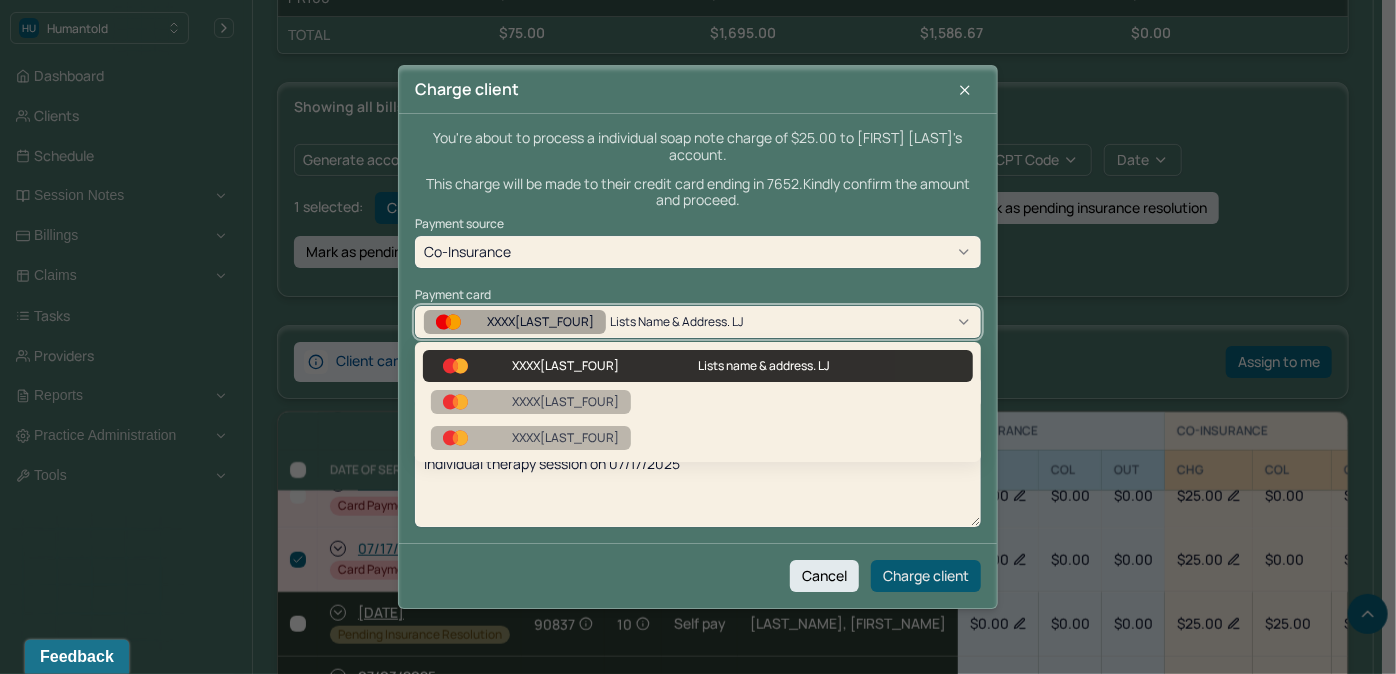 click on "Charge client" at bounding box center (926, 576) 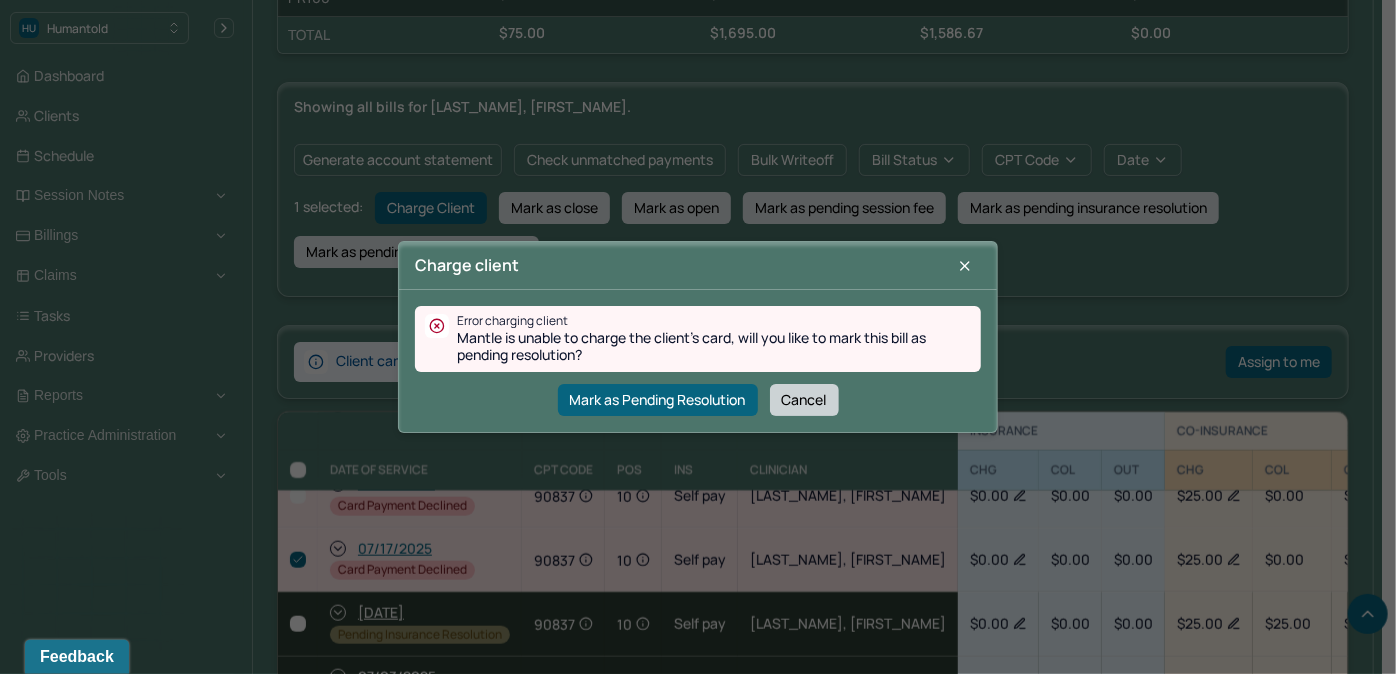 click on "Cancel" at bounding box center [804, 400] 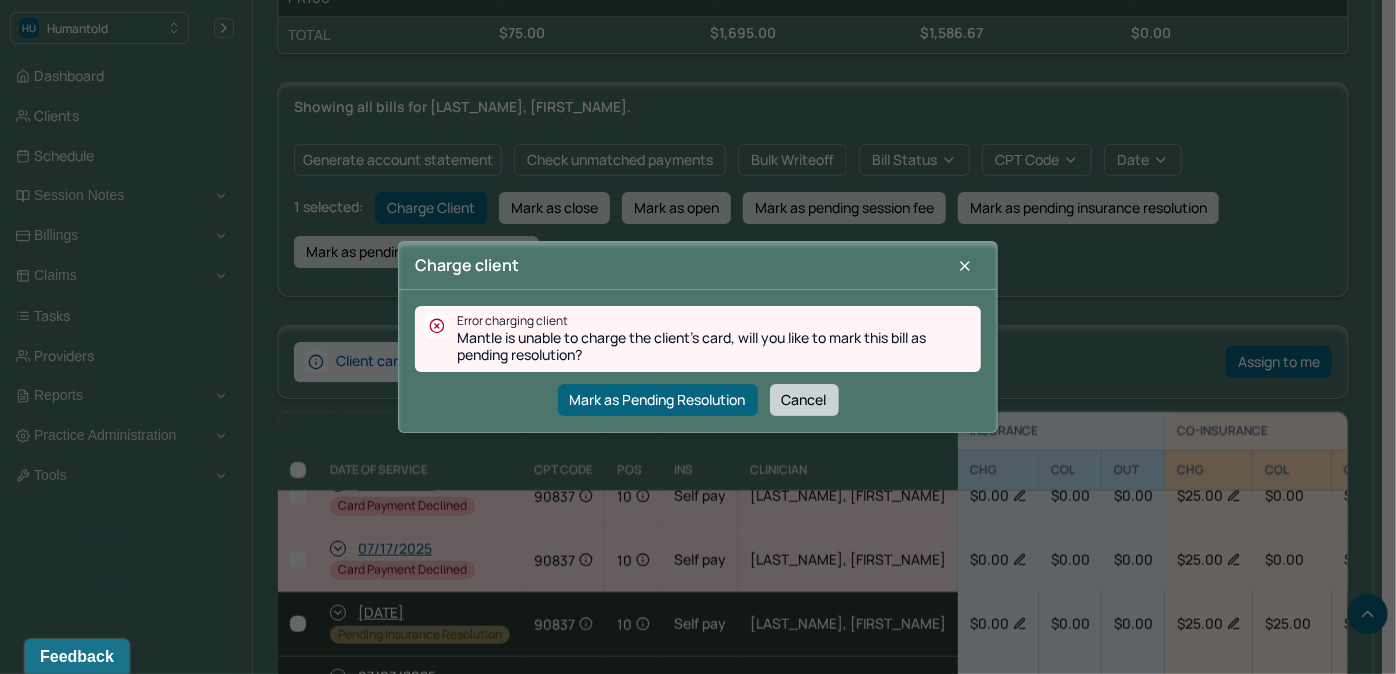 checkbox on "false" 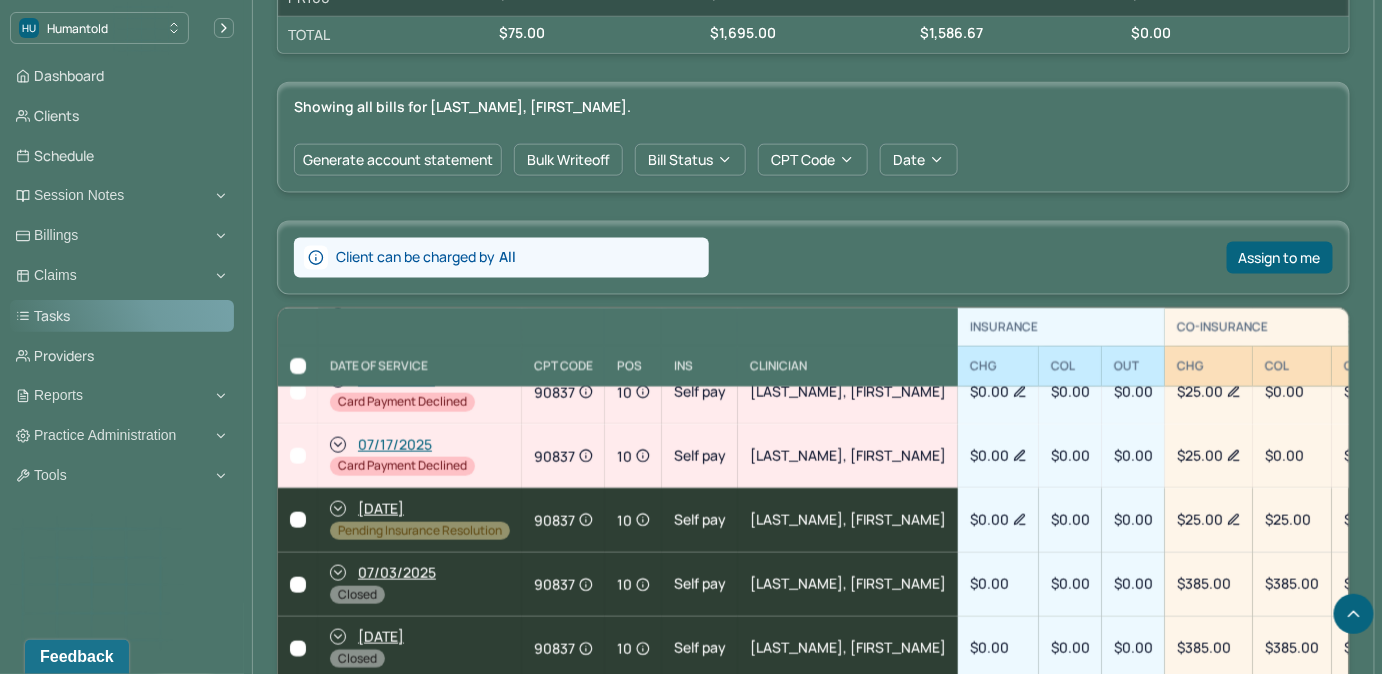 click on "Tasks" at bounding box center [122, 316] 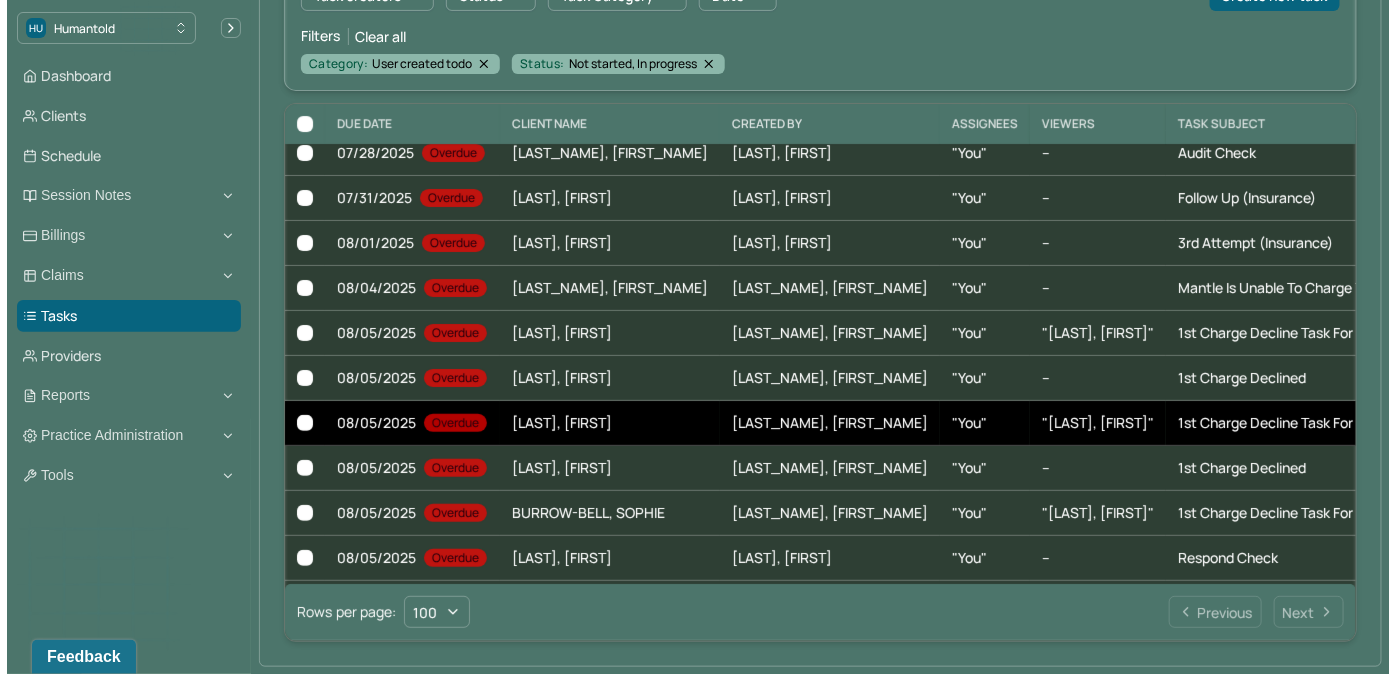 scroll, scrollTop: 181, scrollLeft: 0, axis: vertical 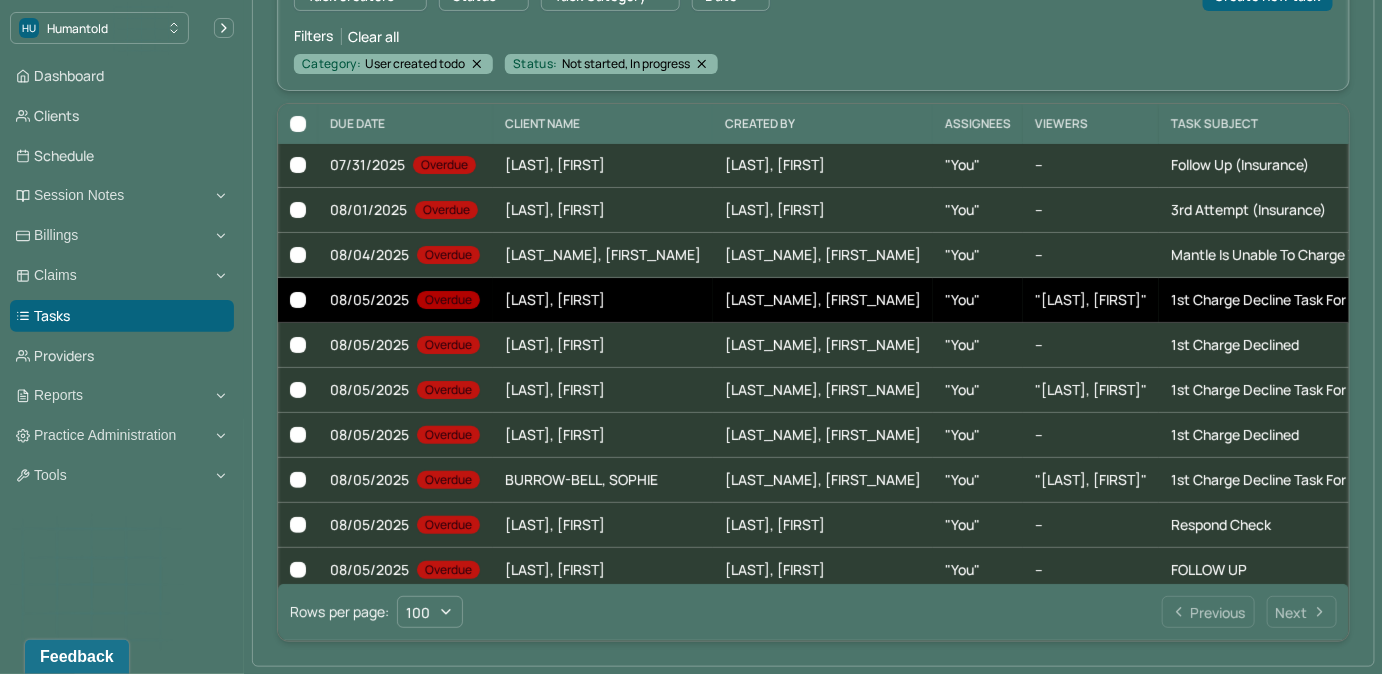 click on ""[LAST], [FIRST]"" at bounding box center [1091, 300] 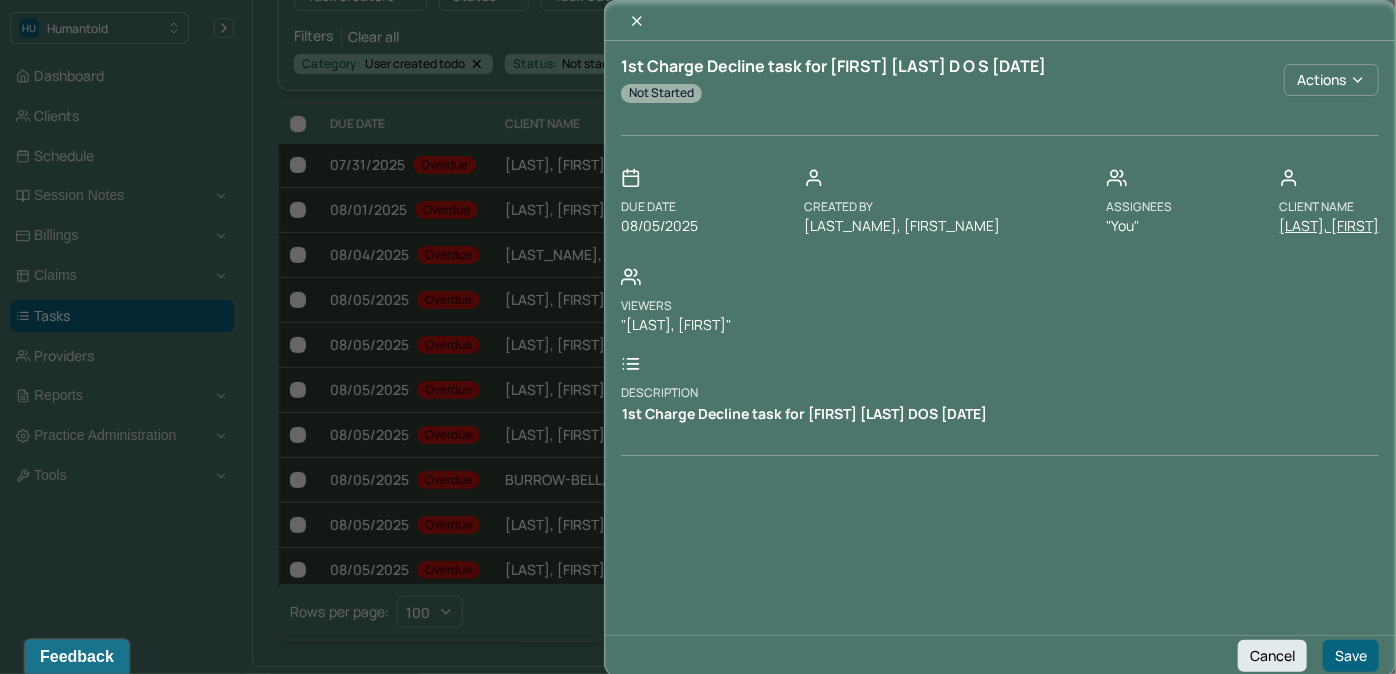 click on "[LAST], [FIRST]" at bounding box center [1329, 226] 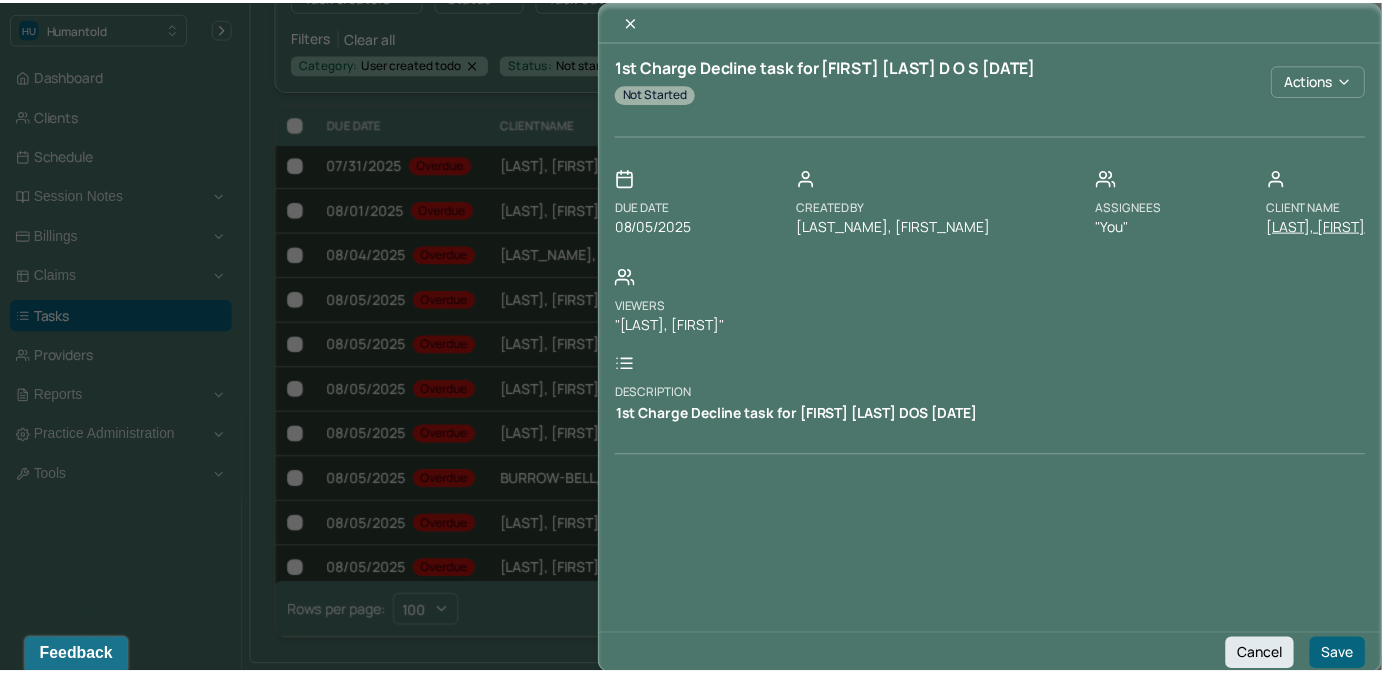 scroll, scrollTop: 0, scrollLeft: 0, axis: both 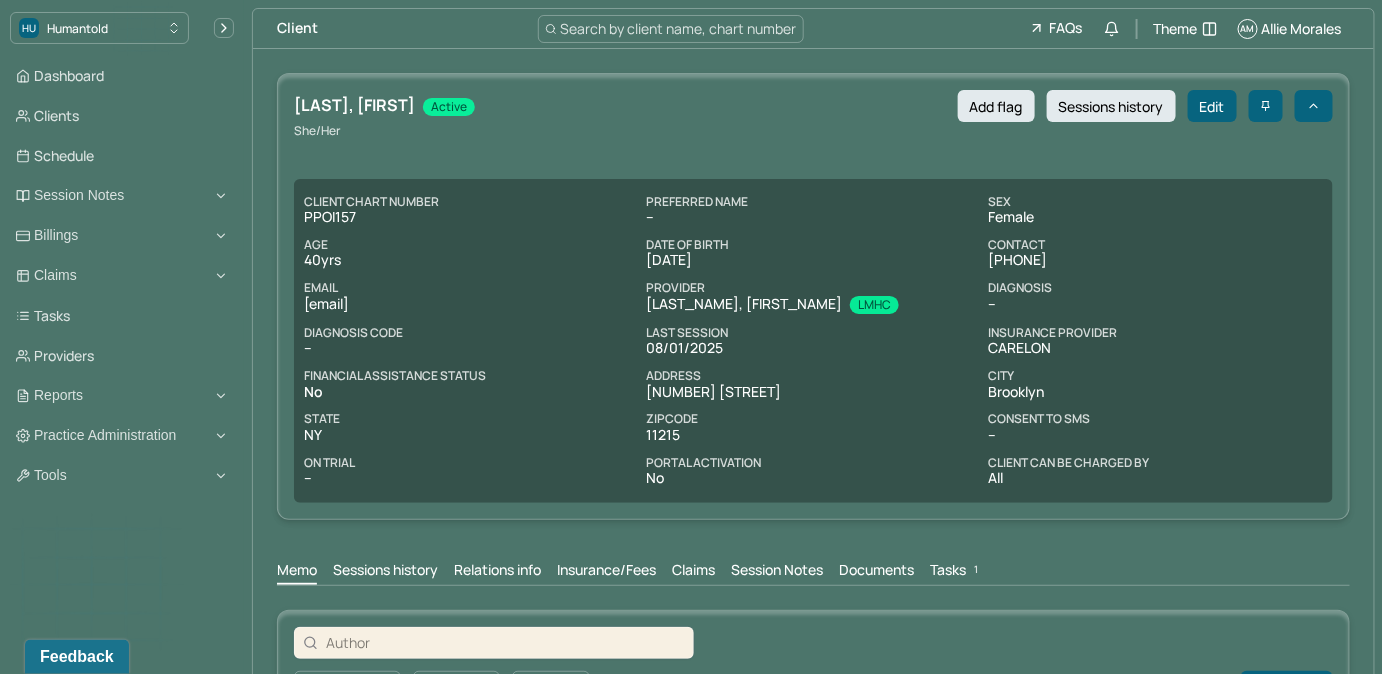 click on "Tasks 1" at bounding box center (956, 572) 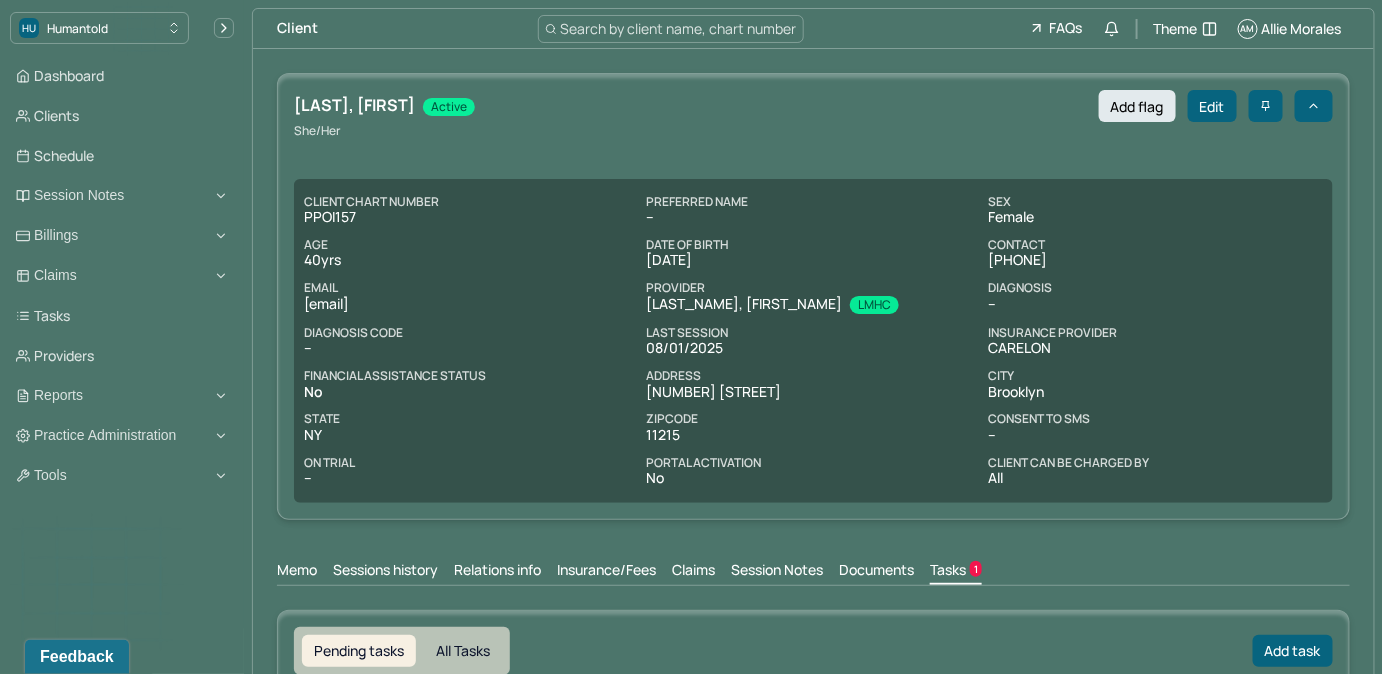 scroll, scrollTop: 0, scrollLeft: 0, axis: both 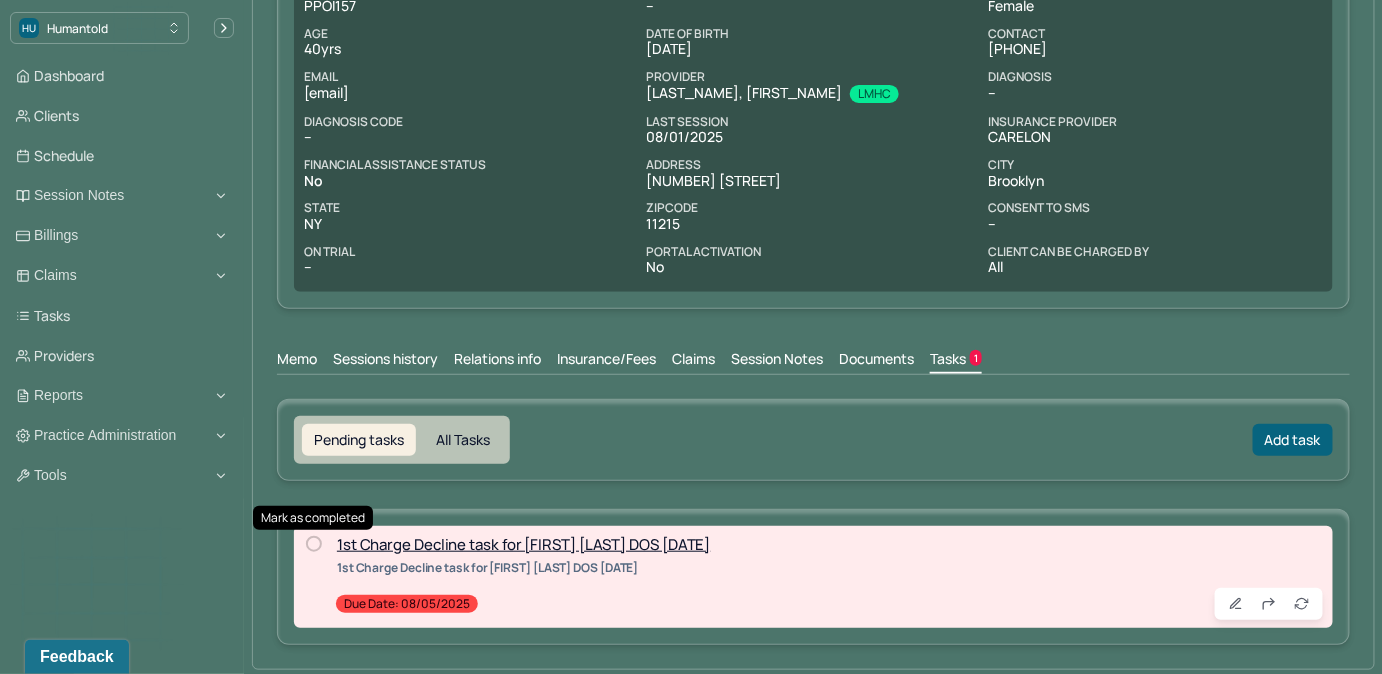 click at bounding box center (314, 544) 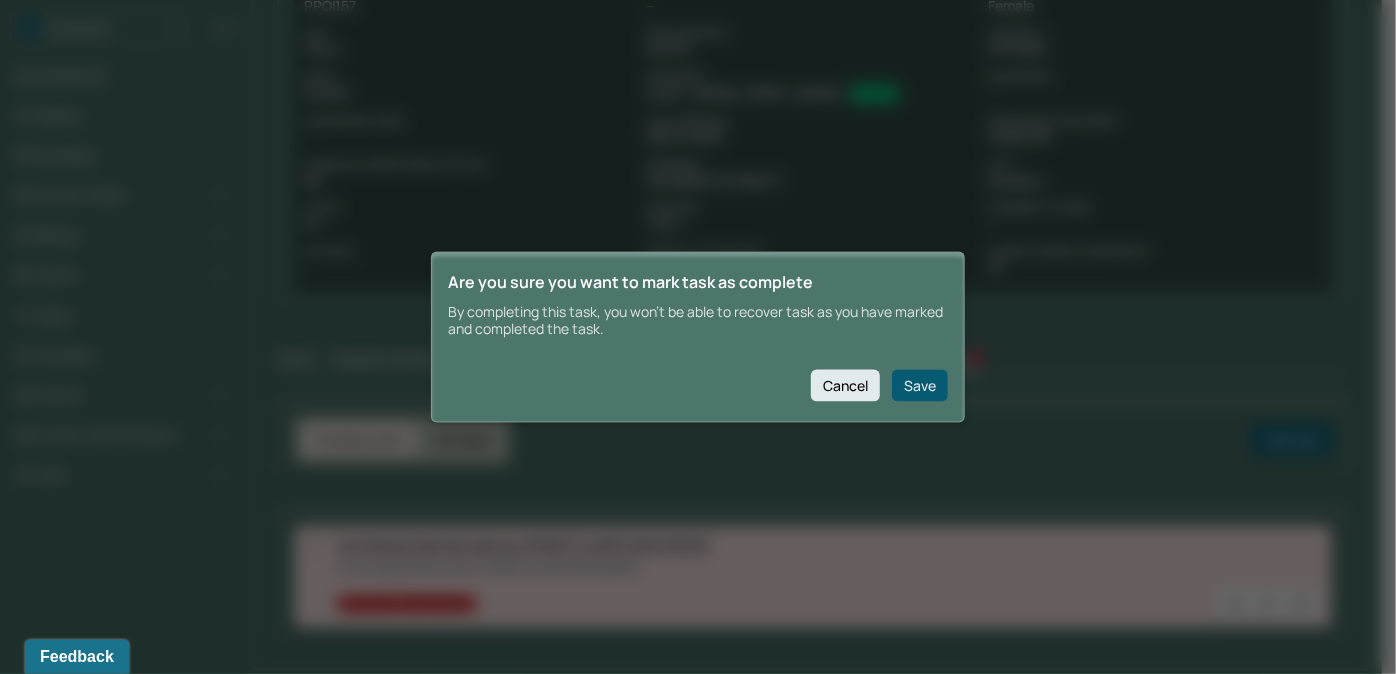 click on "Save" at bounding box center (920, 385) 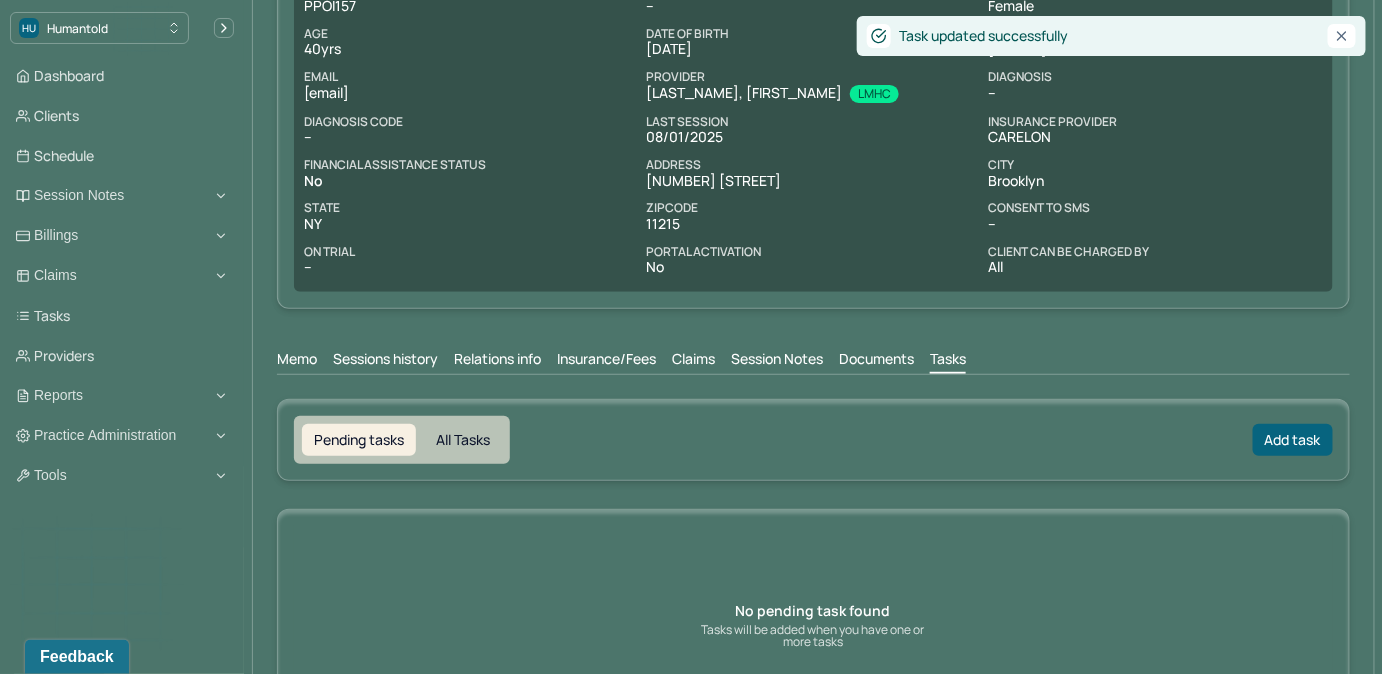 click on "Claims" at bounding box center [693, 361] 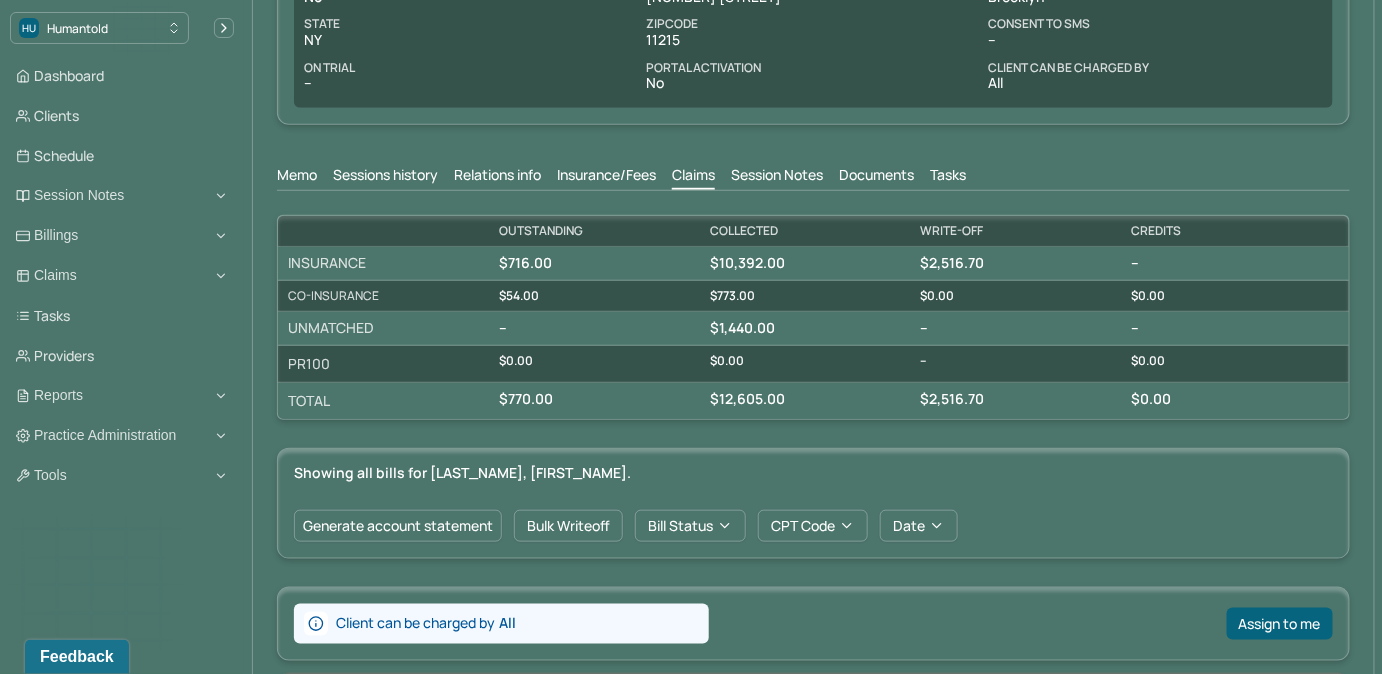 scroll, scrollTop: 393, scrollLeft: 0, axis: vertical 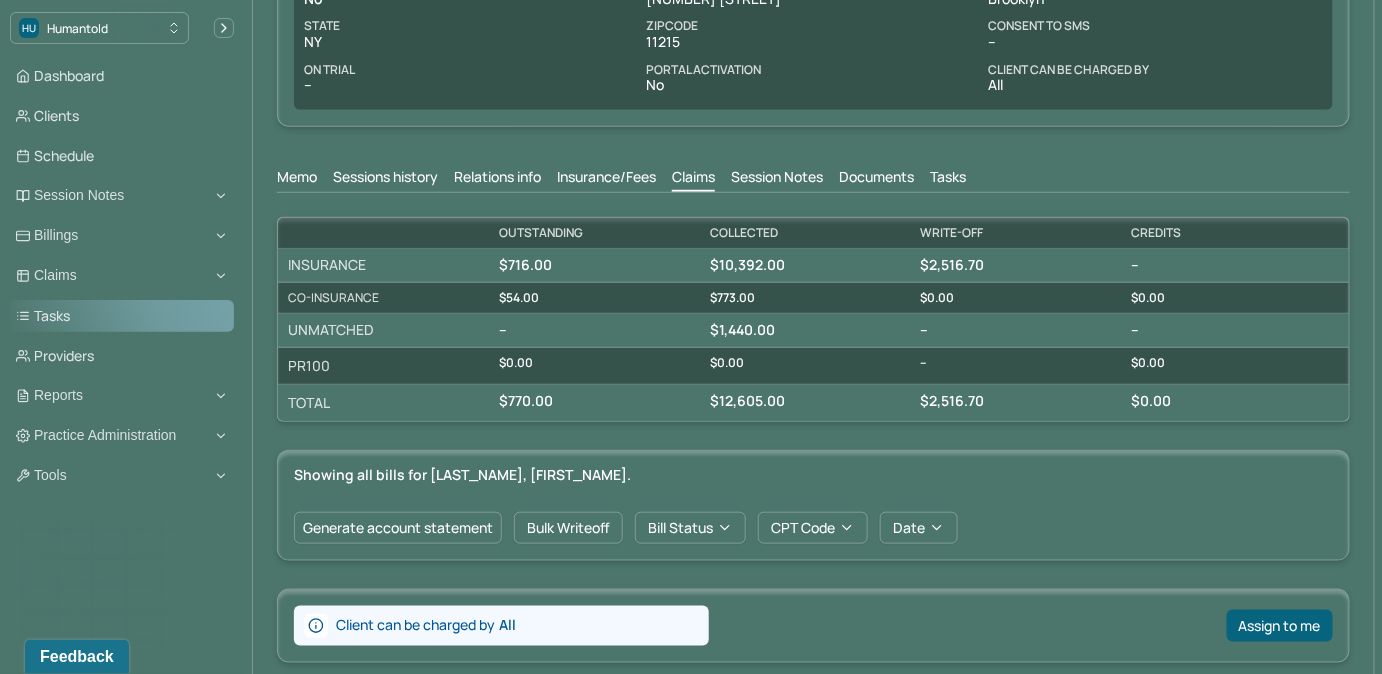 click on "Tasks" at bounding box center (122, 316) 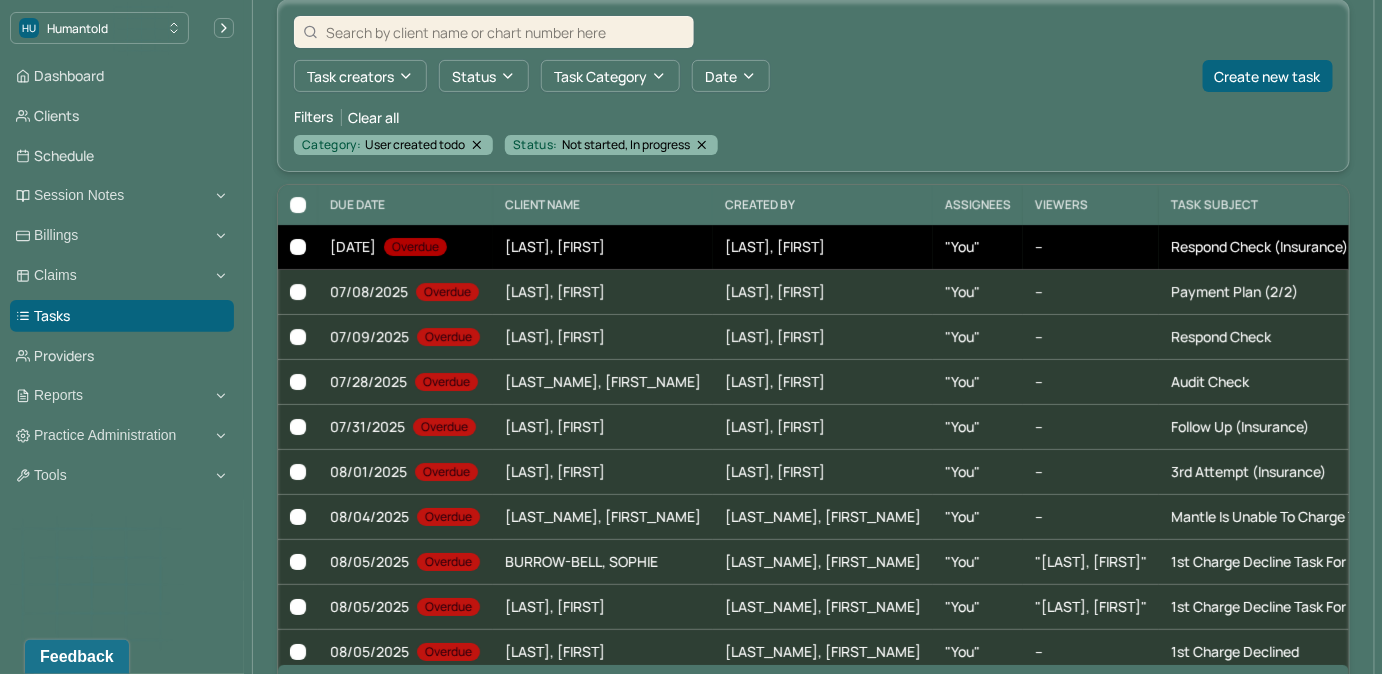 scroll, scrollTop: 181, scrollLeft: 0, axis: vertical 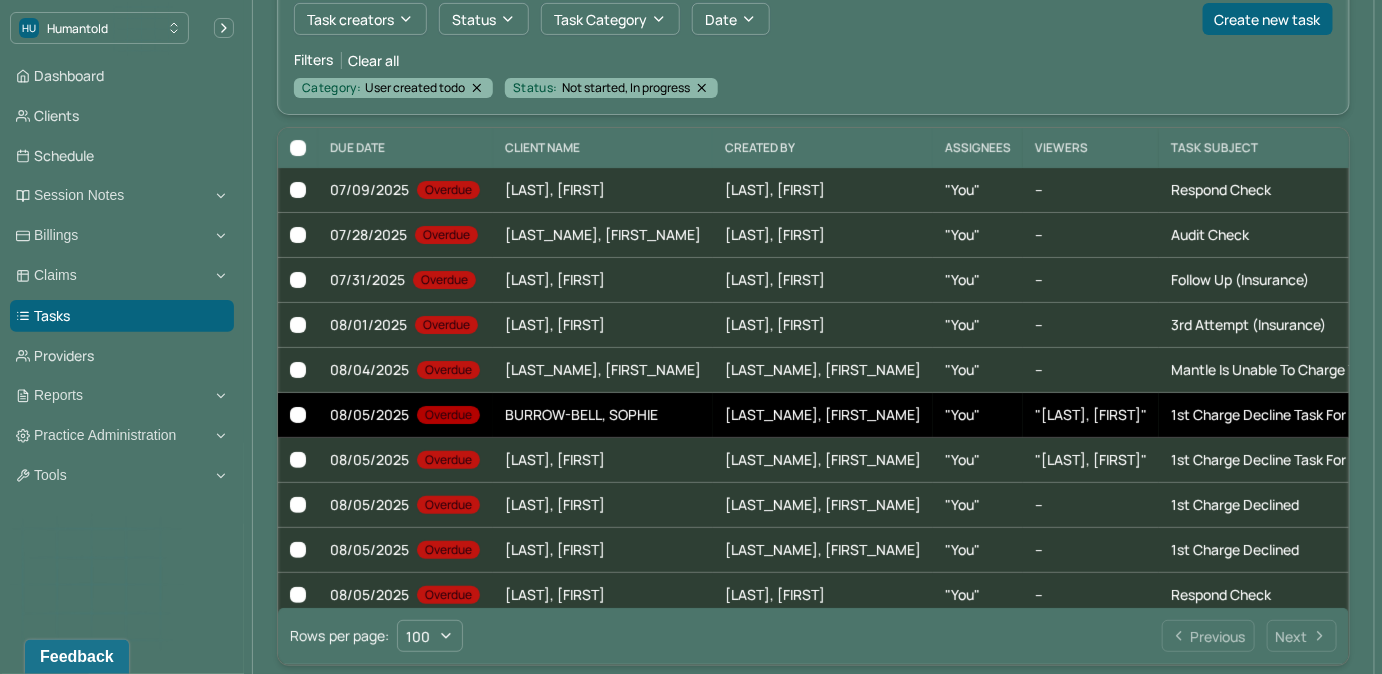 click on ""[LAST], [FIRST]"" at bounding box center (1091, 415) 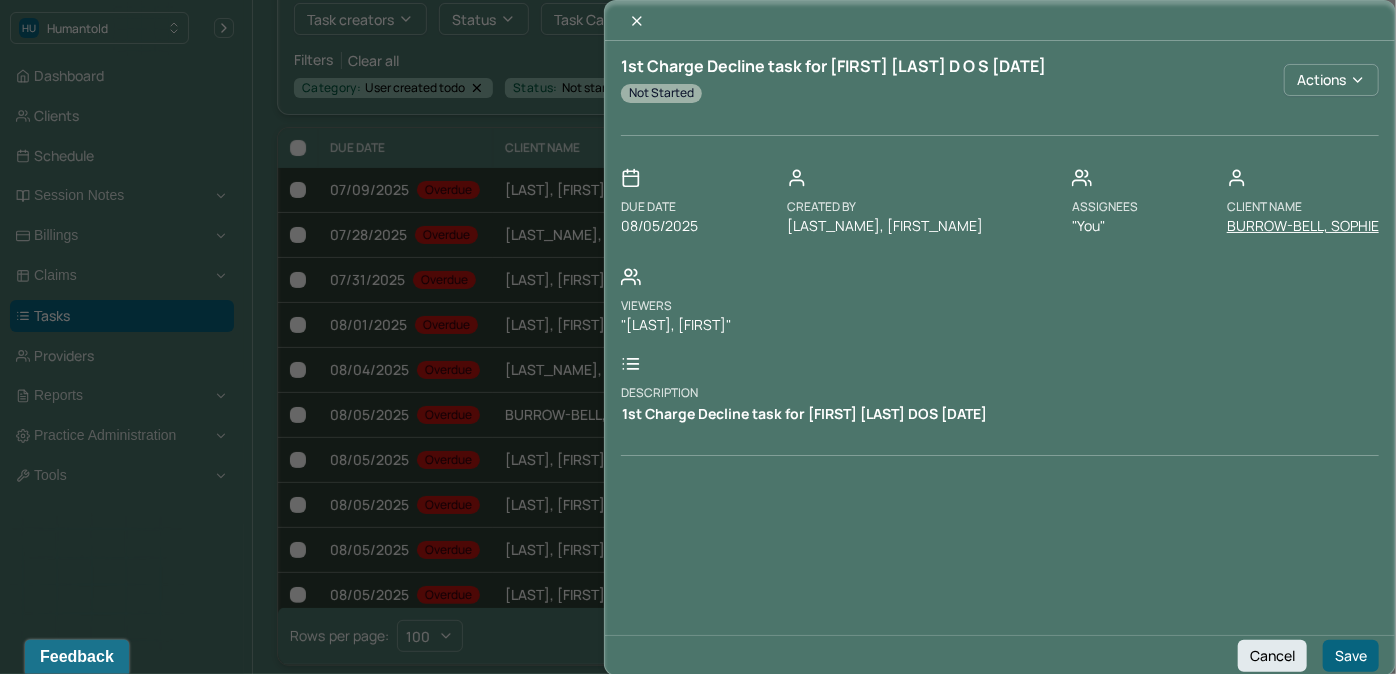 click on "BURROW-BELL, SOPHIE" at bounding box center (1303, 226) 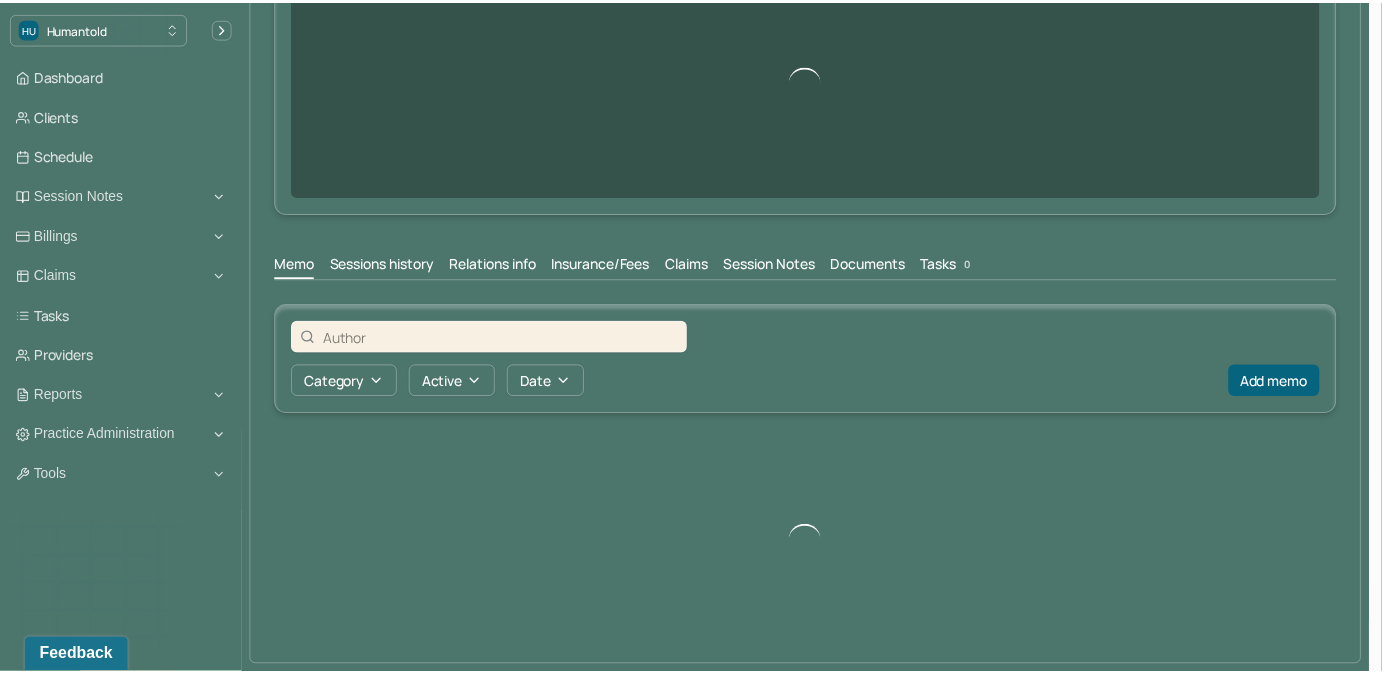 scroll, scrollTop: 0, scrollLeft: 0, axis: both 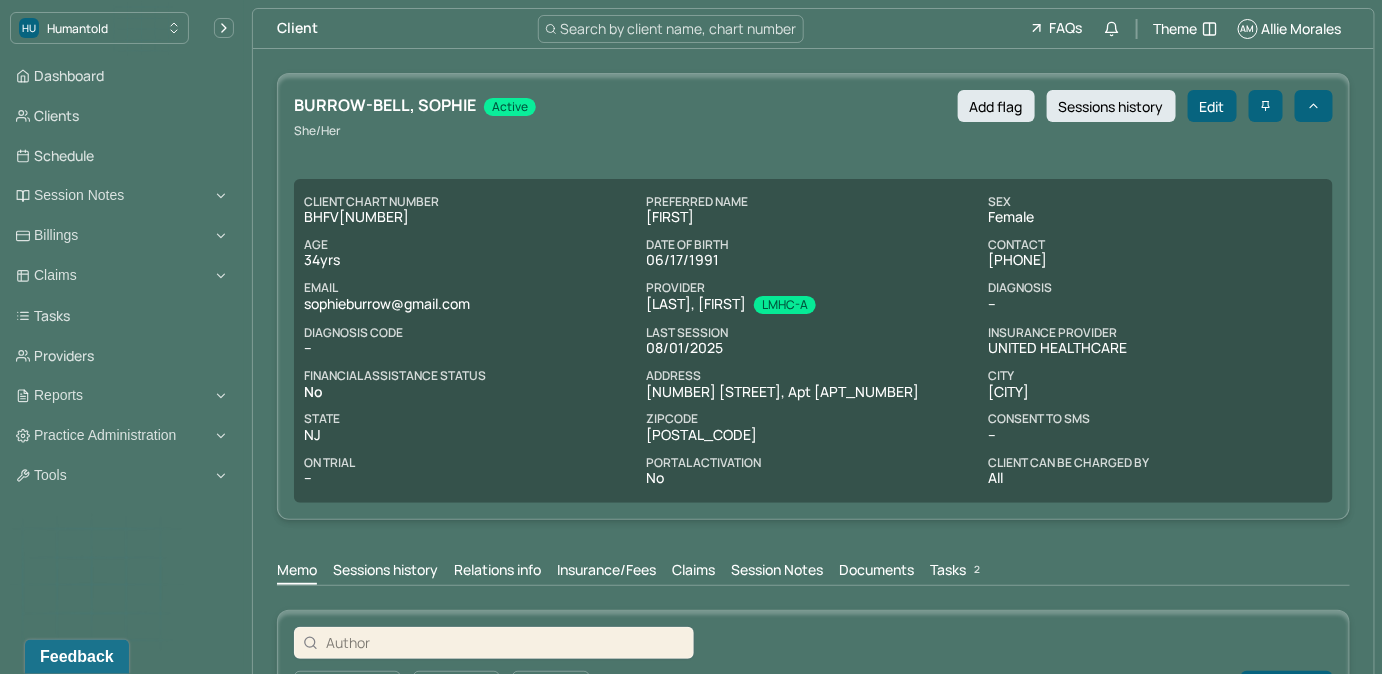 click on "Tasks 2" at bounding box center (957, 572) 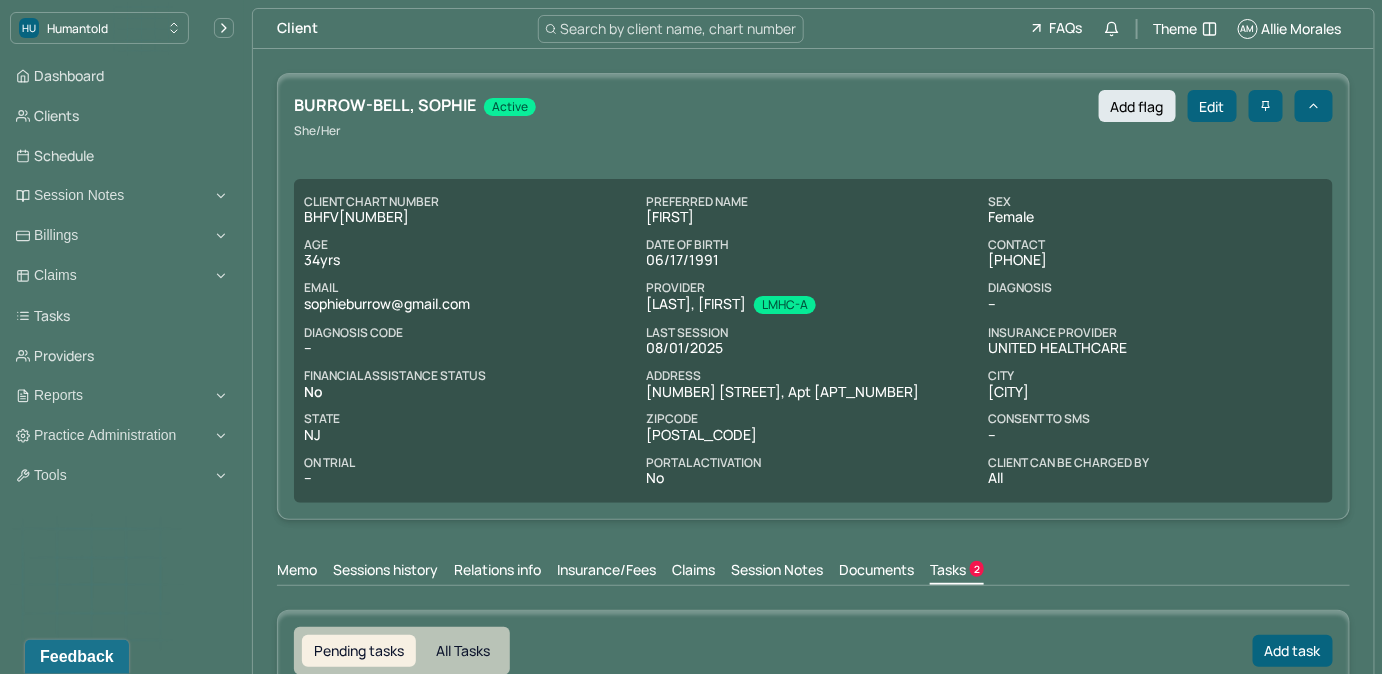 scroll, scrollTop: 0, scrollLeft: 0, axis: both 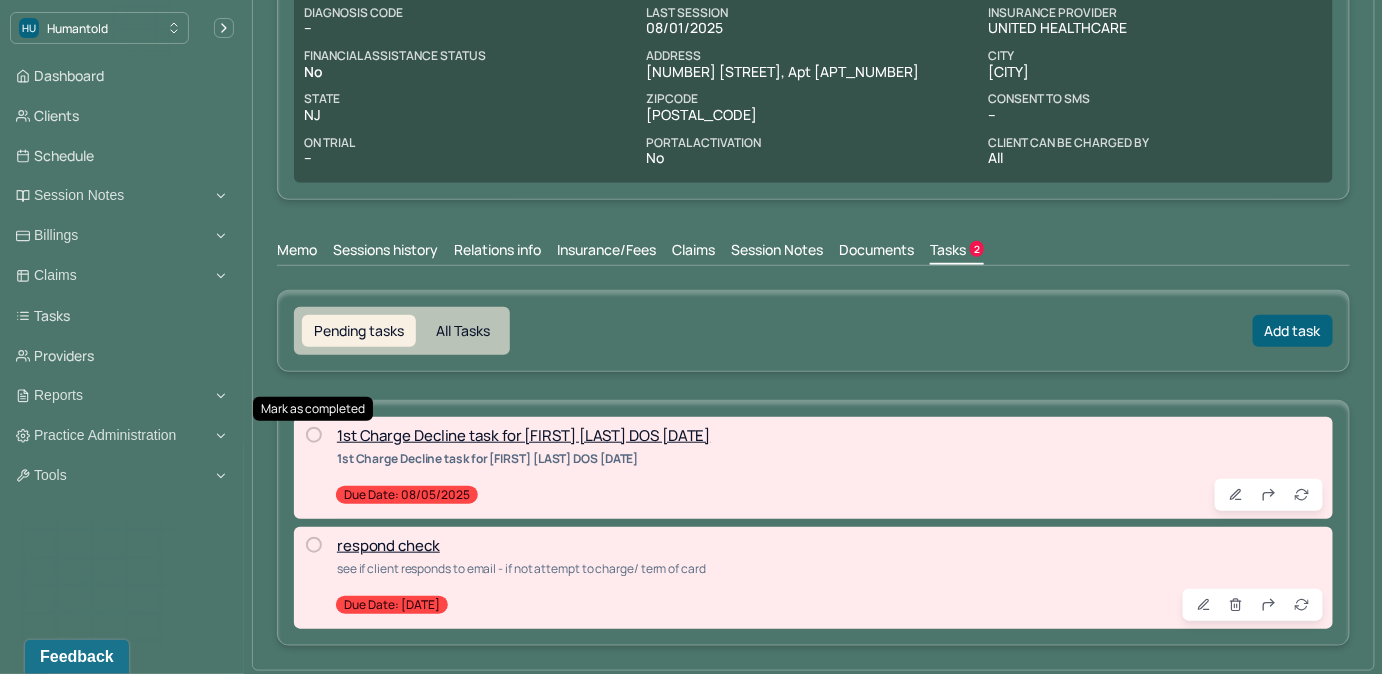 click at bounding box center [314, 435] 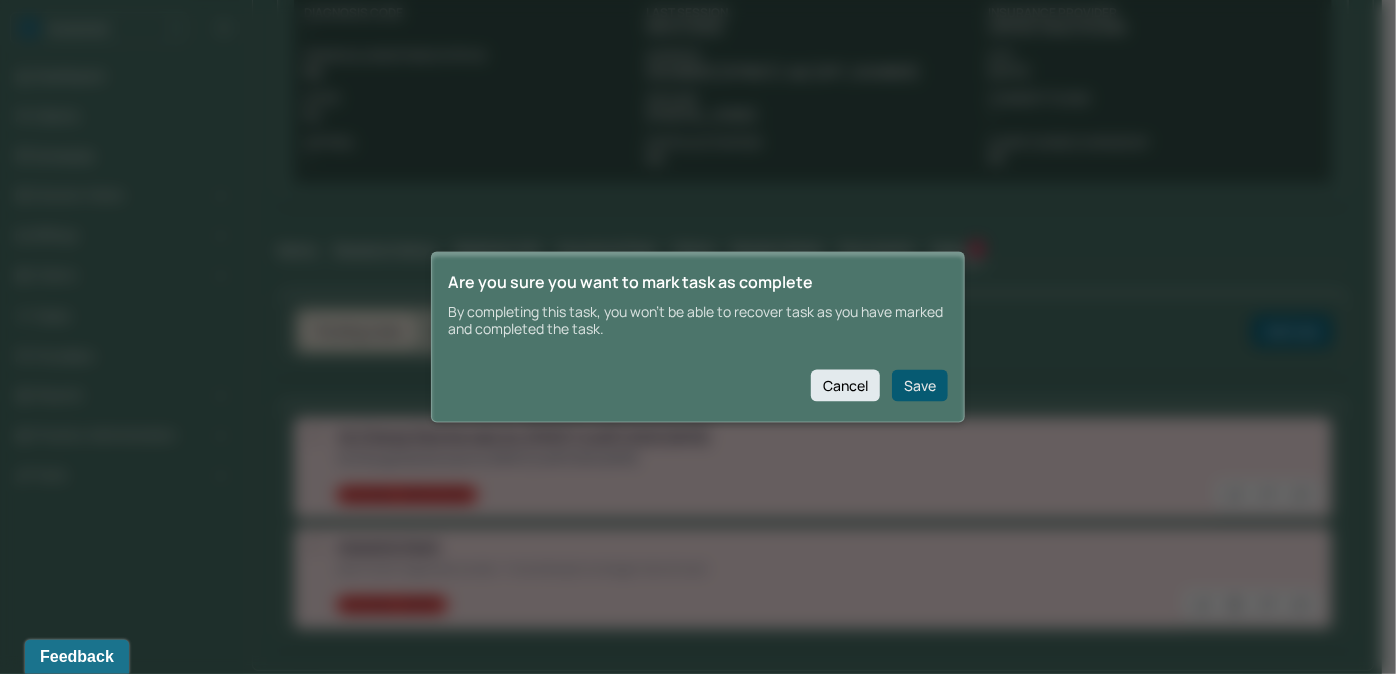 click on "Save" at bounding box center [920, 385] 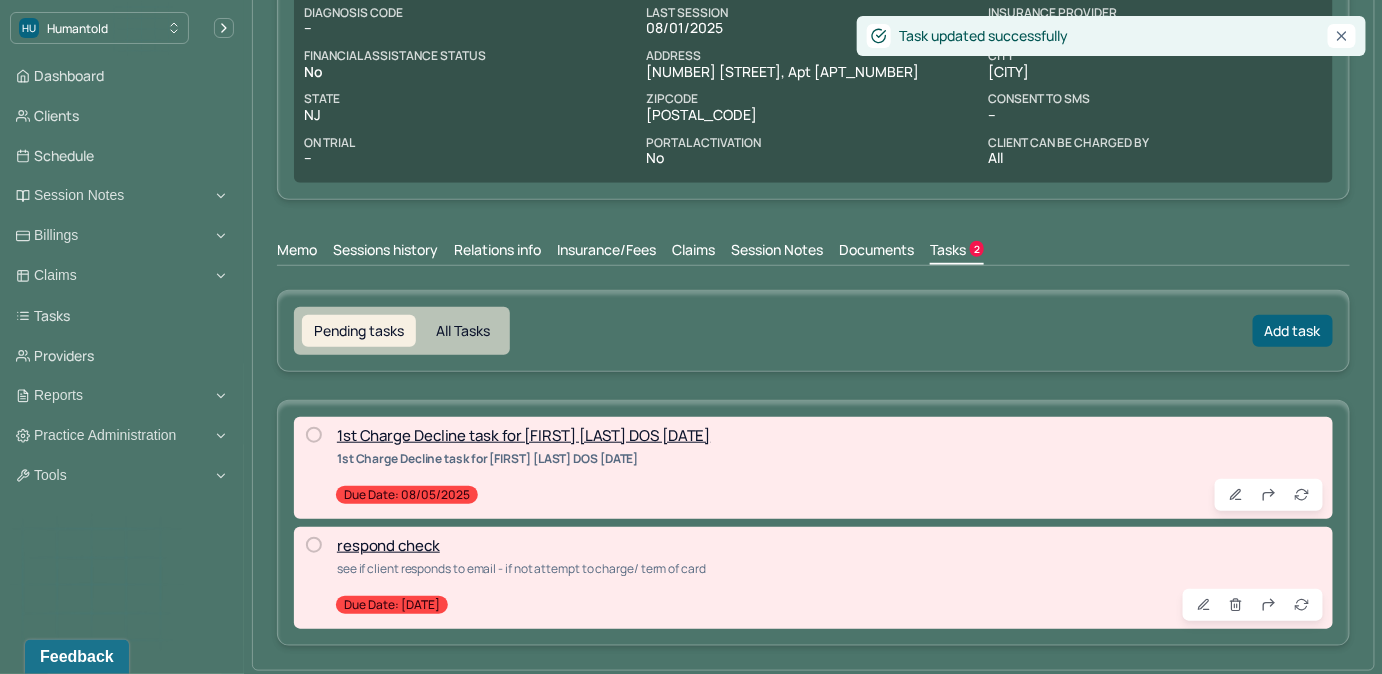 scroll, scrollTop: 211, scrollLeft: 0, axis: vertical 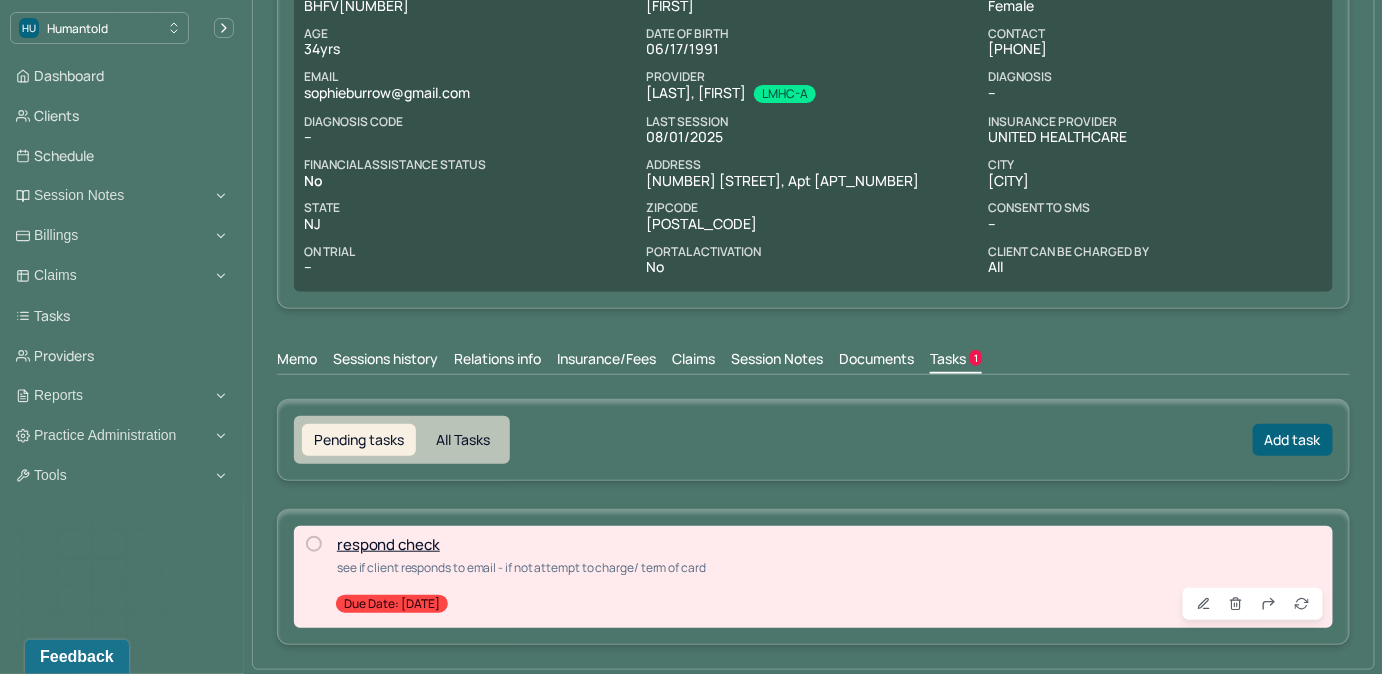 click on "Claims" at bounding box center (693, 361) 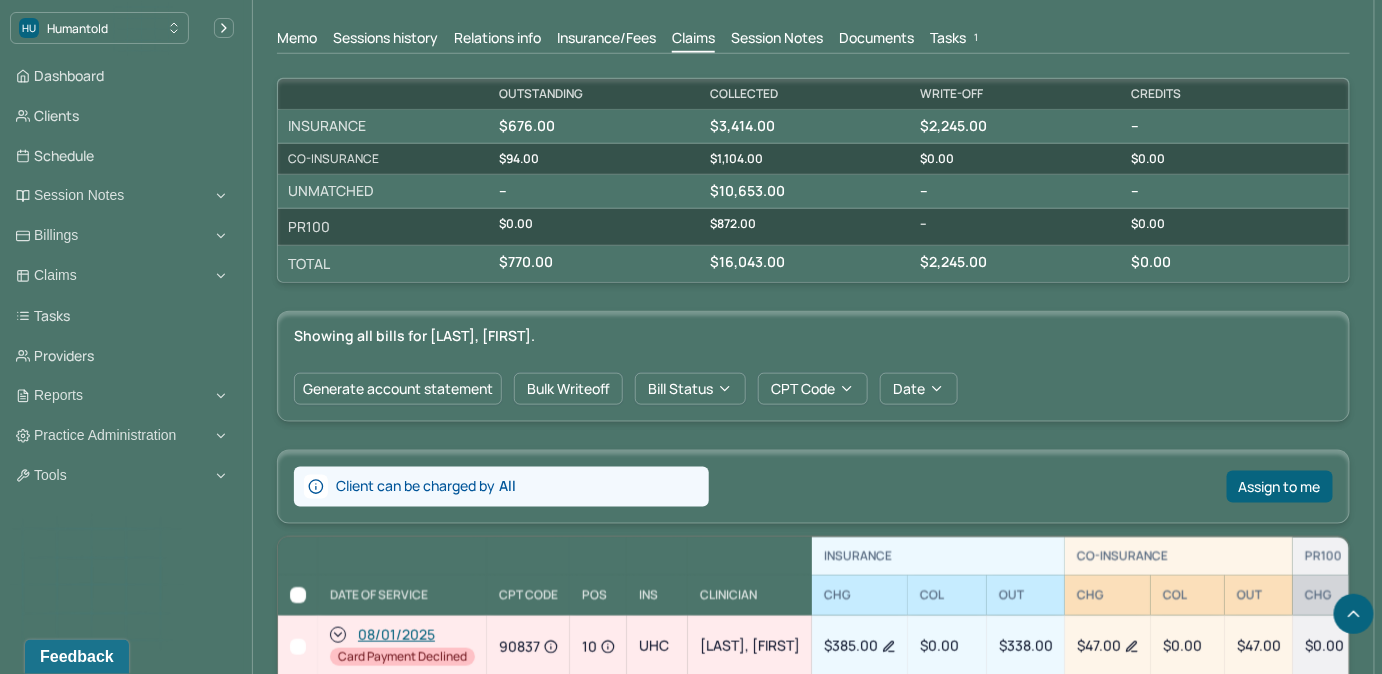 scroll, scrollTop: 484, scrollLeft: 0, axis: vertical 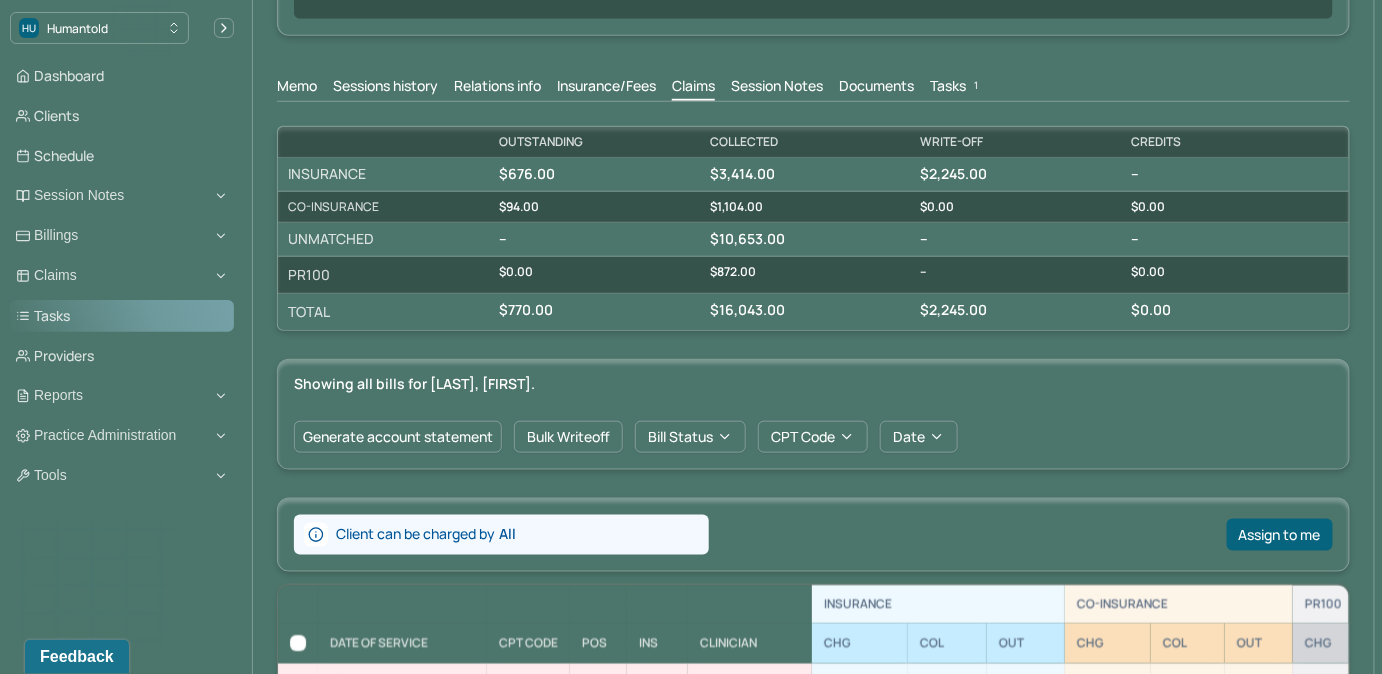 click on "Tasks" at bounding box center [122, 316] 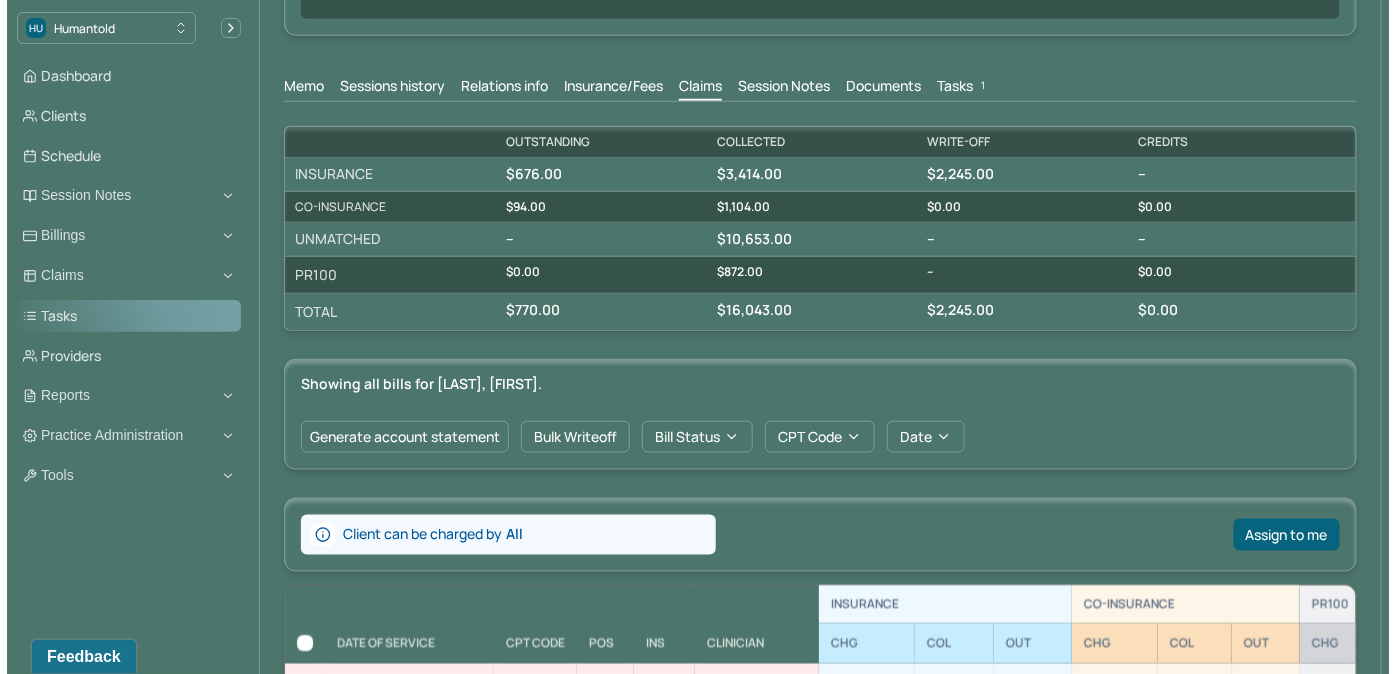 scroll, scrollTop: 205, scrollLeft: 0, axis: vertical 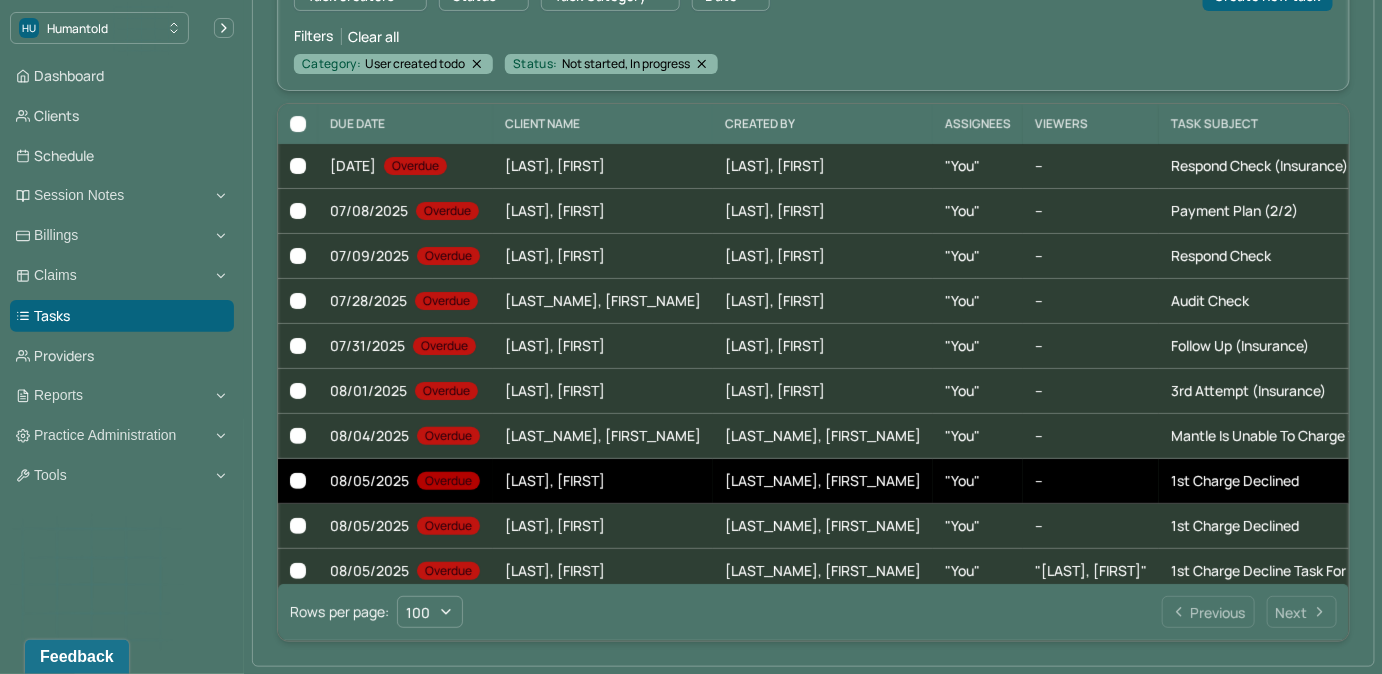 click on "--" at bounding box center [1091, 481] 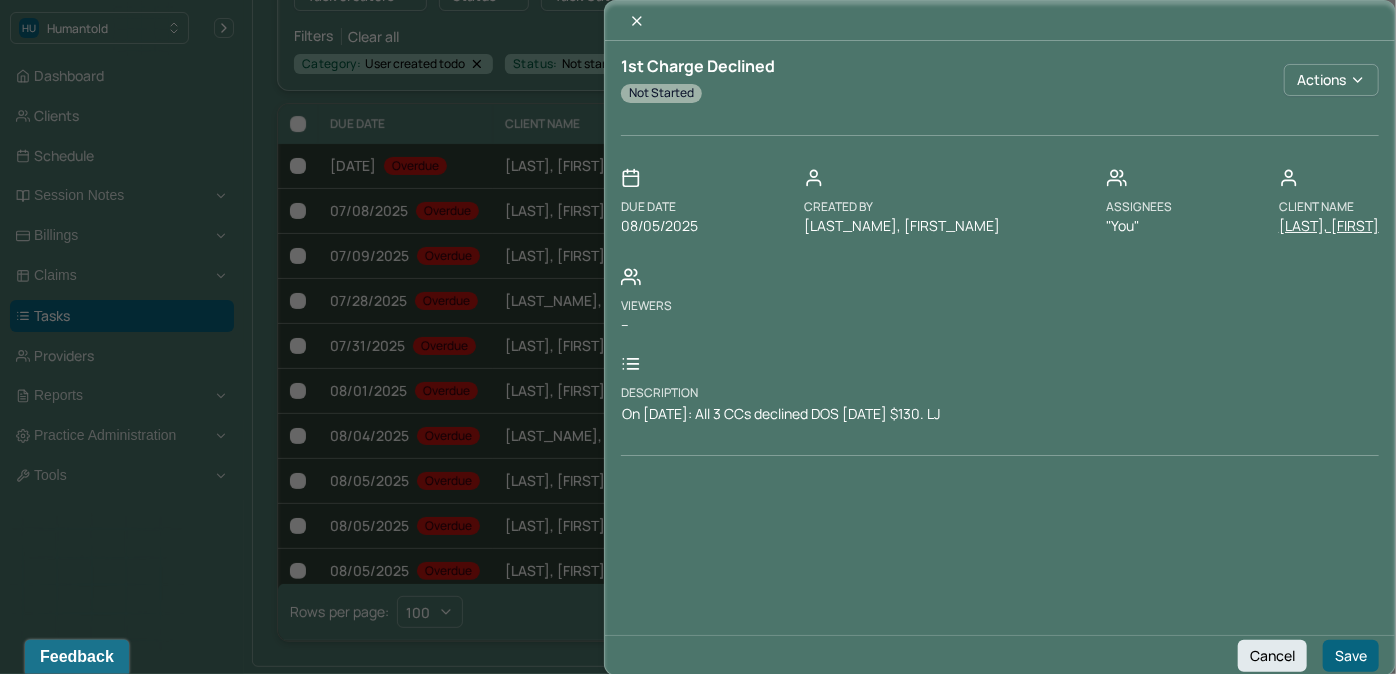 click on "[LAST], [FIRST]" at bounding box center [1329, 226] 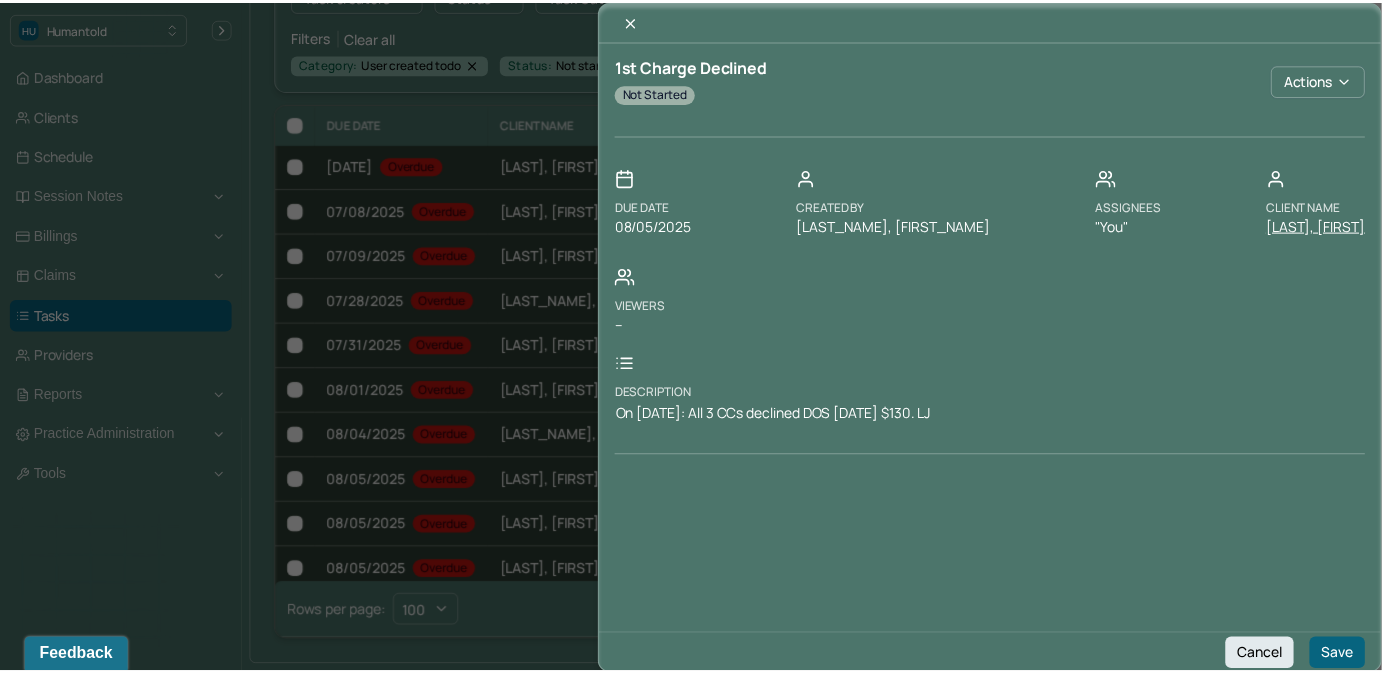 scroll, scrollTop: 0, scrollLeft: 0, axis: both 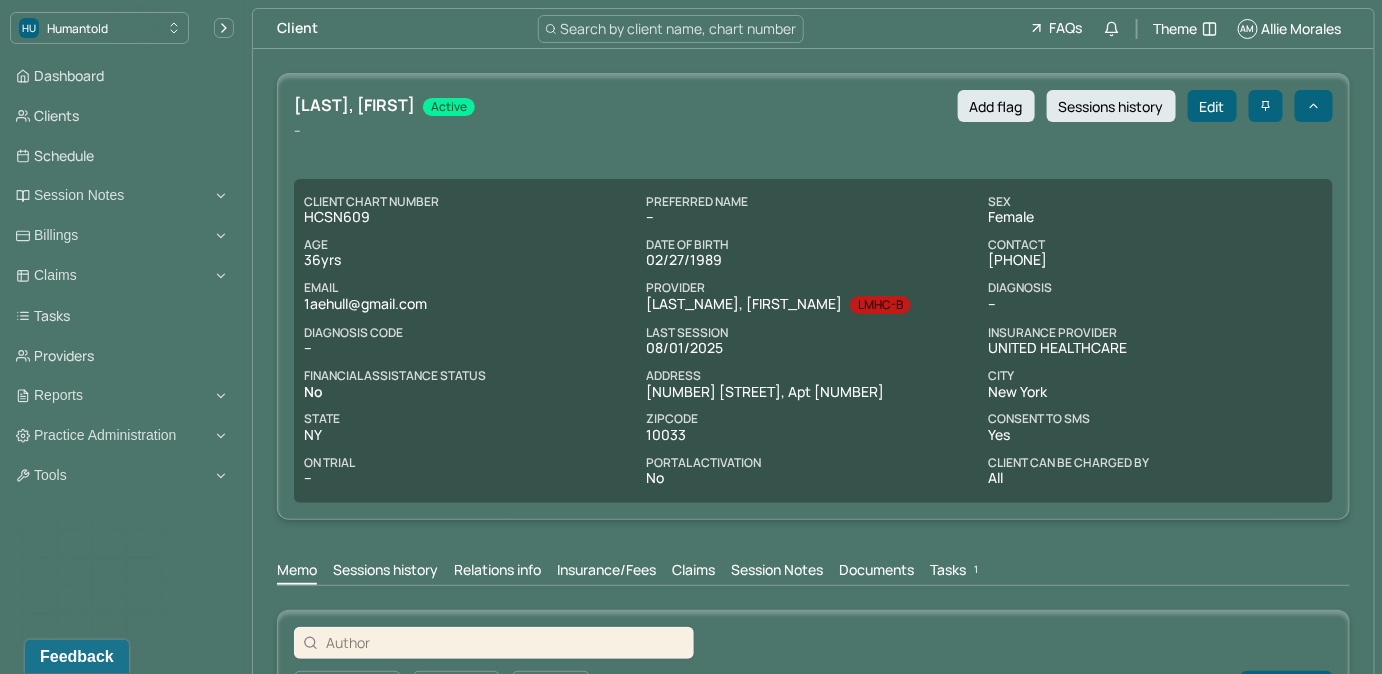 click on "Tasks 1" at bounding box center (956, 572) 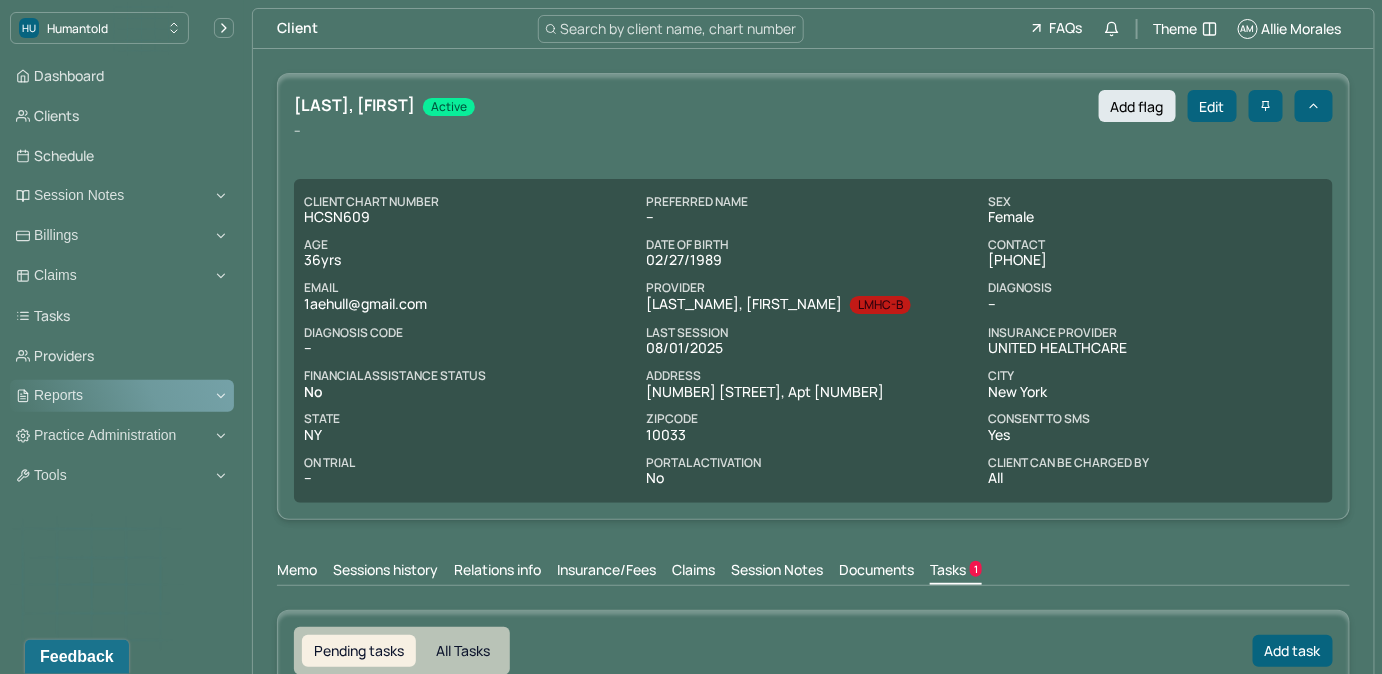 scroll, scrollTop: 0, scrollLeft: 0, axis: both 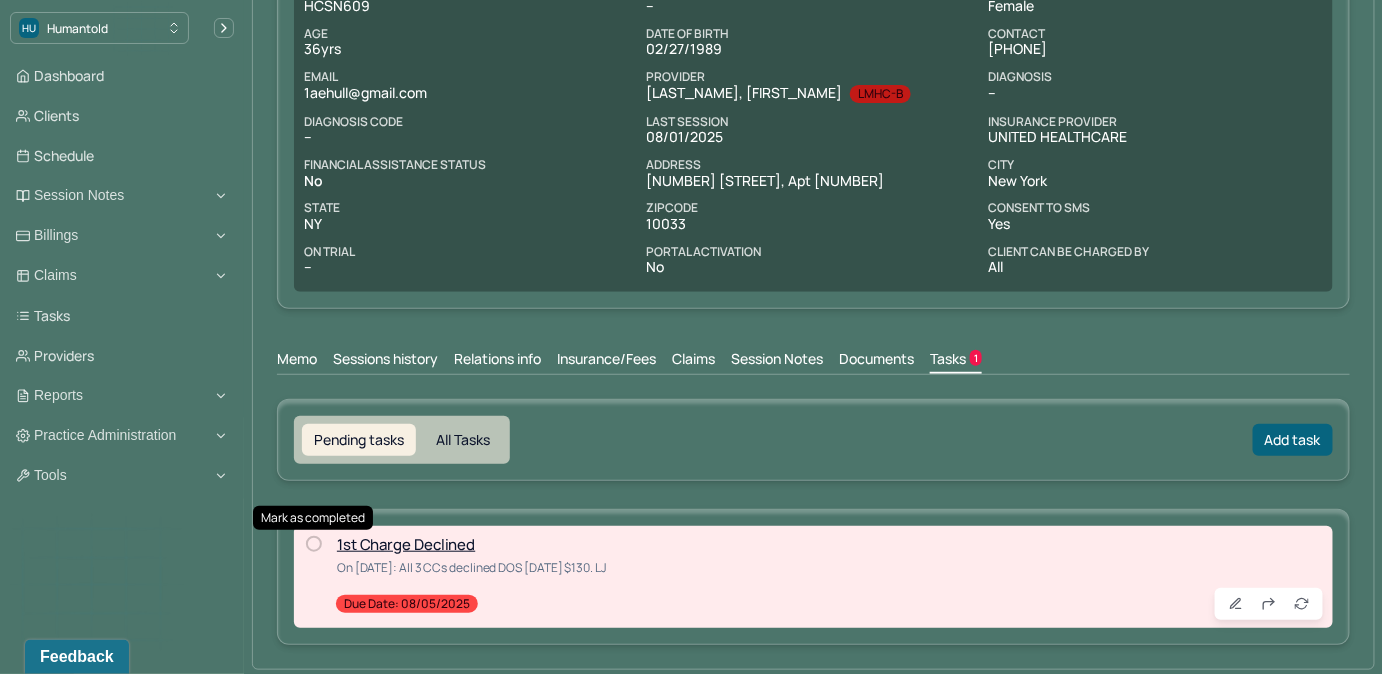 click at bounding box center [314, 544] 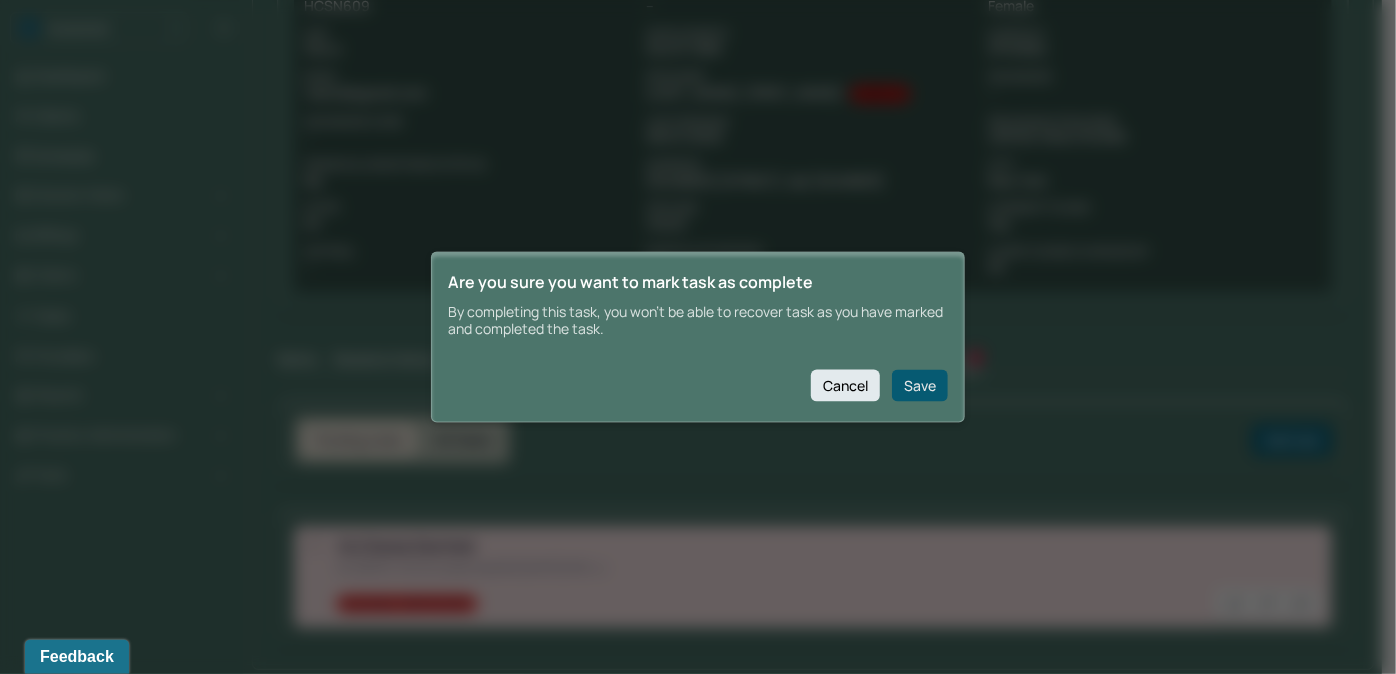 click on "Save" at bounding box center [920, 385] 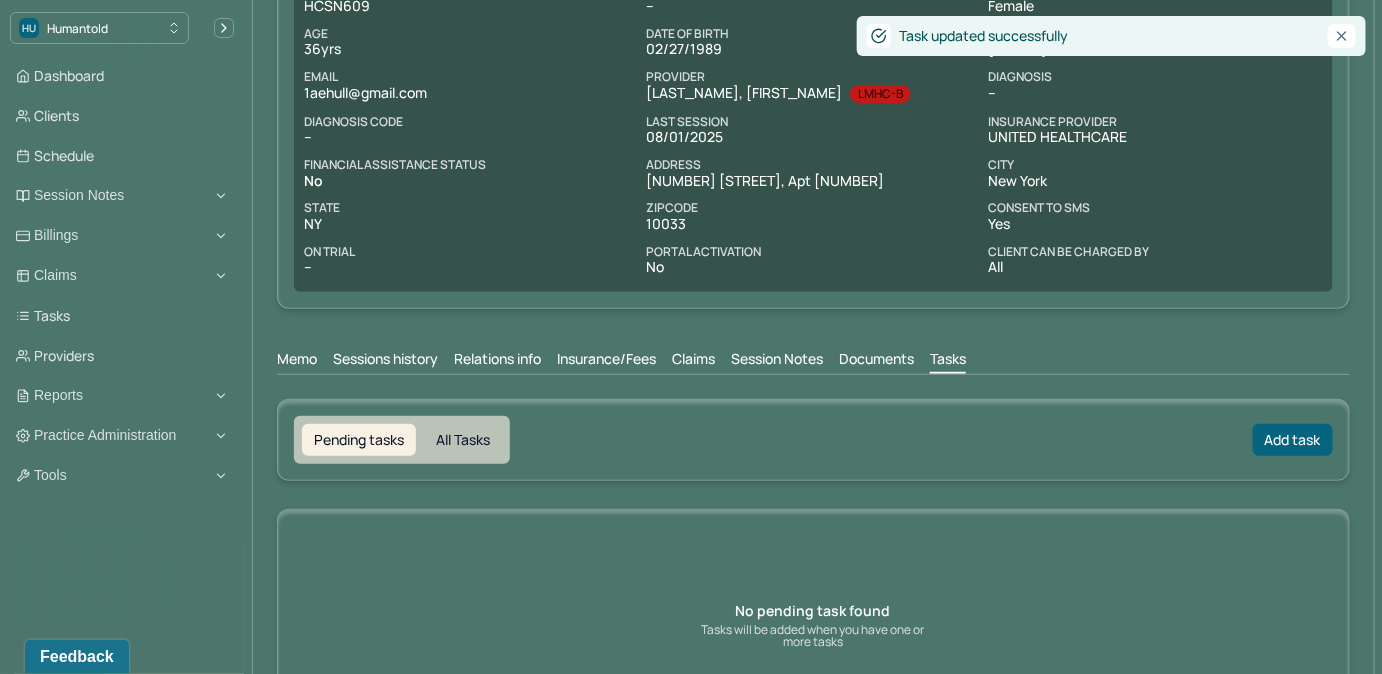 click on "Claims" at bounding box center [693, 361] 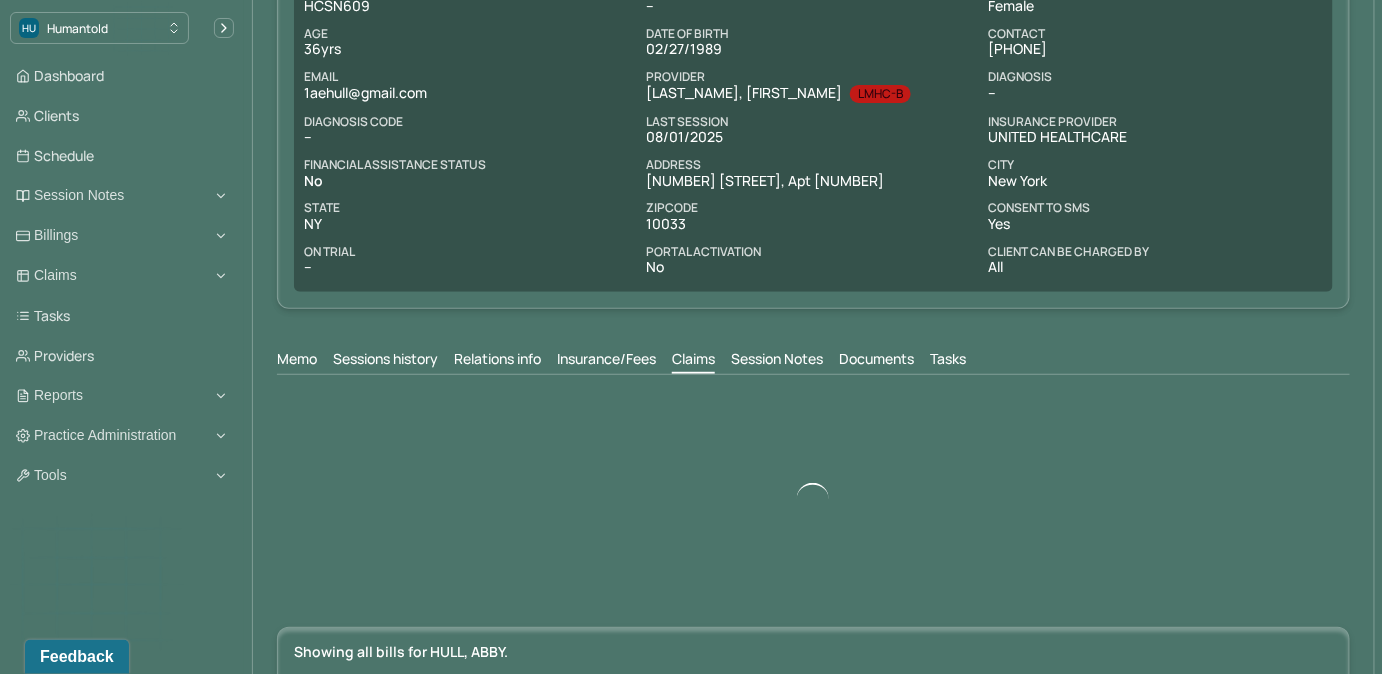 scroll, scrollTop: 0, scrollLeft: 0, axis: both 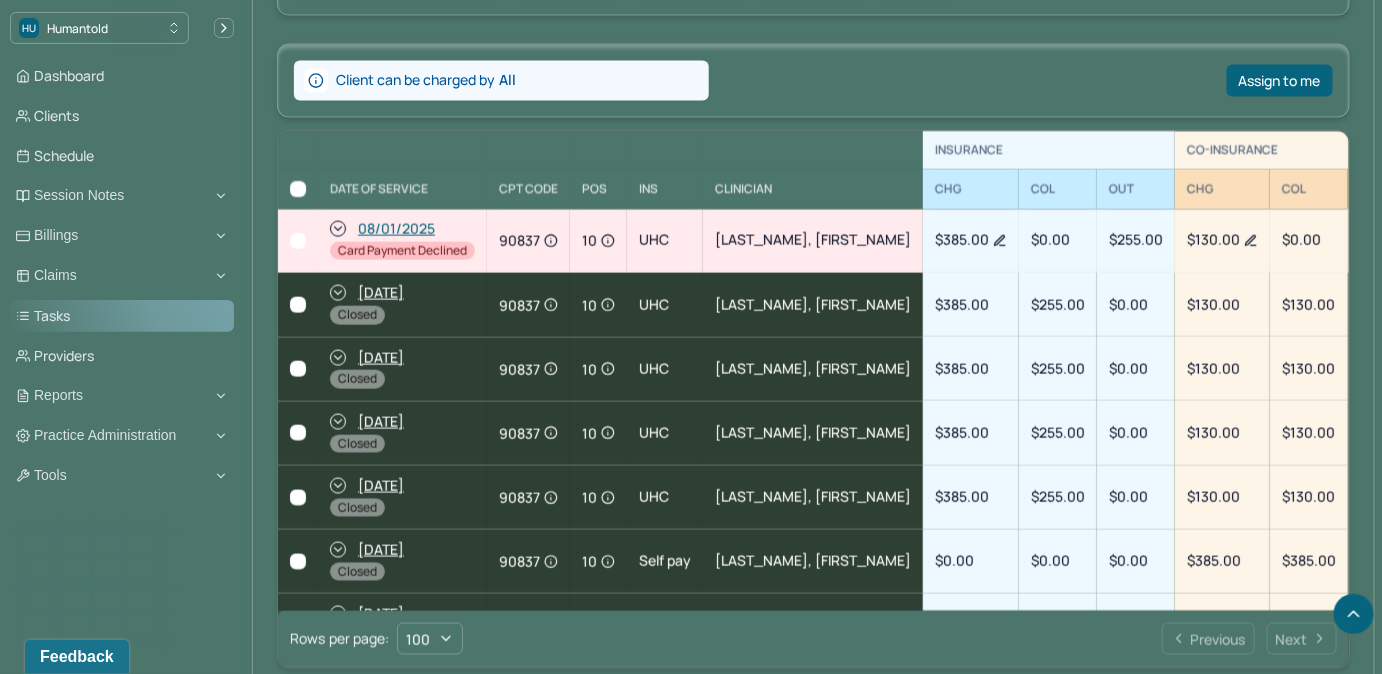 click on "Tasks" at bounding box center (122, 316) 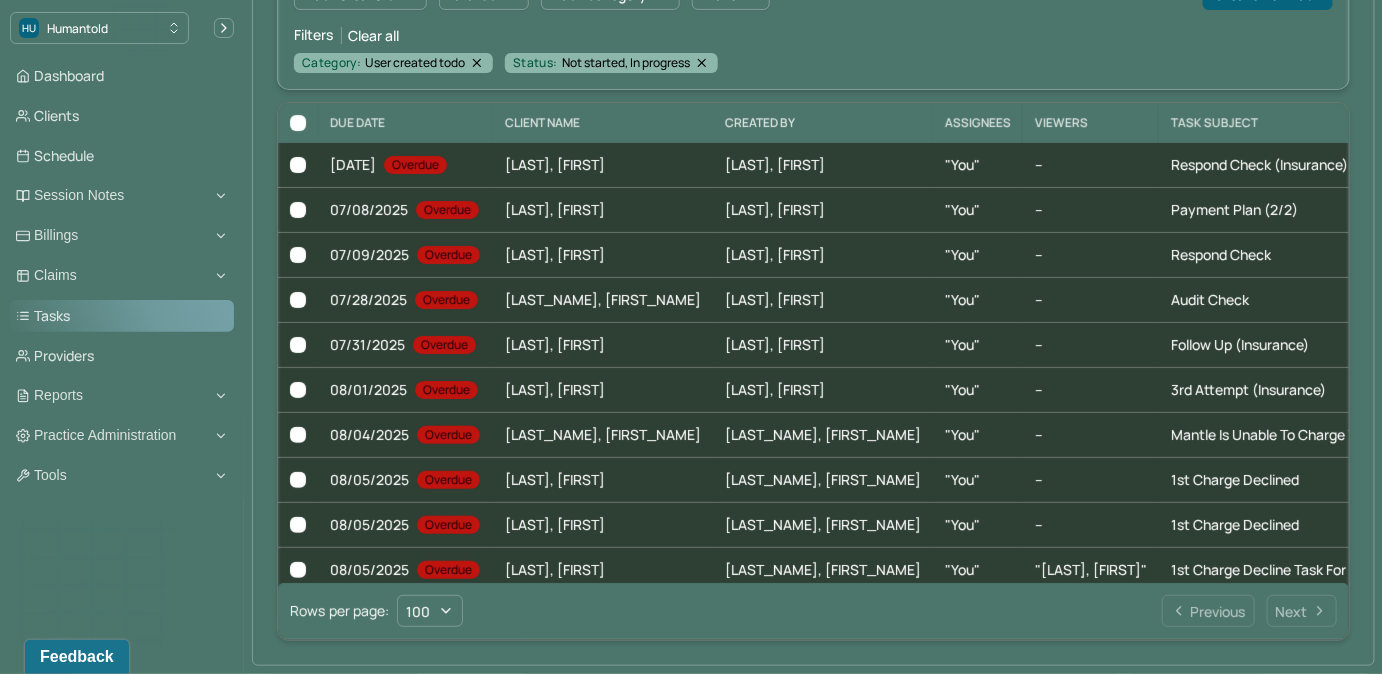 scroll, scrollTop: 205, scrollLeft: 0, axis: vertical 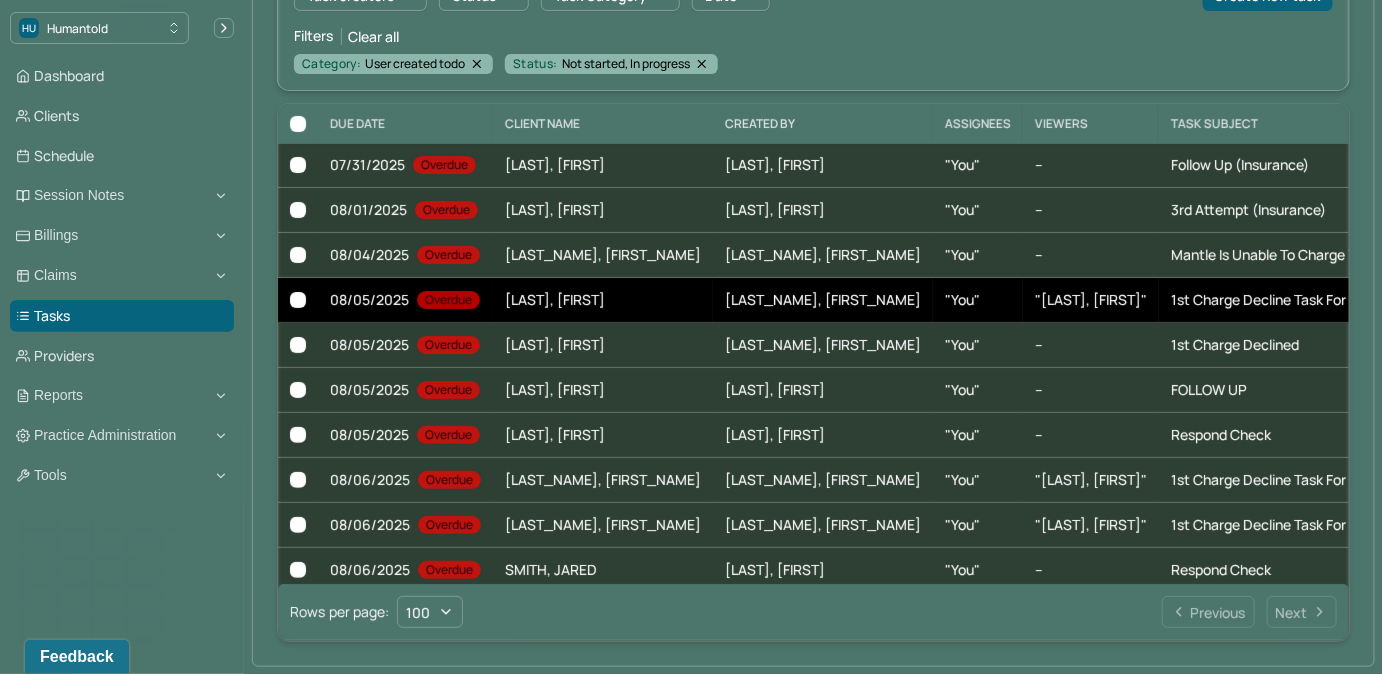 click on ""[LAST], [FIRST]"" at bounding box center (1091, 300) 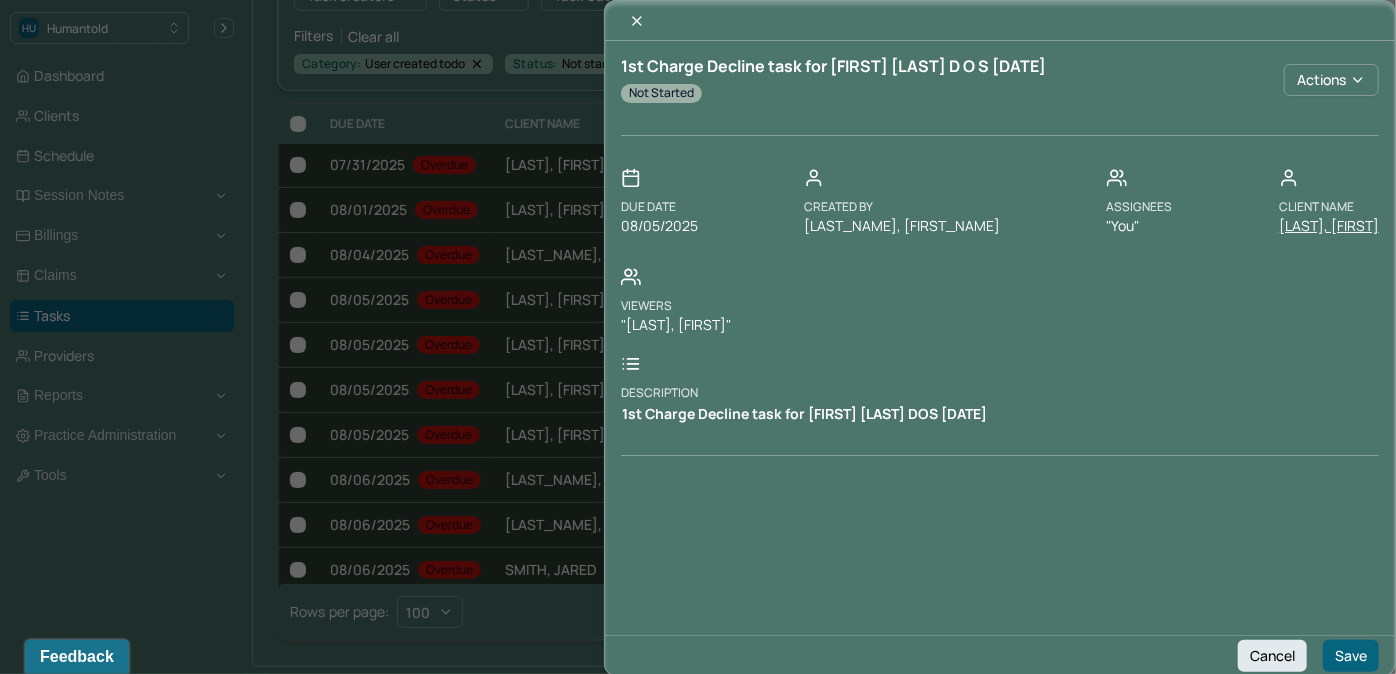 click on "[LAST], [FIRST]" at bounding box center [1329, 226] 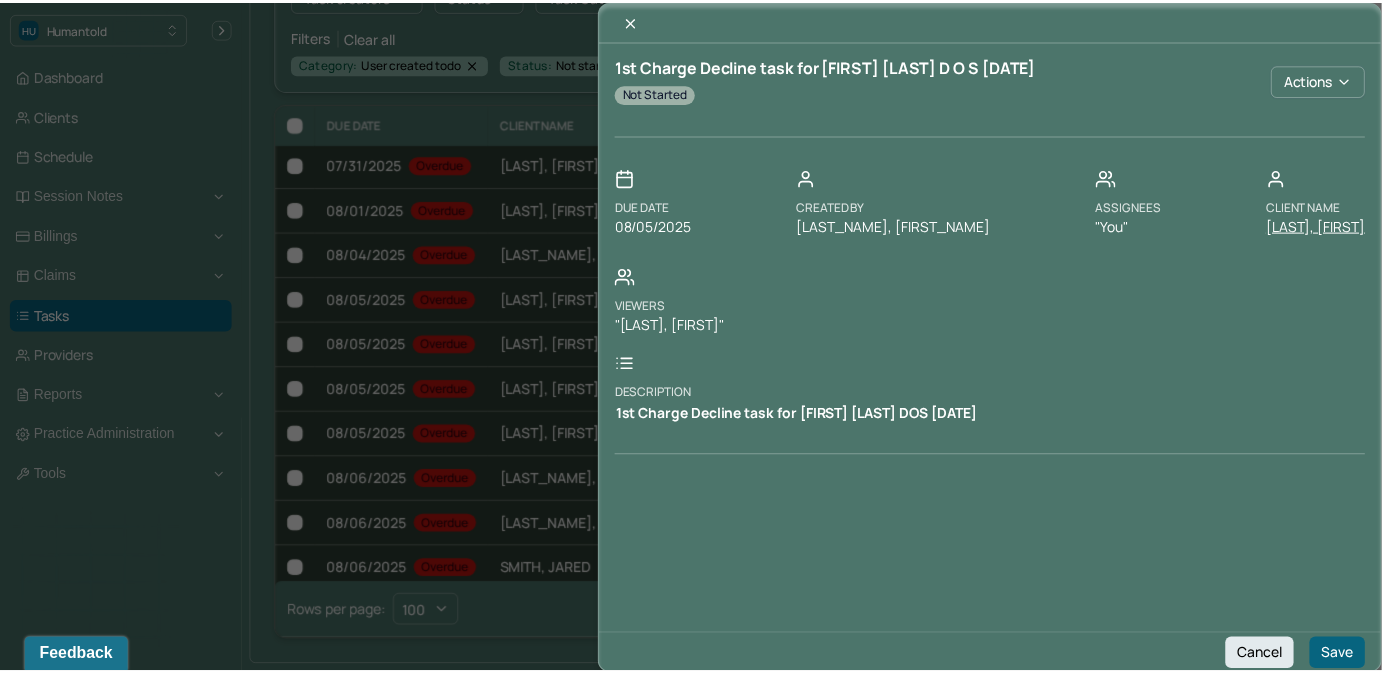 scroll, scrollTop: 0, scrollLeft: 0, axis: both 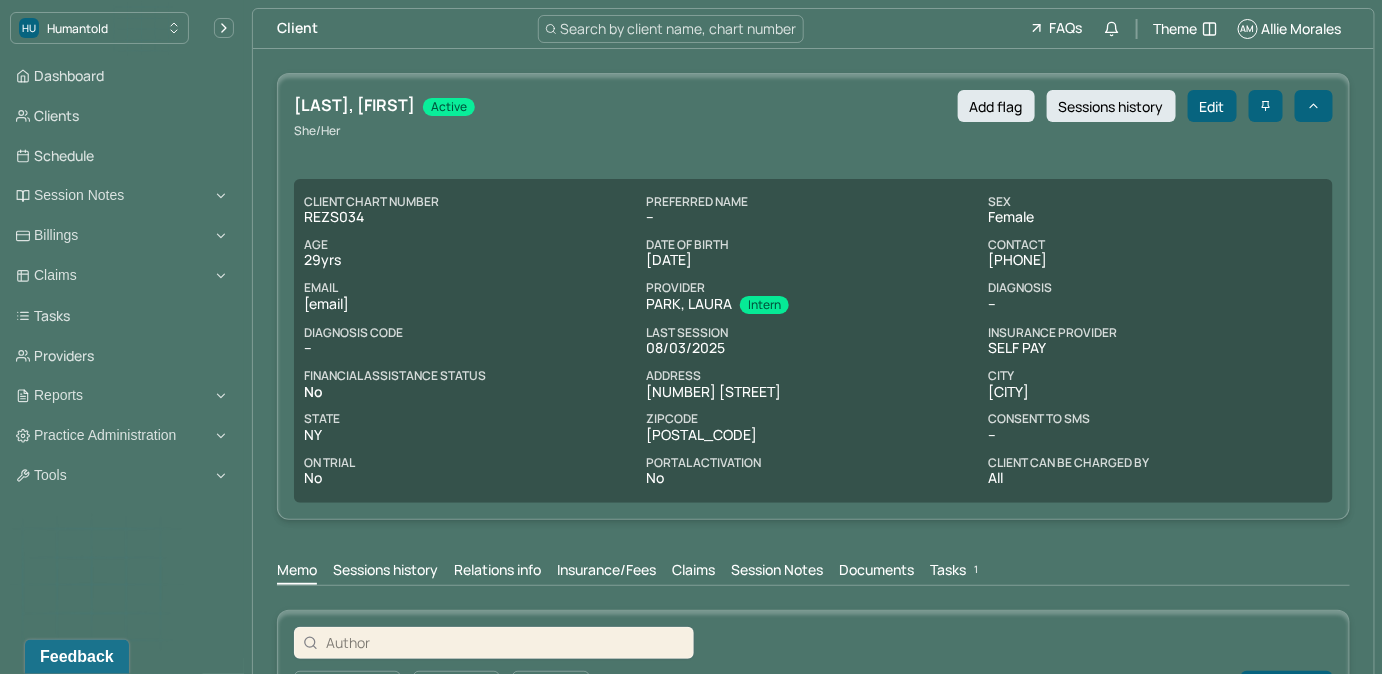 click on "Tasks 1" at bounding box center [956, 572] 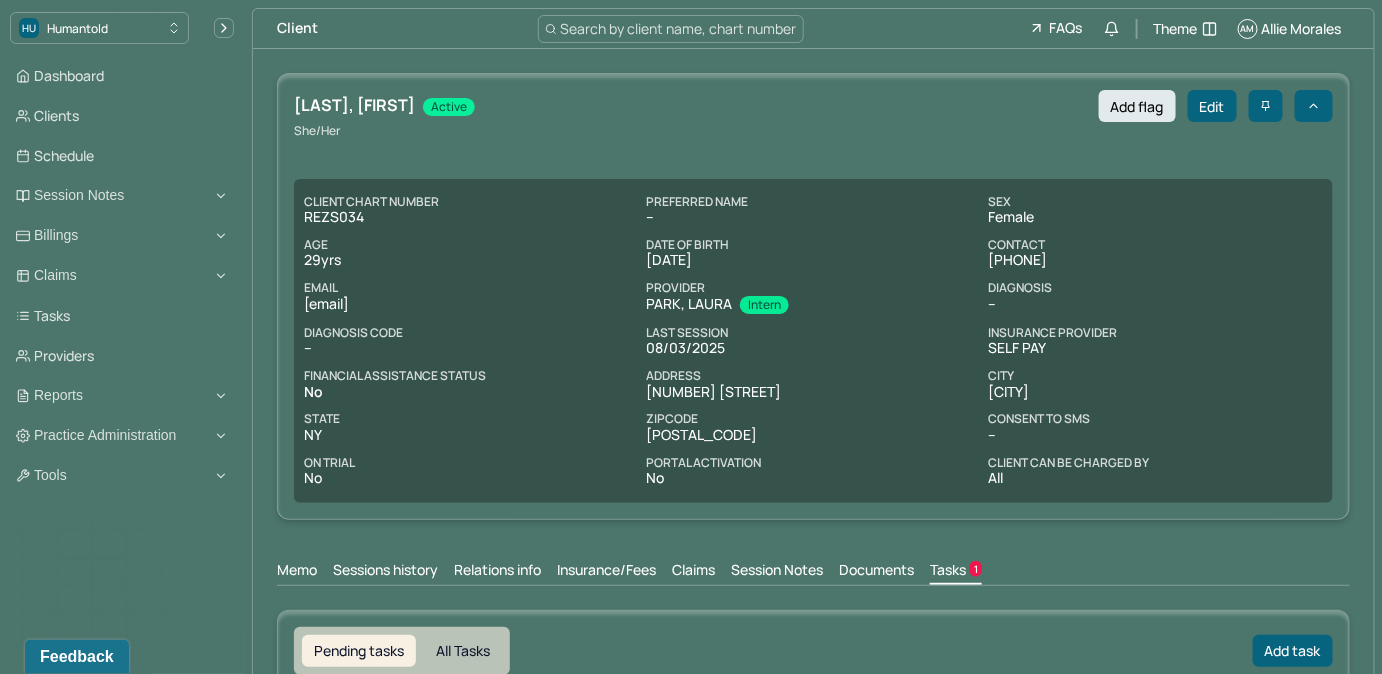 scroll, scrollTop: 0, scrollLeft: 0, axis: both 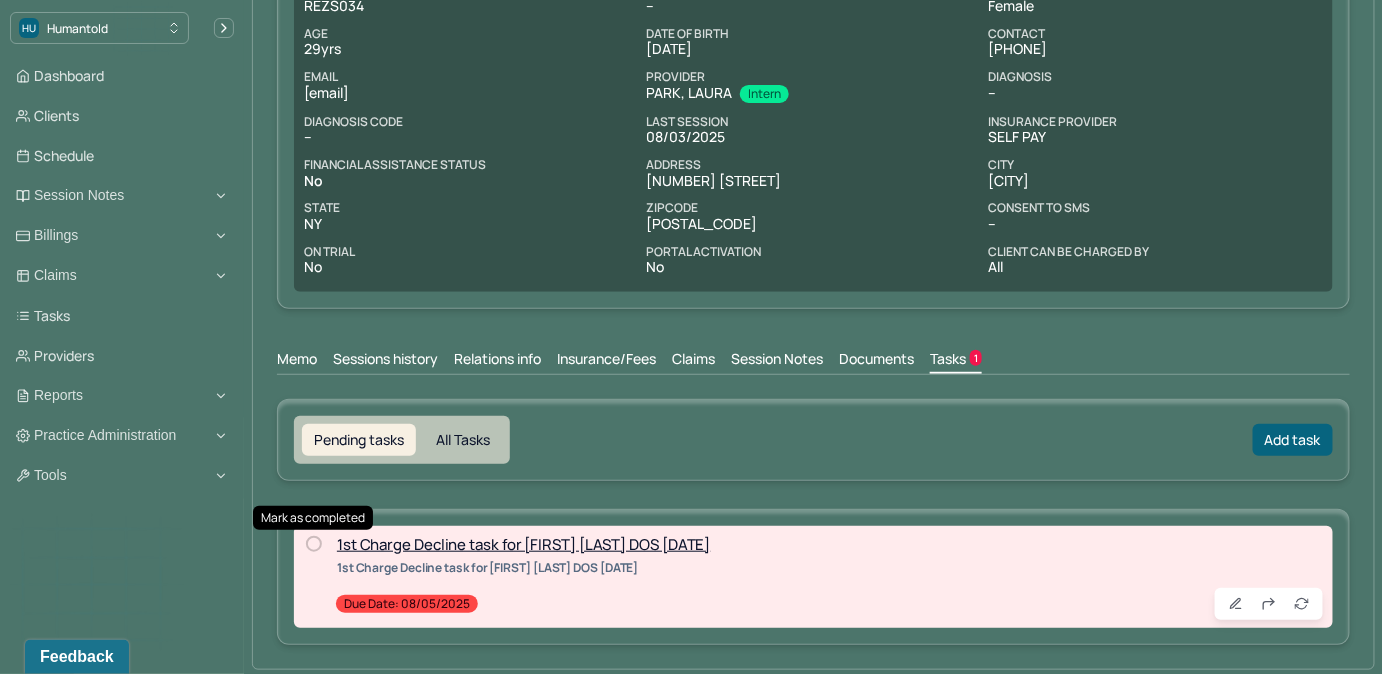 click at bounding box center [314, 544] 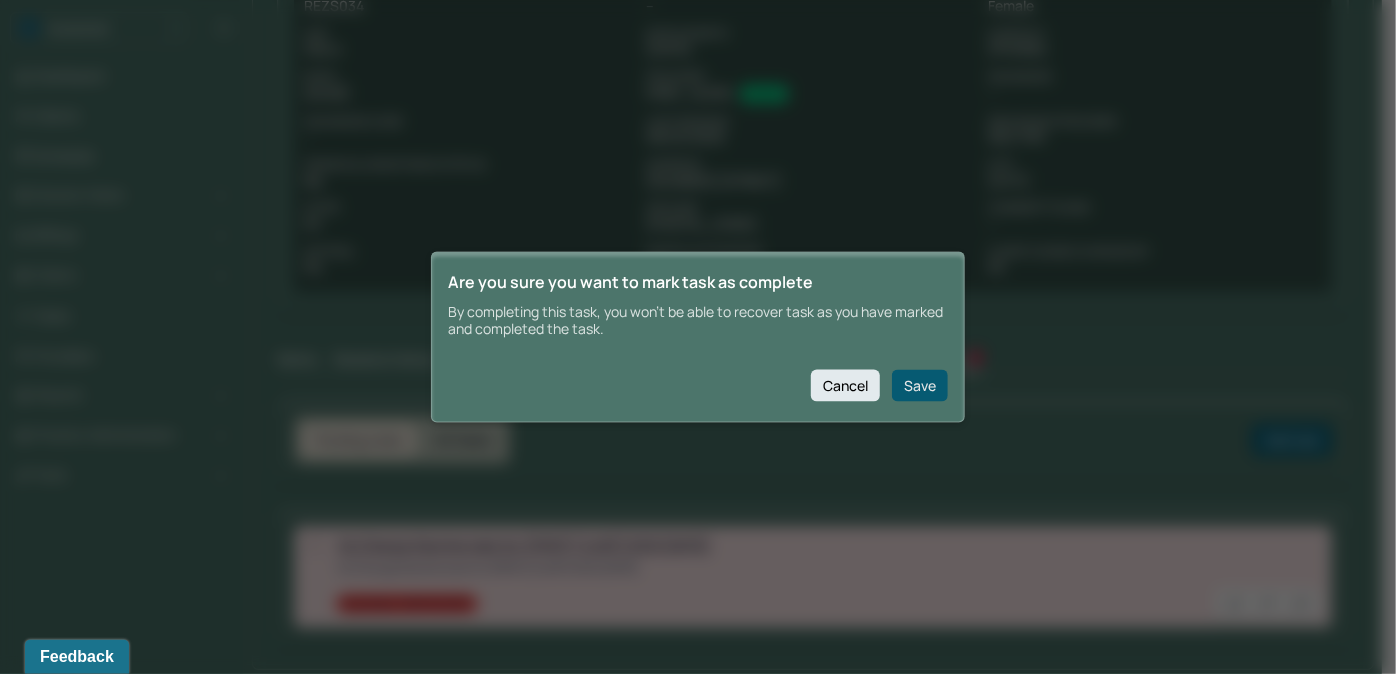 click on "Save" at bounding box center [920, 385] 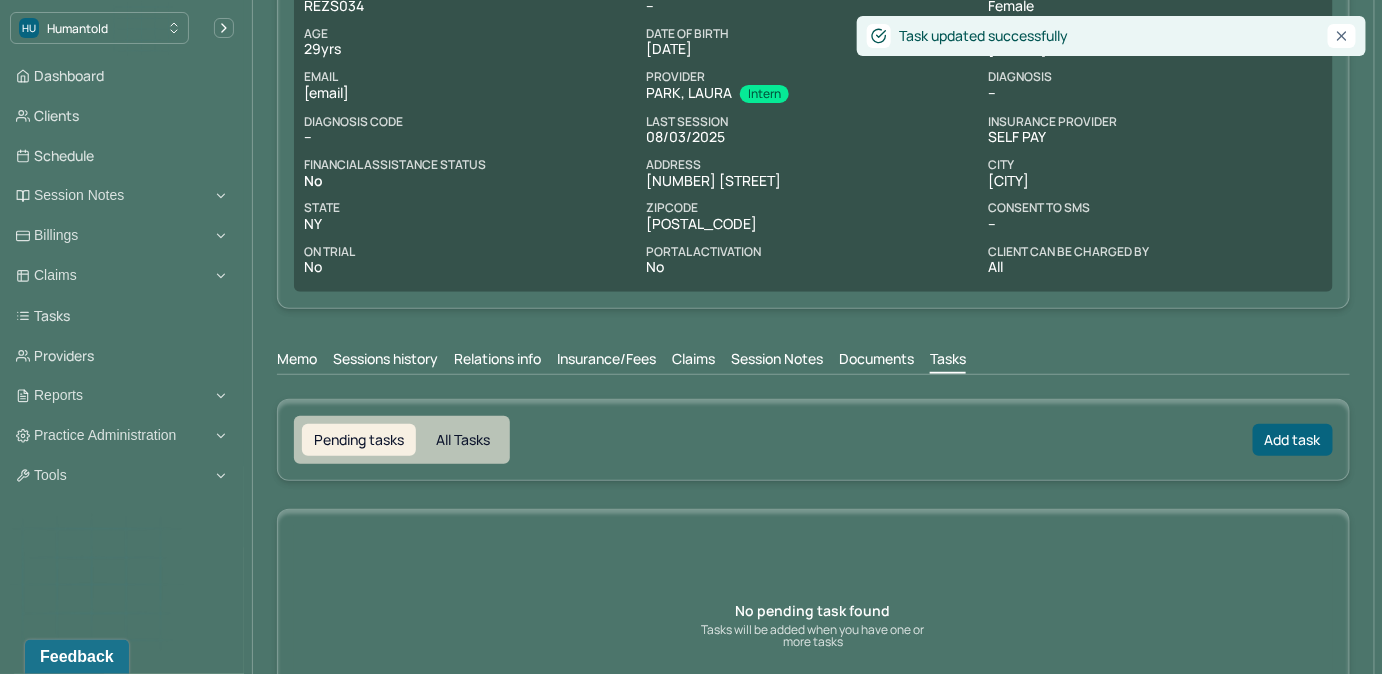 click on "Claims" at bounding box center [693, 361] 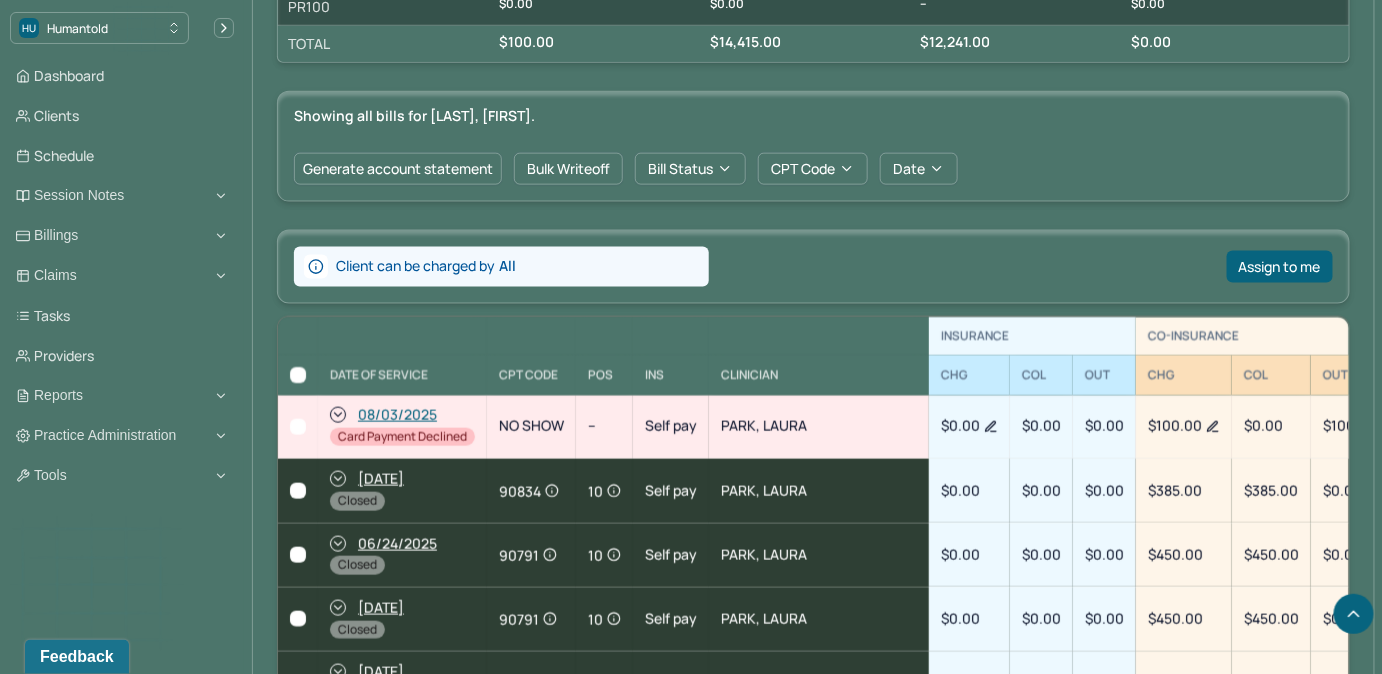 scroll, scrollTop: 757, scrollLeft: 0, axis: vertical 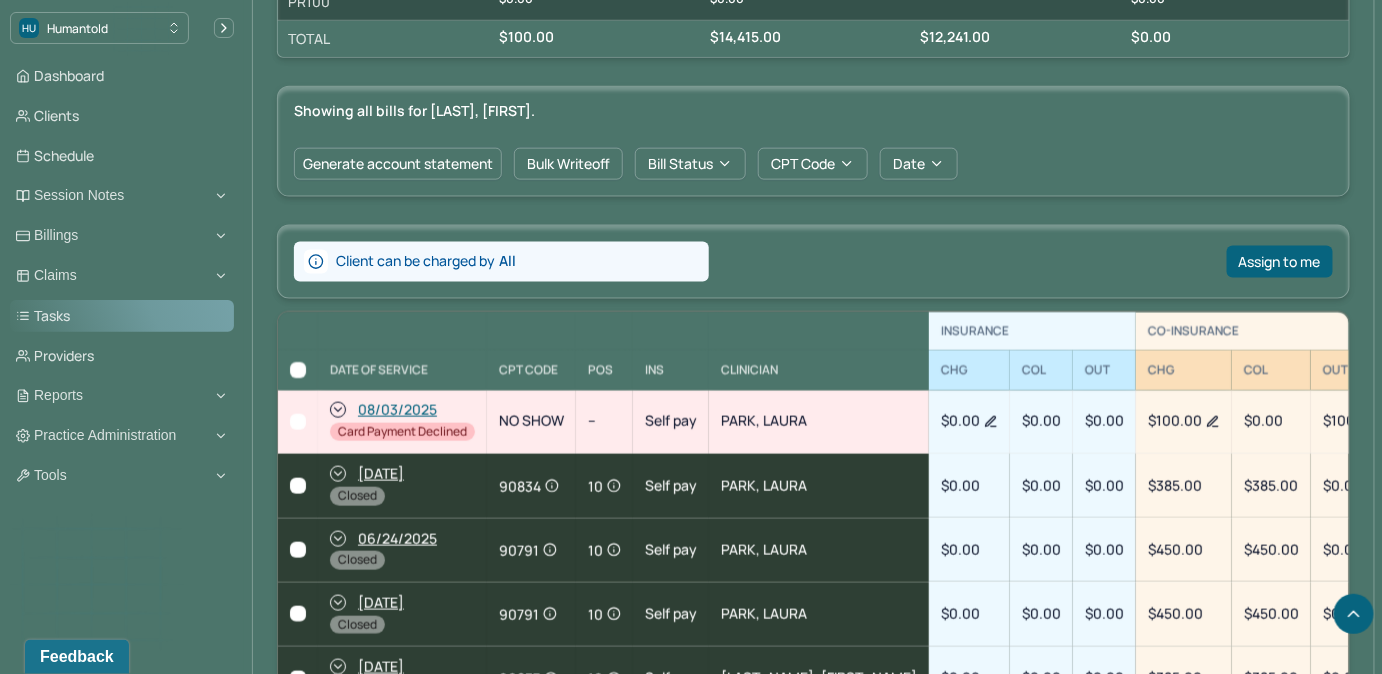 click on "Tasks" at bounding box center (122, 316) 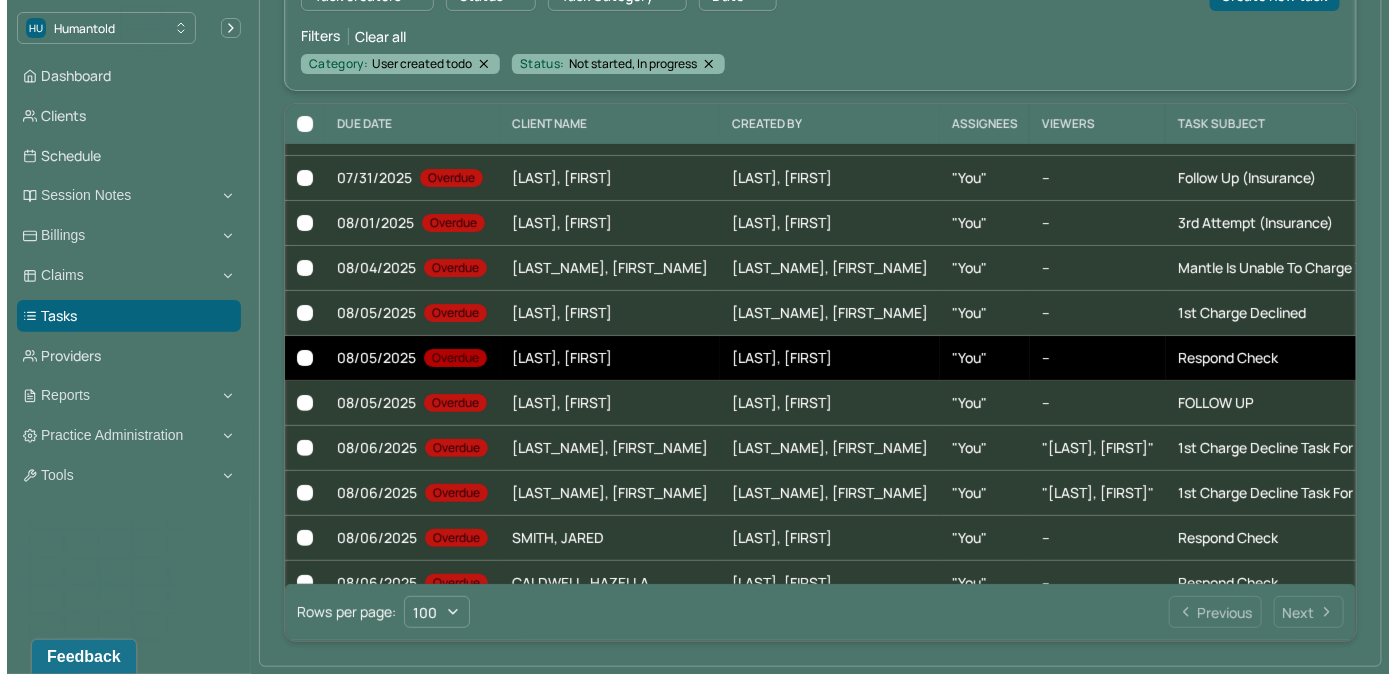 scroll, scrollTop: 181, scrollLeft: 0, axis: vertical 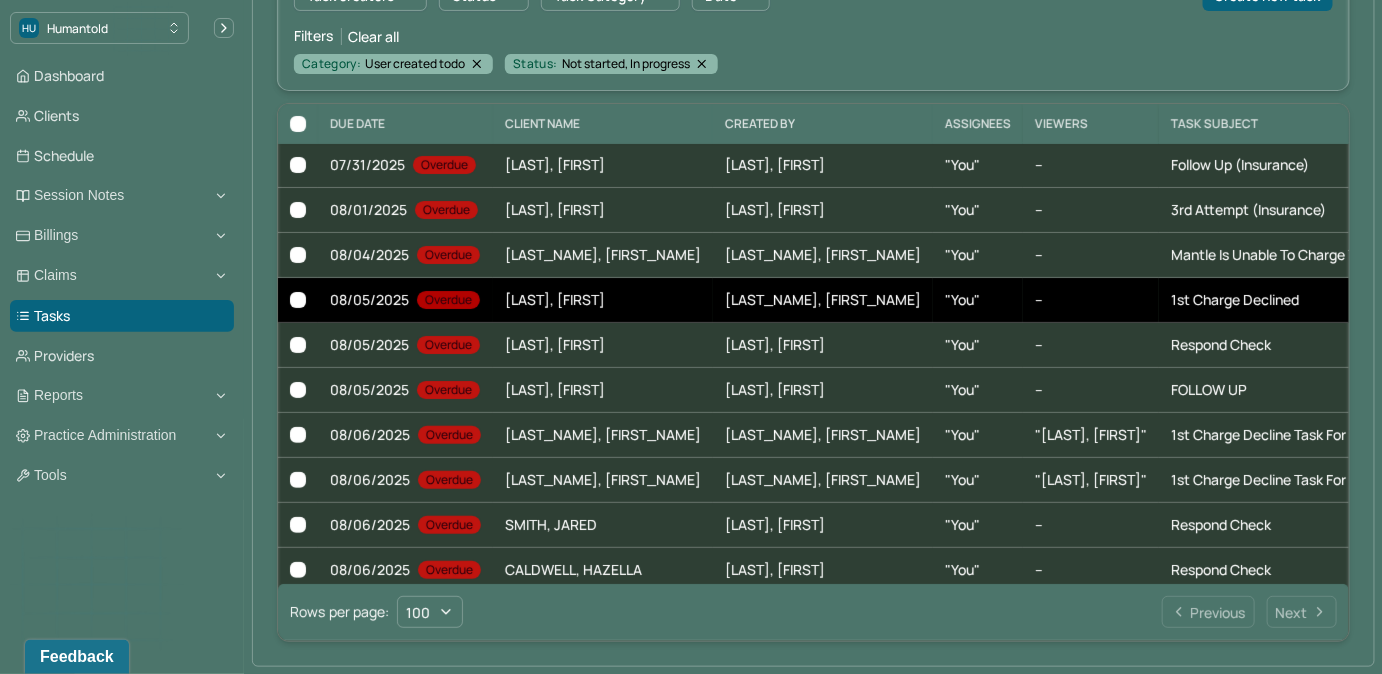click on "--" at bounding box center (1091, 300) 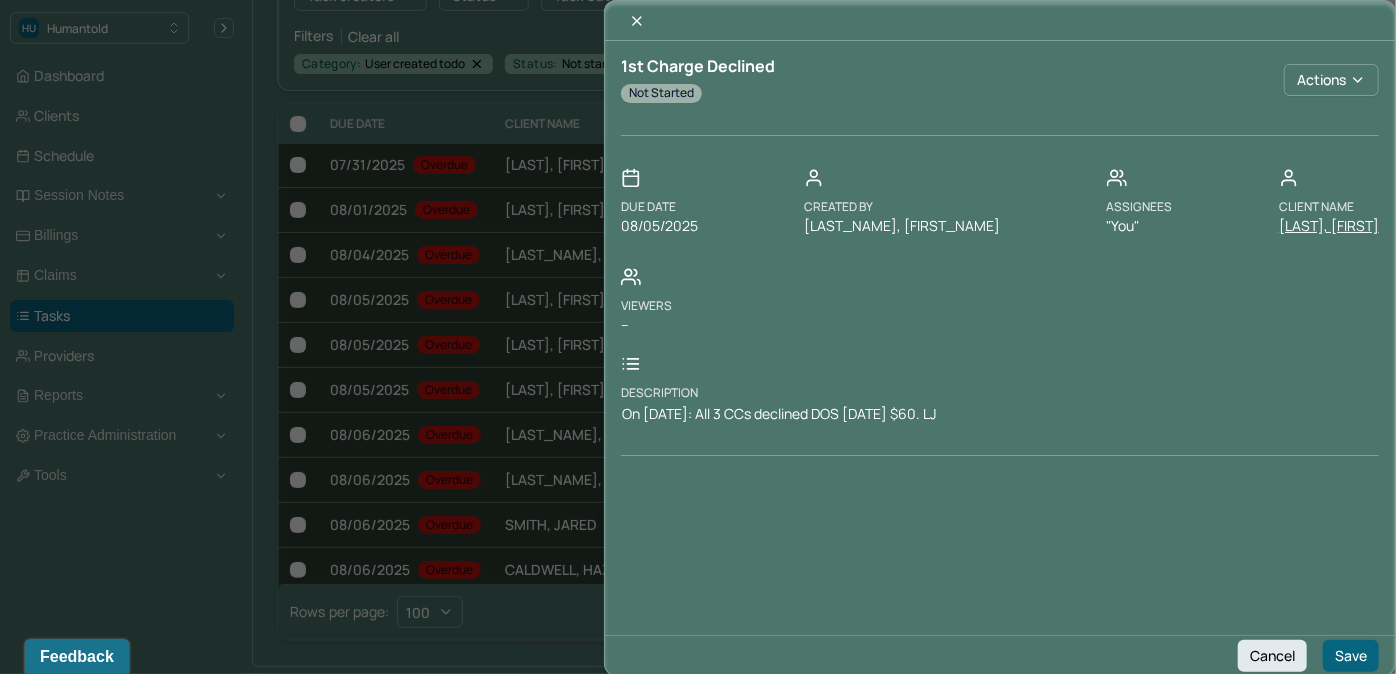 click on "[LAST], [FIRST]" at bounding box center (1329, 226) 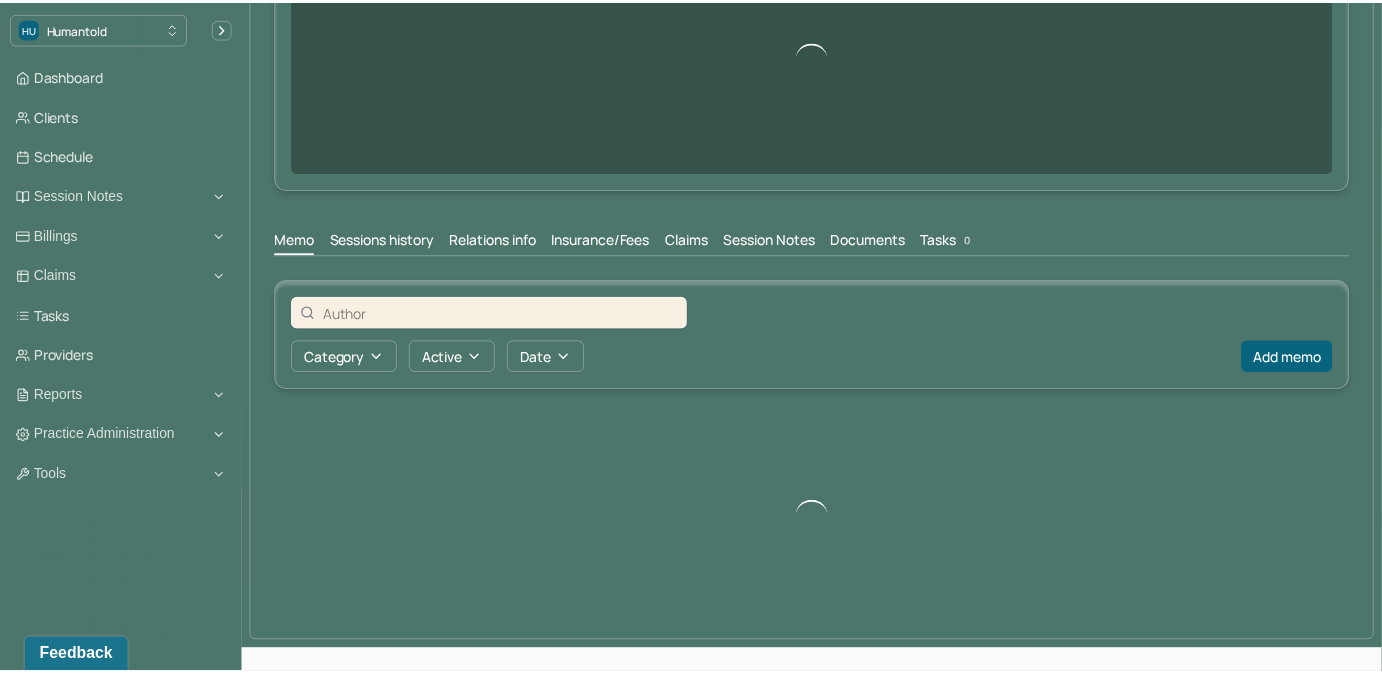 scroll, scrollTop: 0, scrollLeft: 0, axis: both 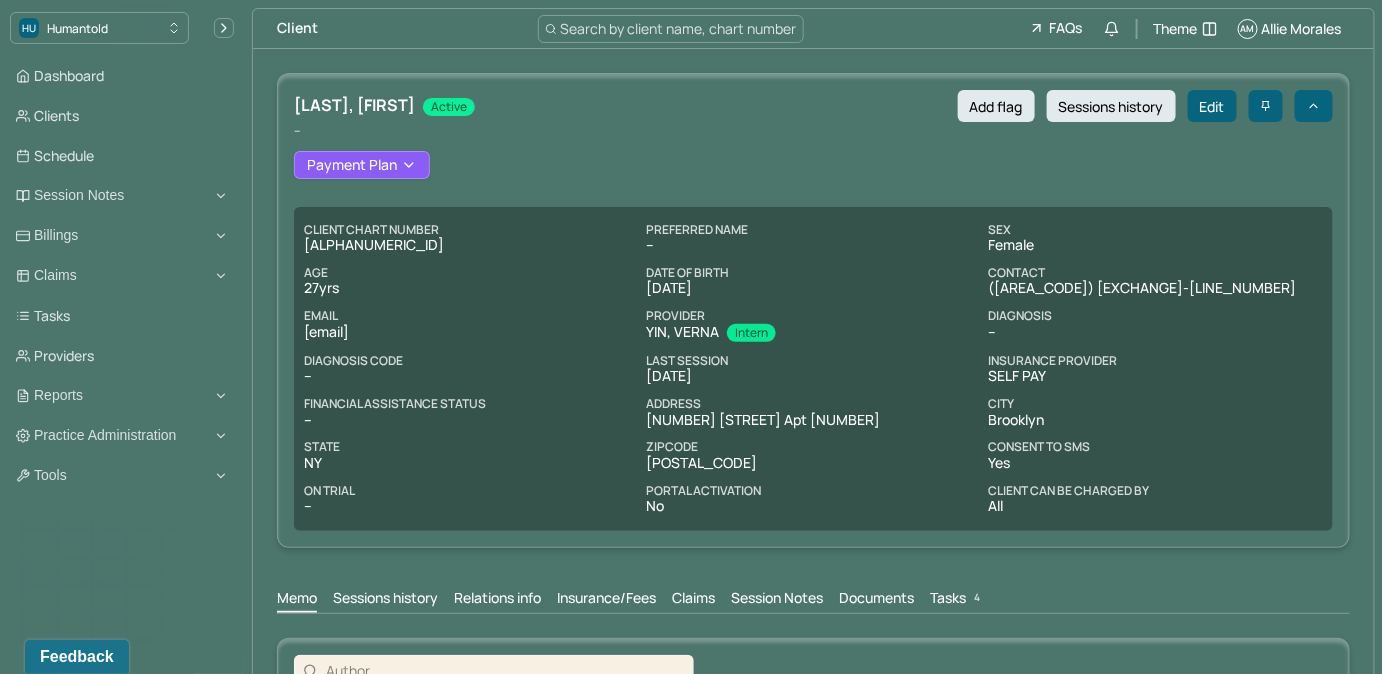 click on "Tasks 4" at bounding box center (957, 600) 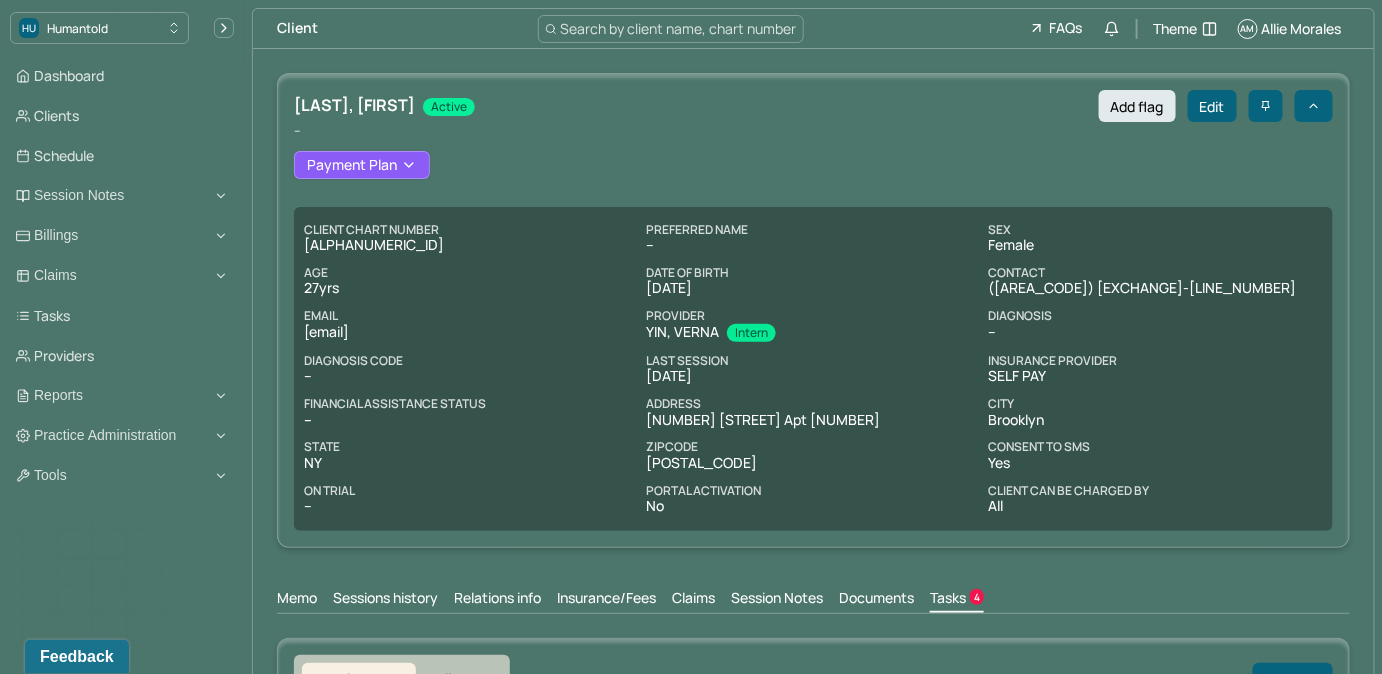 scroll, scrollTop: 1, scrollLeft: 0, axis: vertical 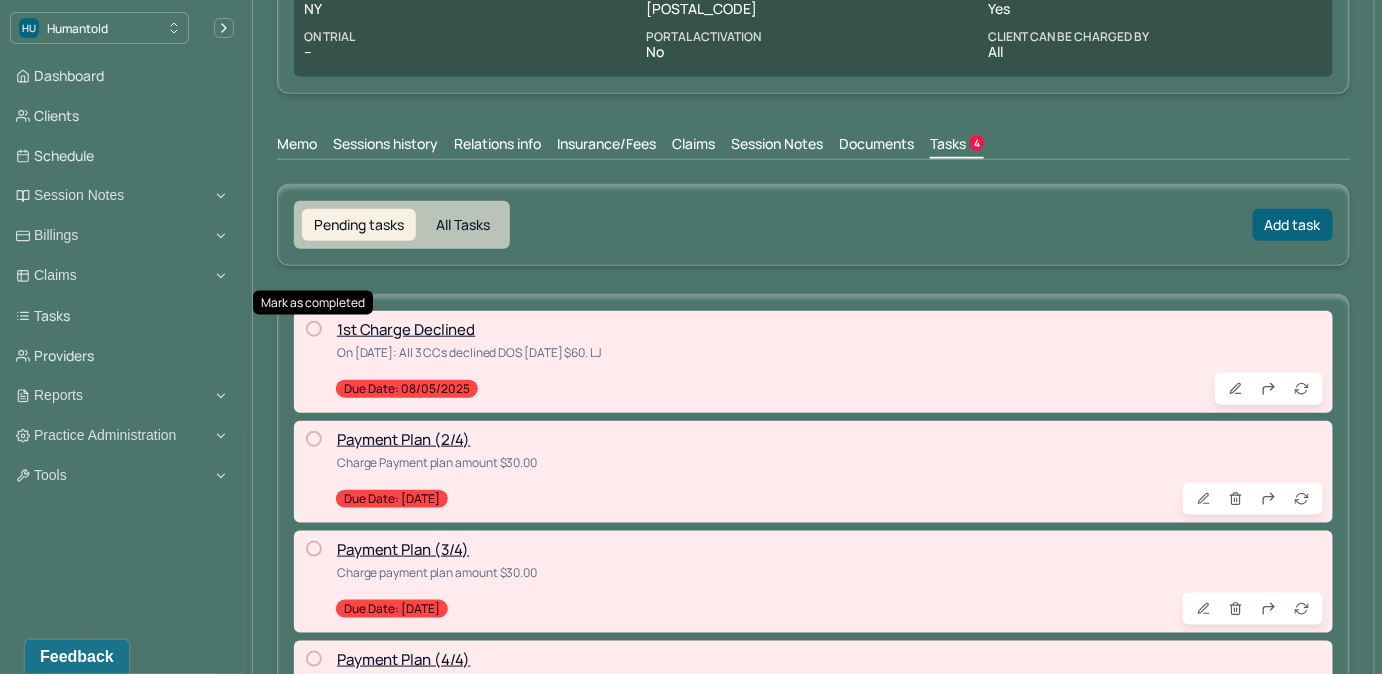 click at bounding box center (314, 329) 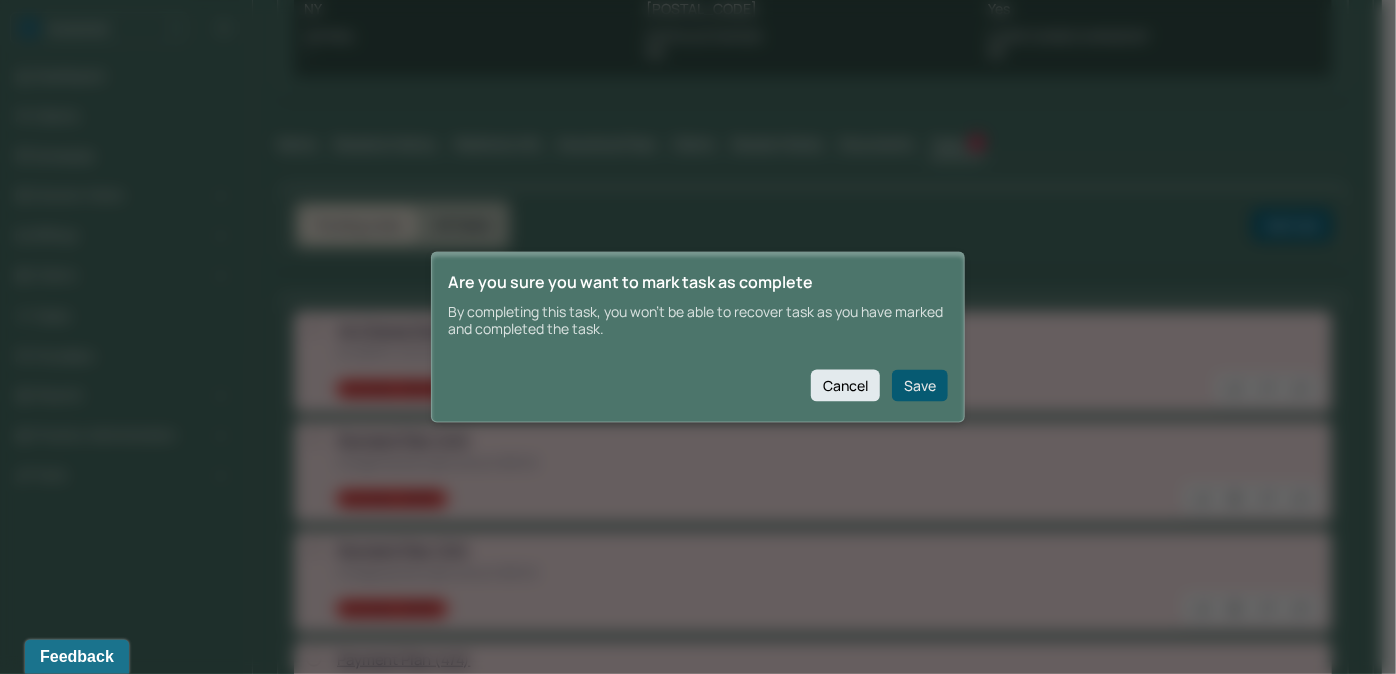 click on "Save" at bounding box center (920, 385) 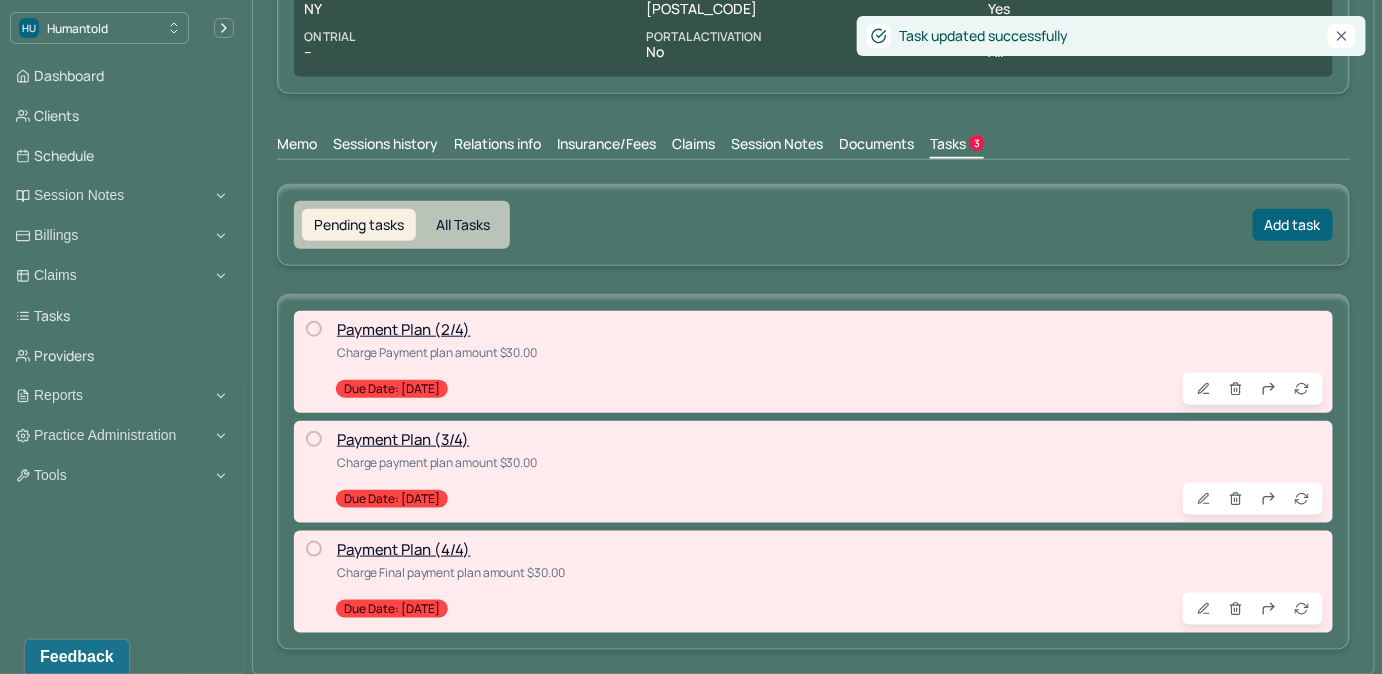 click on "Claims" at bounding box center [693, 146] 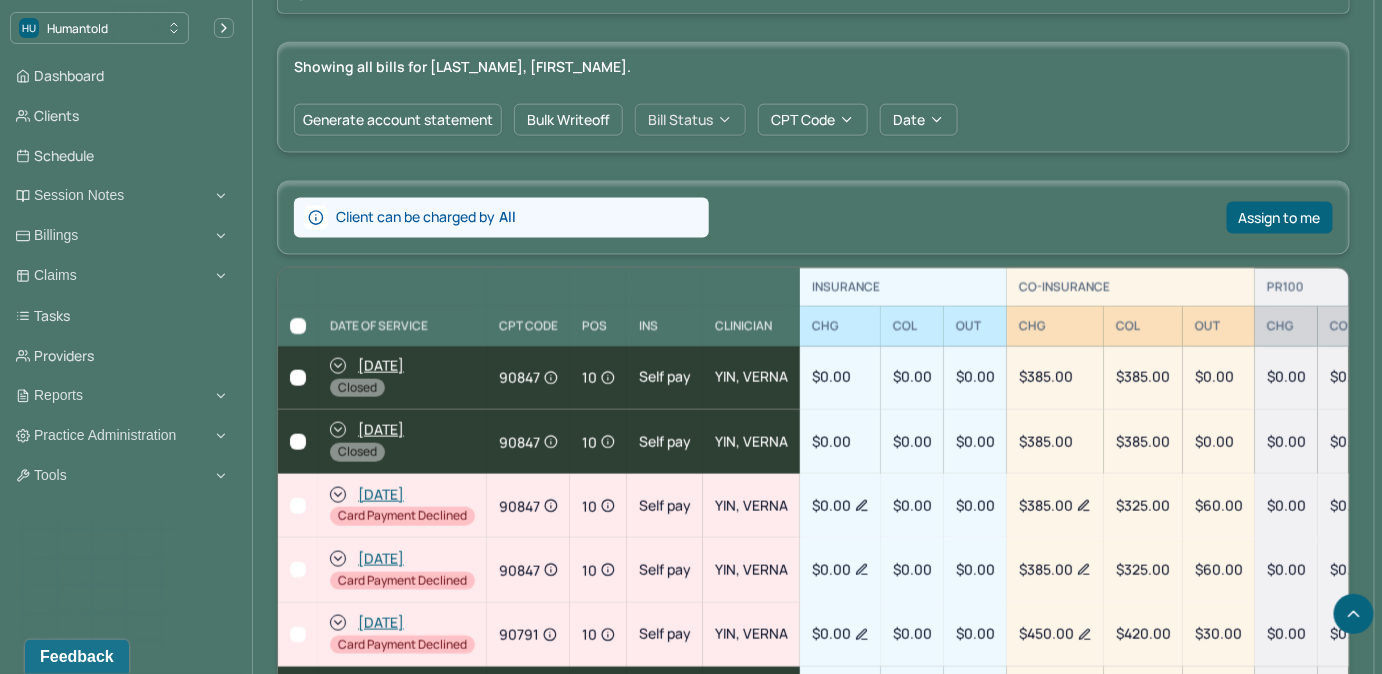 scroll, scrollTop: 909, scrollLeft: 0, axis: vertical 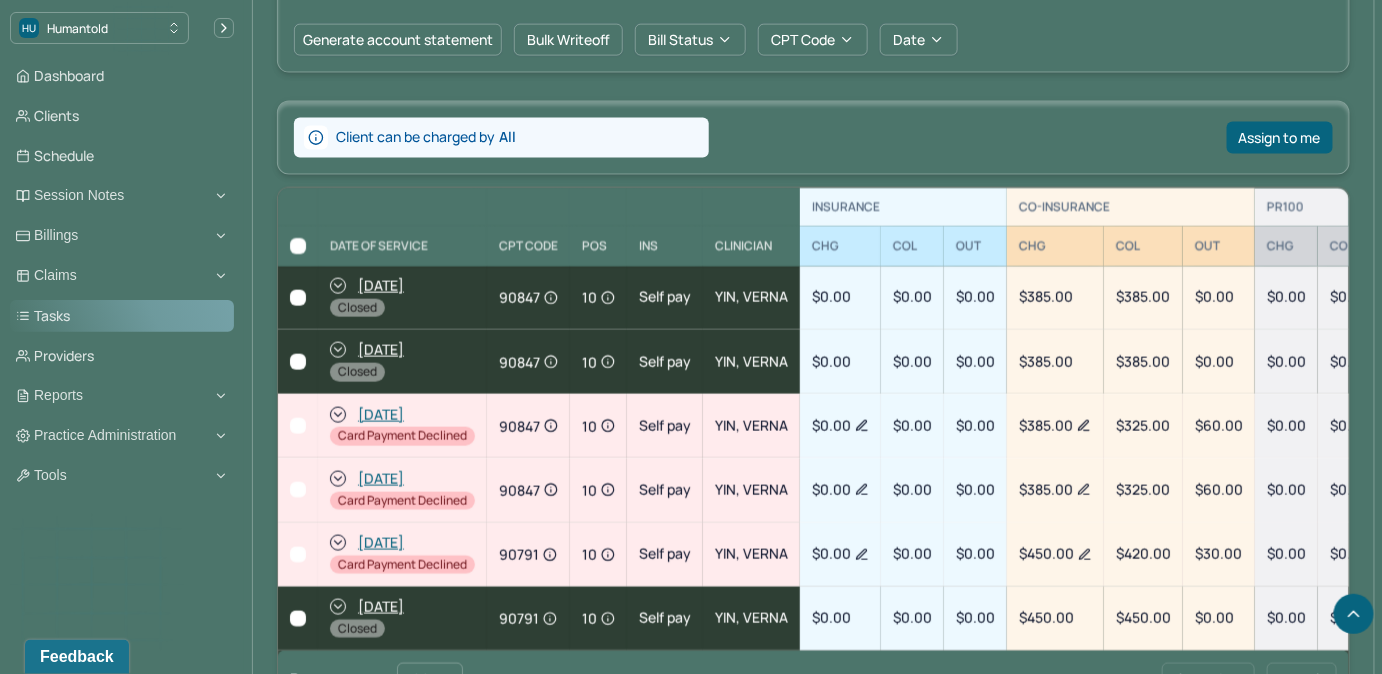 click on "Tasks" at bounding box center [122, 316] 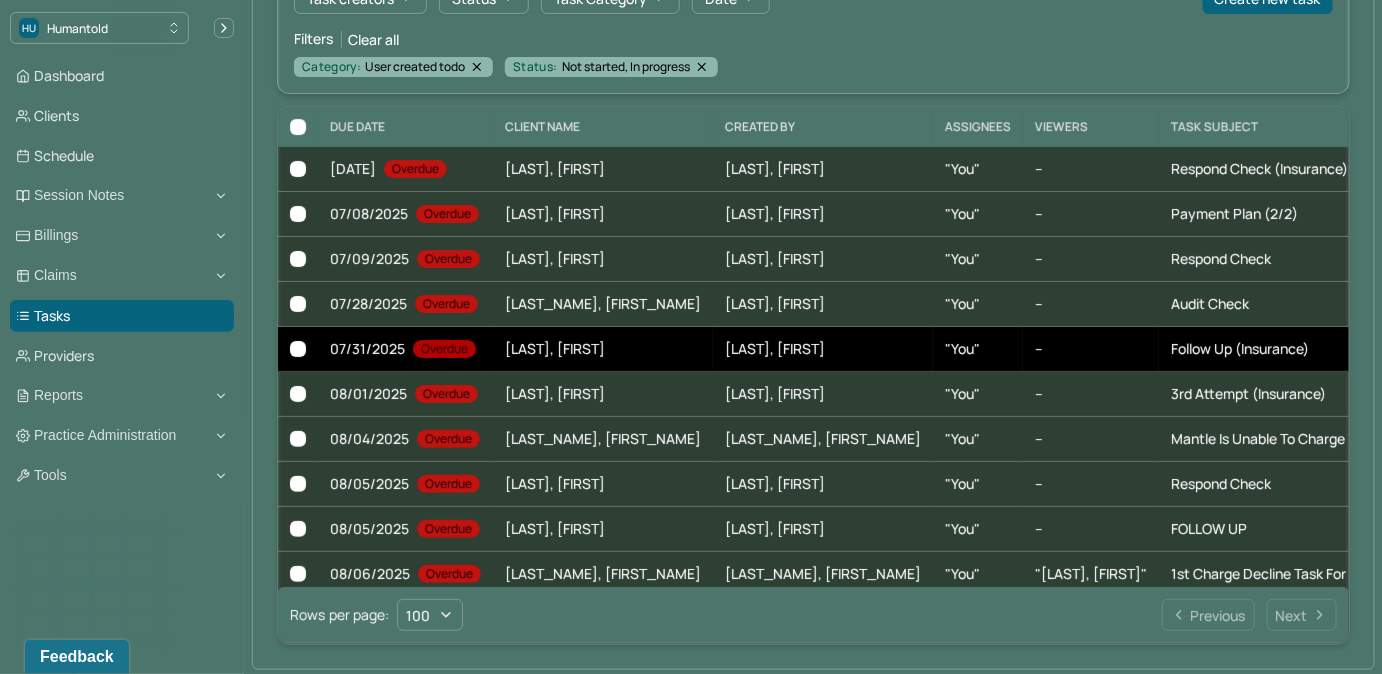 scroll, scrollTop: 205, scrollLeft: 0, axis: vertical 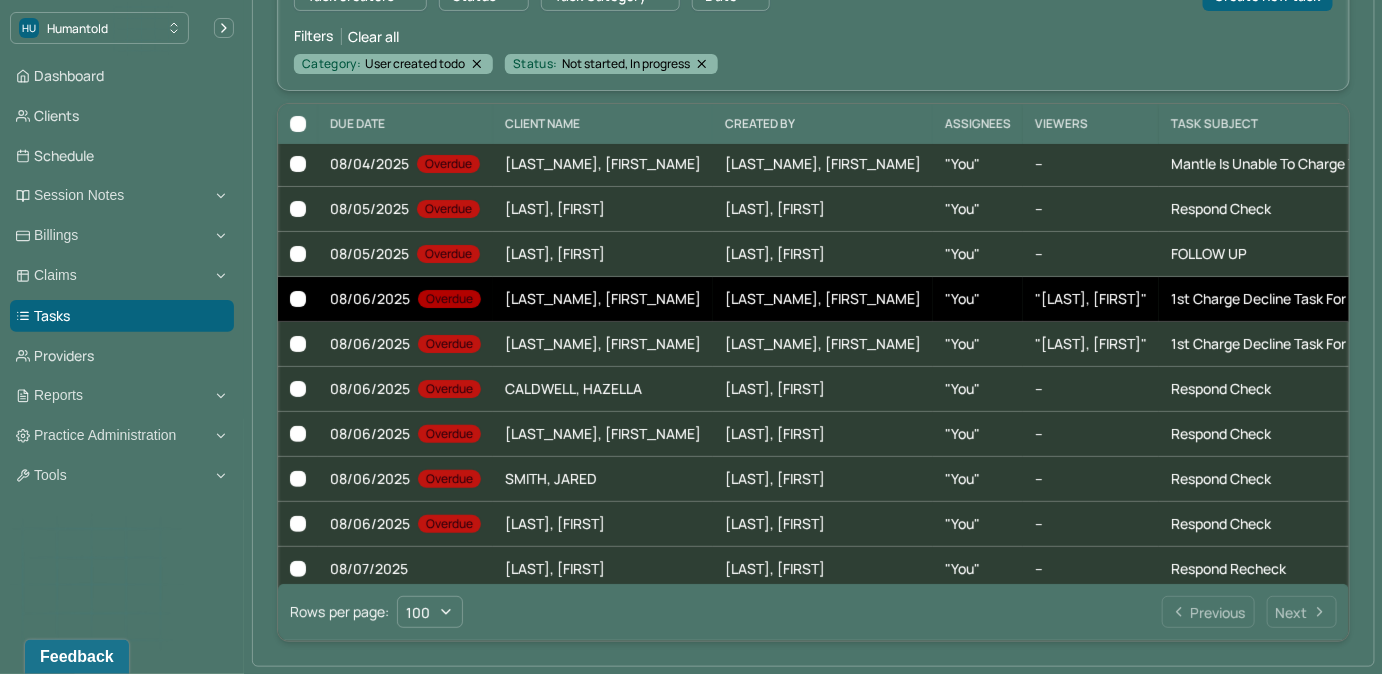 click on ""You"" at bounding box center [978, 299] 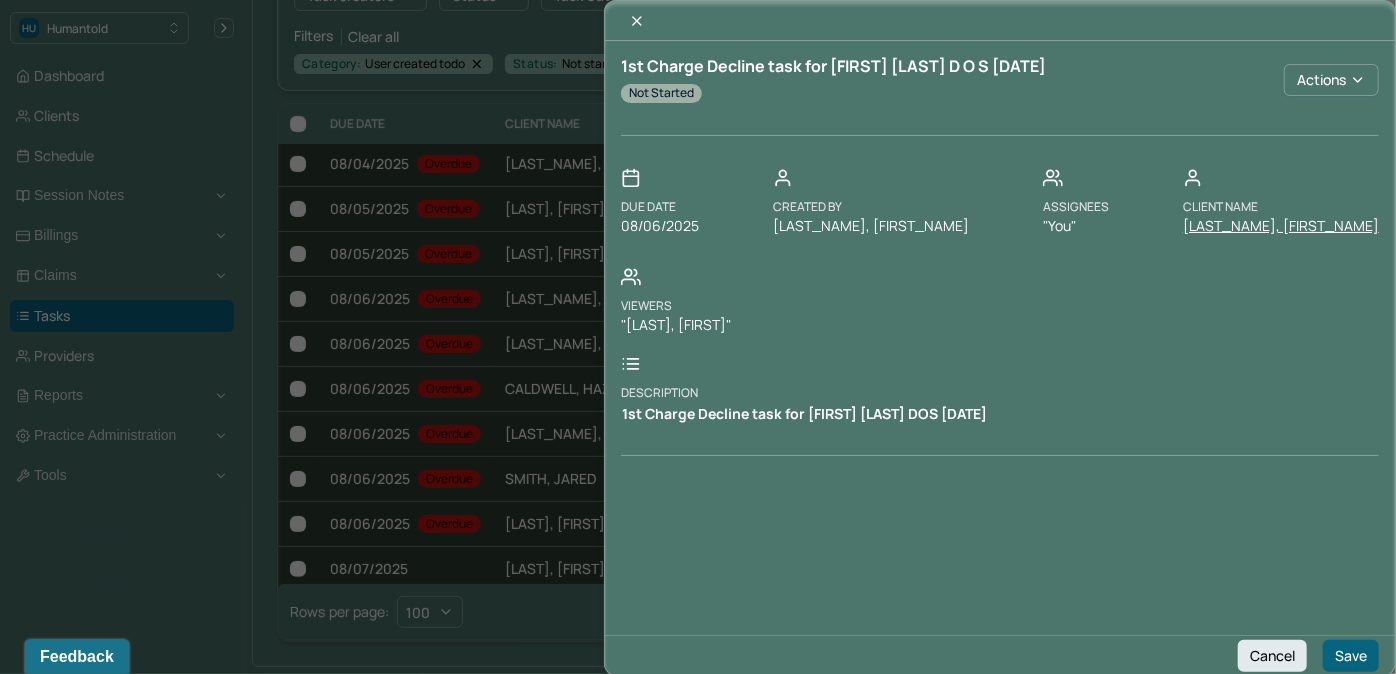 click on "[LAST_NAME], [FIRST_NAME]" at bounding box center (1281, 226) 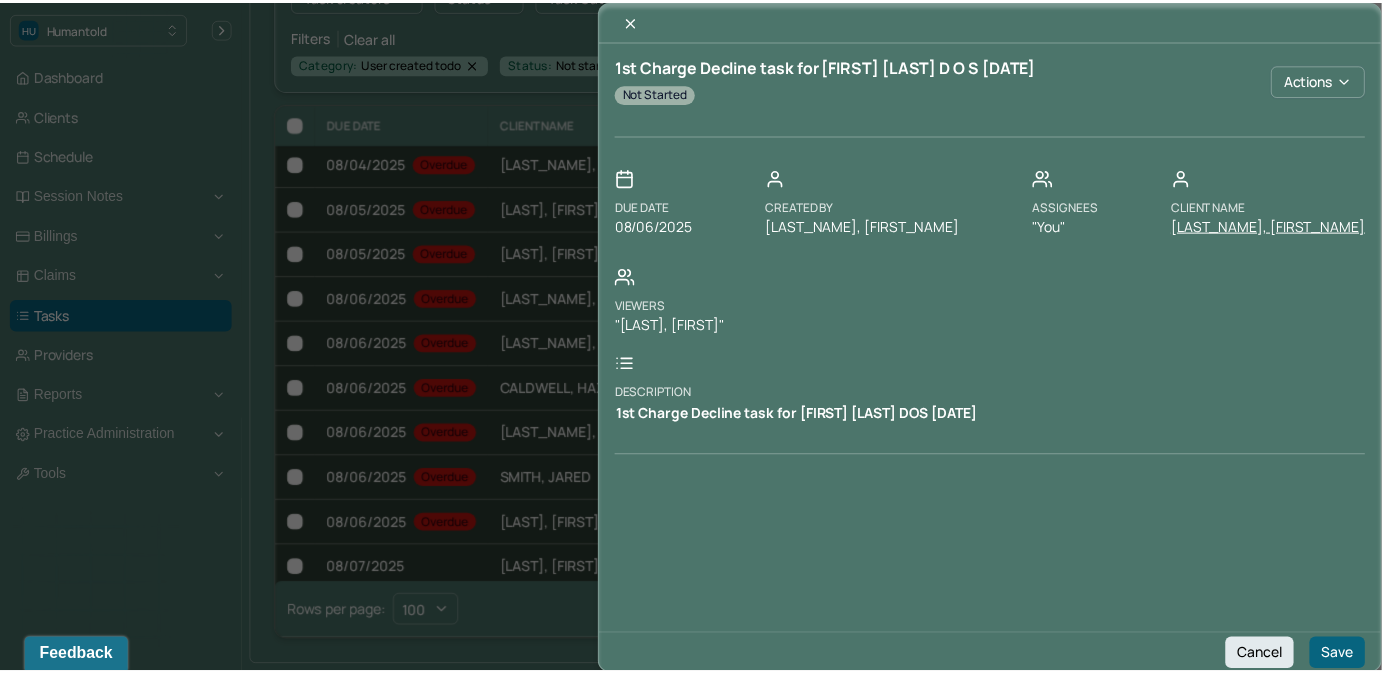 scroll, scrollTop: 0, scrollLeft: 0, axis: both 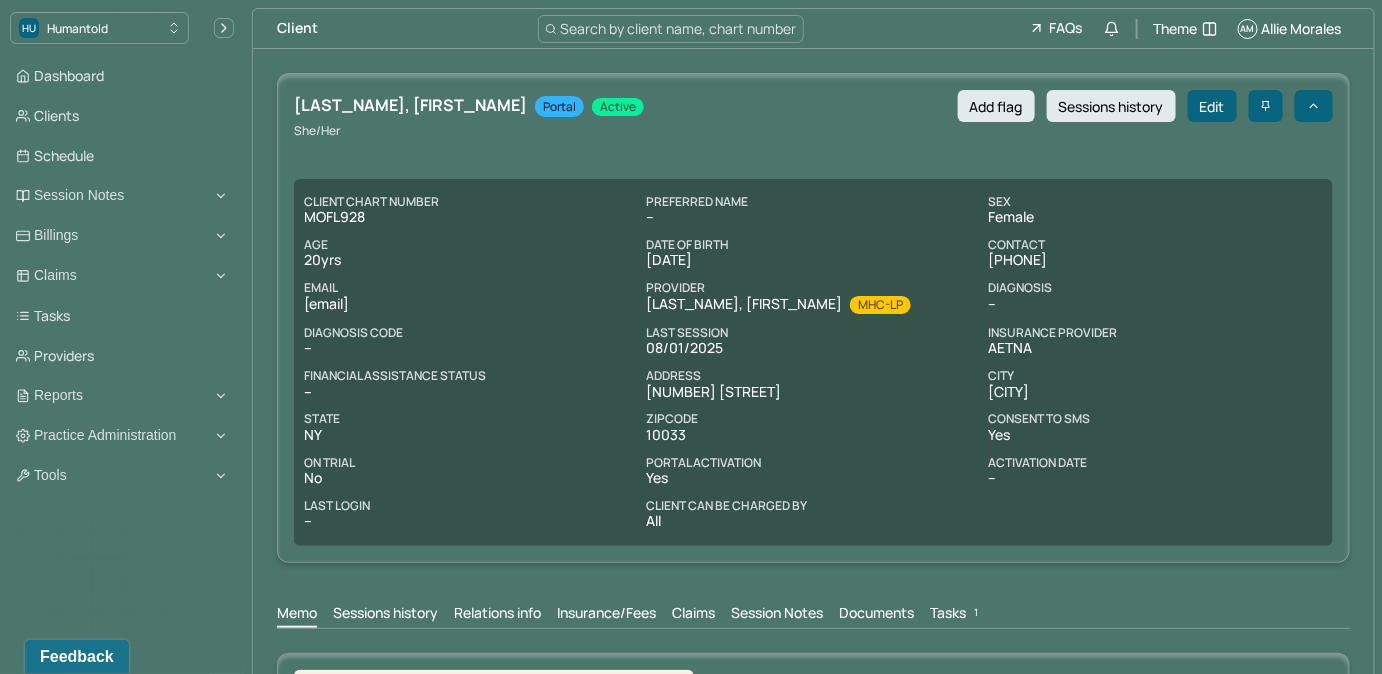 click on "Tasks 1" at bounding box center [956, 615] 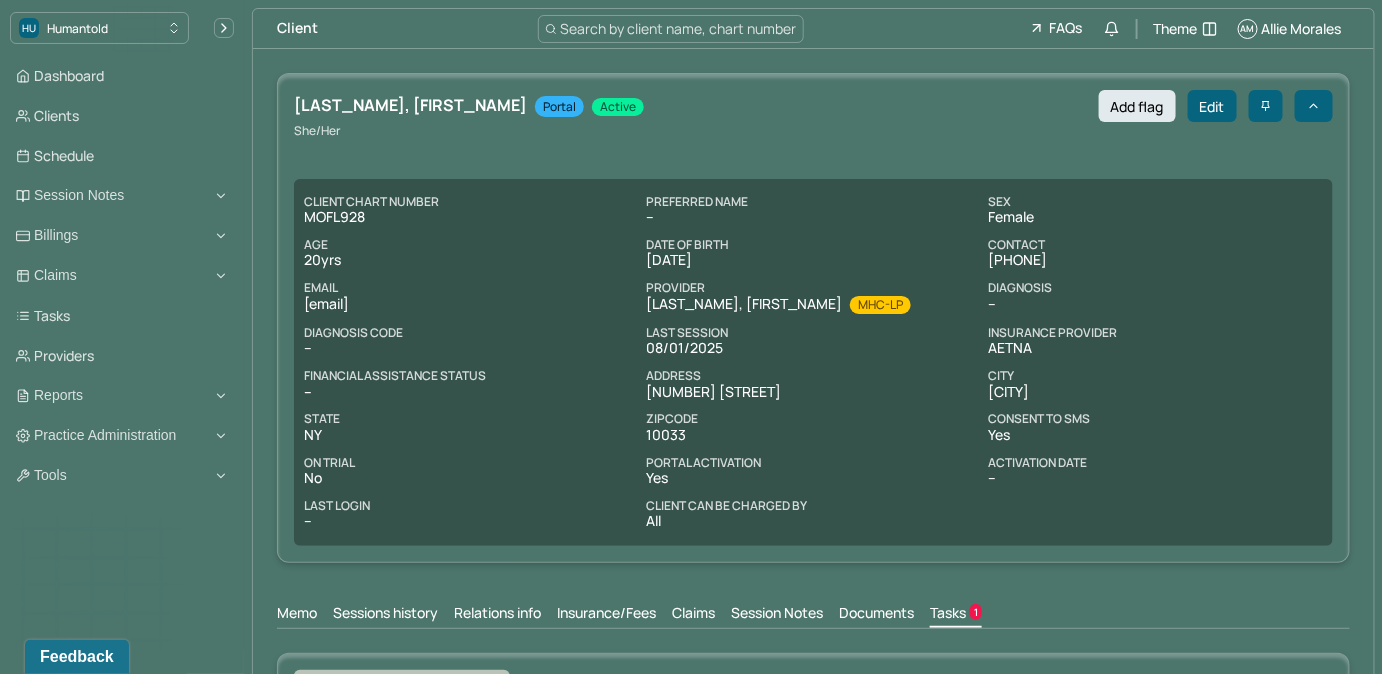 scroll, scrollTop: 1, scrollLeft: 0, axis: vertical 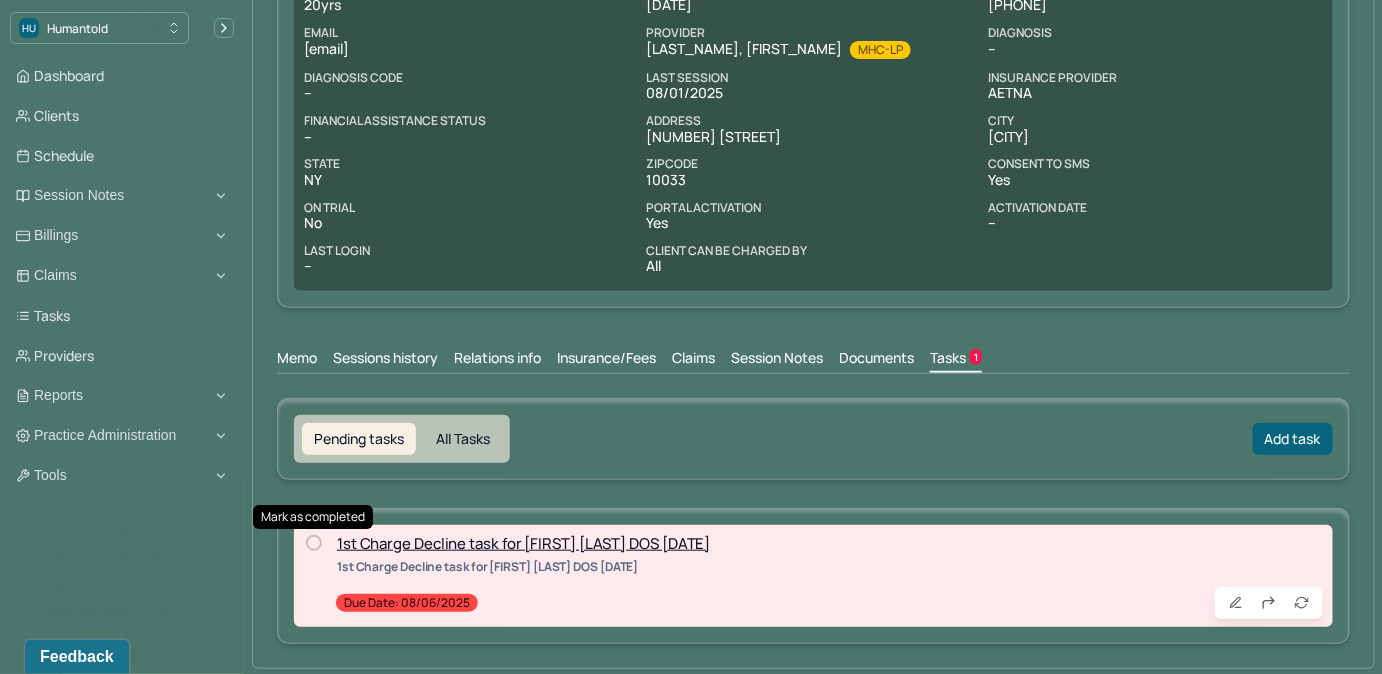 click at bounding box center (314, 543) 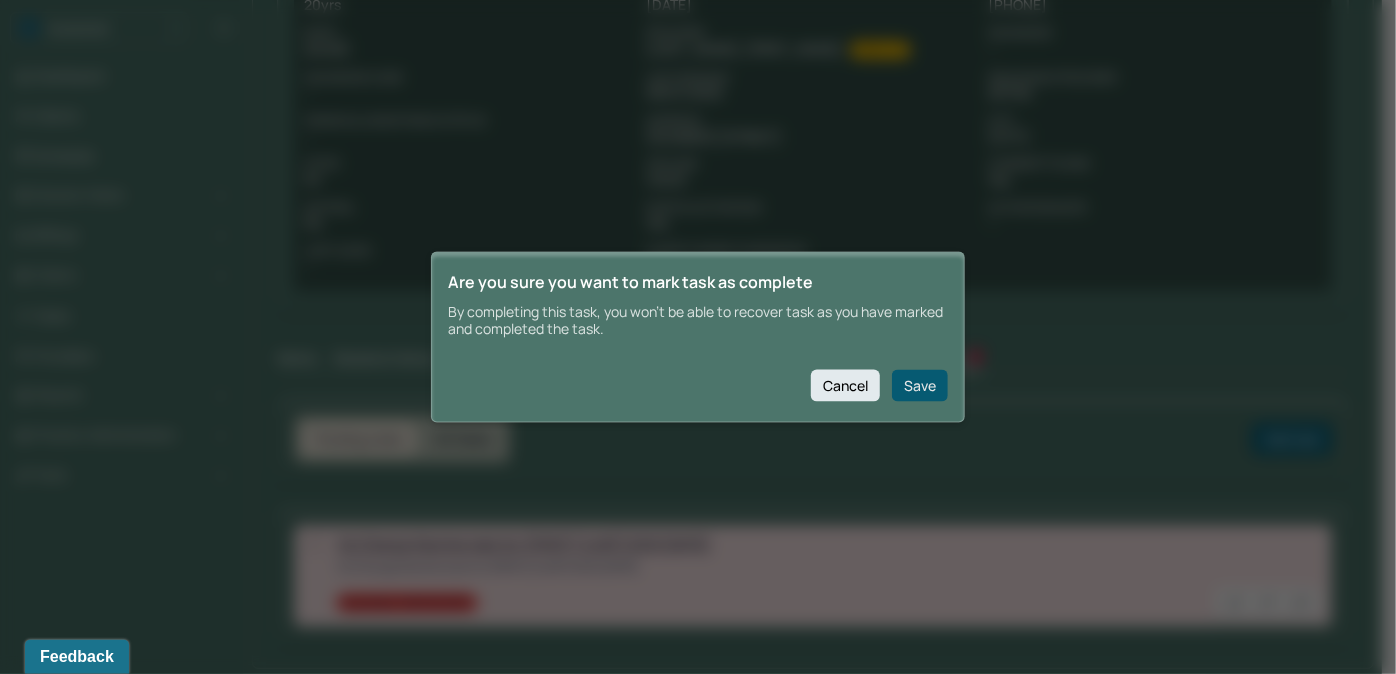 click on "Save" at bounding box center [920, 385] 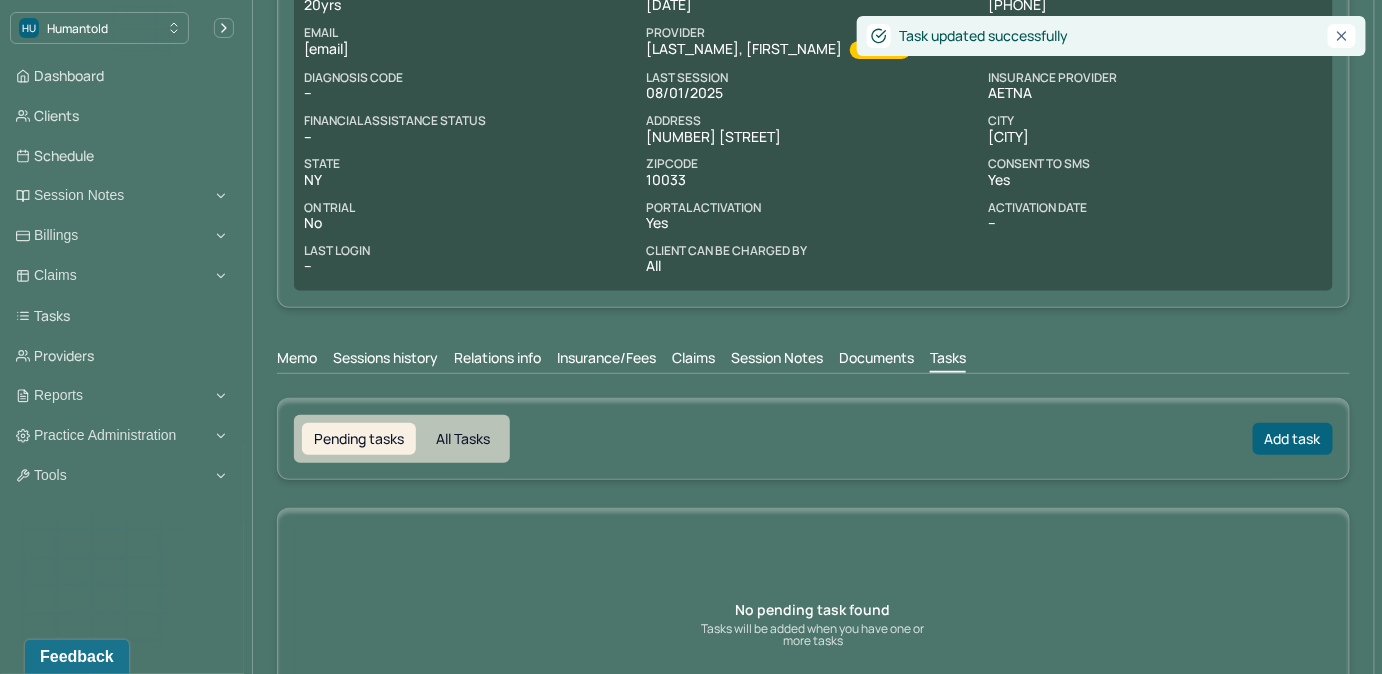 click on "Claims" at bounding box center [693, 360] 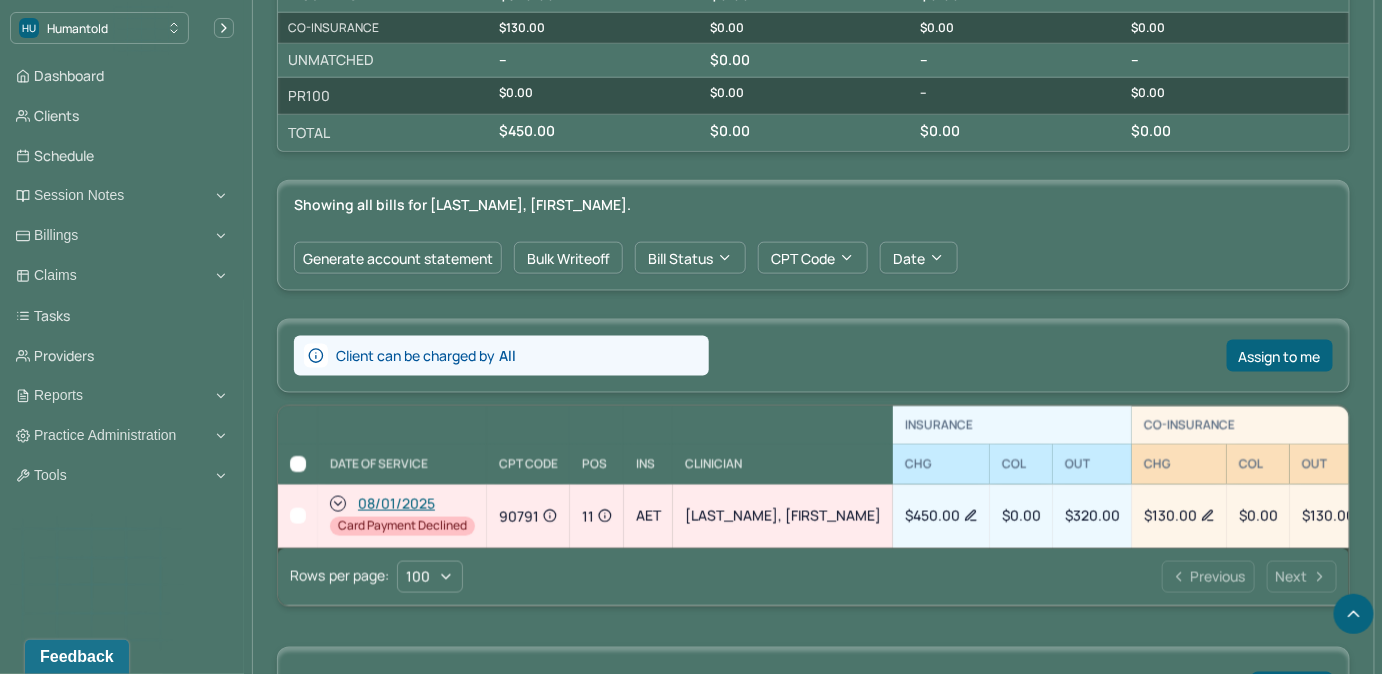 scroll, scrollTop: 709, scrollLeft: 0, axis: vertical 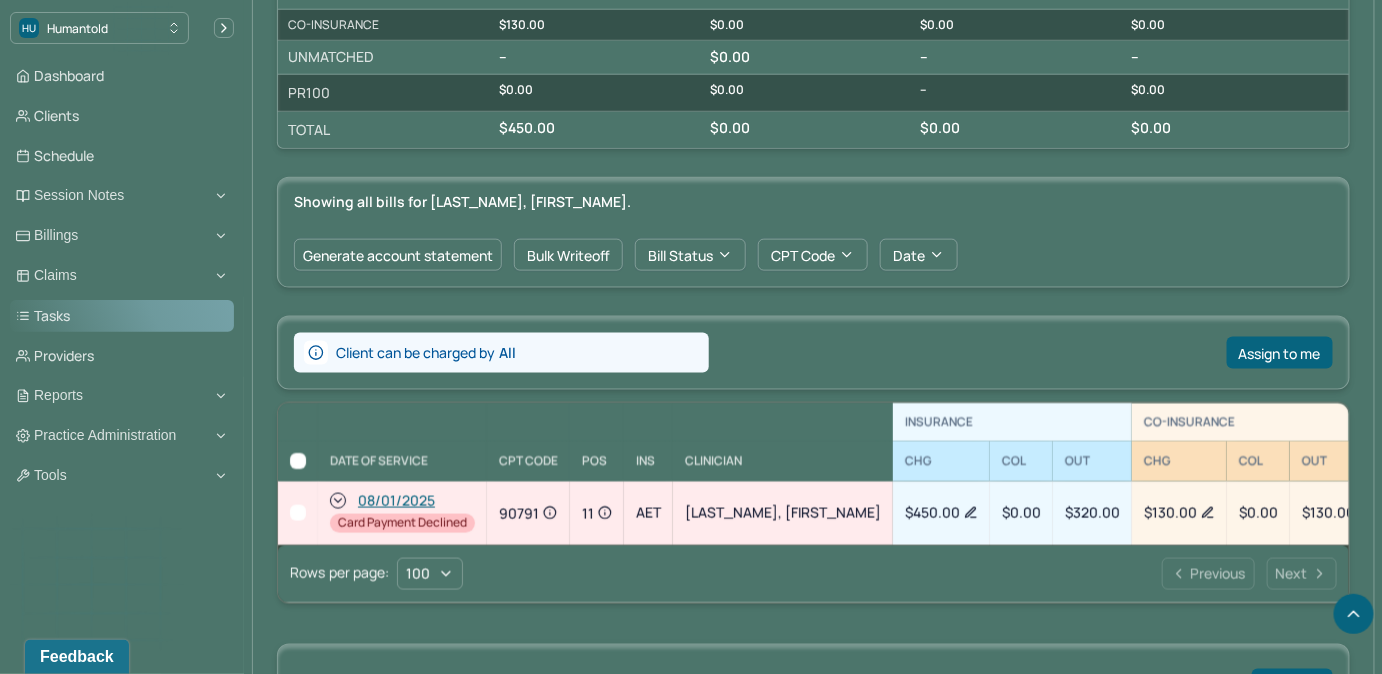 drag, startPoint x: 118, startPoint y: 318, endPoint x: 203, endPoint y: 315, distance: 85.052925 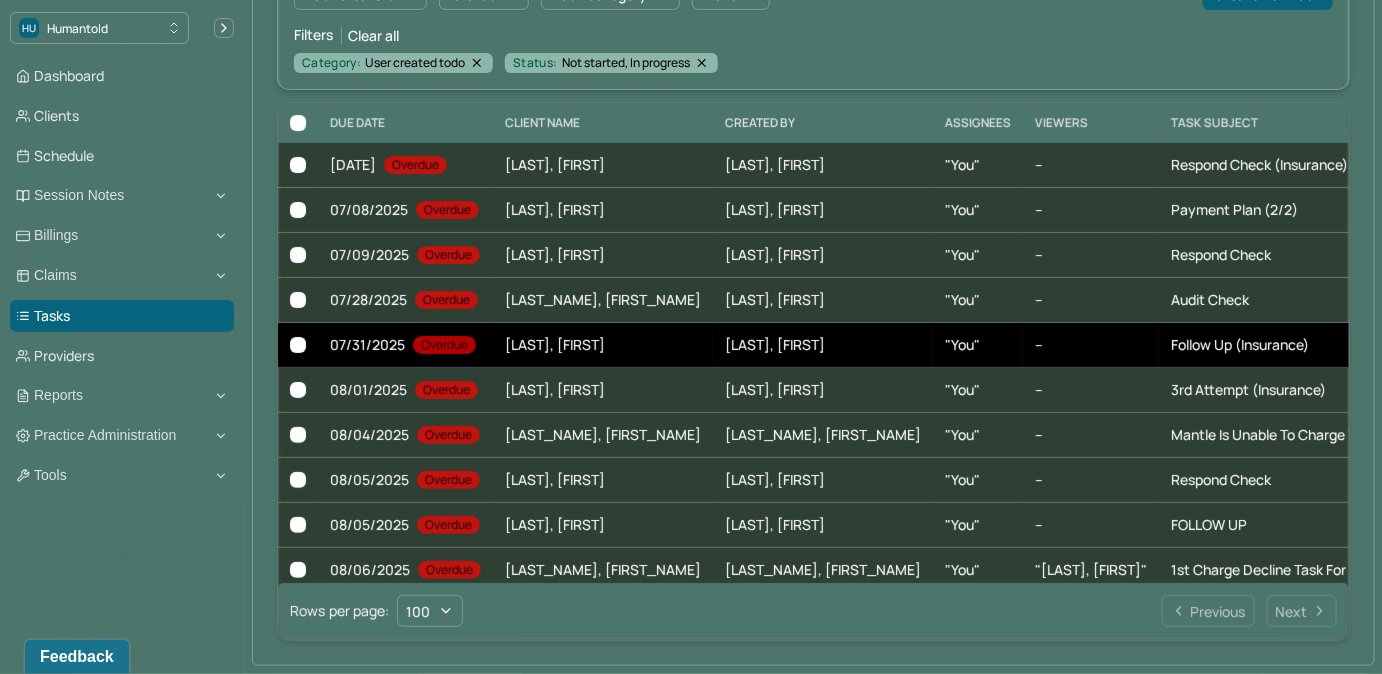 scroll, scrollTop: 205, scrollLeft: 0, axis: vertical 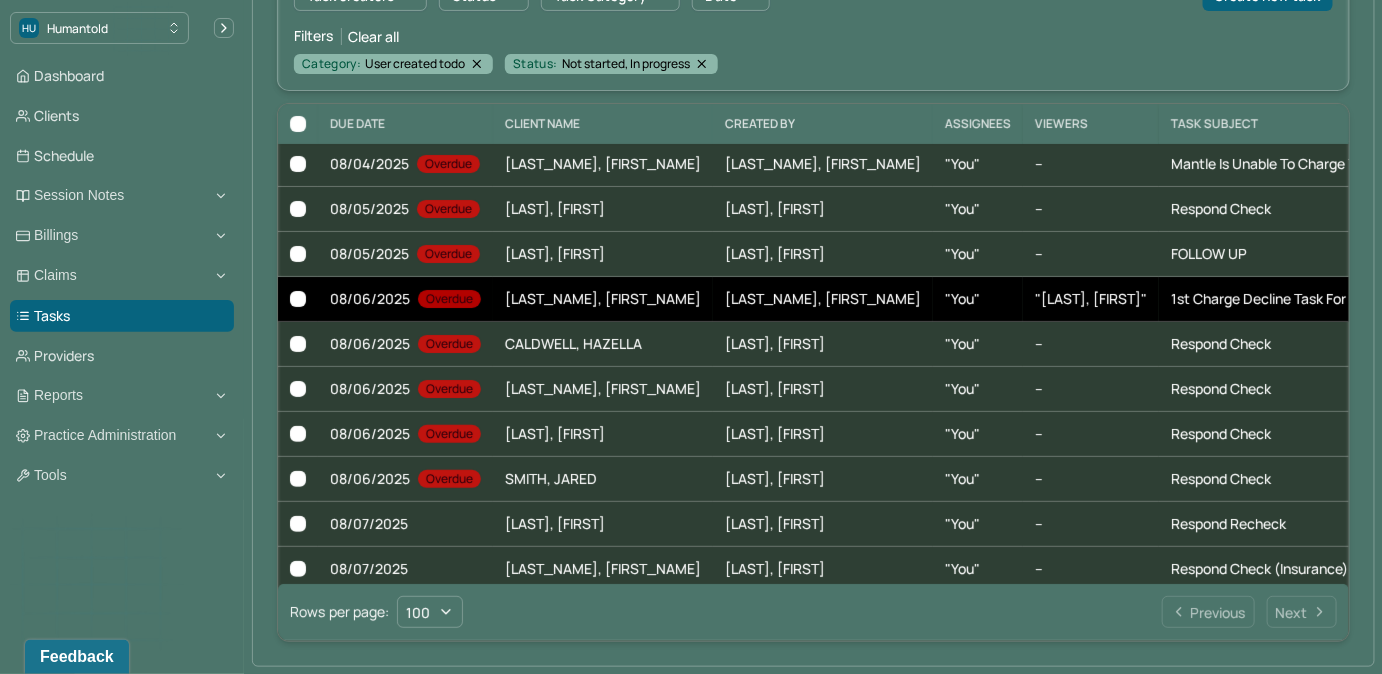 click on "1st Charge Decline task for [FIRST] [LAST] DOS [DATE]" at bounding box center (1348, 299) 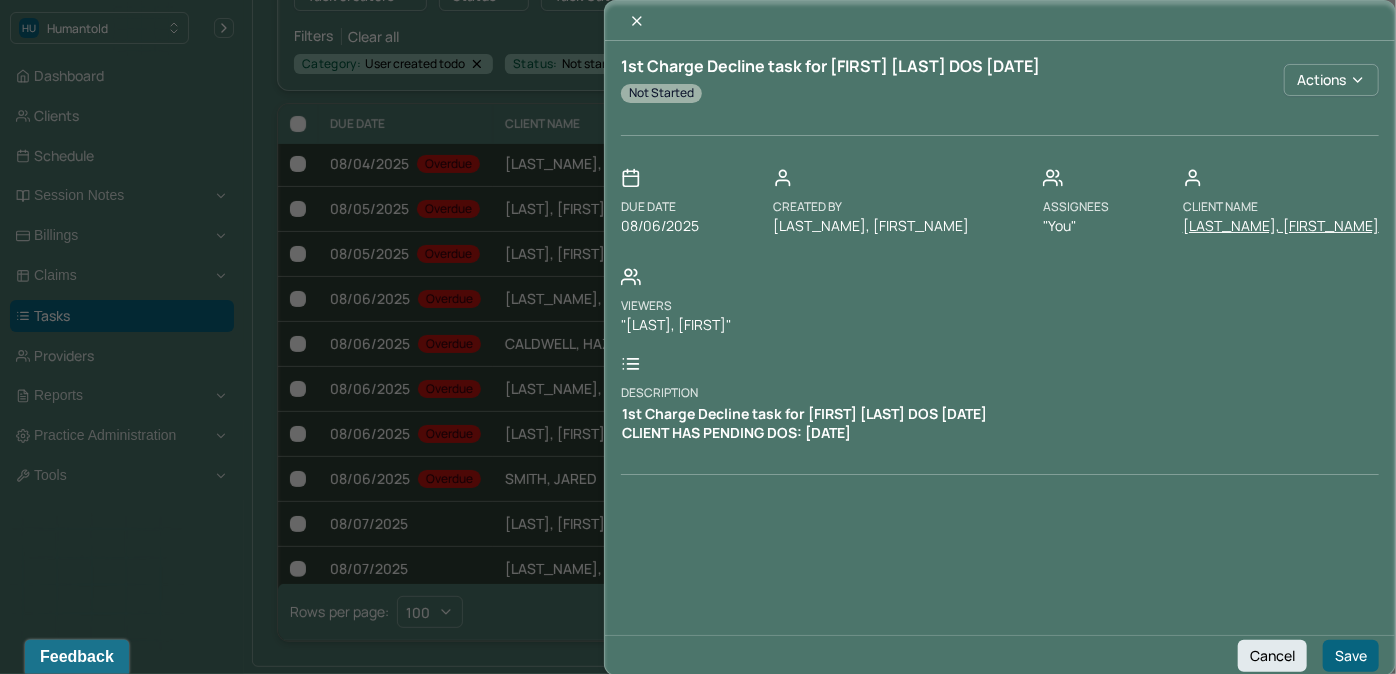 click on "[LAST_NAME], [FIRST_NAME]" at bounding box center [1281, 226] 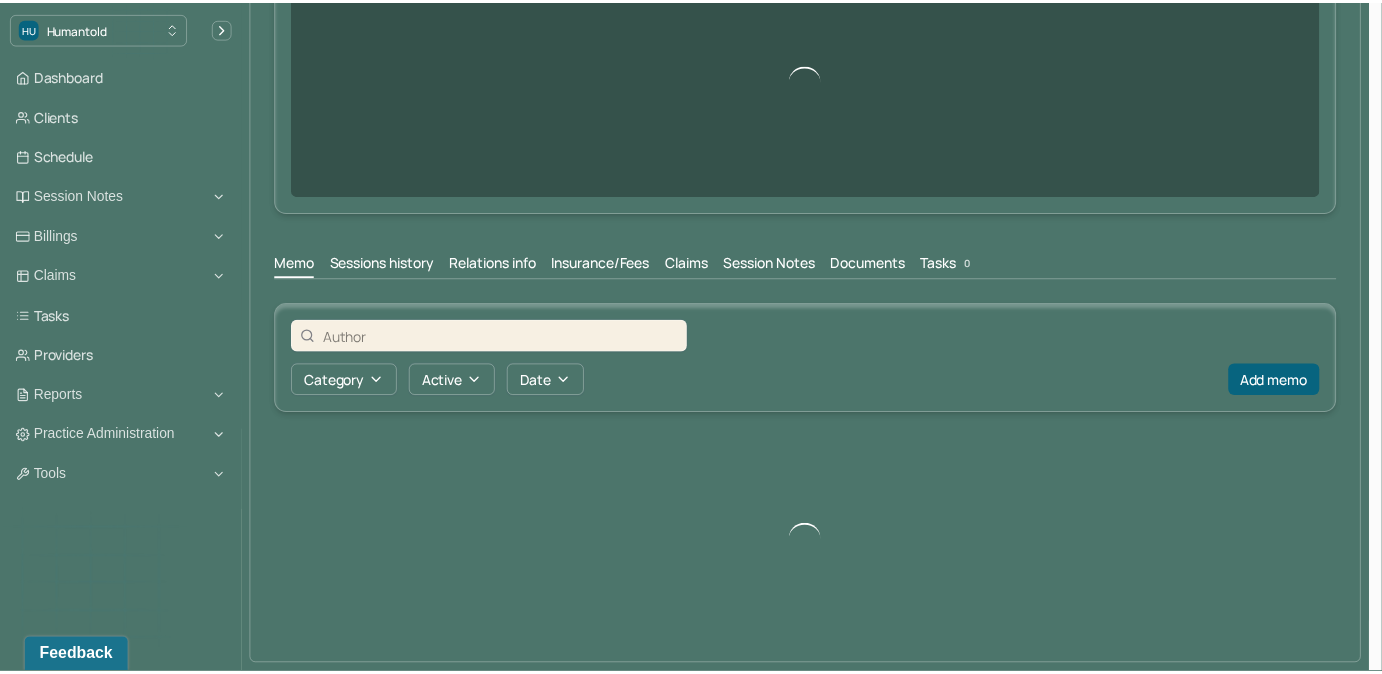 scroll, scrollTop: 0, scrollLeft: 0, axis: both 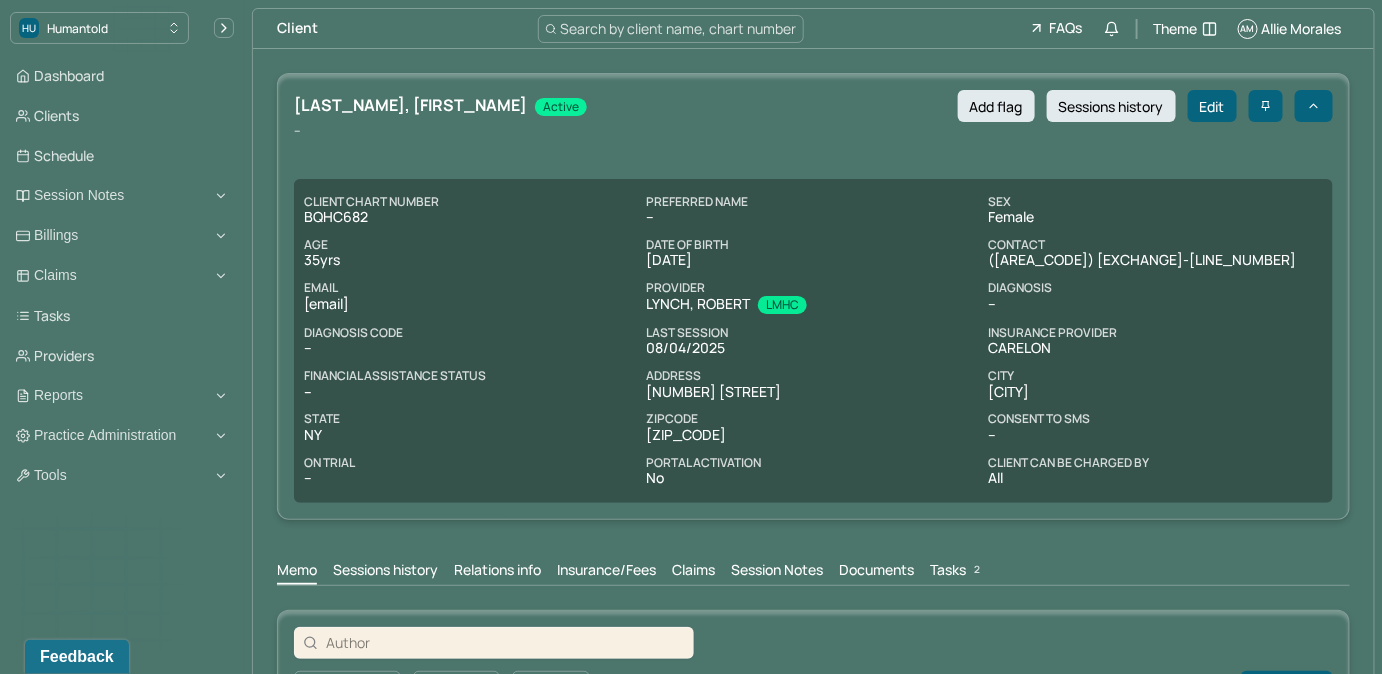 click on "Tasks 2" at bounding box center [957, 572] 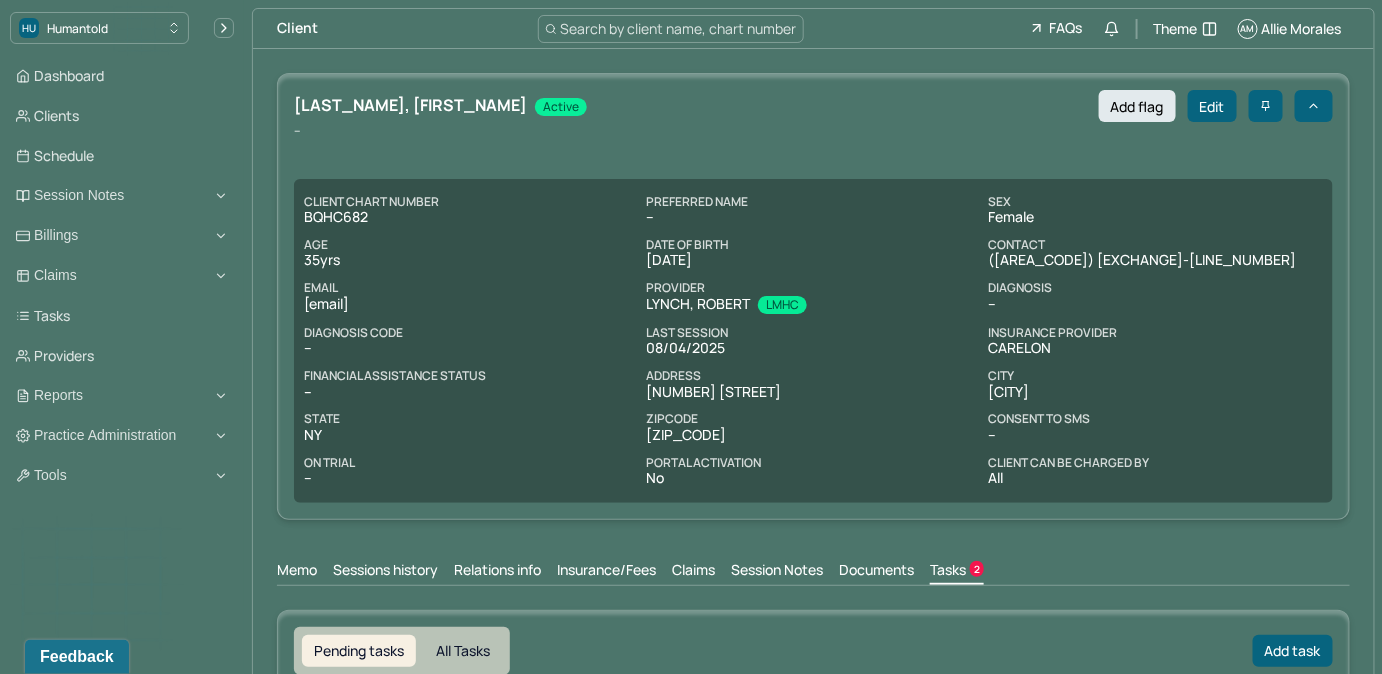 scroll, scrollTop: 0, scrollLeft: 0, axis: both 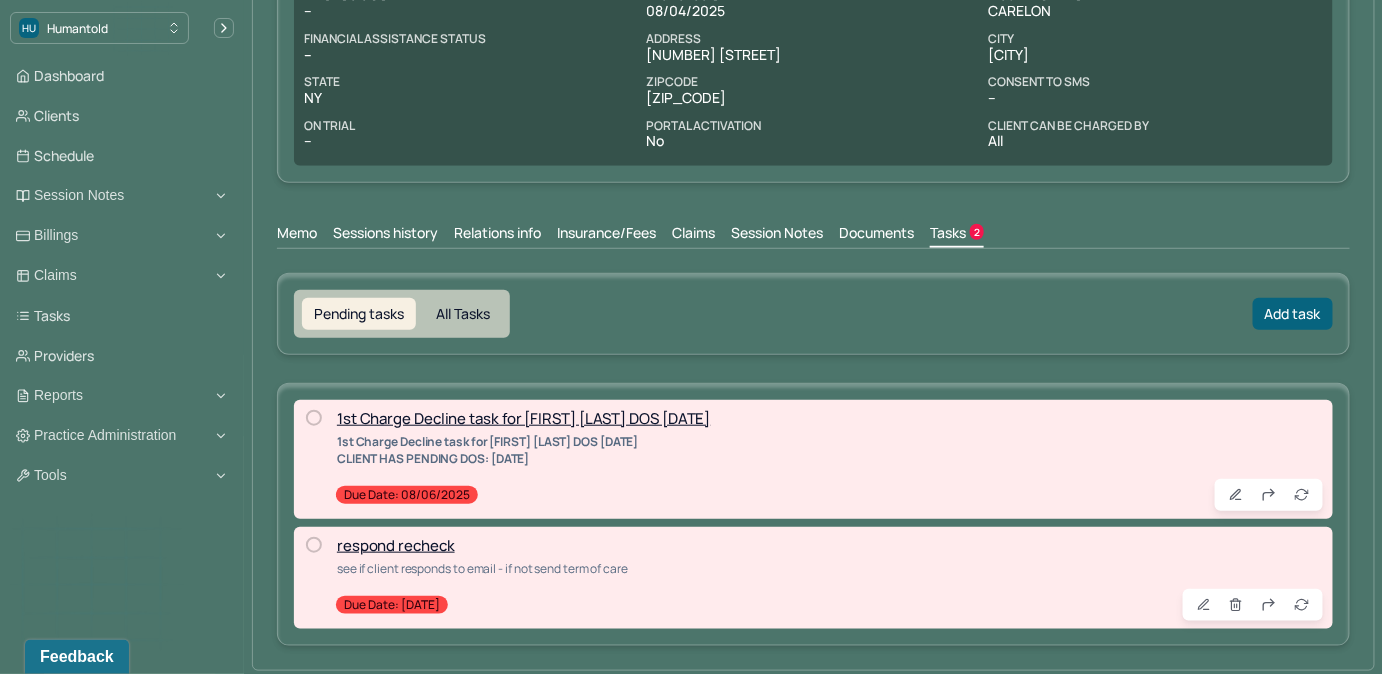 click at bounding box center (314, 418) 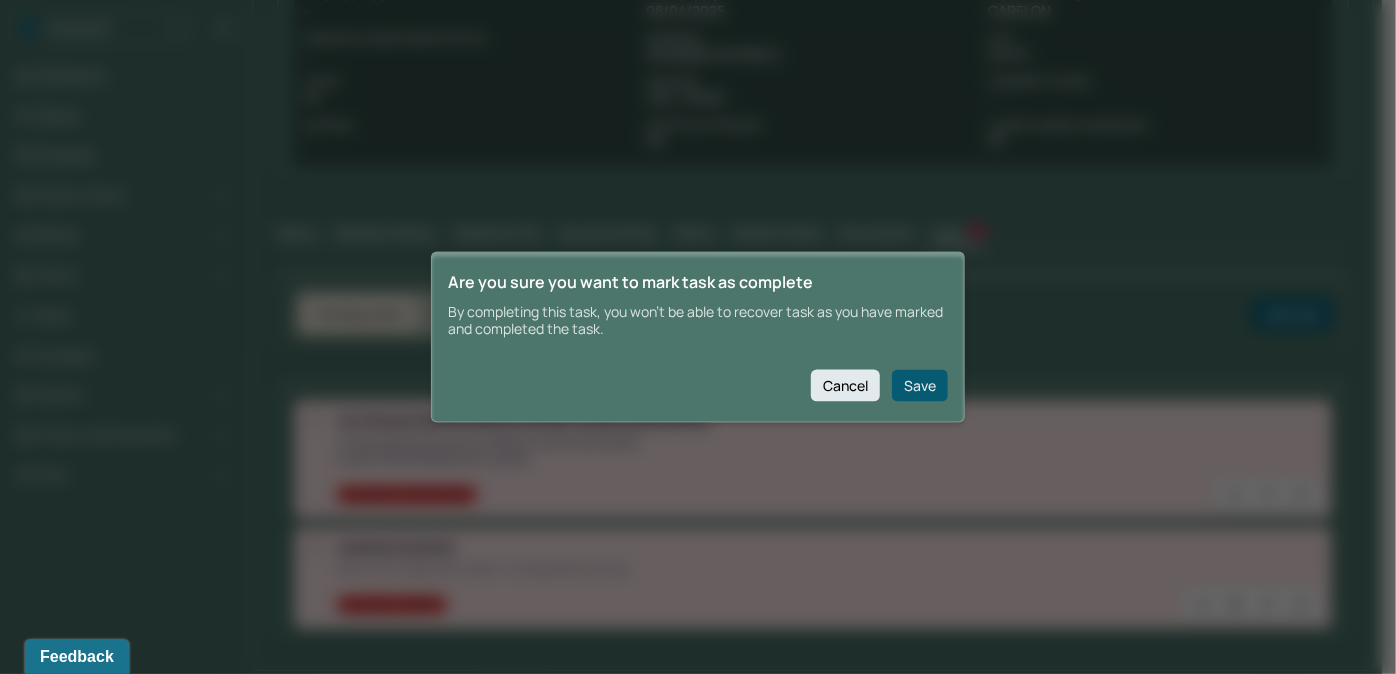 click on "Save" at bounding box center (920, 385) 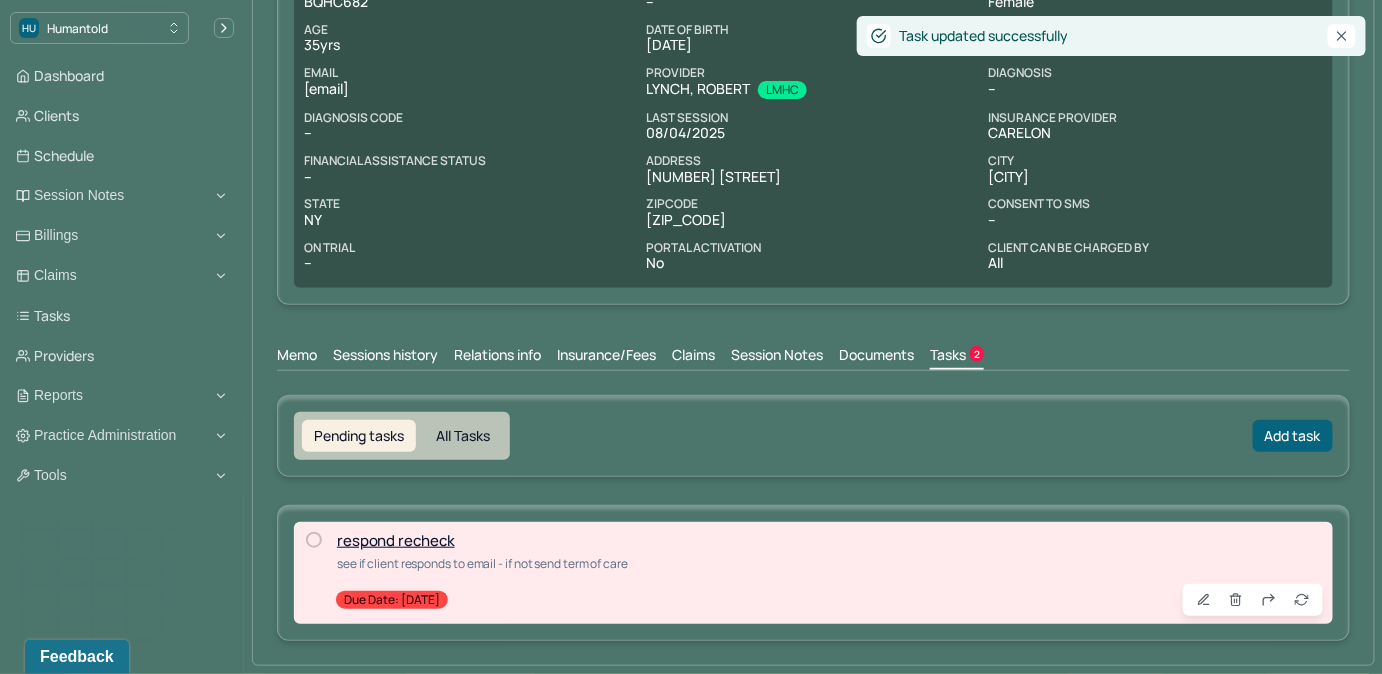 scroll, scrollTop: 211, scrollLeft: 0, axis: vertical 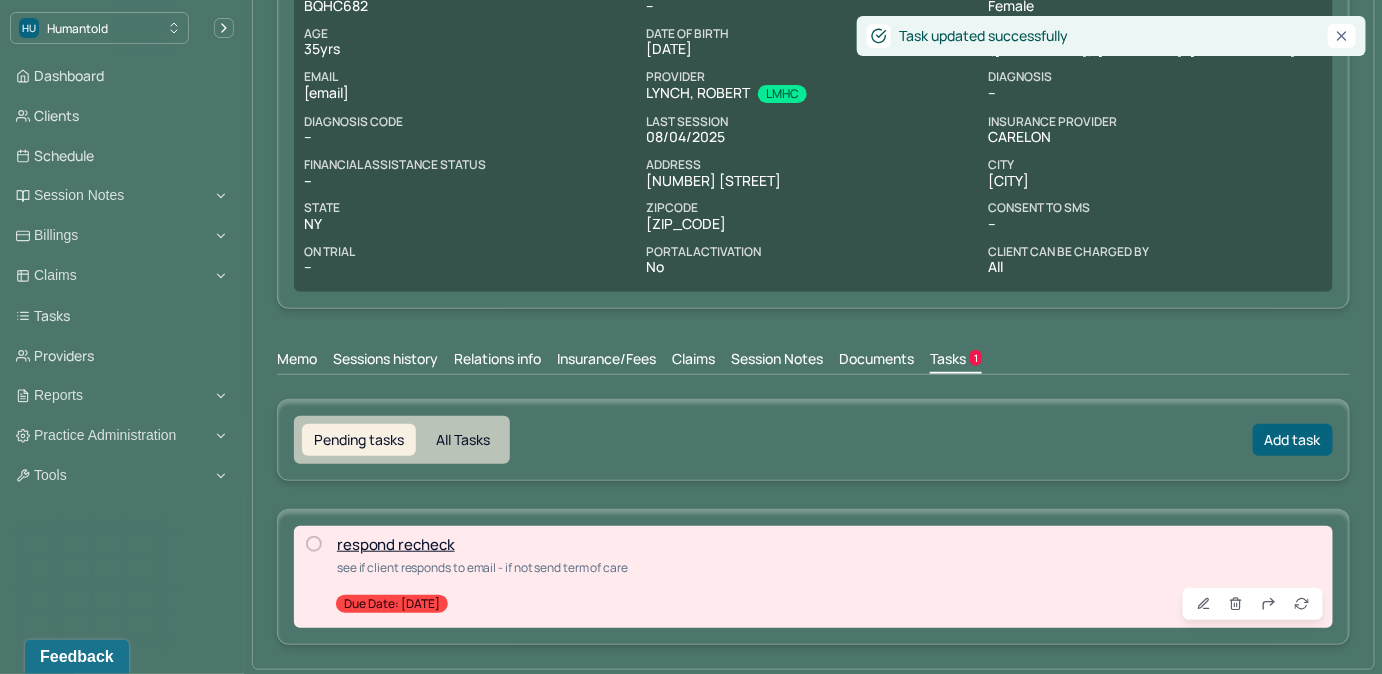 click on "Memo Sessions history Relations info Insurance/Fees Claims Session Notes Documents Tasks 1" at bounding box center [813, 354] 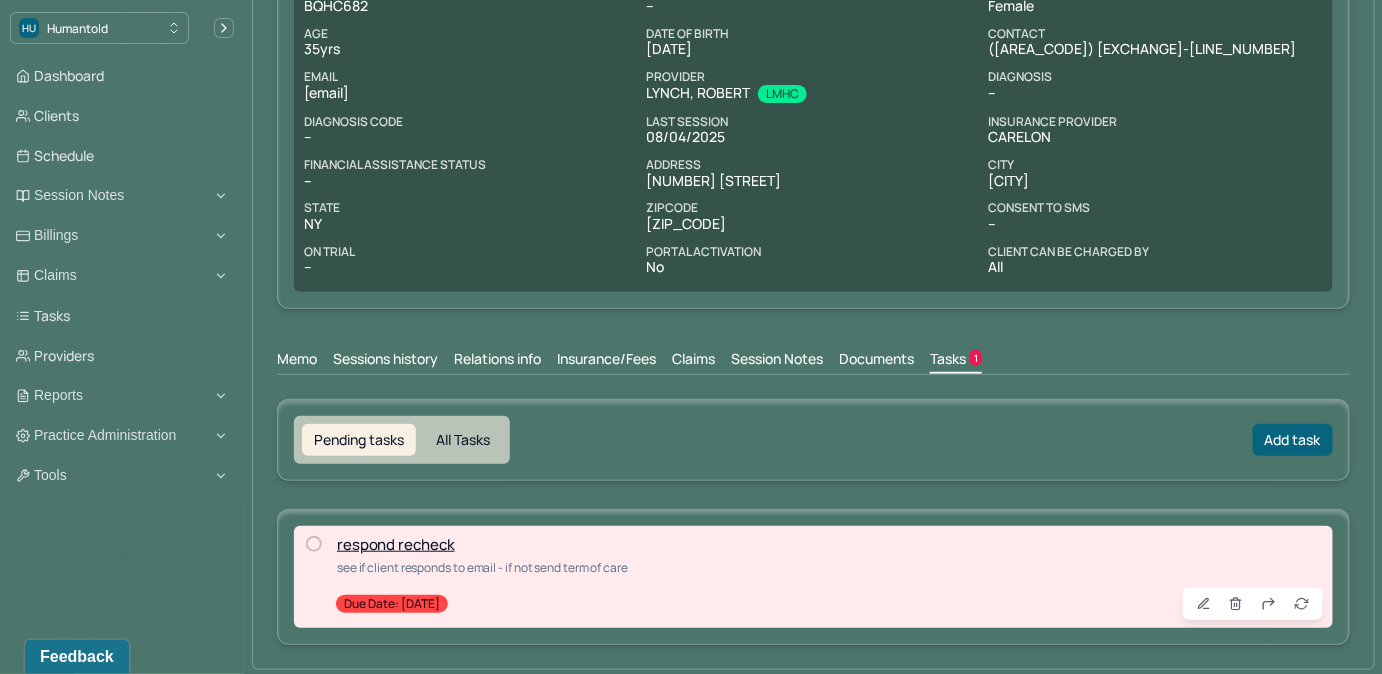 click on "Claims" at bounding box center (693, 361) 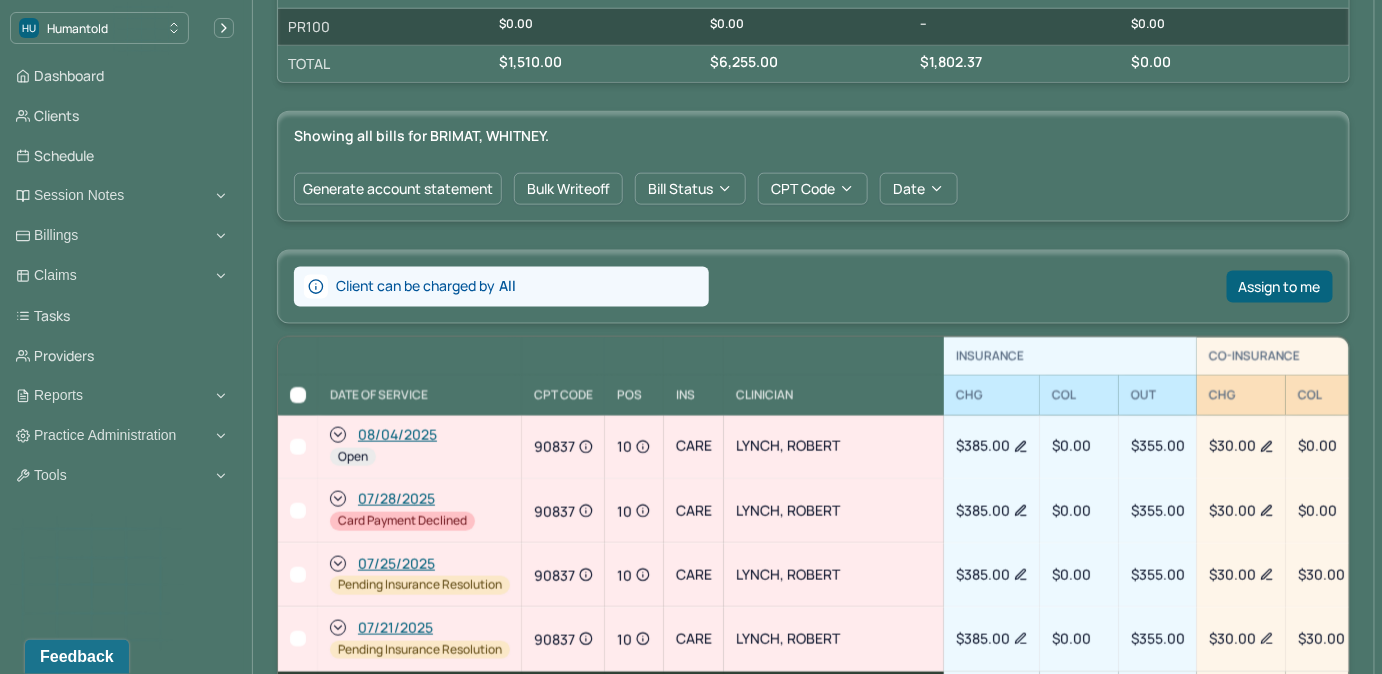 scroll, scrollTop: 757, scrollLeft: 0, axis: vertical 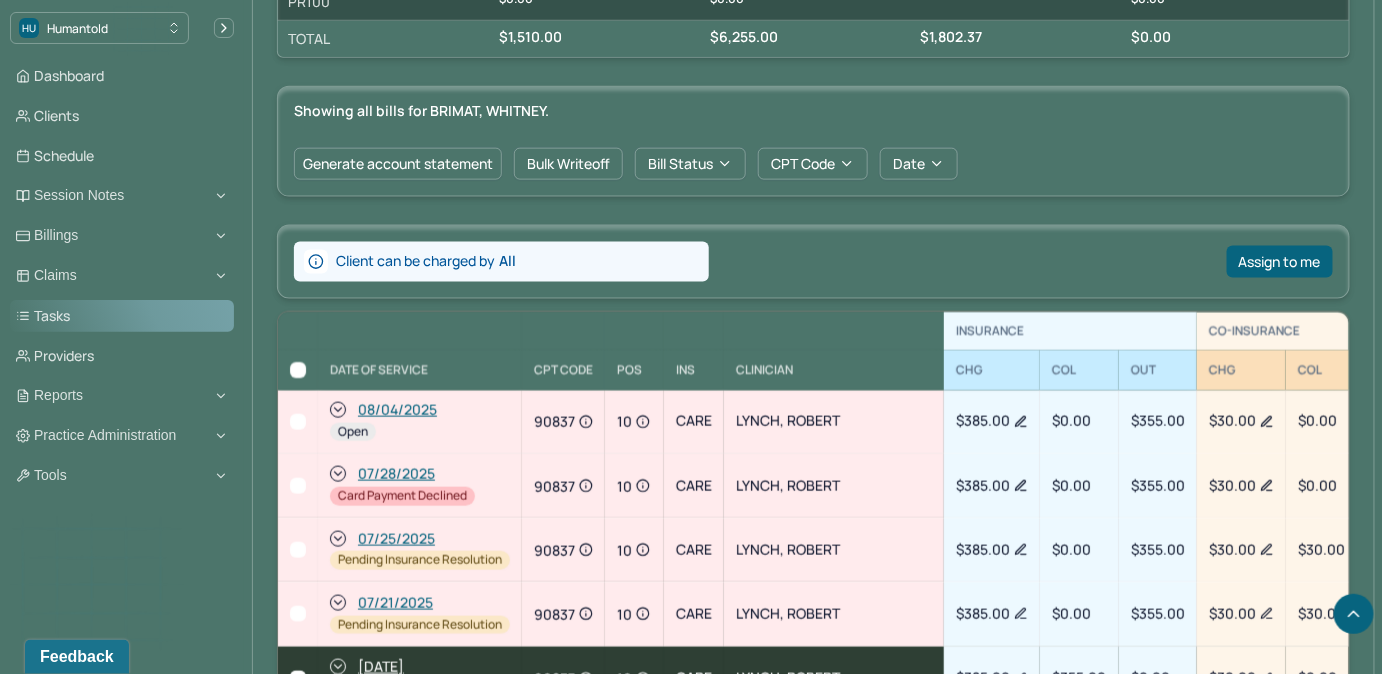 click on "Tasks" at bounding box center [122, 316] 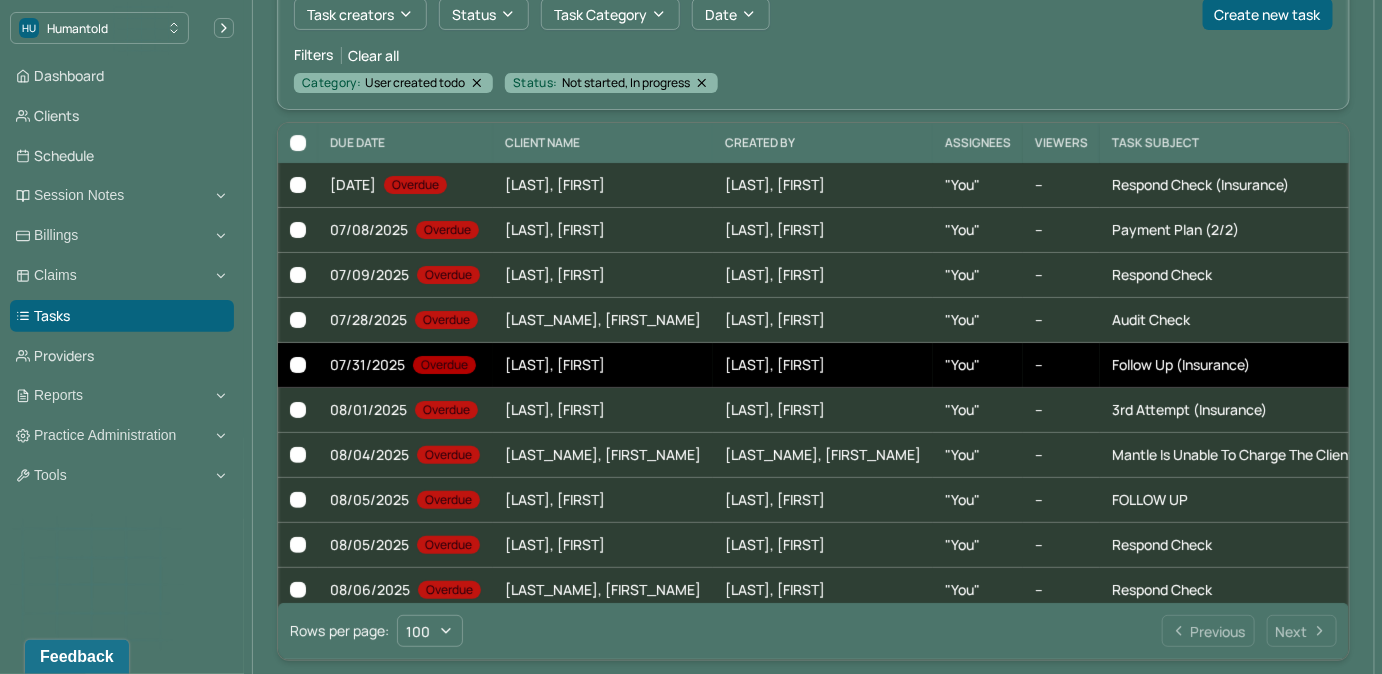 scroll, scrollTop: 205, scrollLeft: 0, axis: vertical 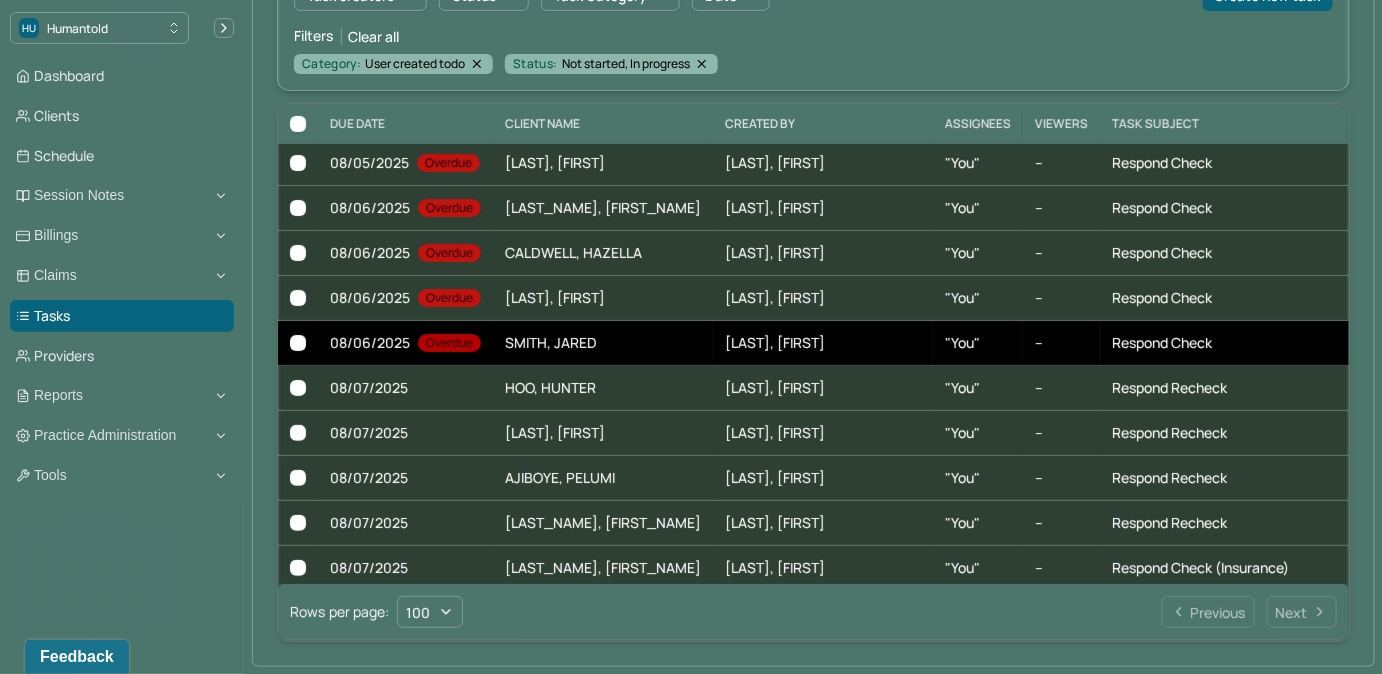 click on ""You"" at bounding box center (978, 343) 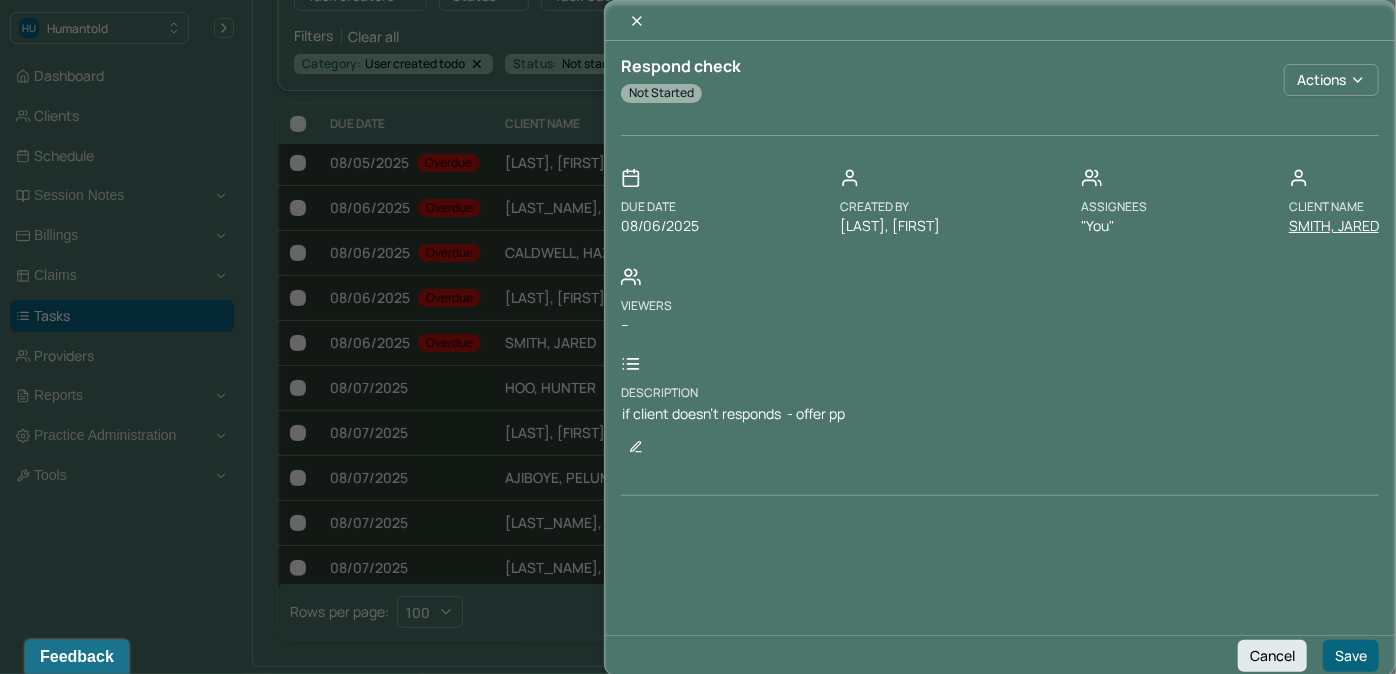 click on "SMITH, JARED" at bounding box center [1334, 226] 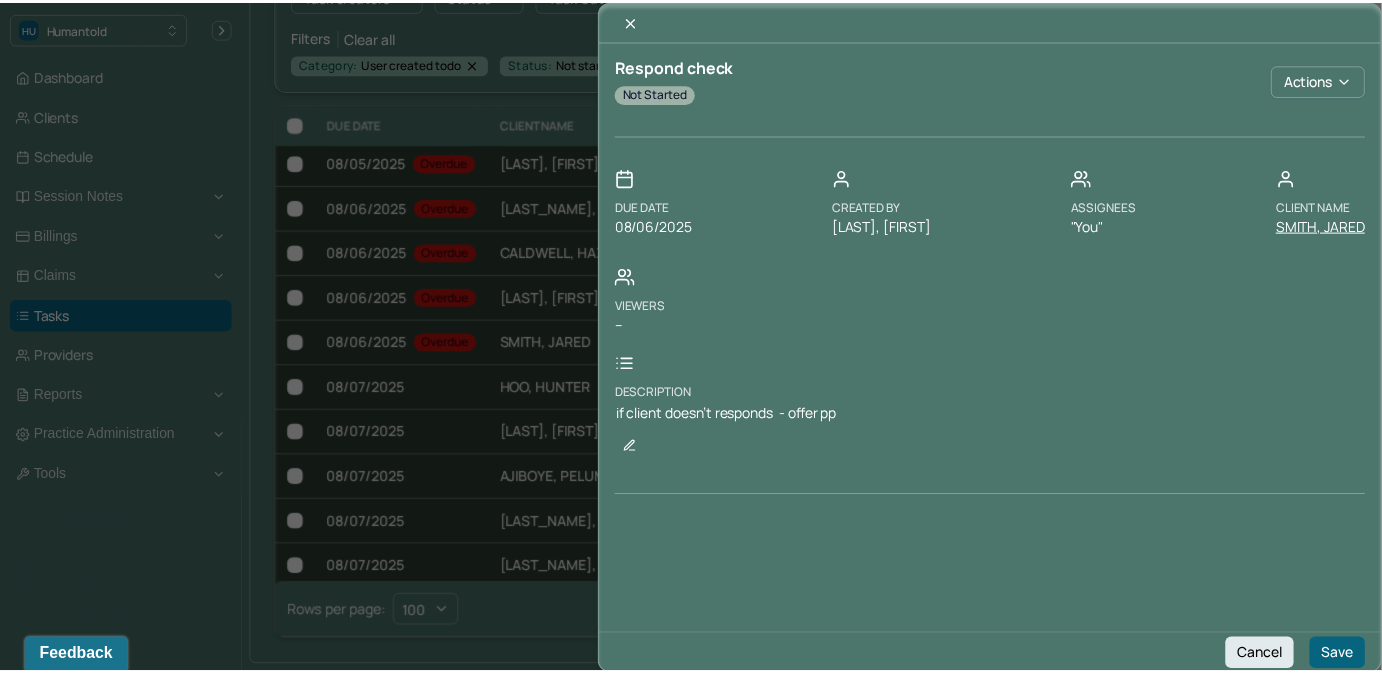 scroll, scrollTop: 0, scrollLeft: 0, axis: both 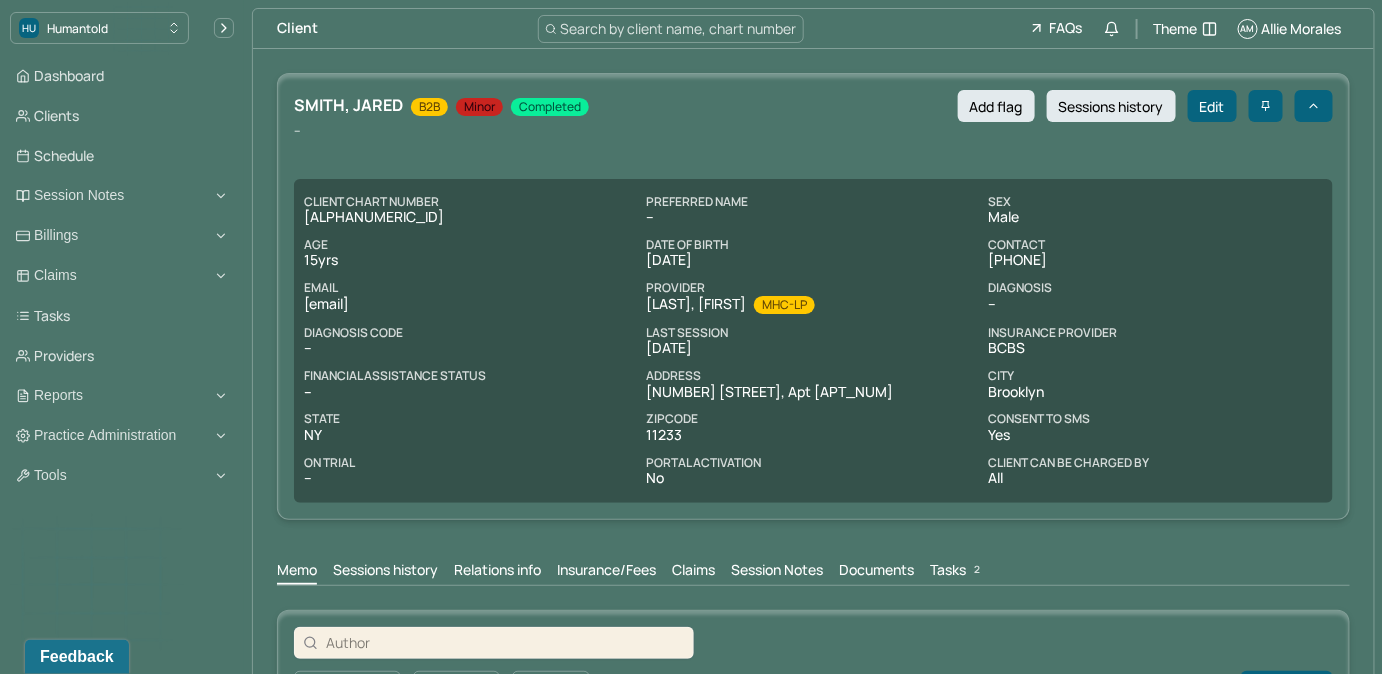 click on "Tasks 2" at bounding box center (957, 572) 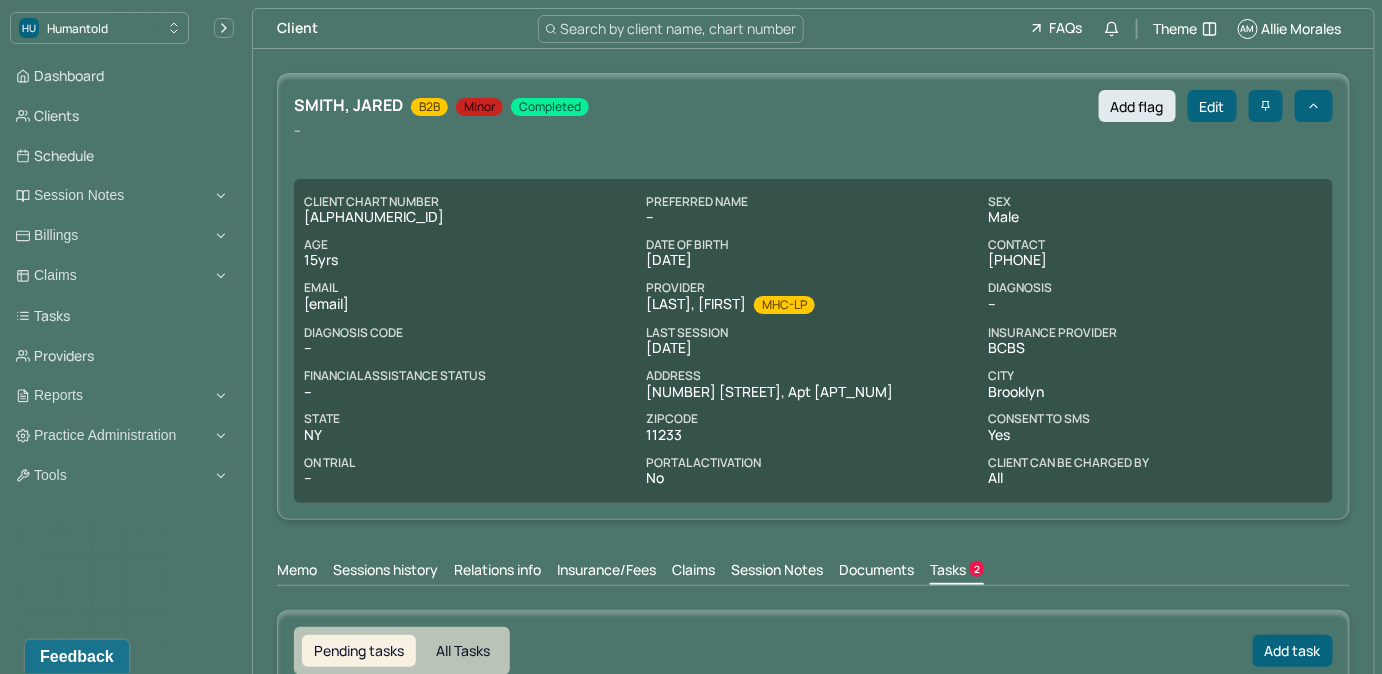 scroll, scrollTop: 0, scrollLeft: 0, axis: both 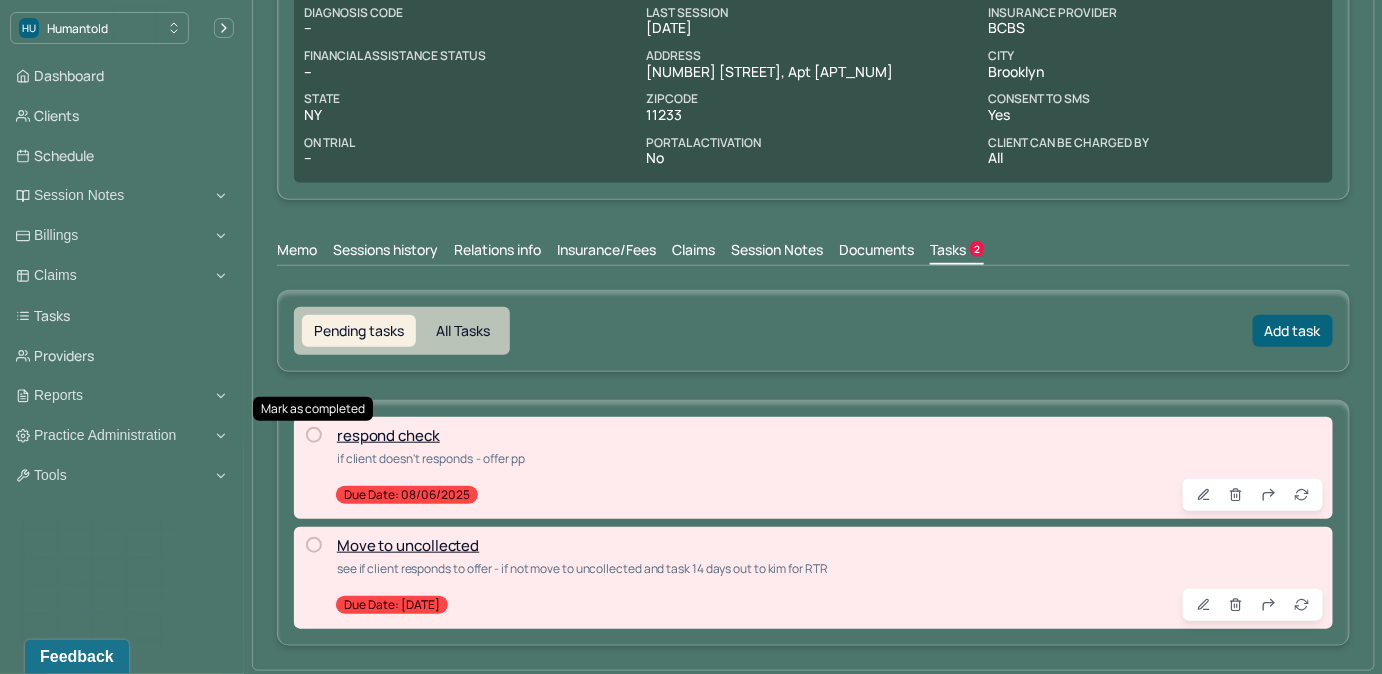 click at bounding box center (314, 435) 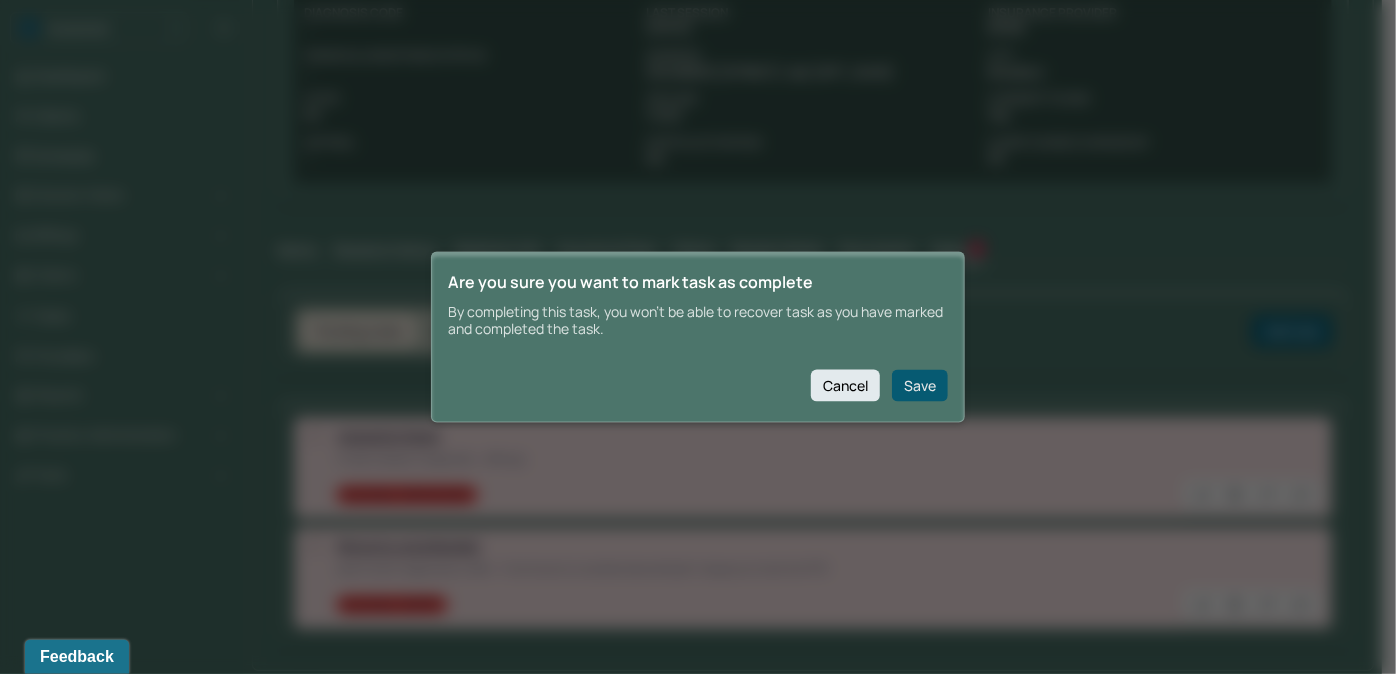 click on "Save" at bounding box center [920, 385] 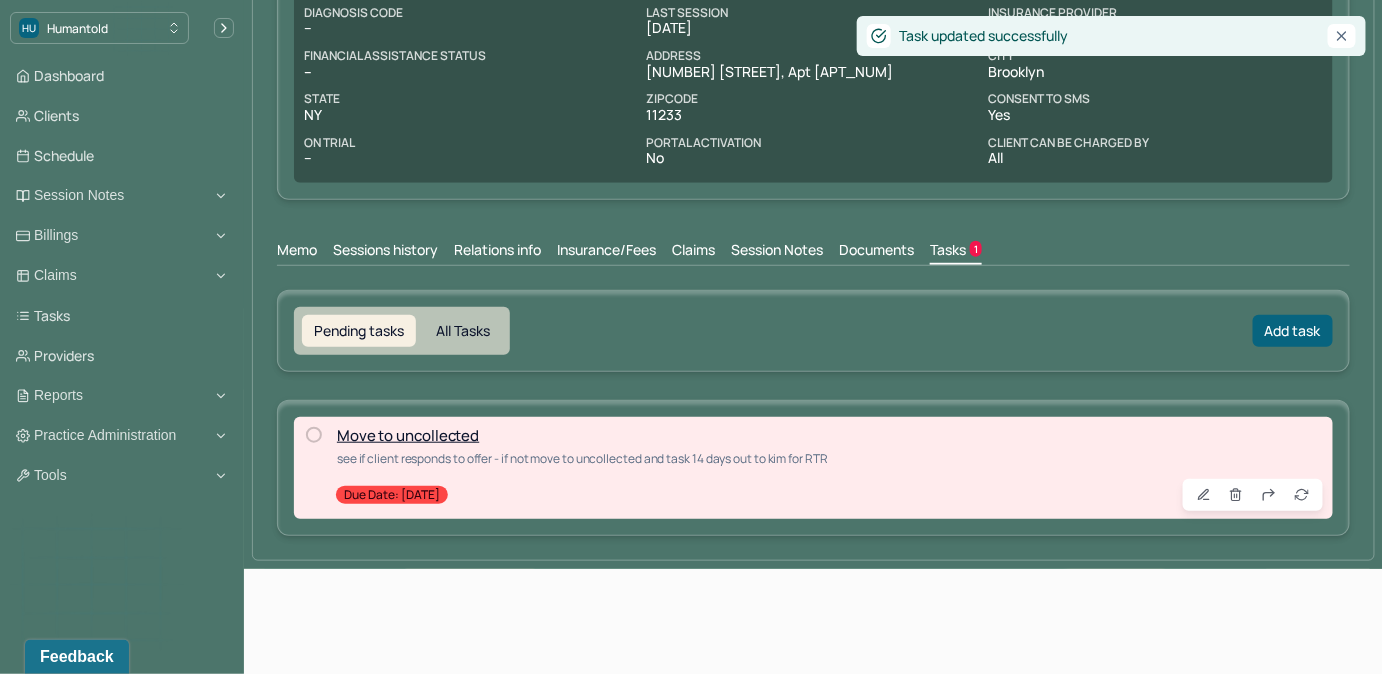 scroll, scrollTop: 211, scrollLeft: 0, axis: vertical 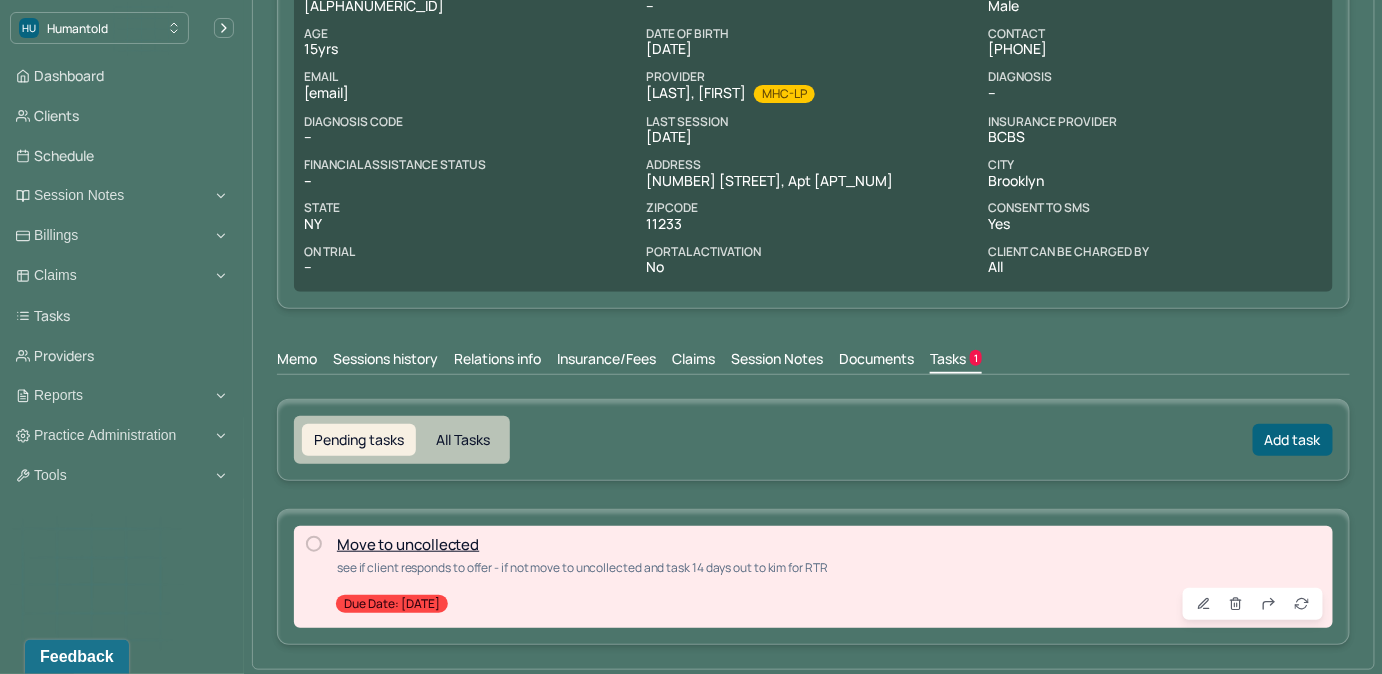 click on "Claims" at bounding box center [693, 361] 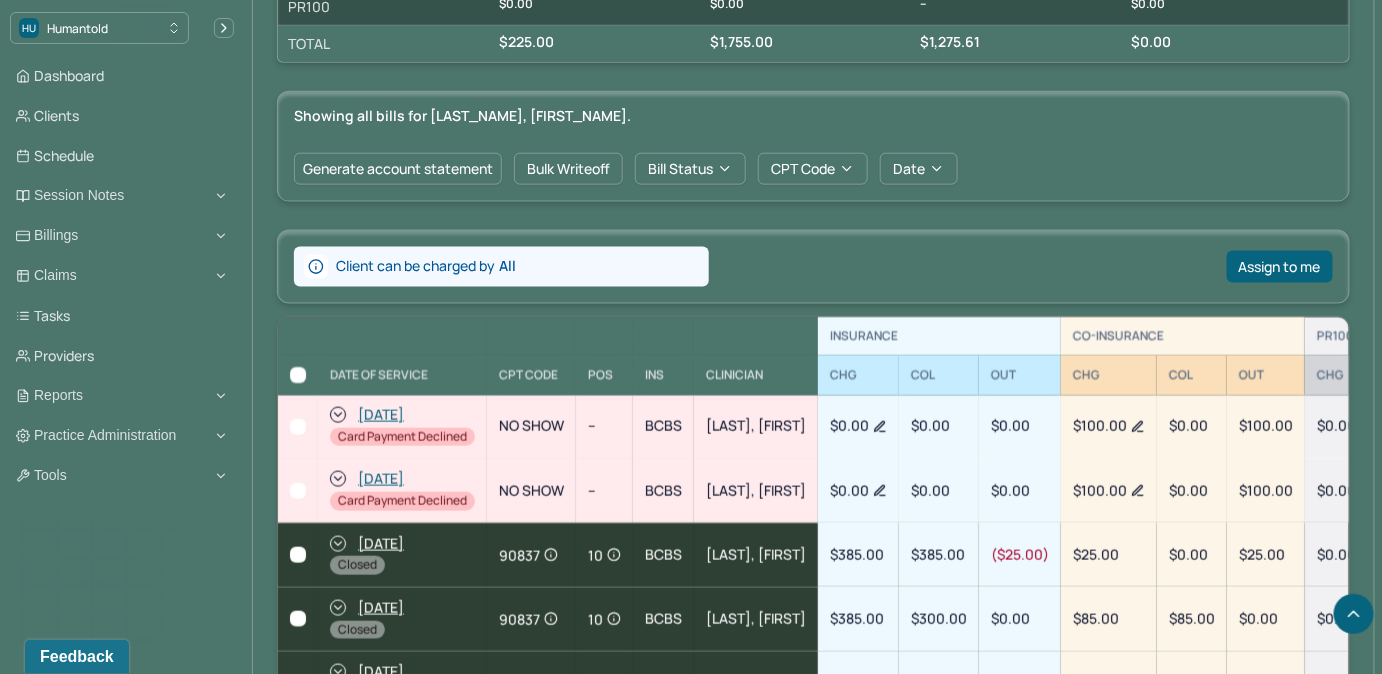 scroll, scrollTop: 757, scrollLeft: 0, axis: vertical 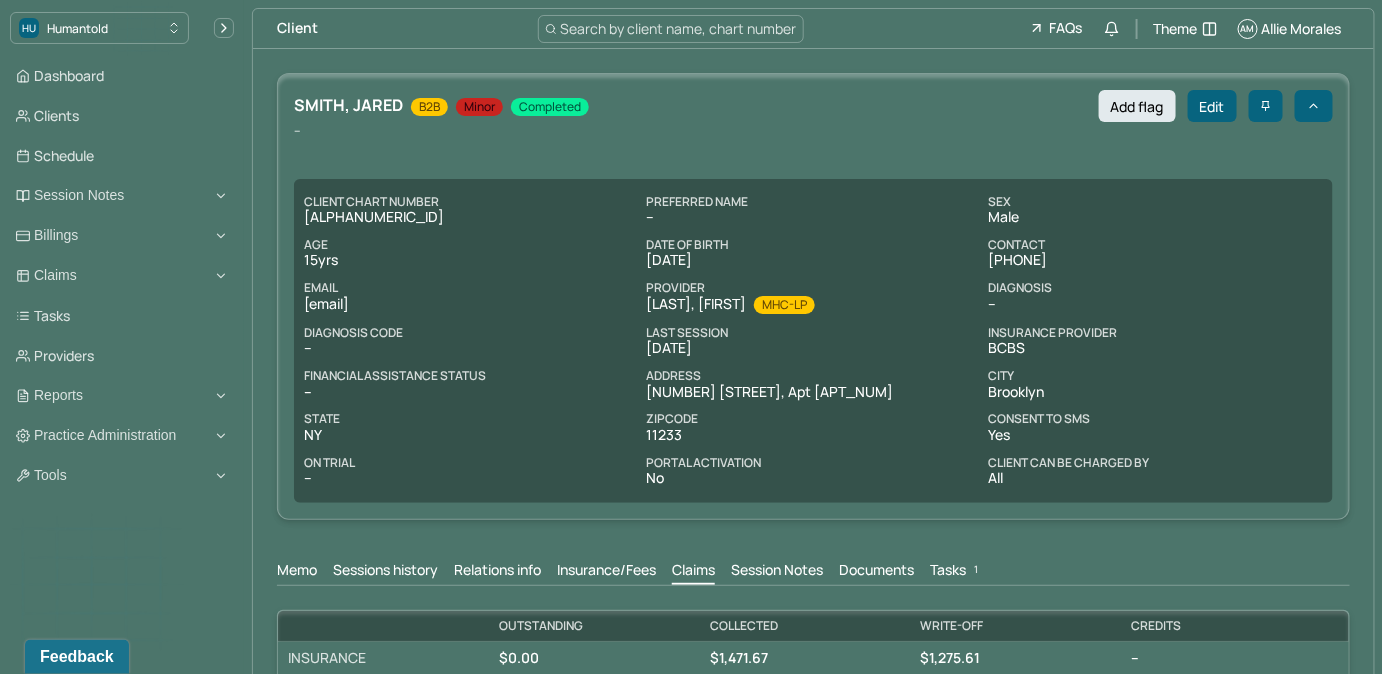 click on "Memo" at bounding box center (297, 572) 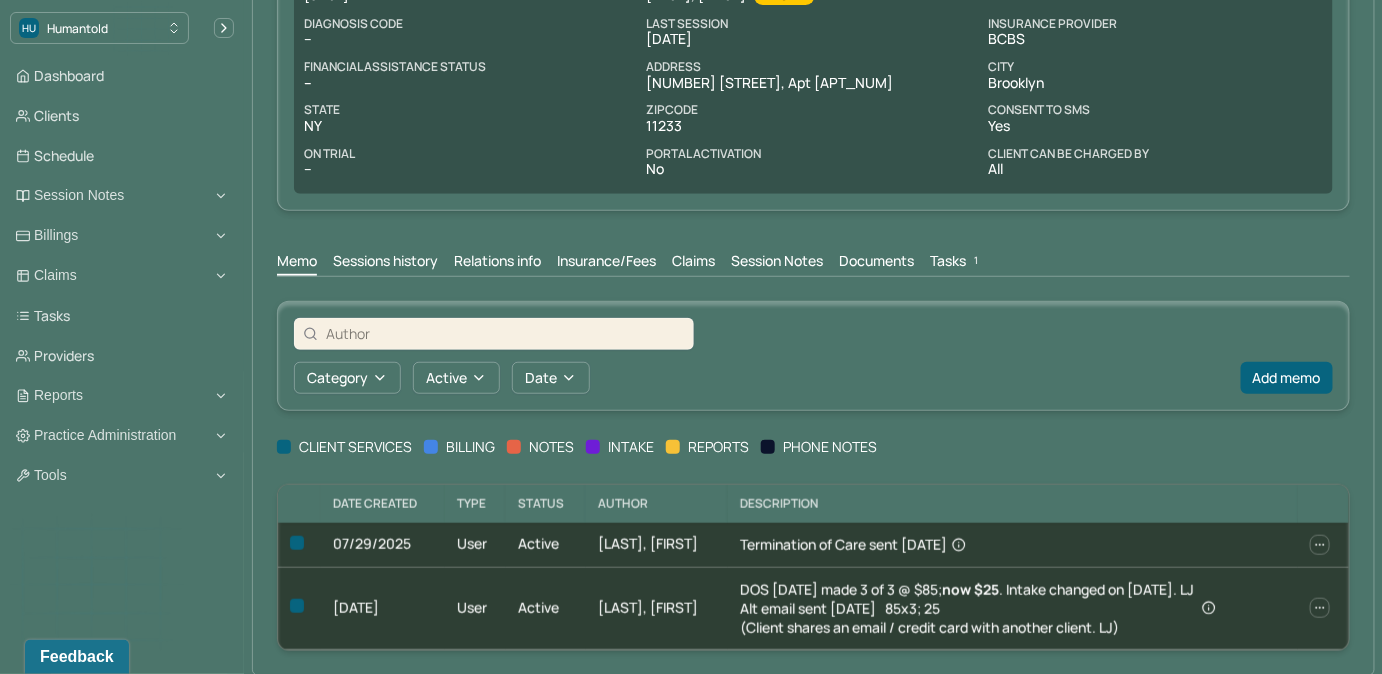 scroll, scrollTop: 318, scrollLeft: 0, axis: vertical 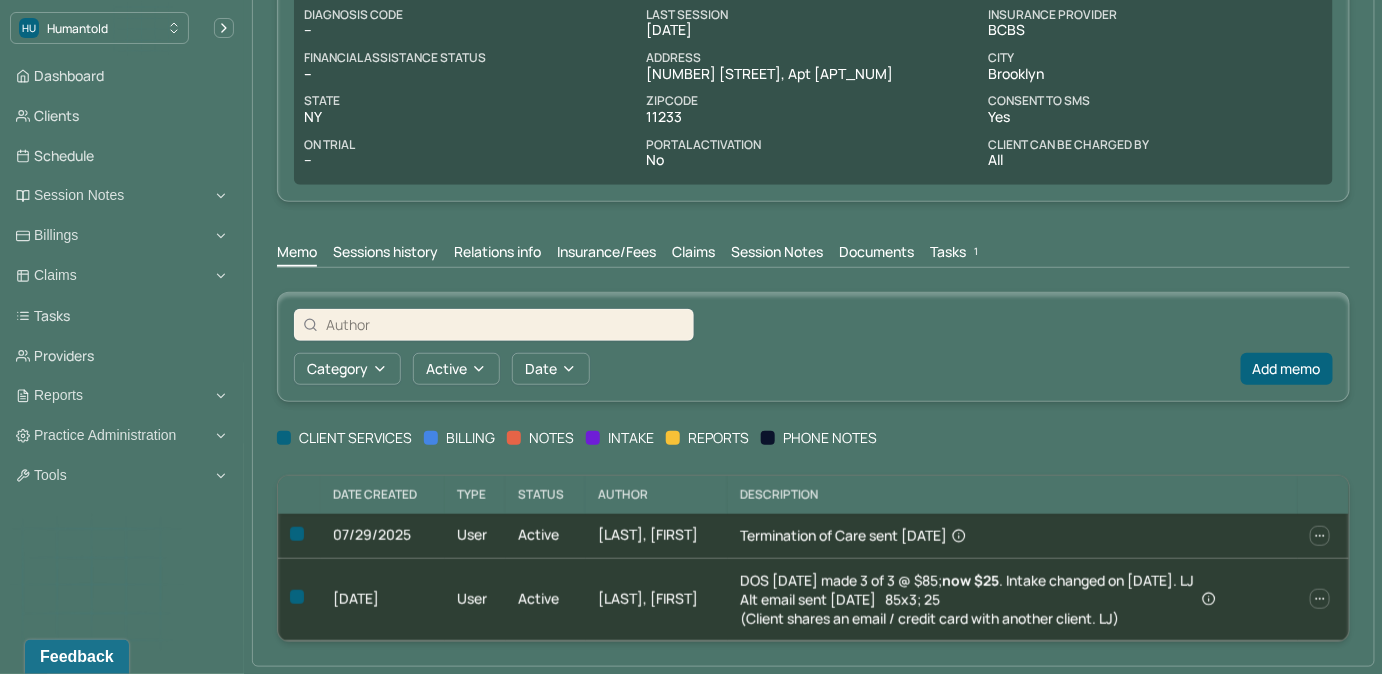 click on "Tasks 1" at bounding box center (956, 254) 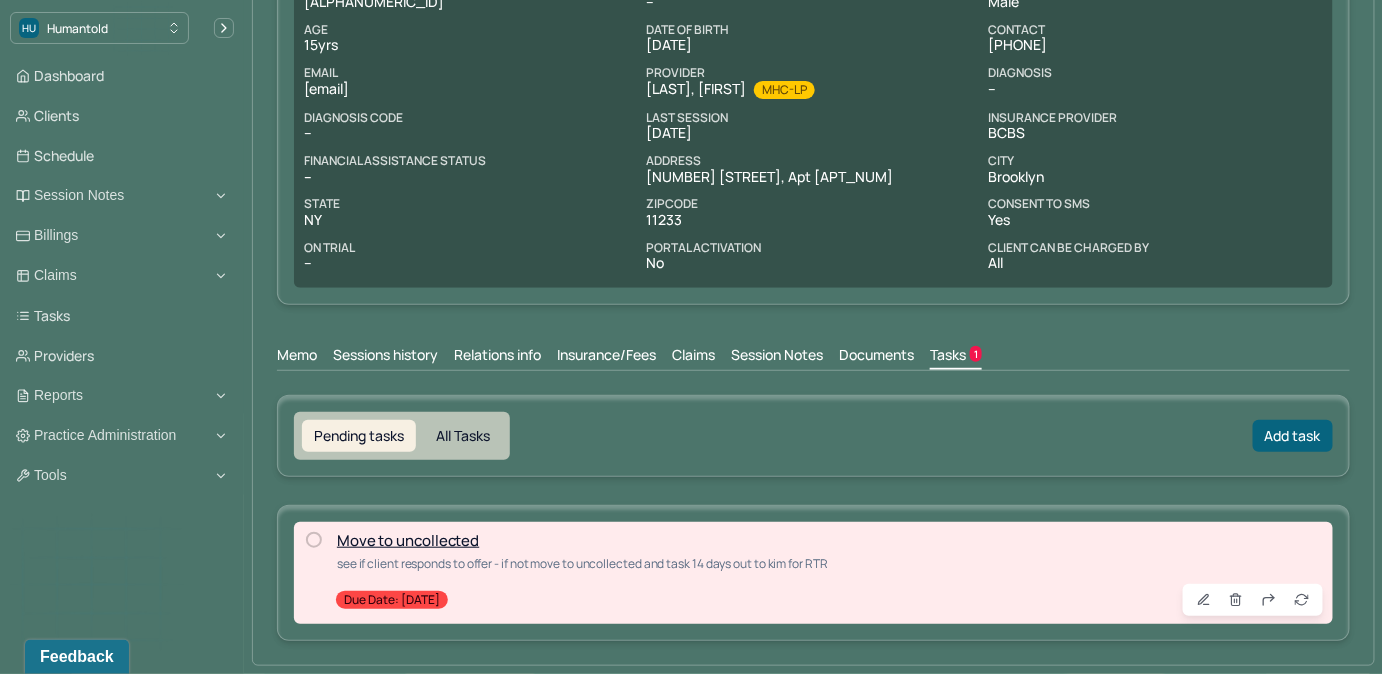 scroll, scrollTop: 211, scrollLeft: 0, axis: vertical 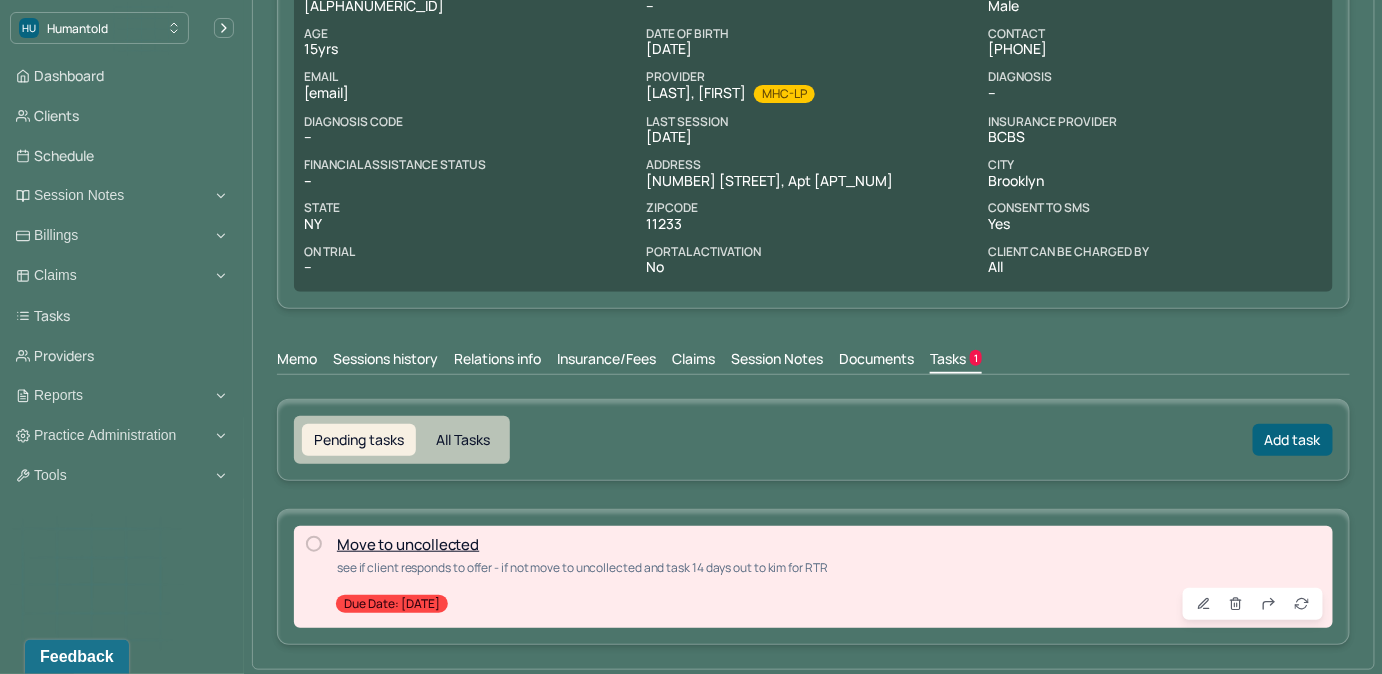 click on "Move to uncollected" at bounding box center [408, 544] 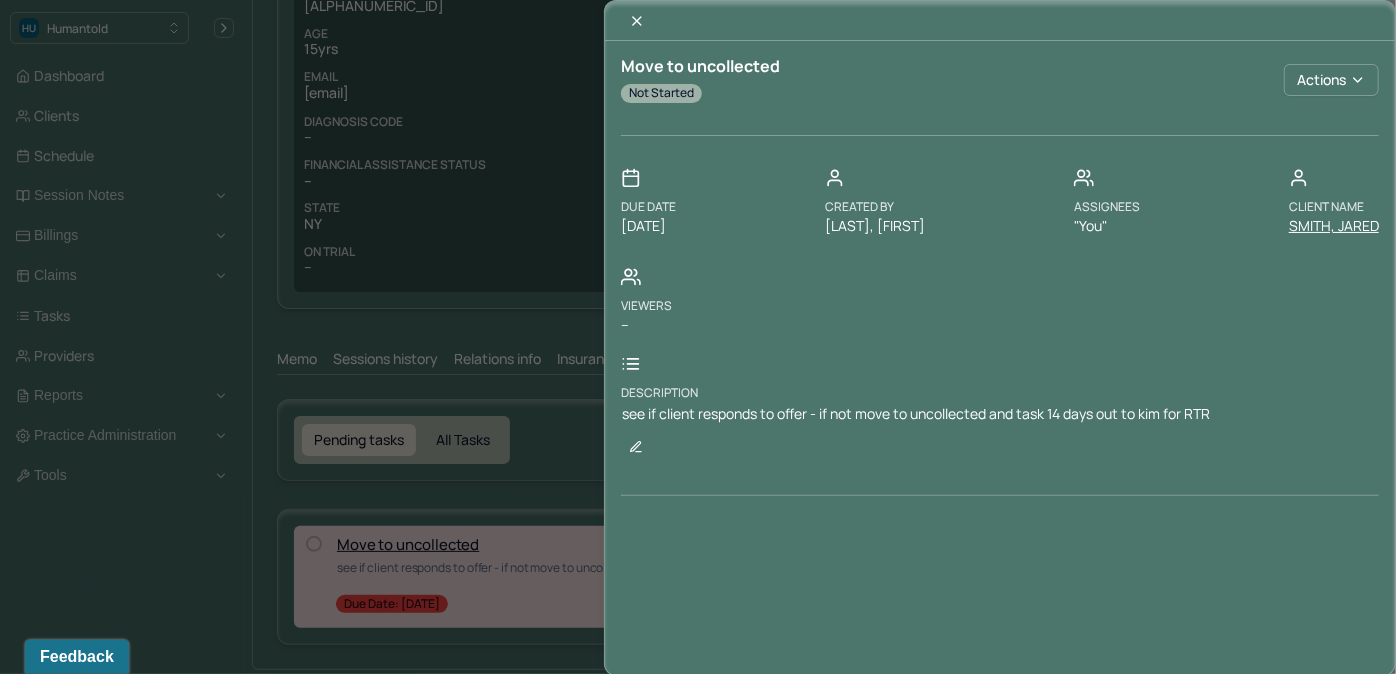 click on "SMITH, JARED" at bounding box center [1334, 226] 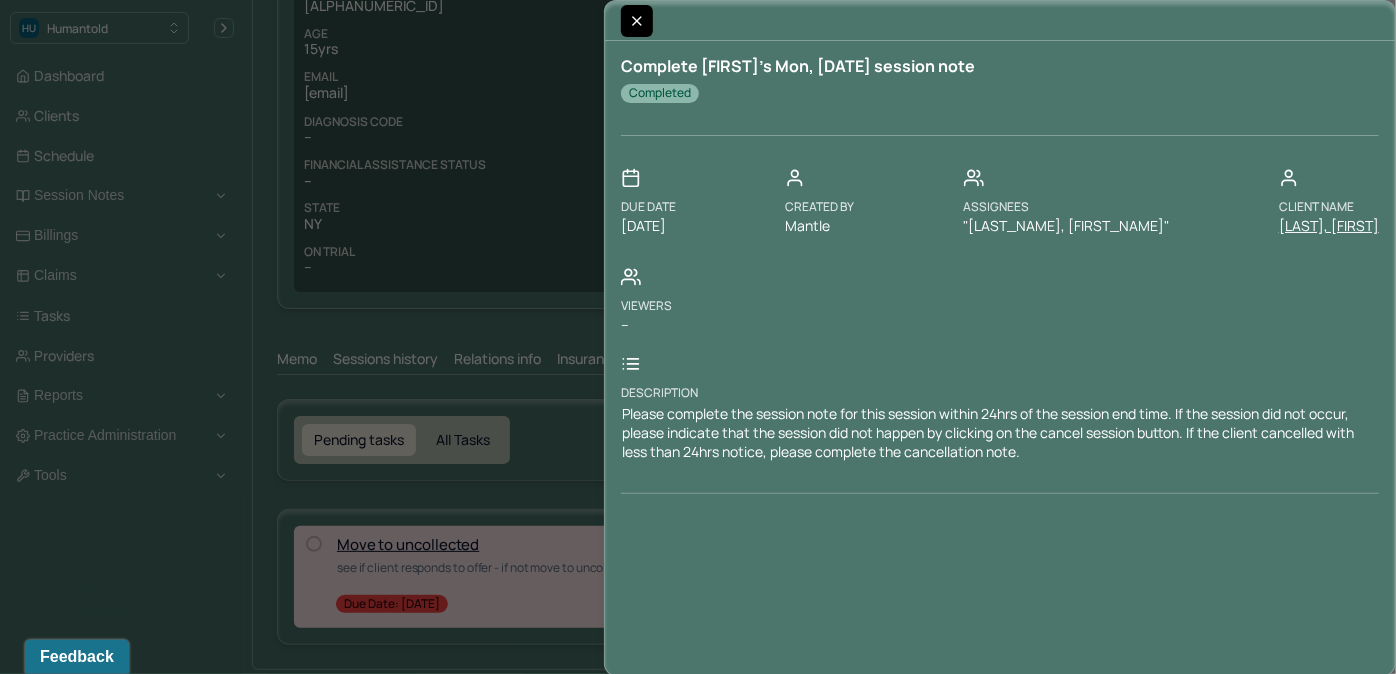 click 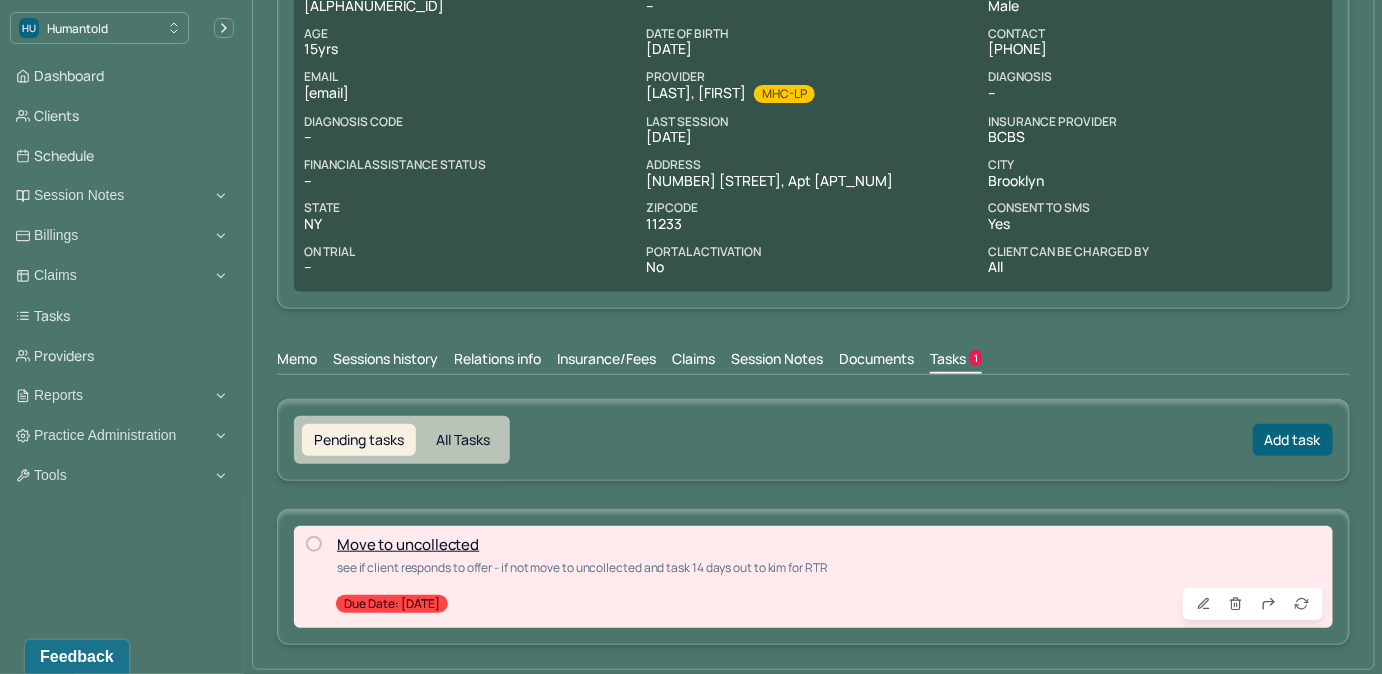 scroll, scrollTop: 0, scrollLeft: 0, axis: both 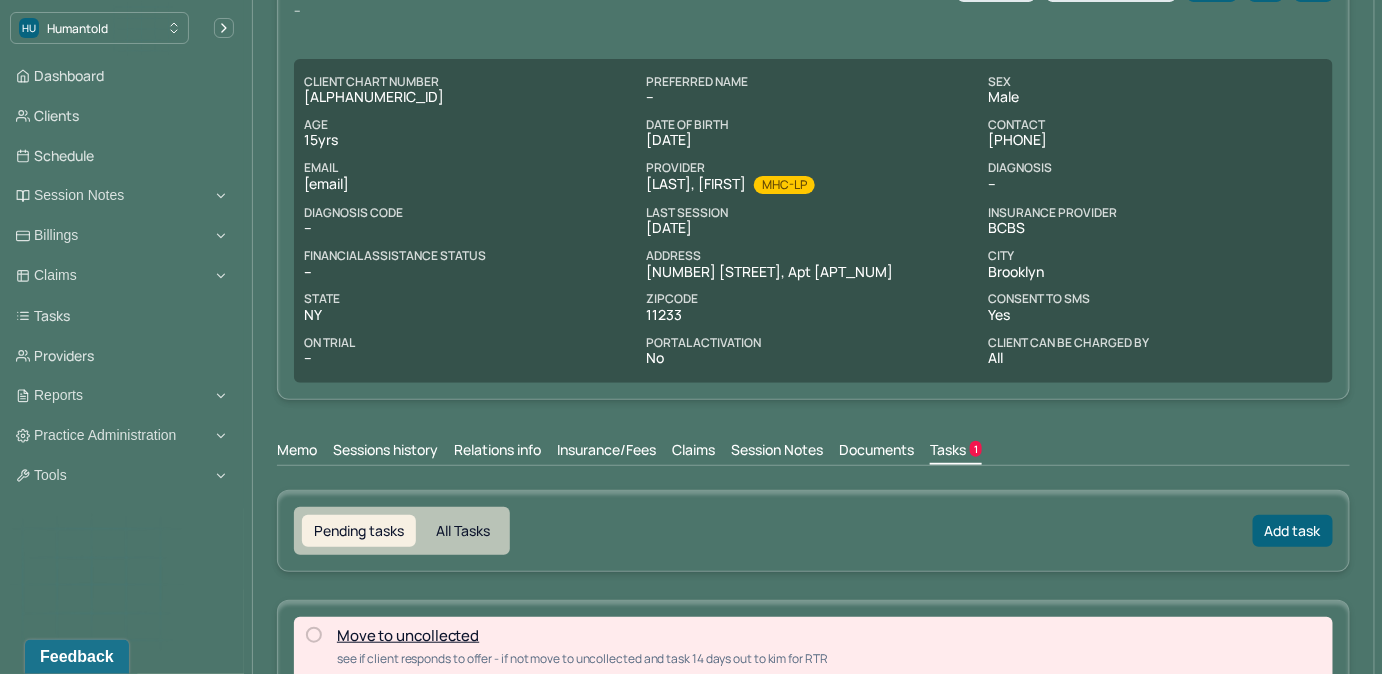 drag, startPoint x: 301, startPoint y: 182, endPoint x: 482, endPoint y: 187, distance: 181.06905 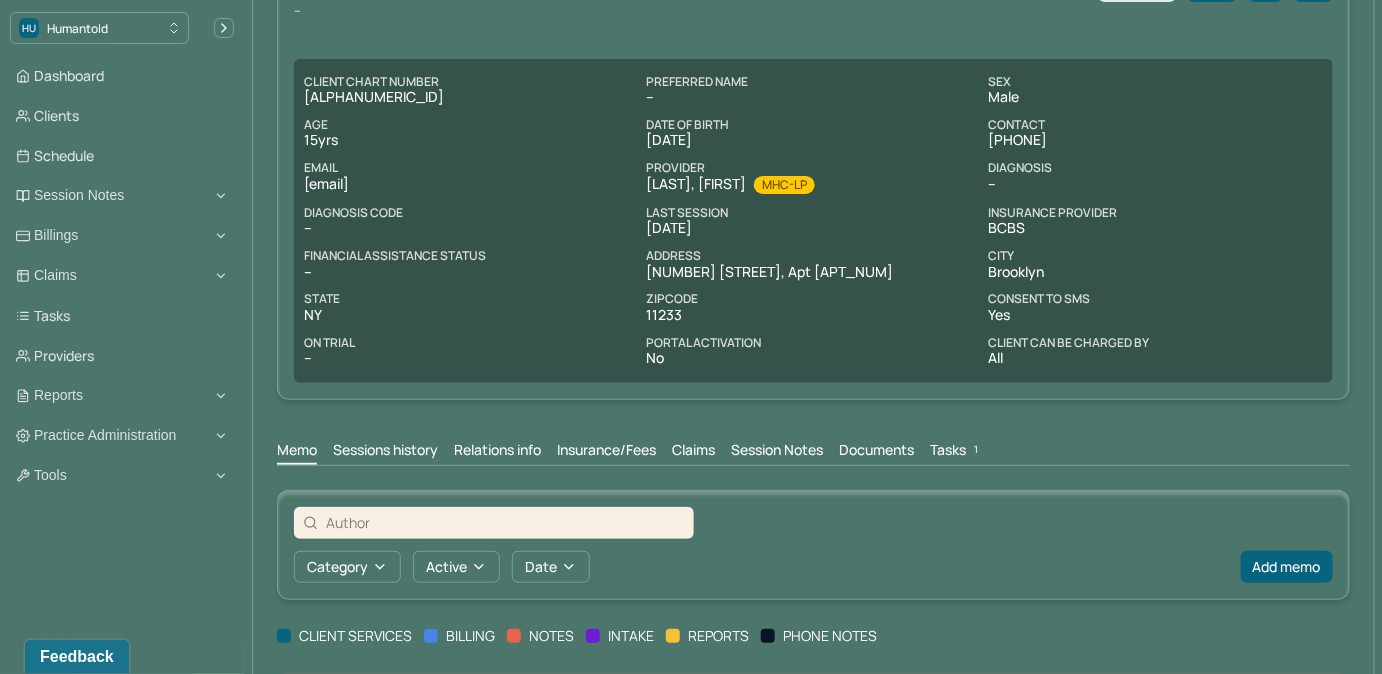 scroll, scrollTop: 0, scrollLeft: 0, axis: both 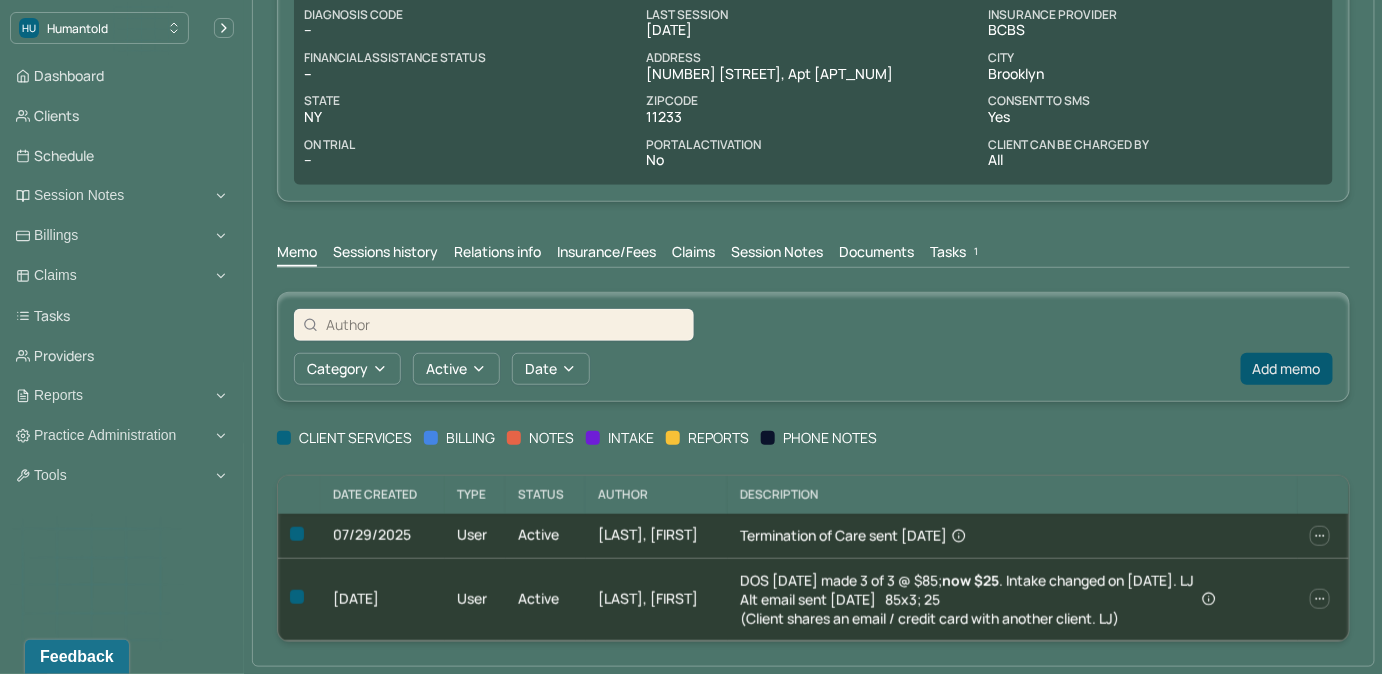 click on "Add memo" at bounding box center [1287, 369] 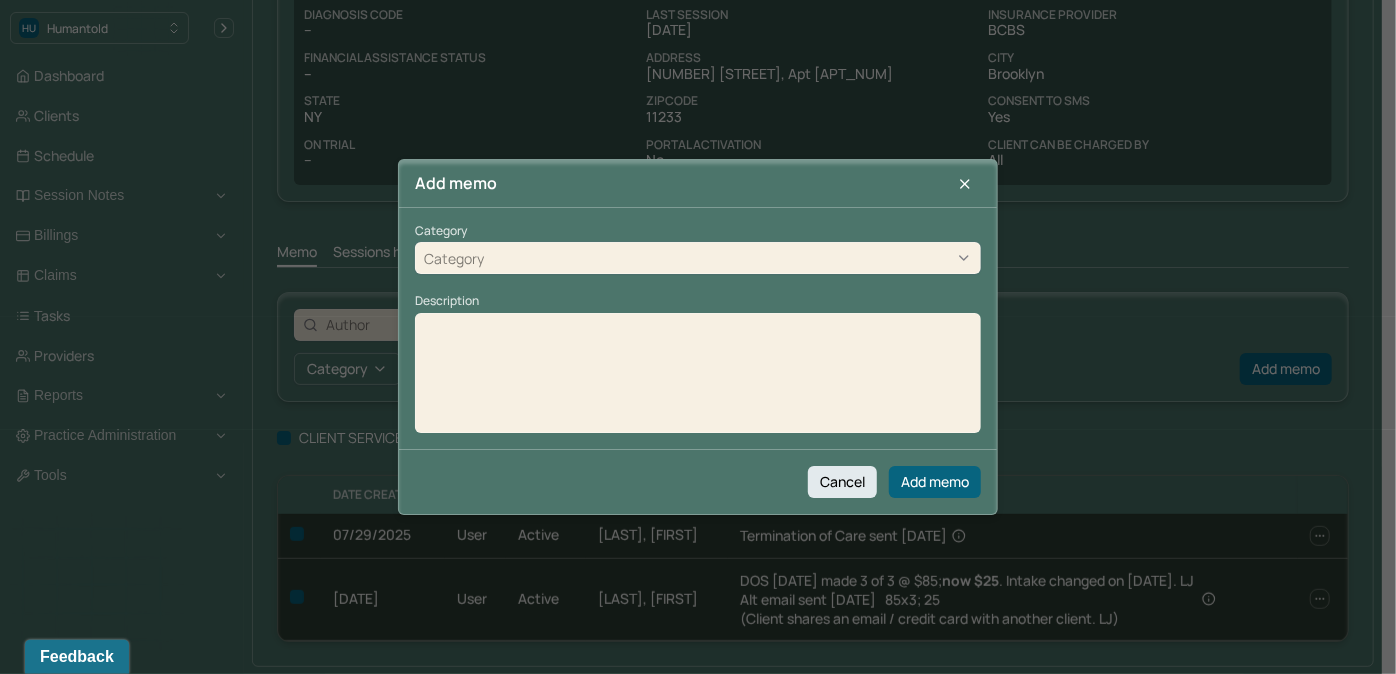 click on "Category" at bounding box center (698, 259) 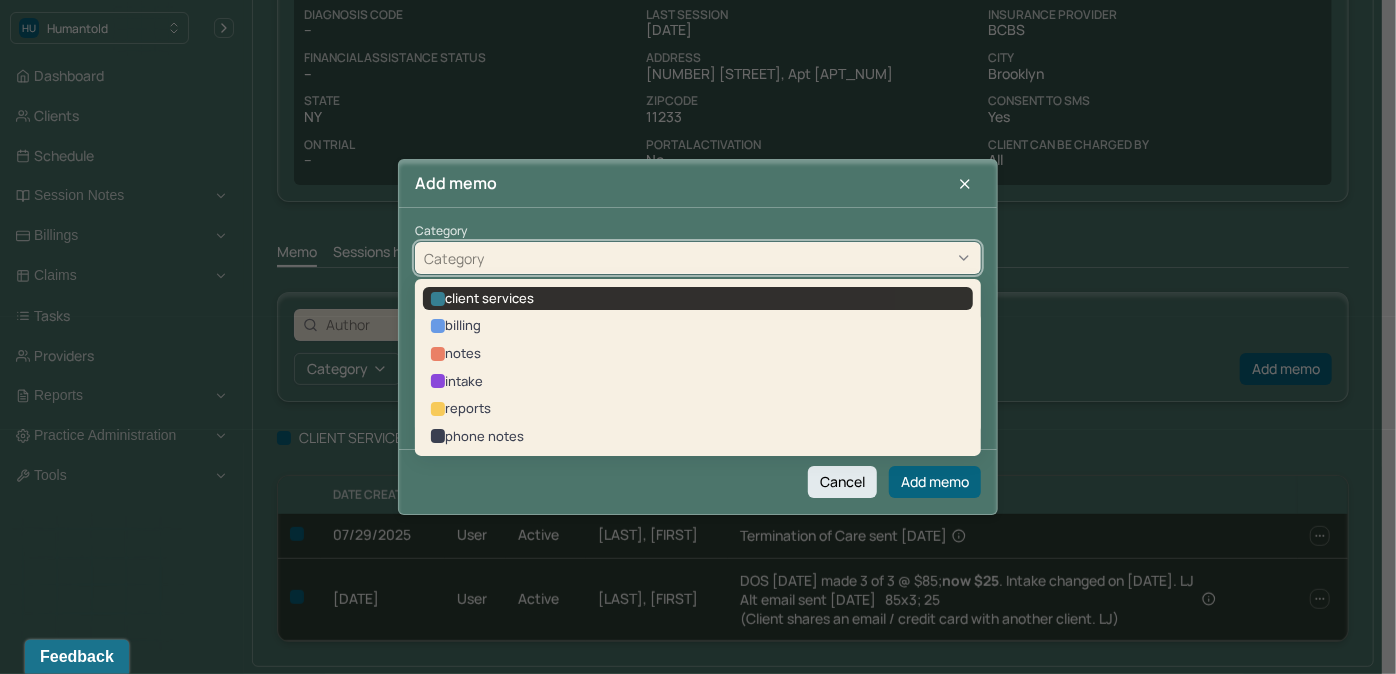 click on "client services" at bounding box center [698, 299] 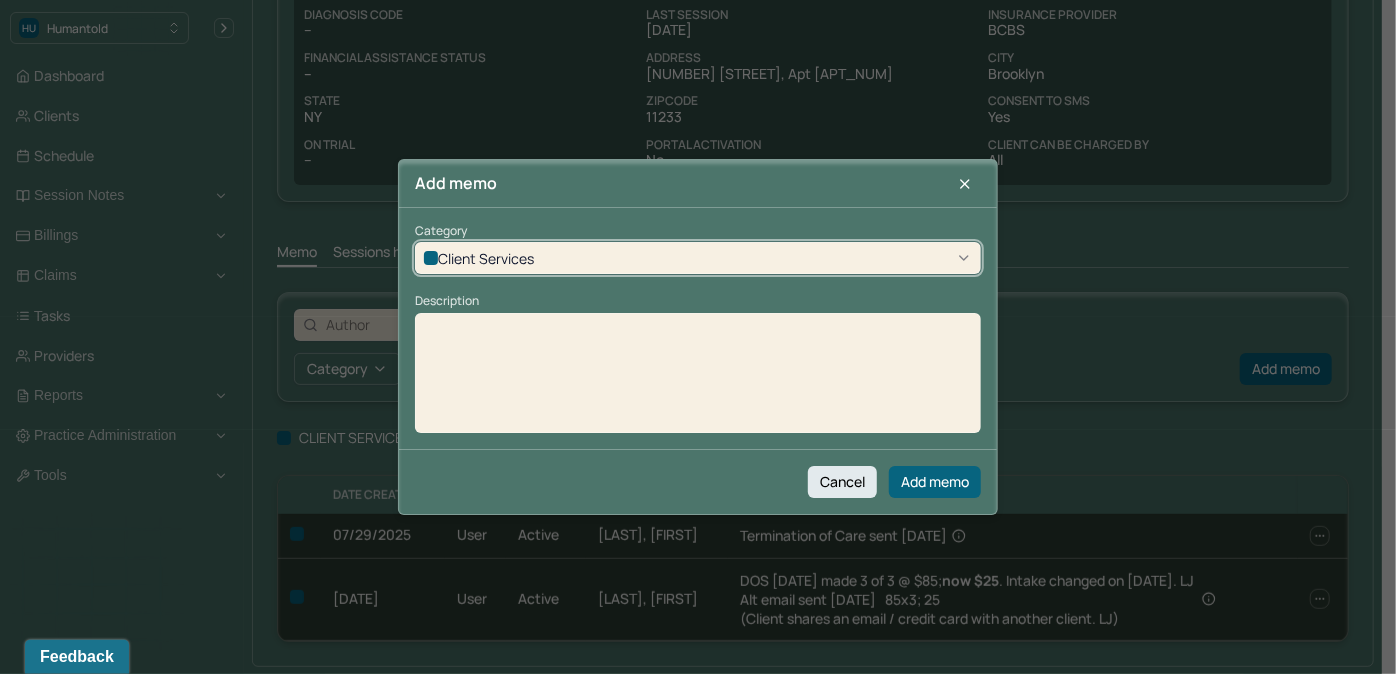 click at bounding box center [698, 380] 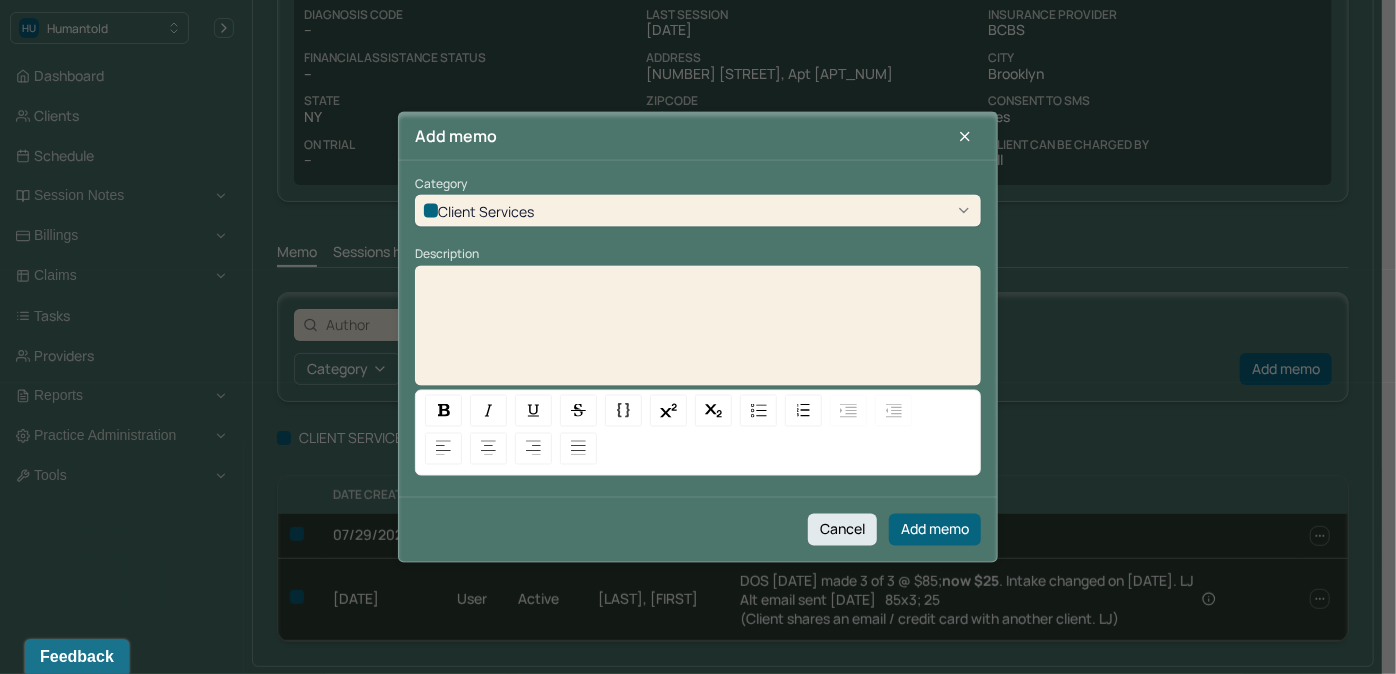 type 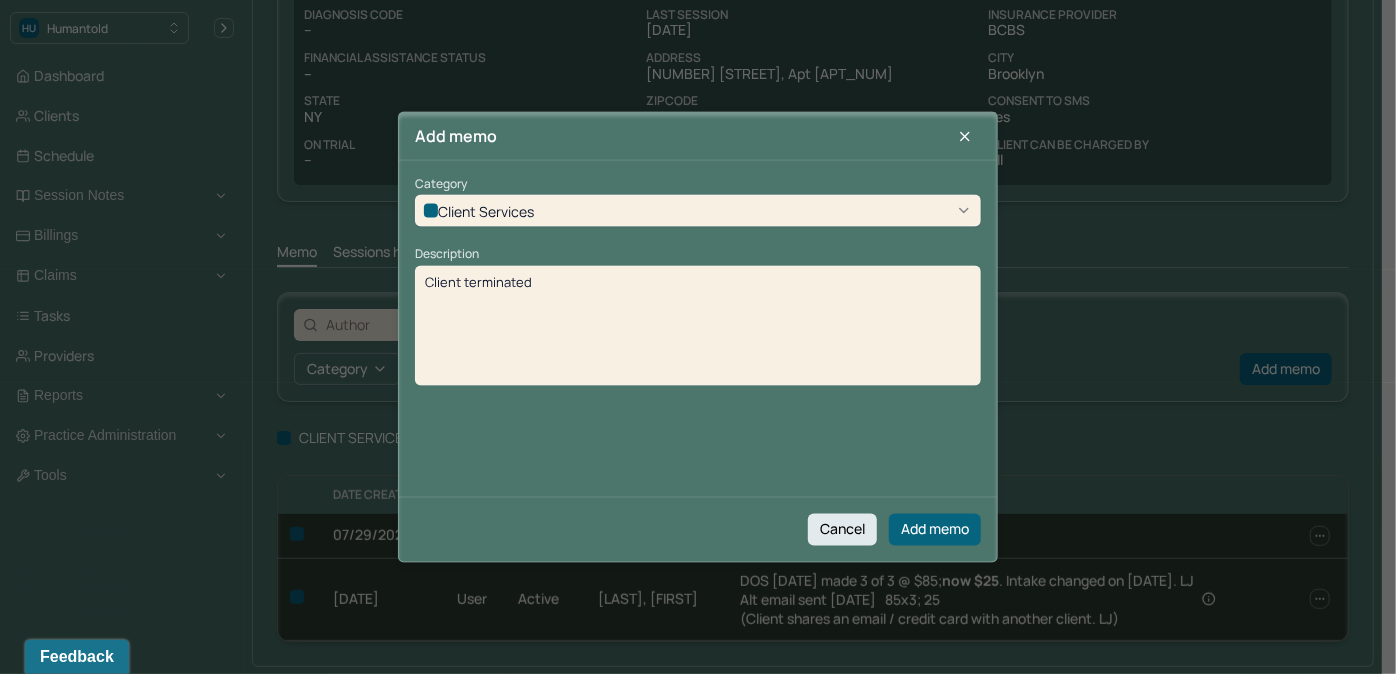click on "Client terminated" at bounding box center (698, 281) 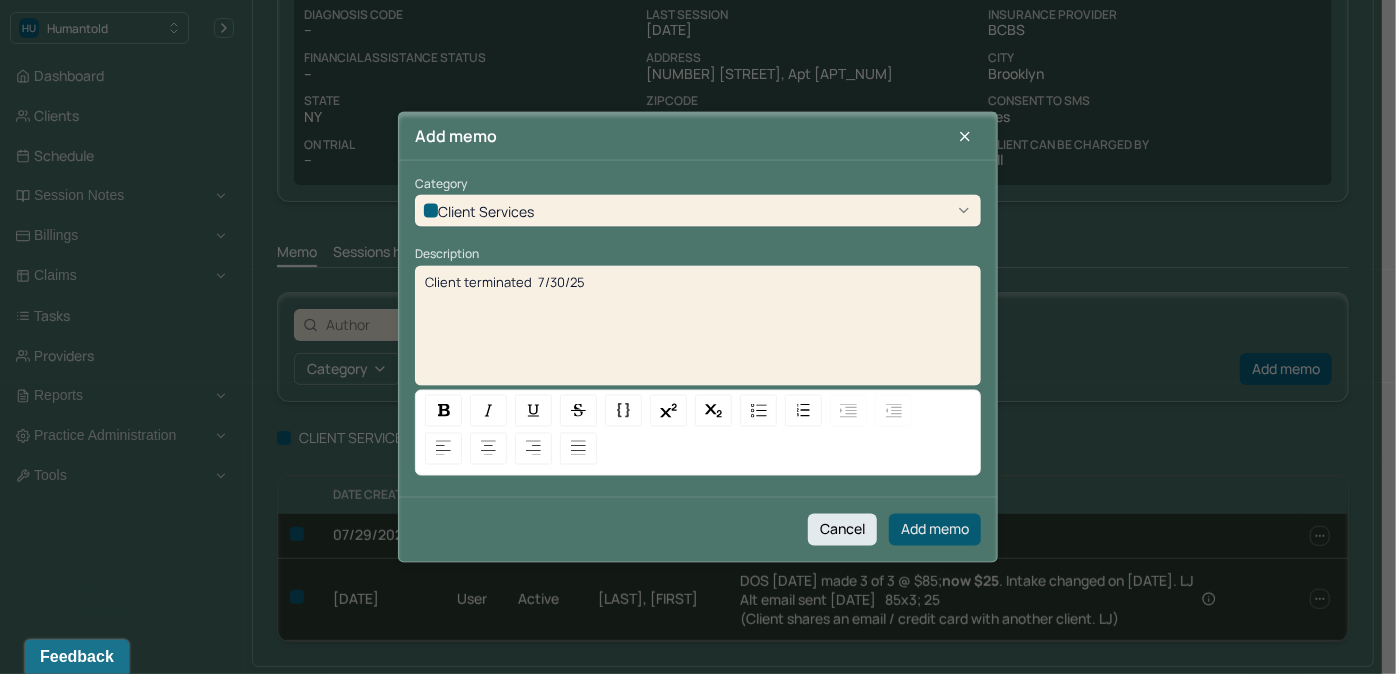 click on "Add memo" at bounding box center (935, 529) 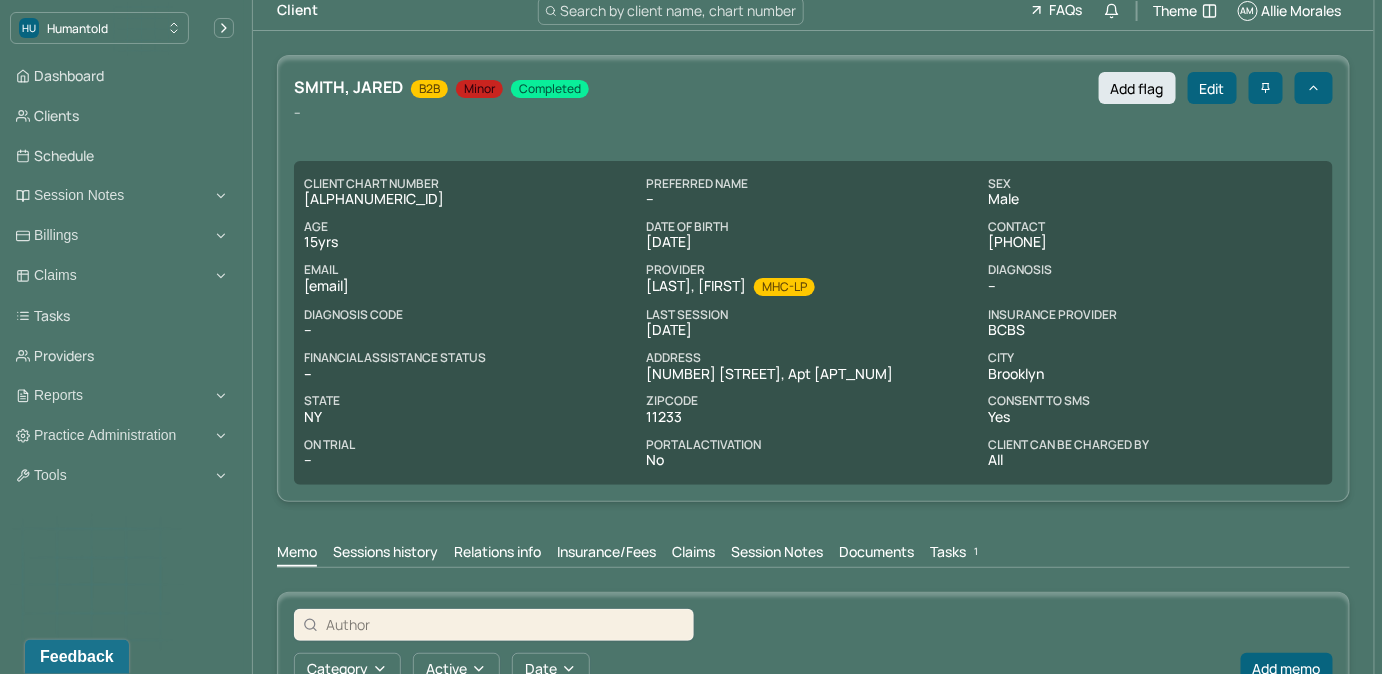 scroll, scrollTop: 0, scrollLeft: 0, axis: both 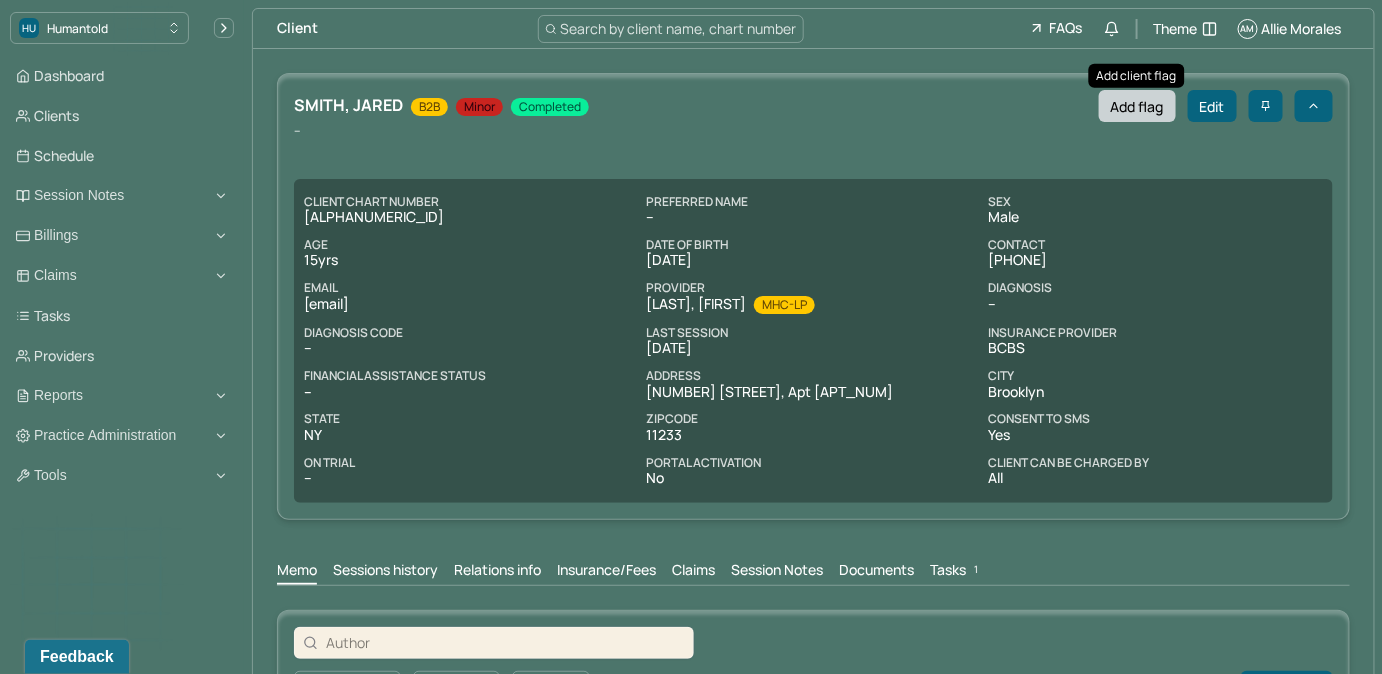 click on "Add flag" at bounding box center [1137, 106] 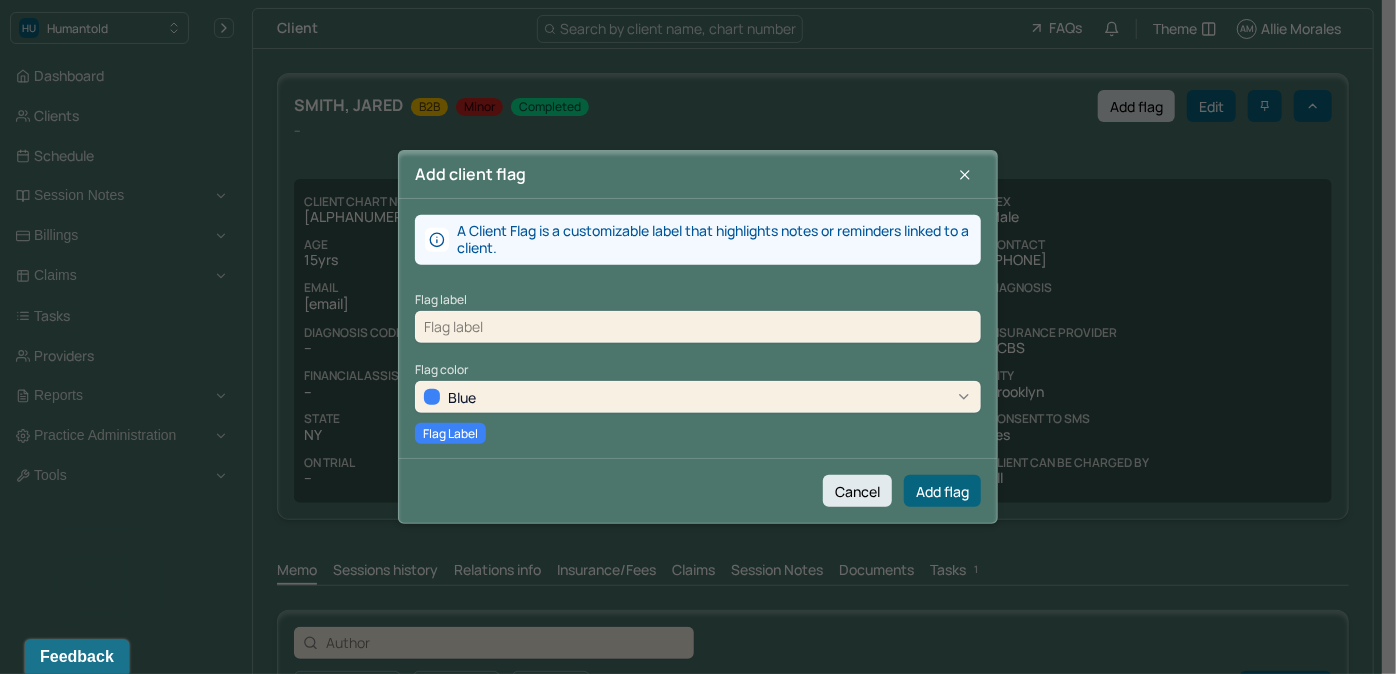 click at bounding box center [698, 327] 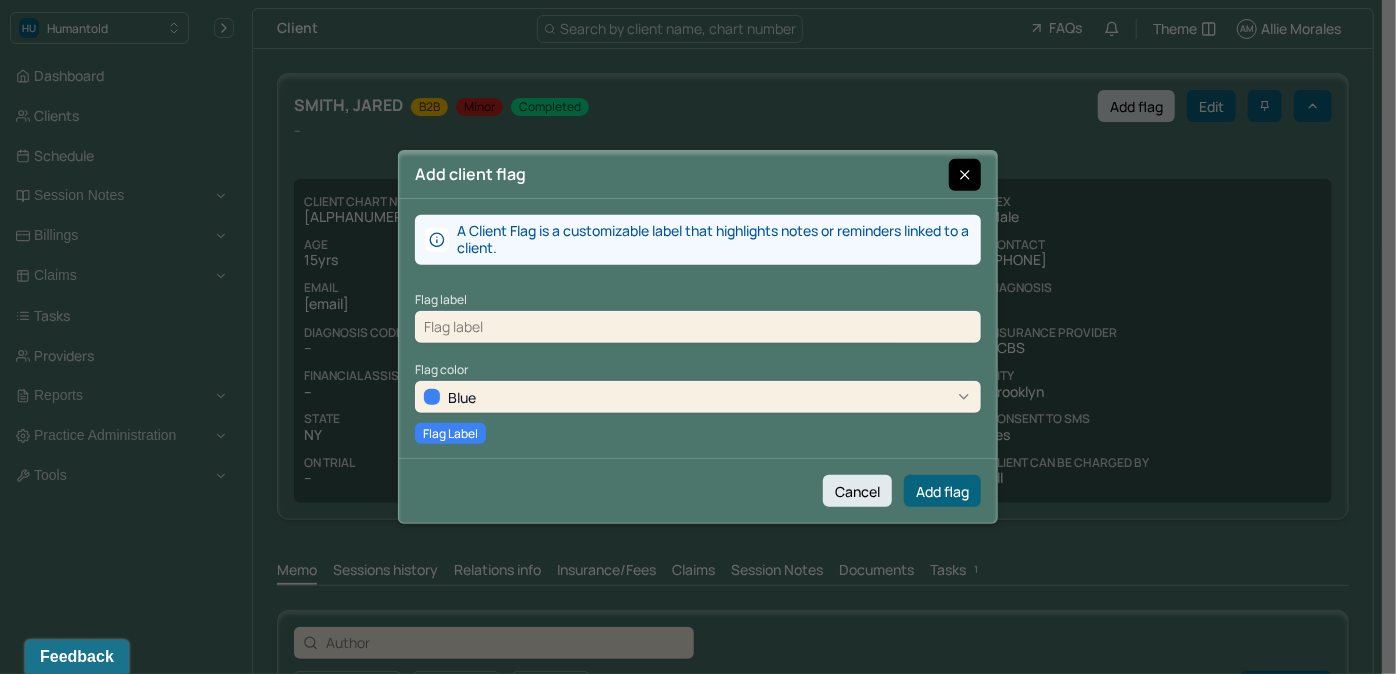 click 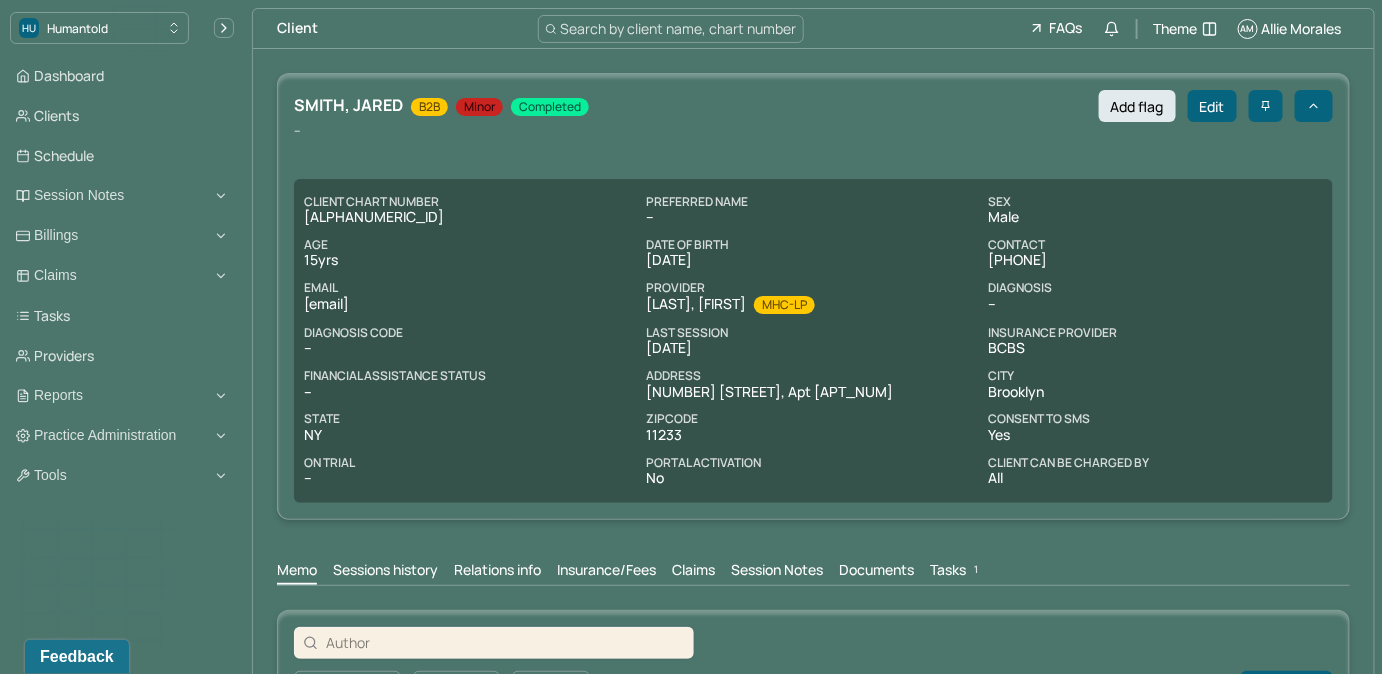 scroll, scrollTop: 0, scrollLeft: 0, axis: both 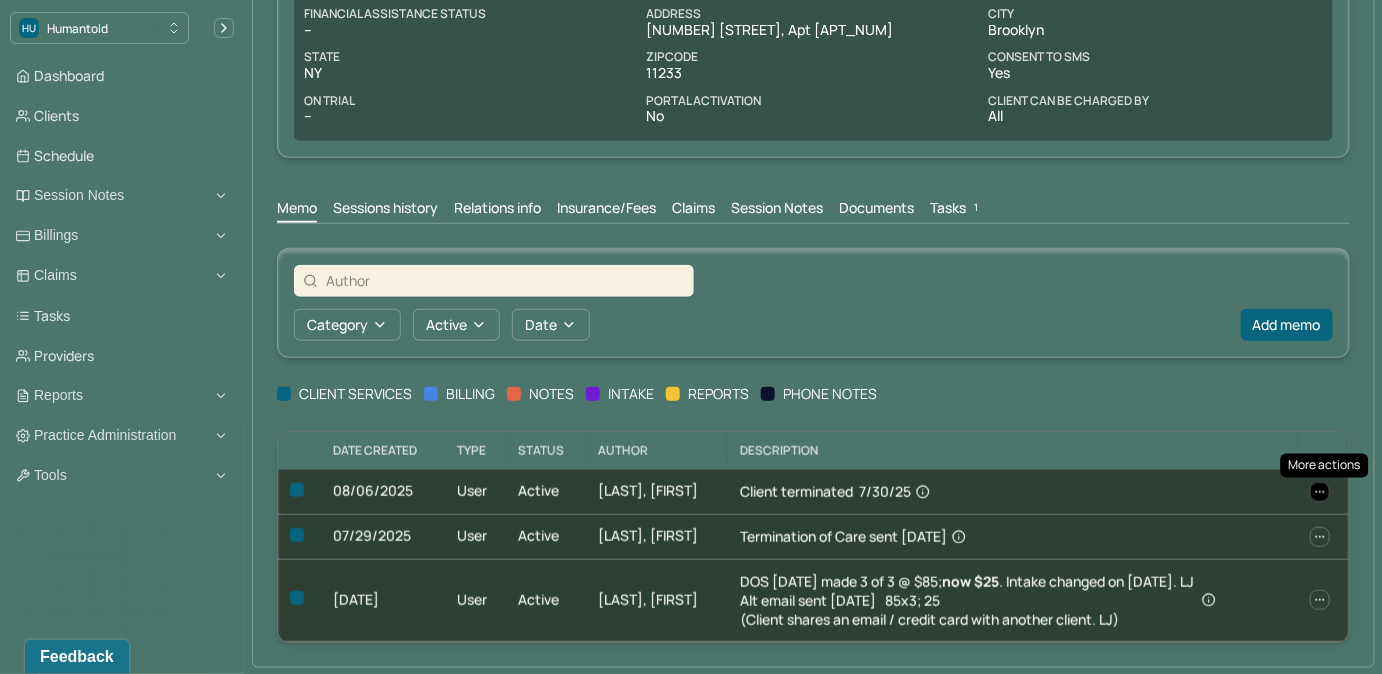 click 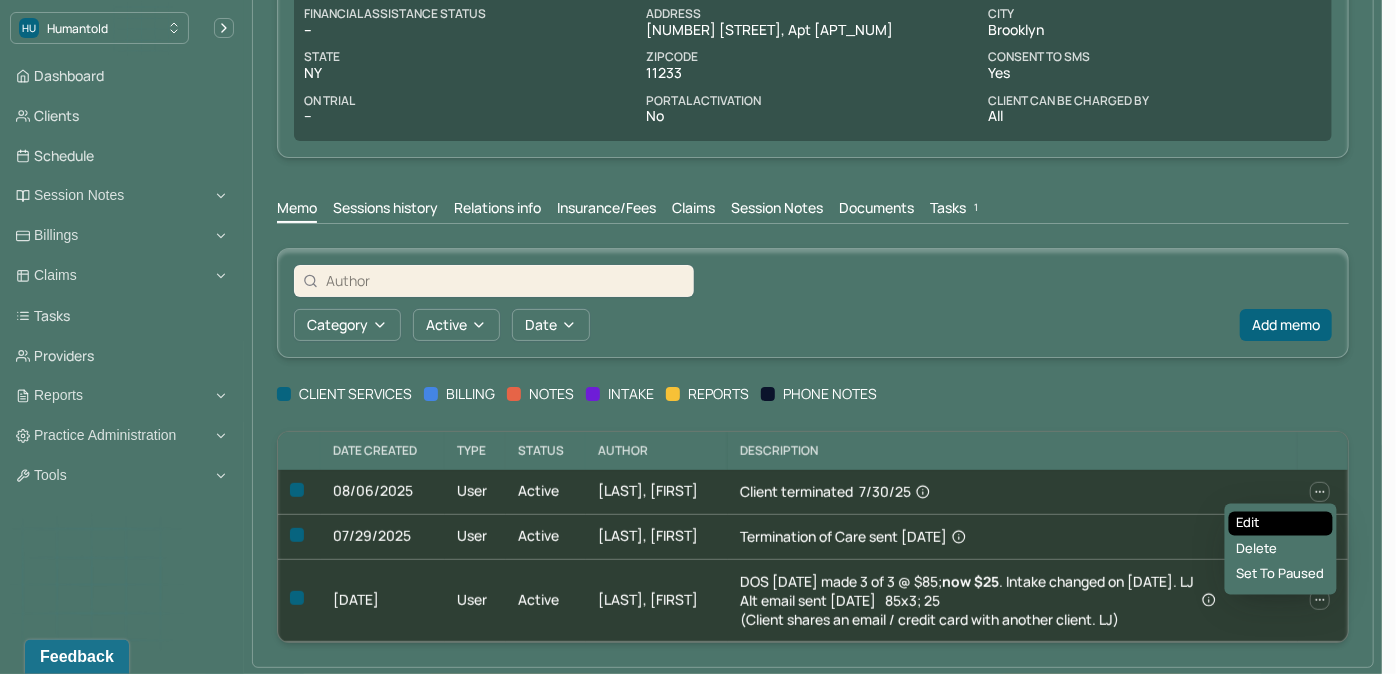 click on "Edit" at bounding box center (1281, 524) 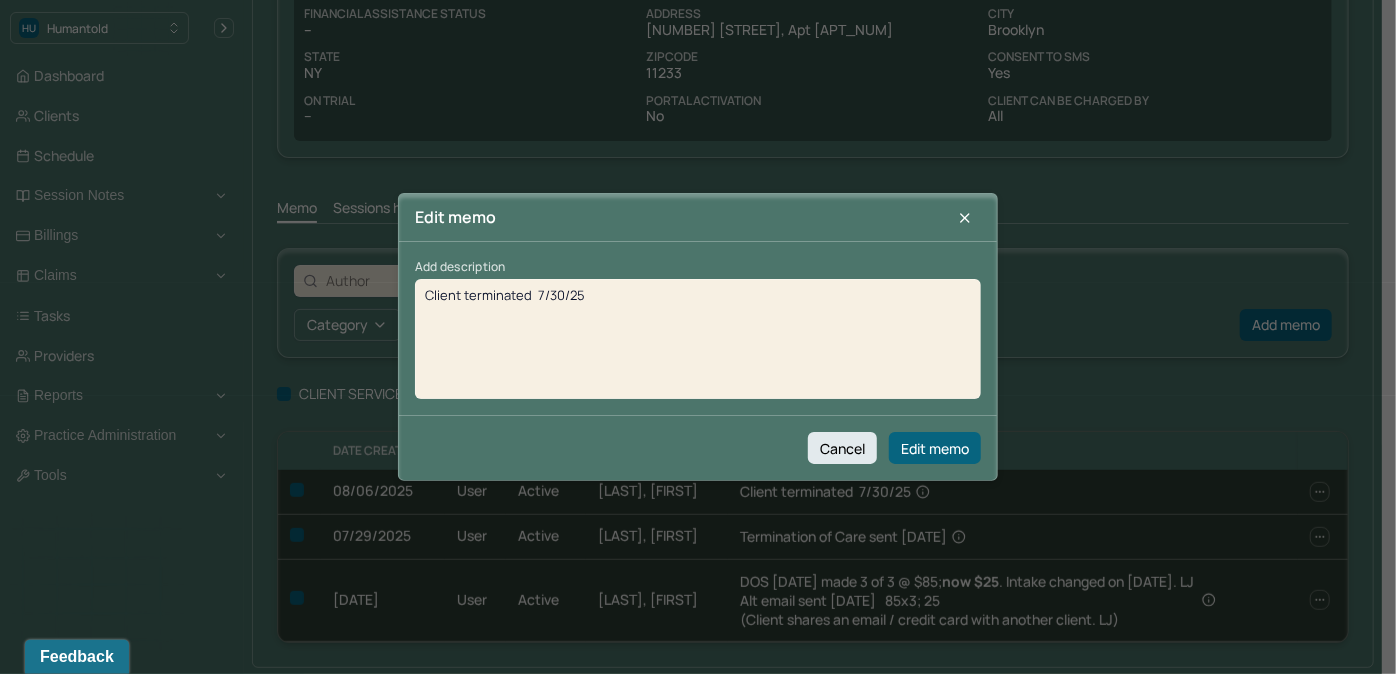 click on "Client terminated  7/30/25" at bounding box center [698, 346] 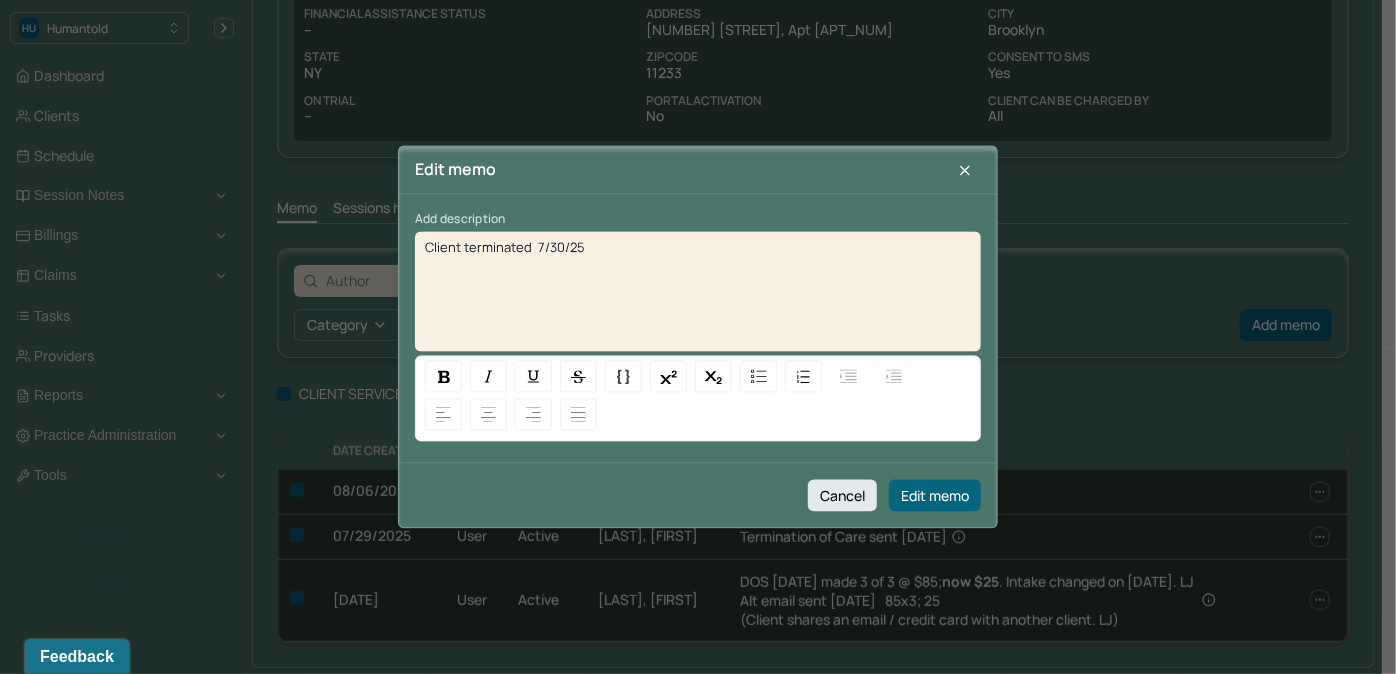 click on "Client terminated  7/30/25" at bounding box center [505, 248] 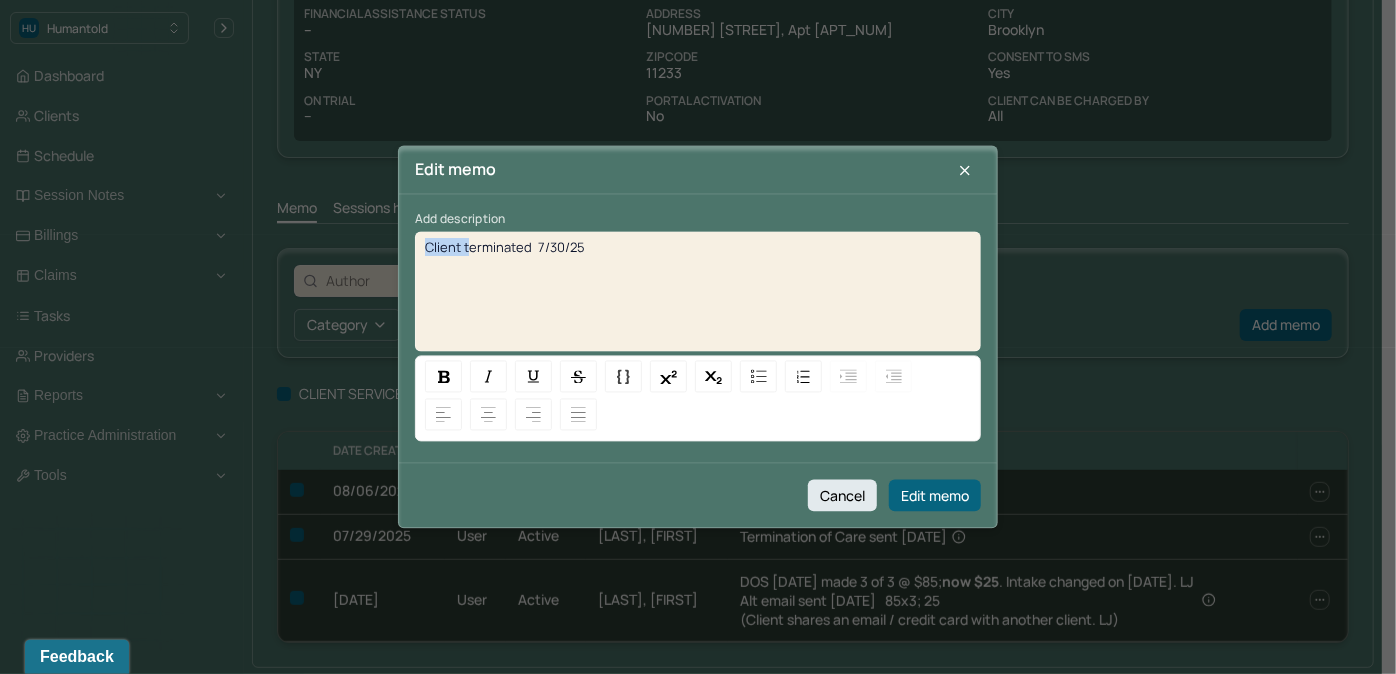 drag, startPoint x: 465, startPoint y: 250, endPoint x: 403, endPoint y: 253, distance: 62.072536 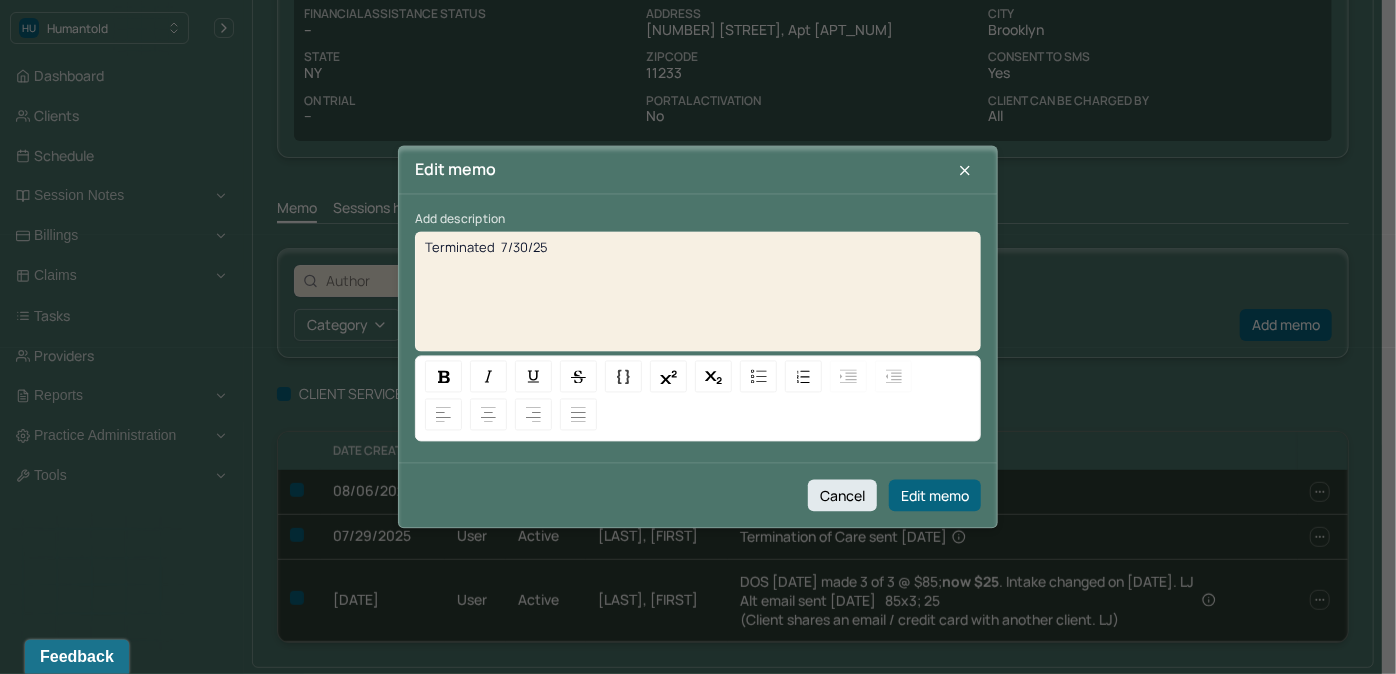 click on "Terminated  7/30/25" at bounding box center (698, 248) 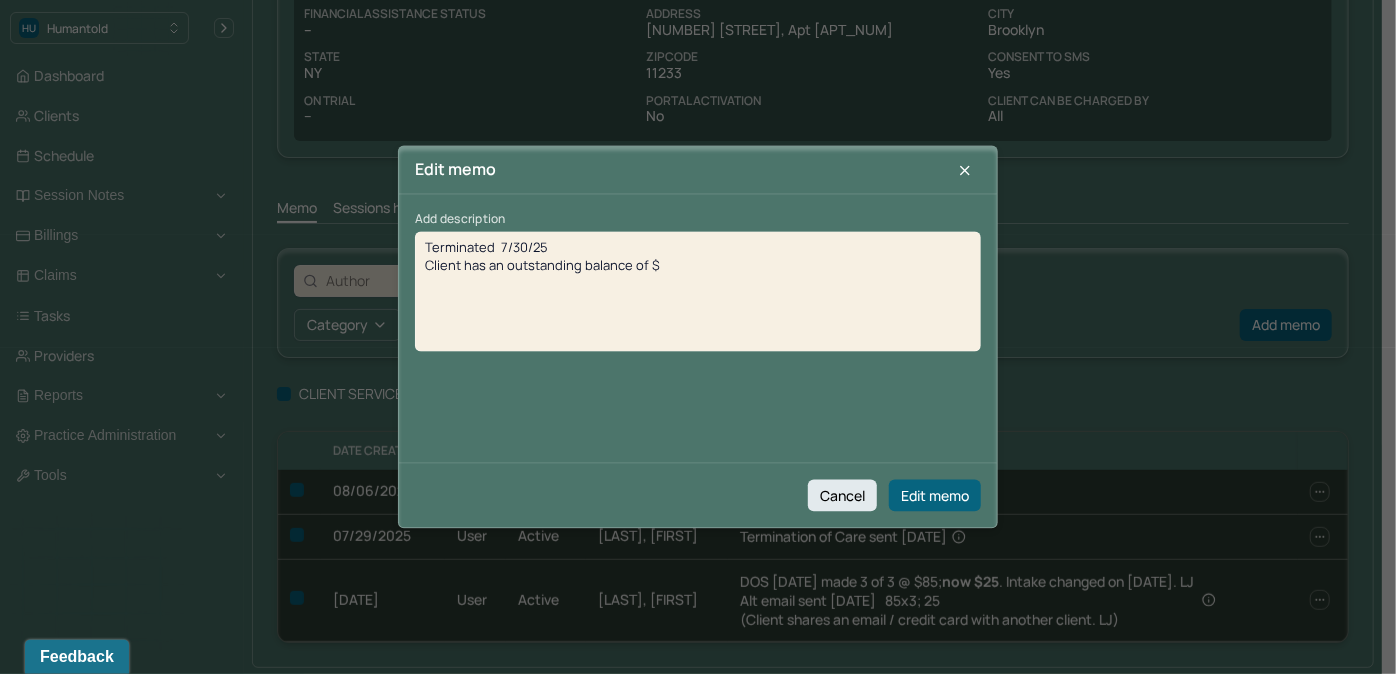 click on "Terminated  7/30/25
Client has an outstanding balance of $" at bounding box center [698, 257] 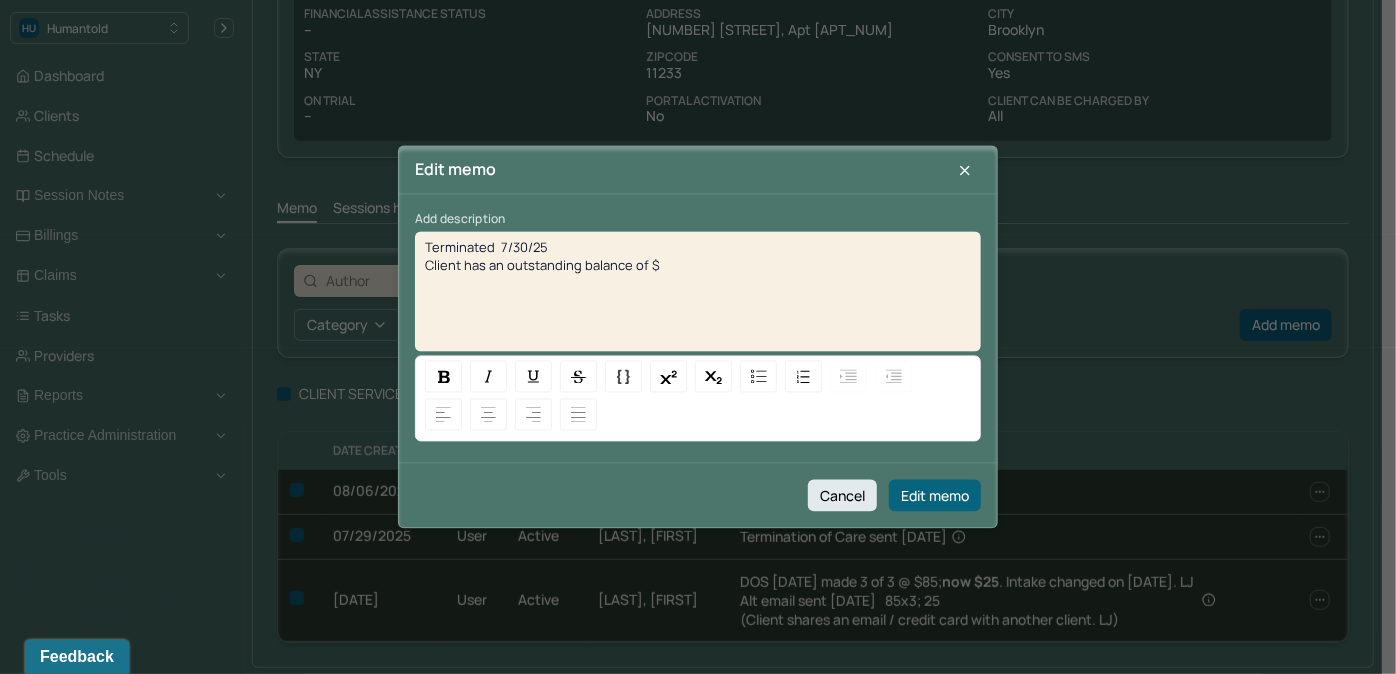 click on "Terminated  7/30/25
Client has an outstanding balance of $" at bounding box center [698, 257] 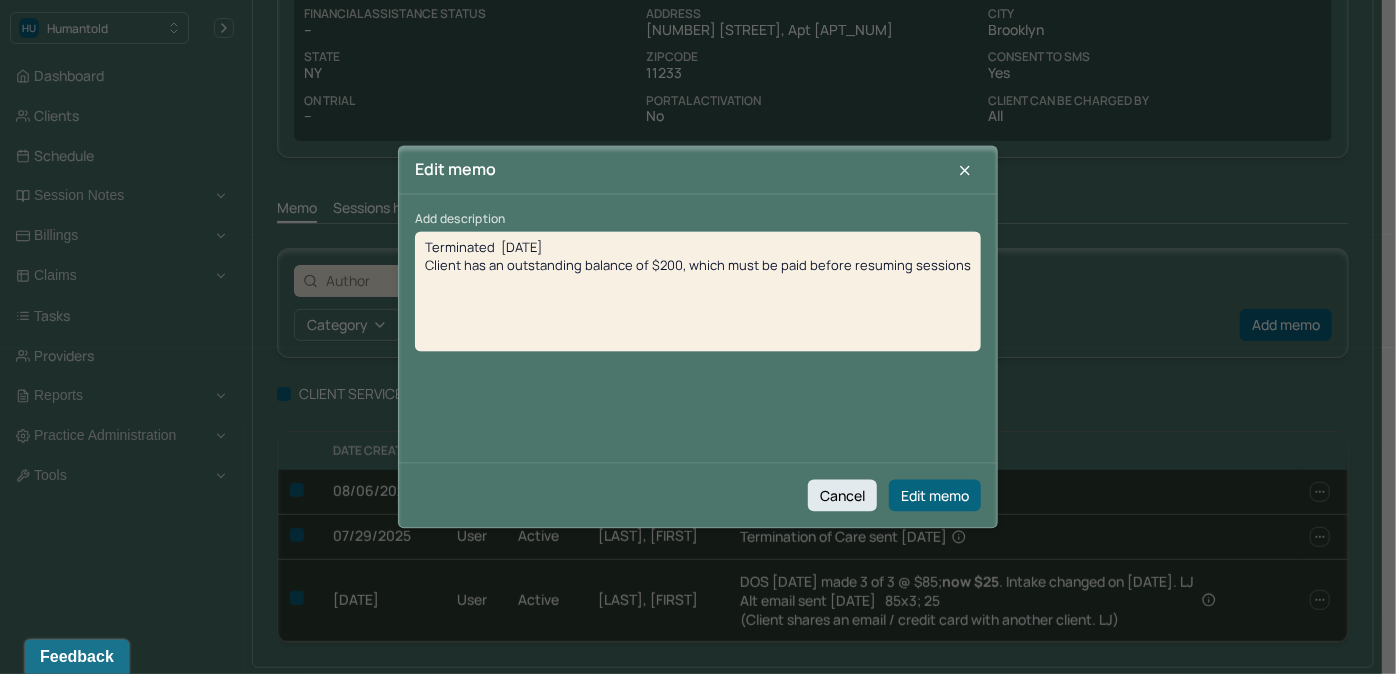 drag, startPoint x: 423, startPoint y: 265, endPoint x: 468, endPoint y: 265, distance: 45 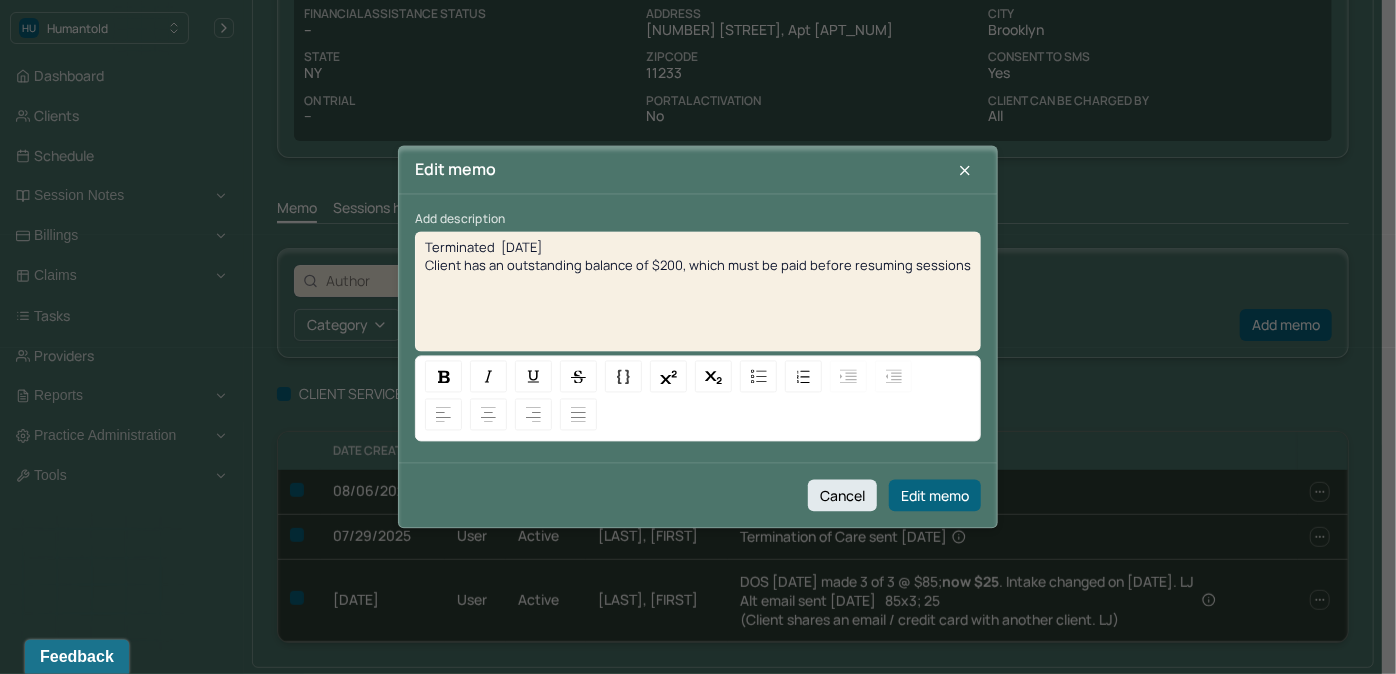 click on "Terminated  [DATE]
Client has an outstanding balance of $200, which must be paid before resuming sessions" at bounding box center [698, 257] 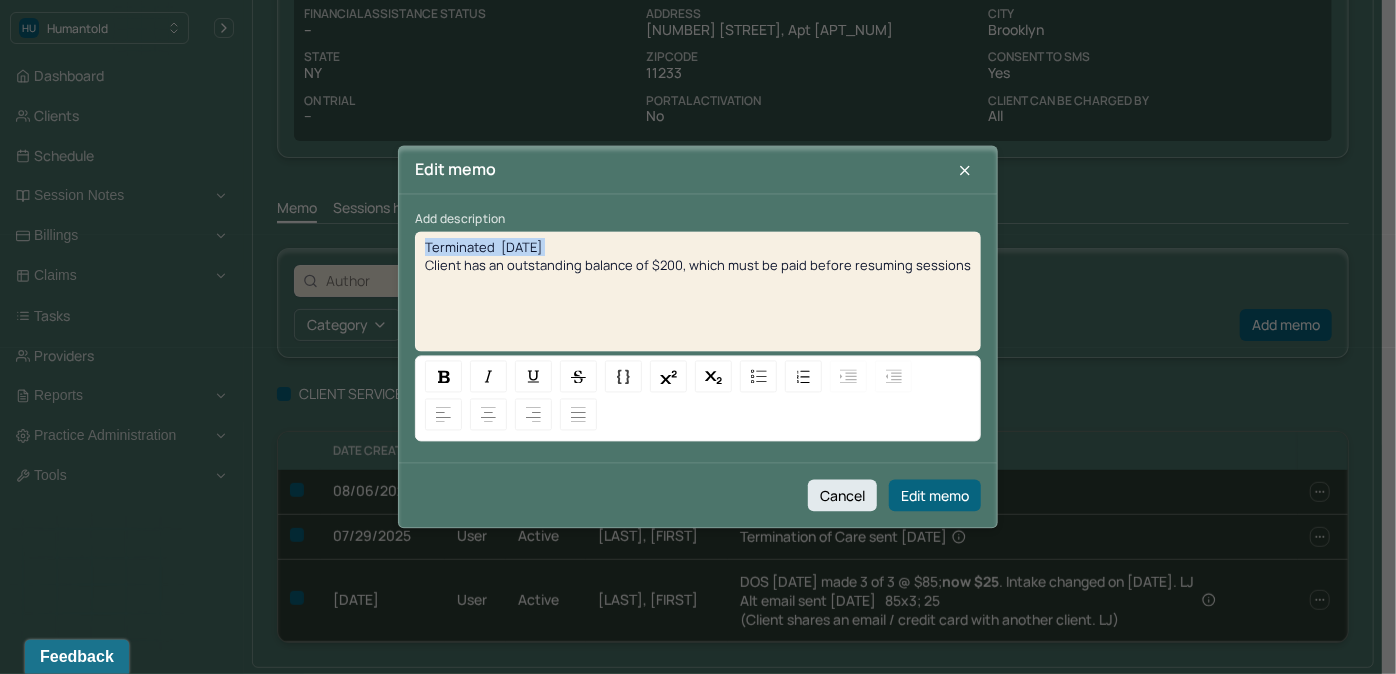 drag, startPoint x: 544, startPoint y: 251, endPoint x: 426, endPoint y: 254, distance: 118.03813 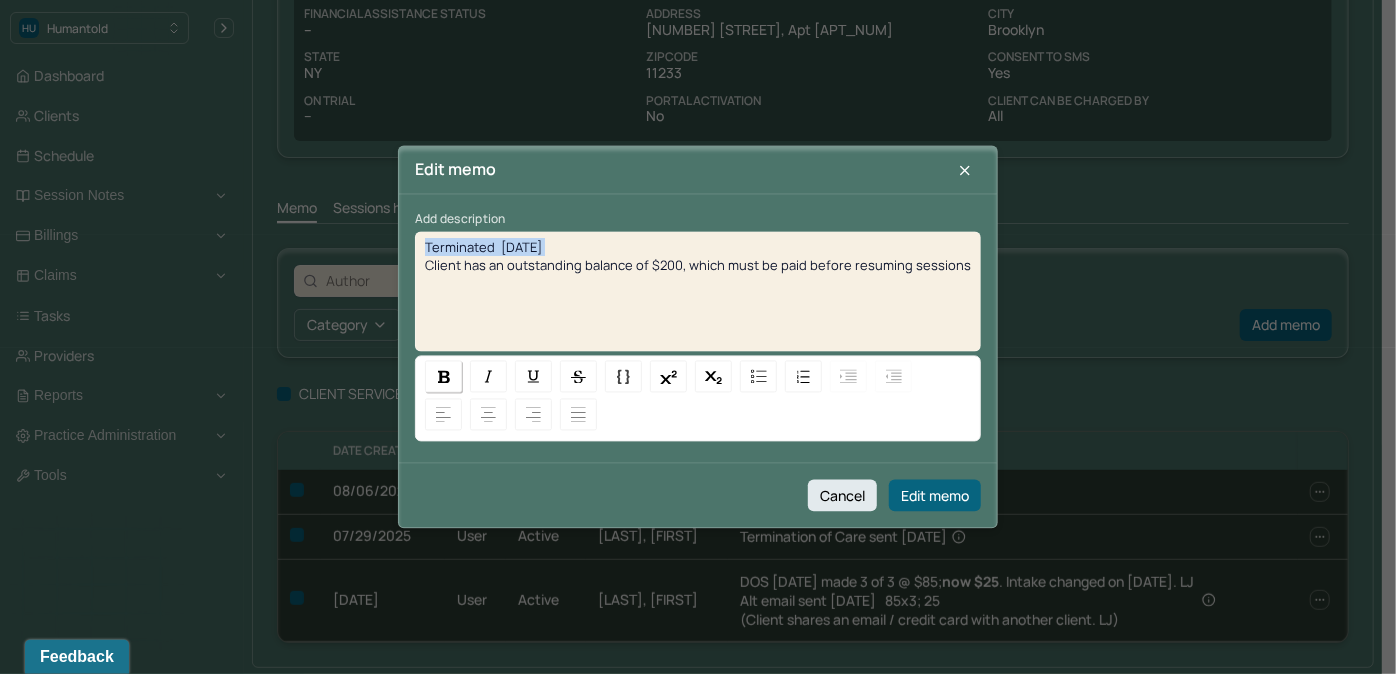 click at bounding box center (444, 376) 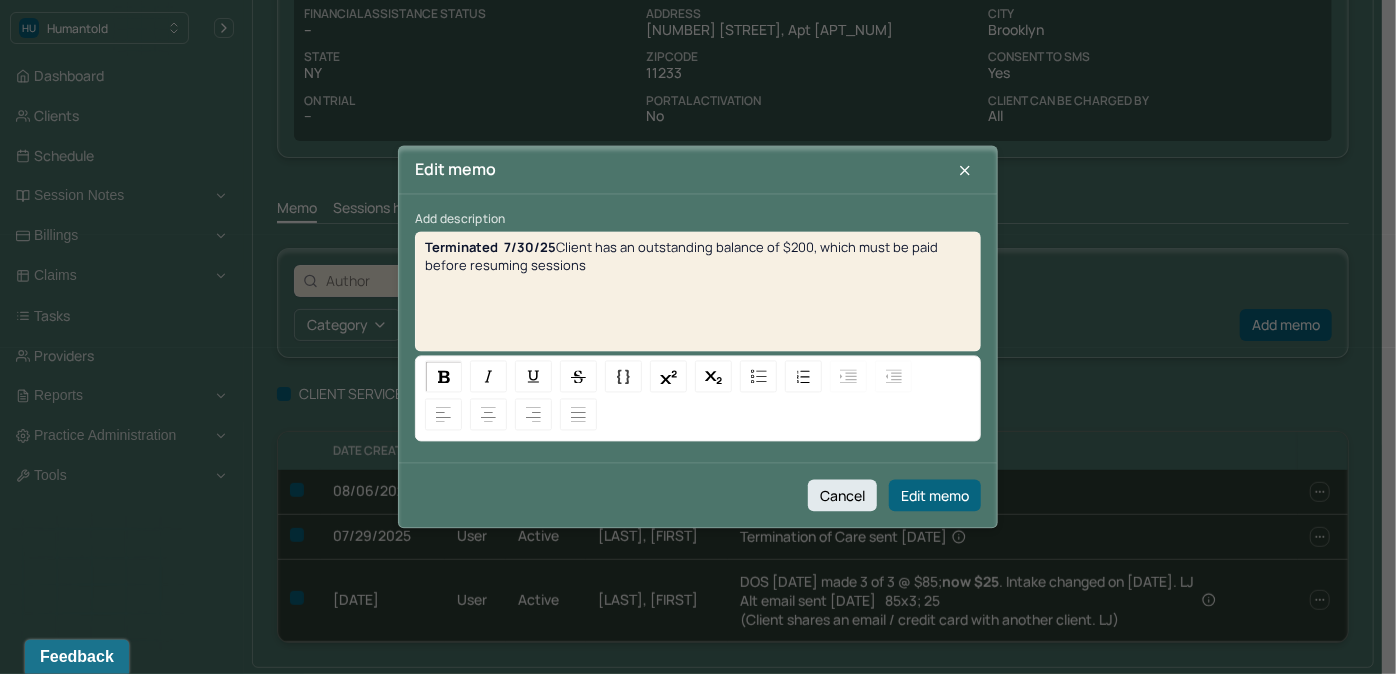 click on "Terminated  7/30/25
Client has an outstanding balance of $200, which must be paid before resuming sessions" at bounding box center [698, 299] 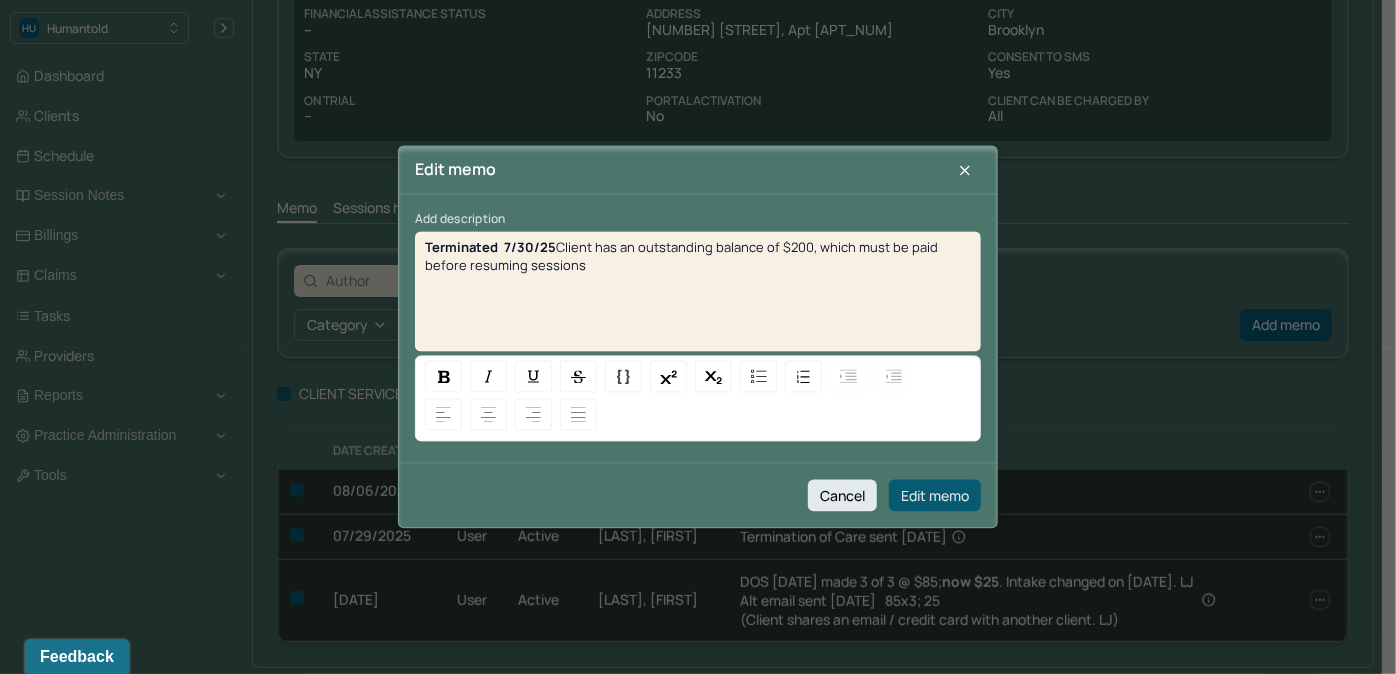 click on "Edit memo" at bounding box center [935, 496] 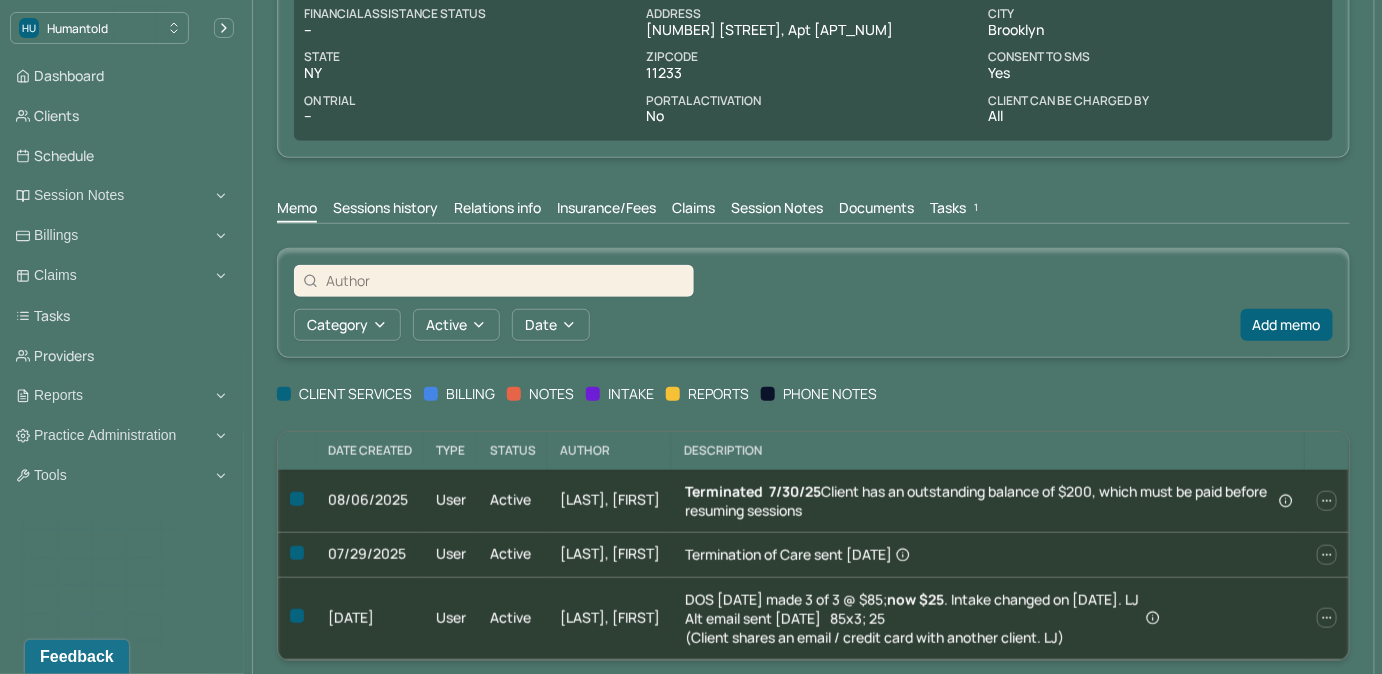 scroll, scrollTop: 0, scrollLeft: 0, axis: both 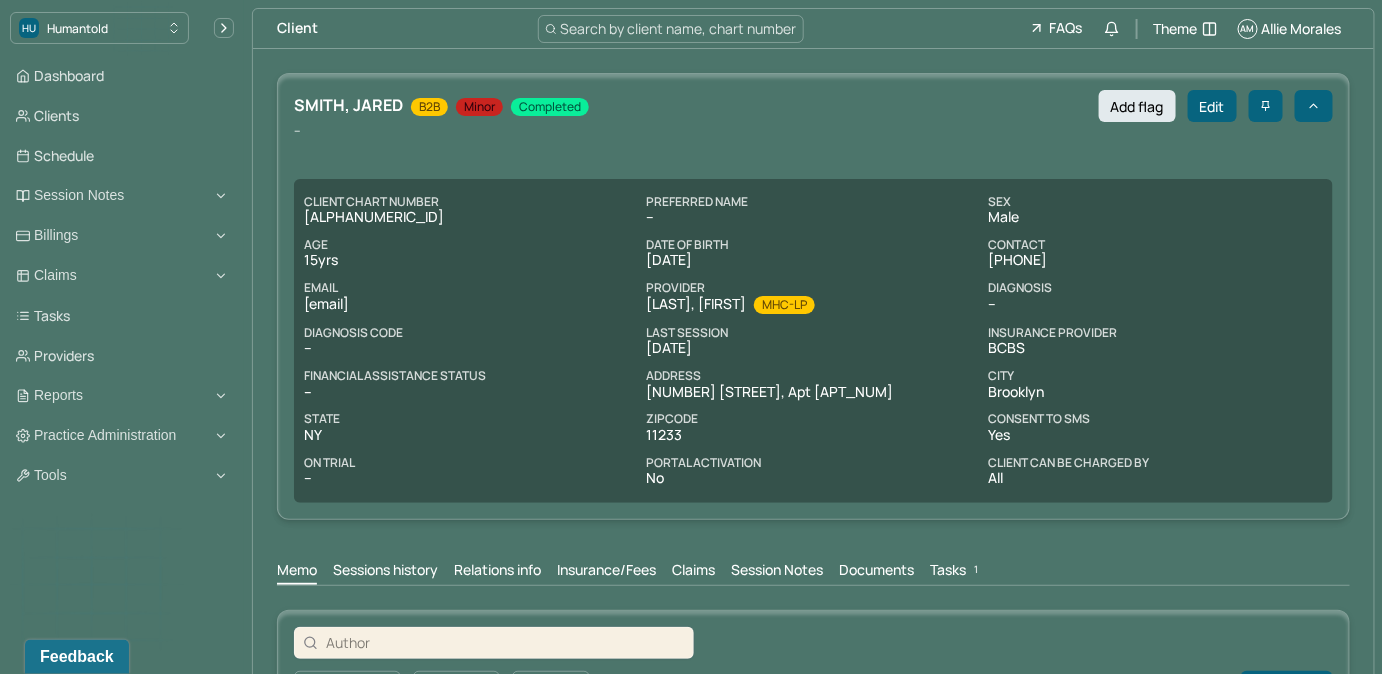 click on "Tasks 1" at bounding box center [956, 572] 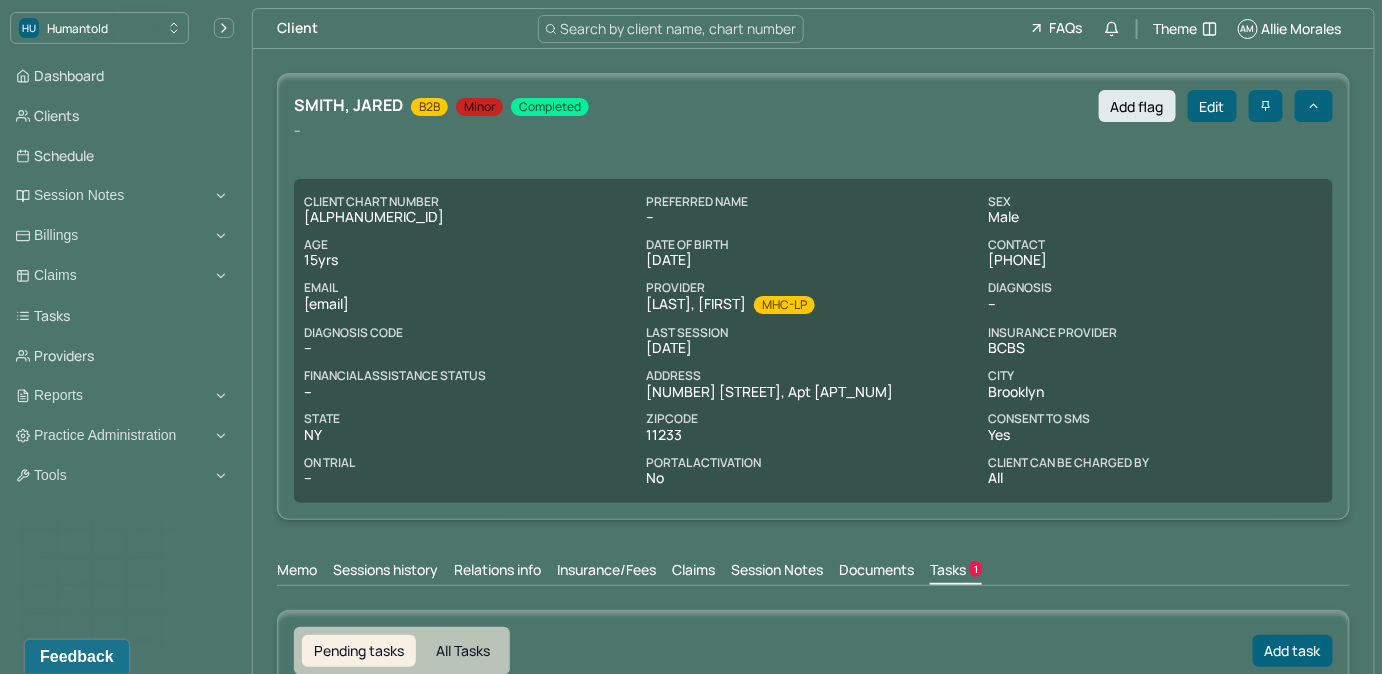 scroll, scrollTop: 0, scrollLeft: 0, axis: both 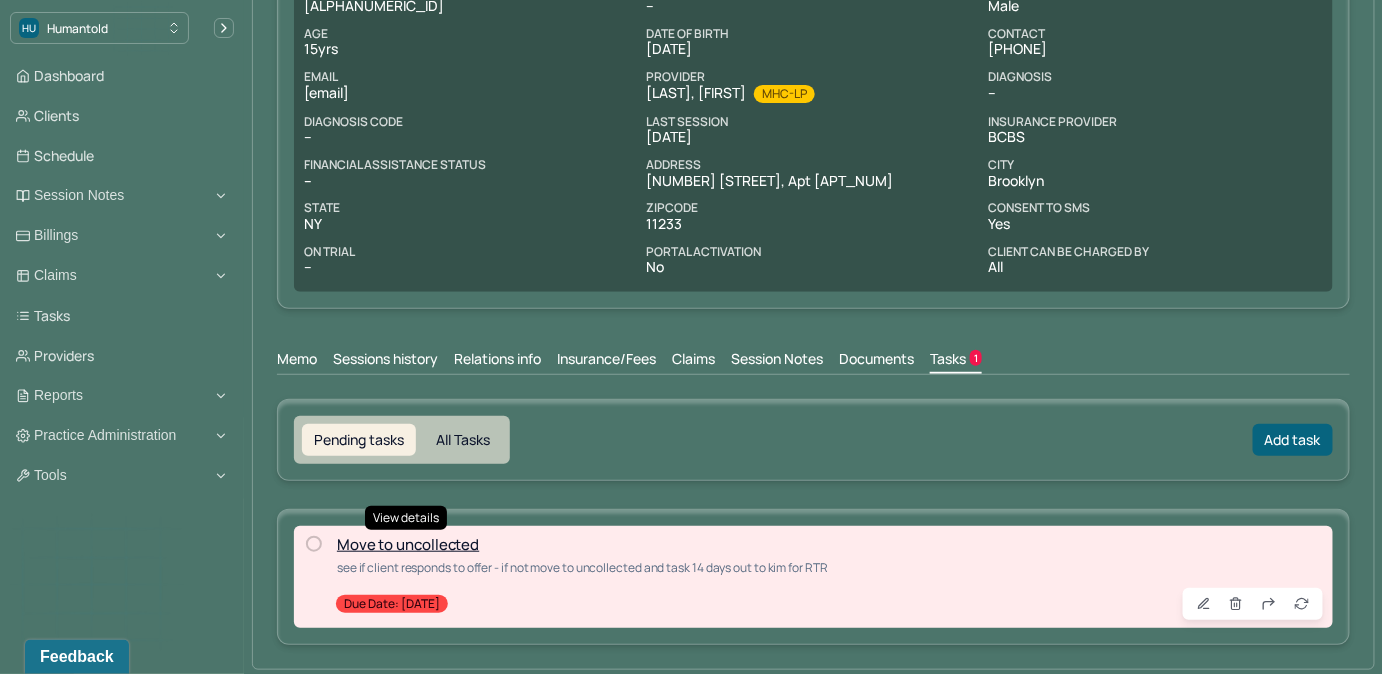 click on "Move to uncollected" at bounding box center (408, 544) 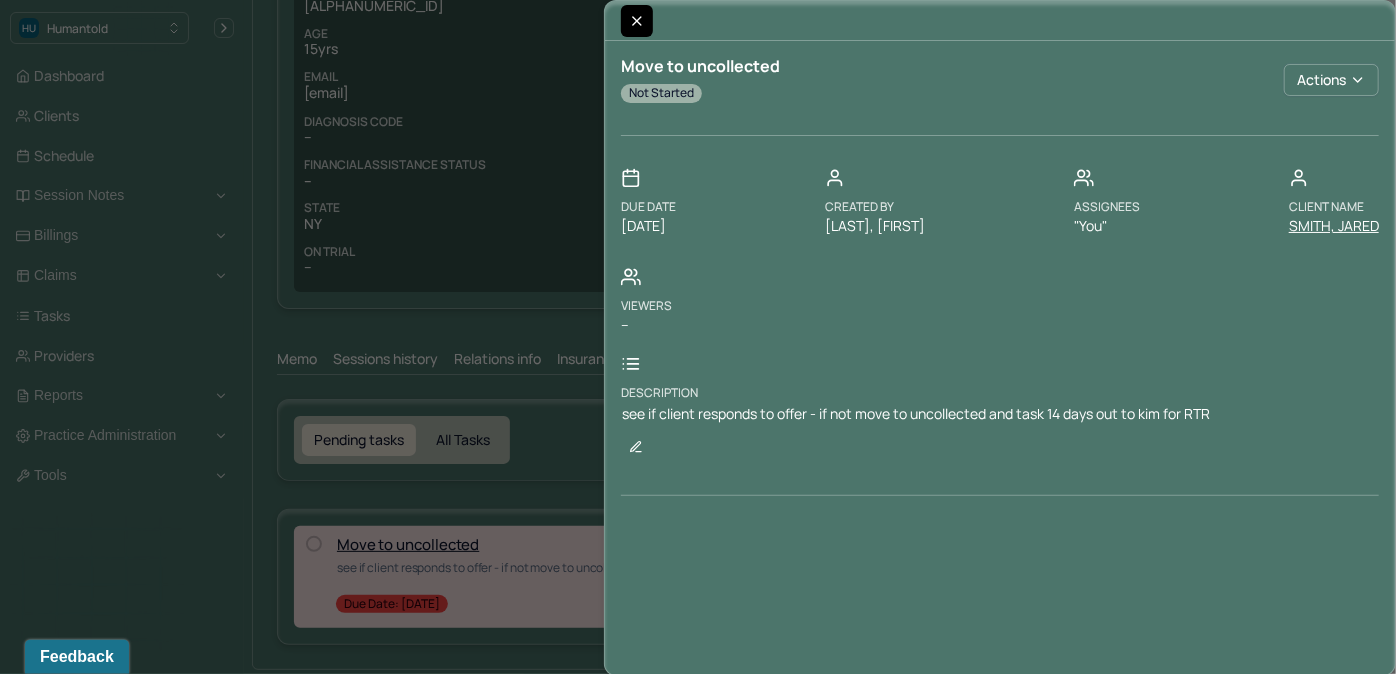 click 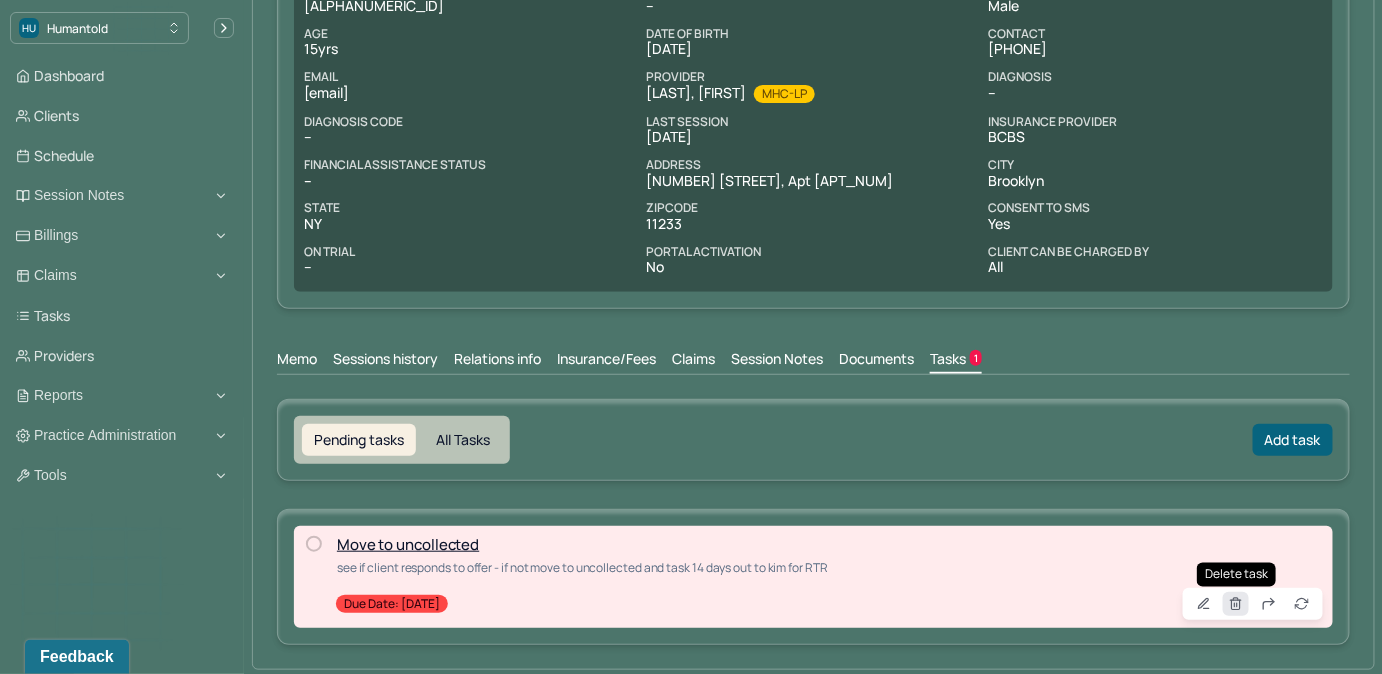 click 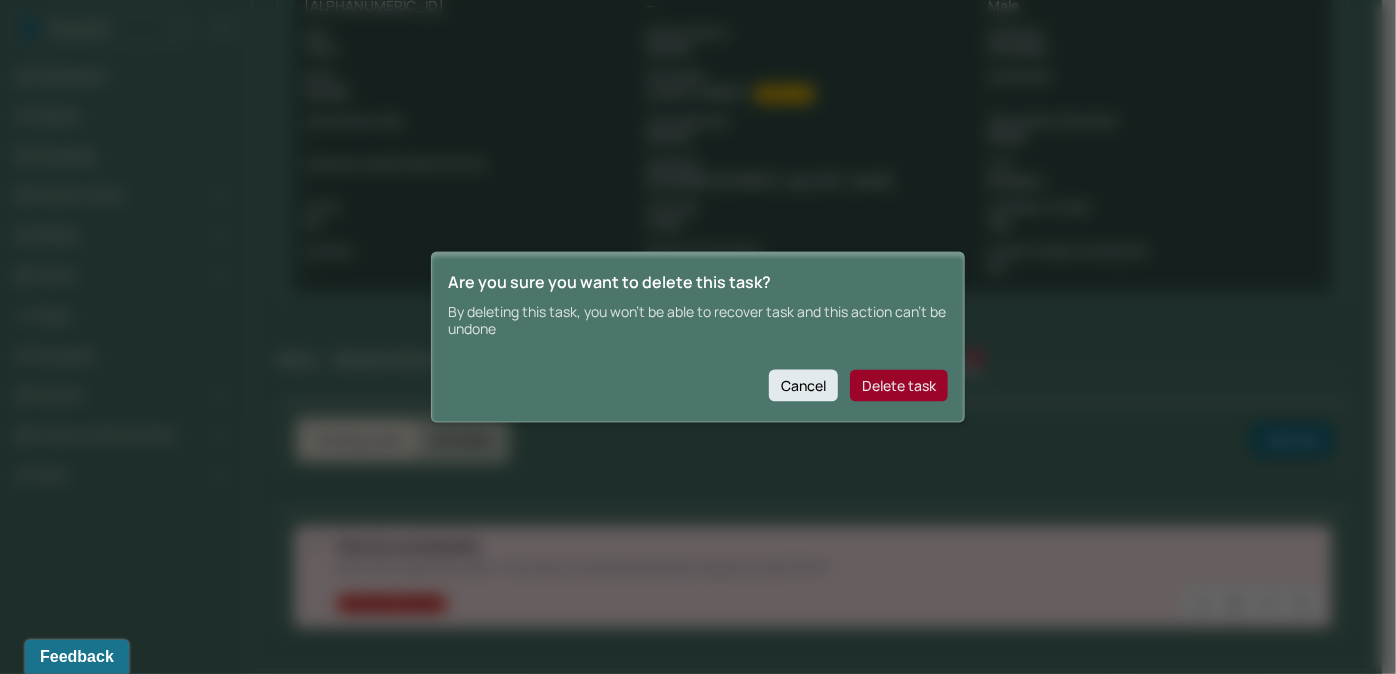 click on "Delete task" at bounding box center [899, 385] 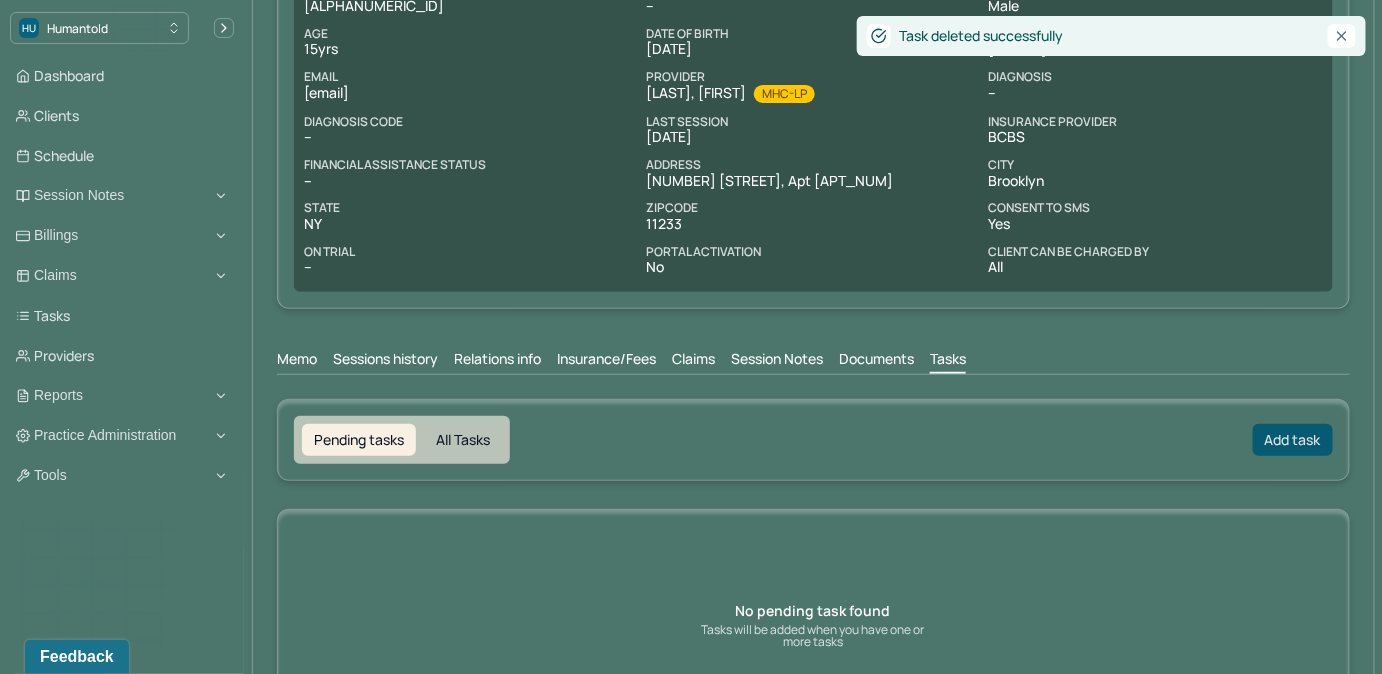 click on "Add task" at bounding box center [1293, 440] 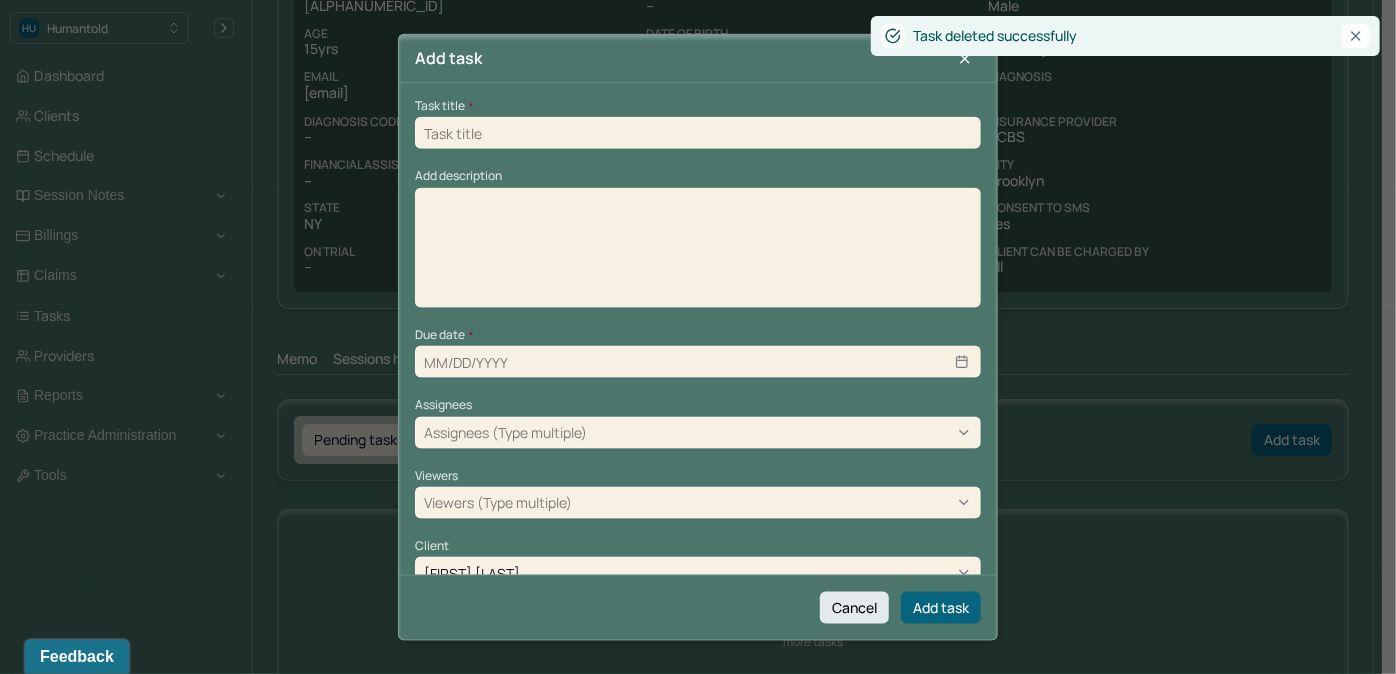 click at bounding box center (698, 133) 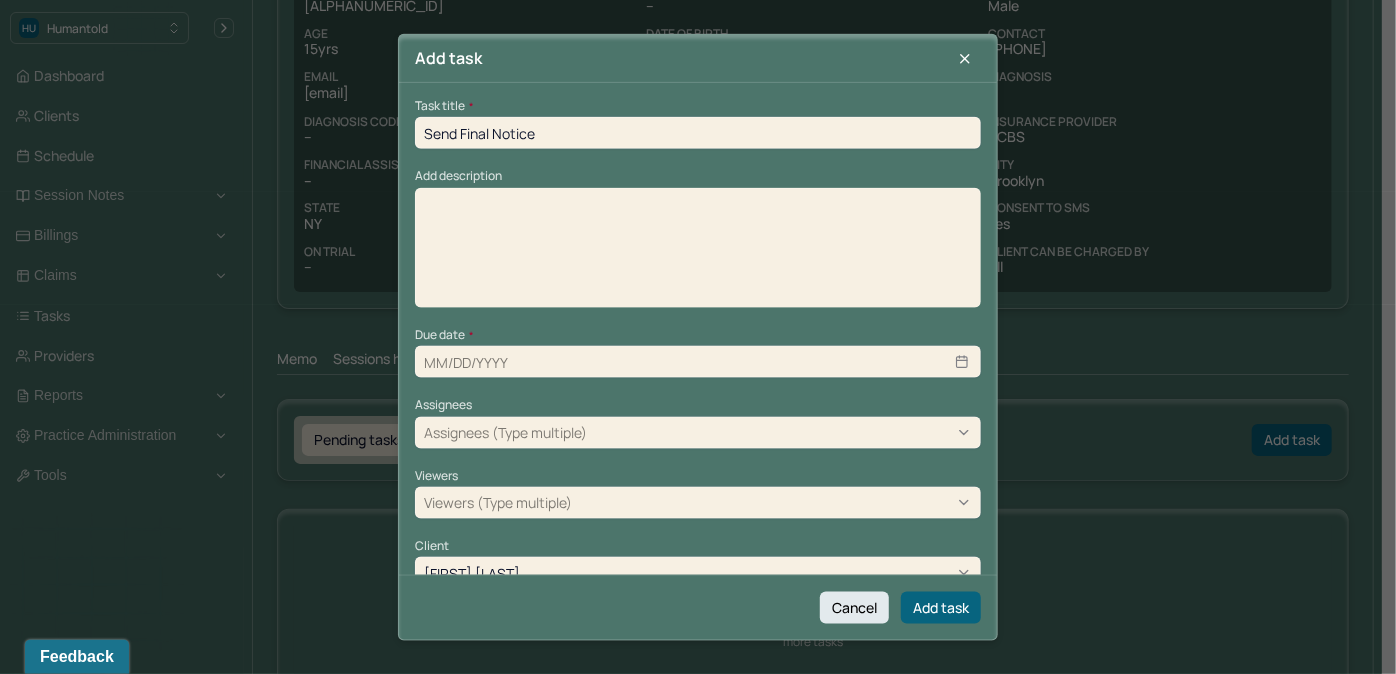 type on "Send Final Notice" 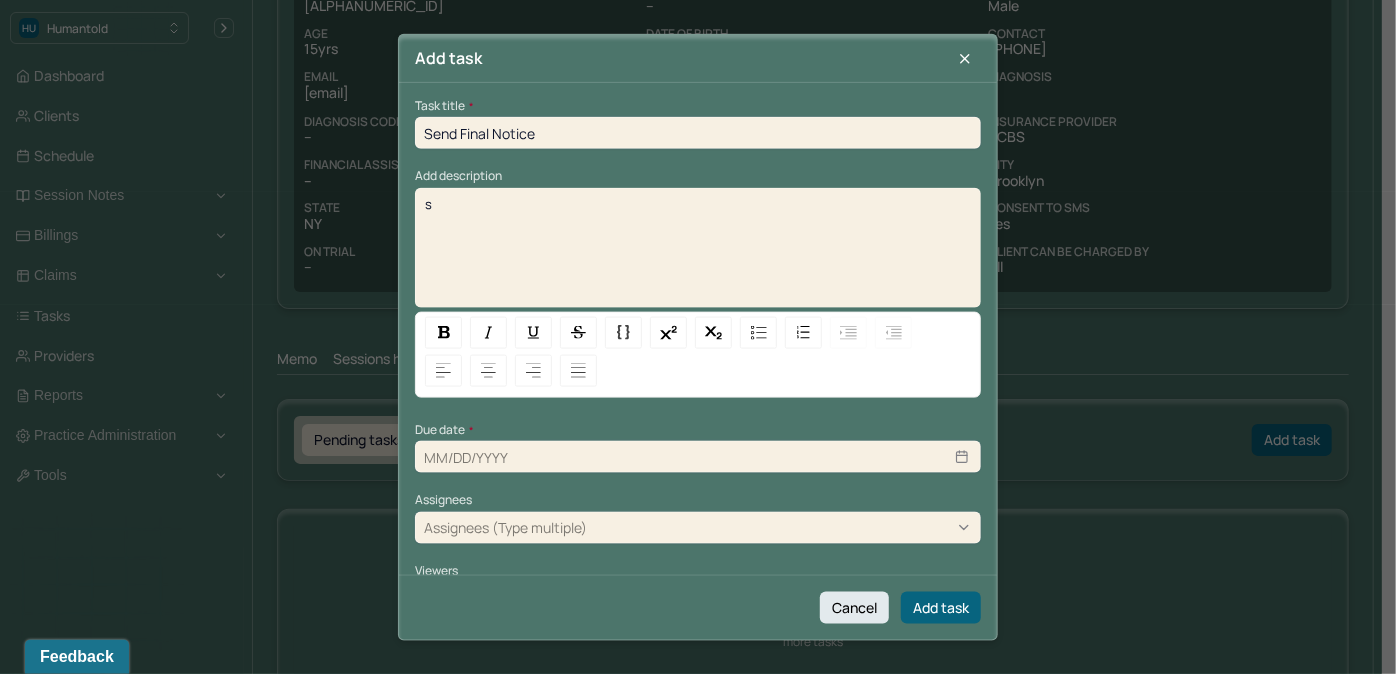 type 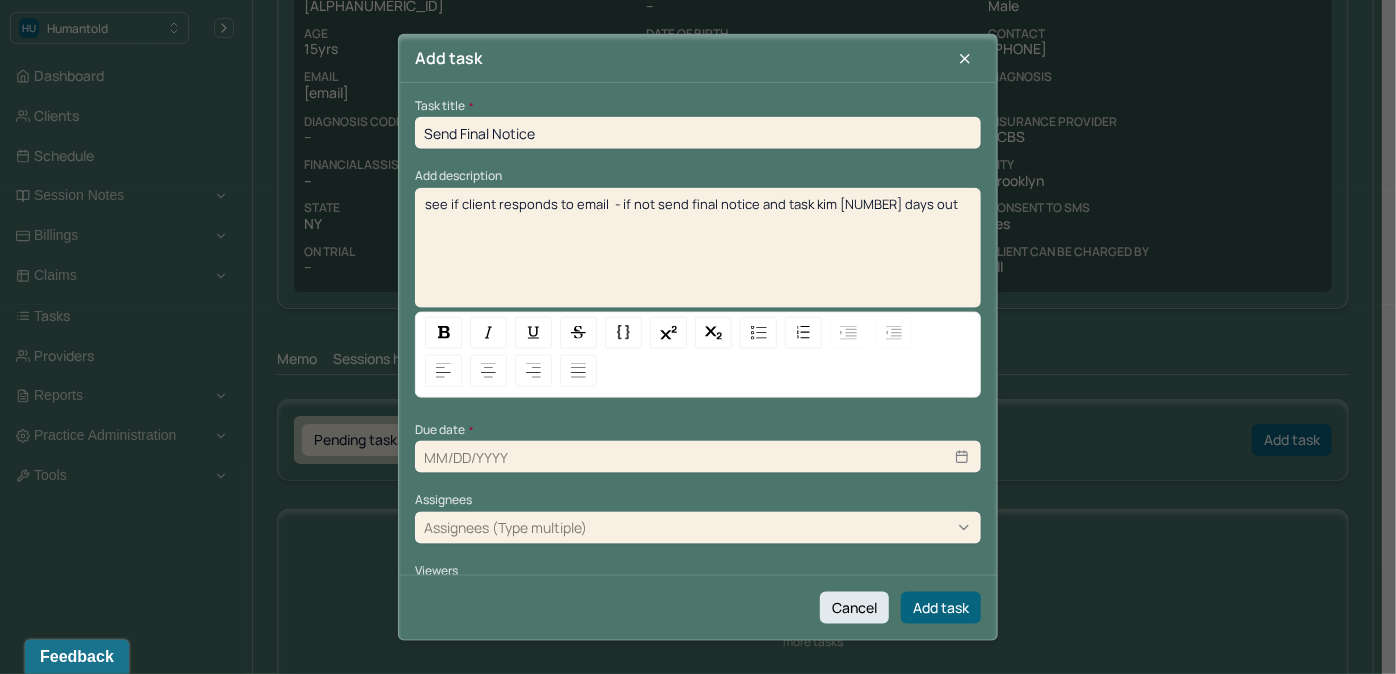 click at bounding box center [698, 457] 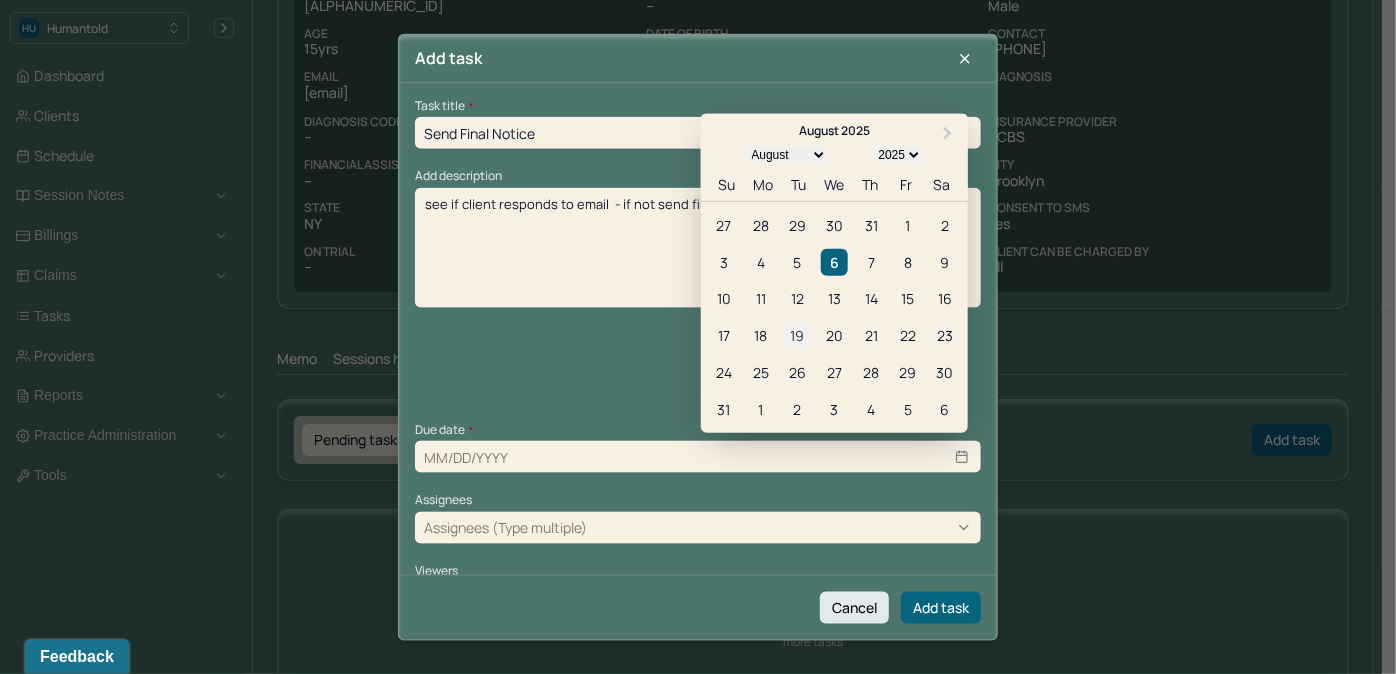 click on "19" at bounding box center (797, 335) 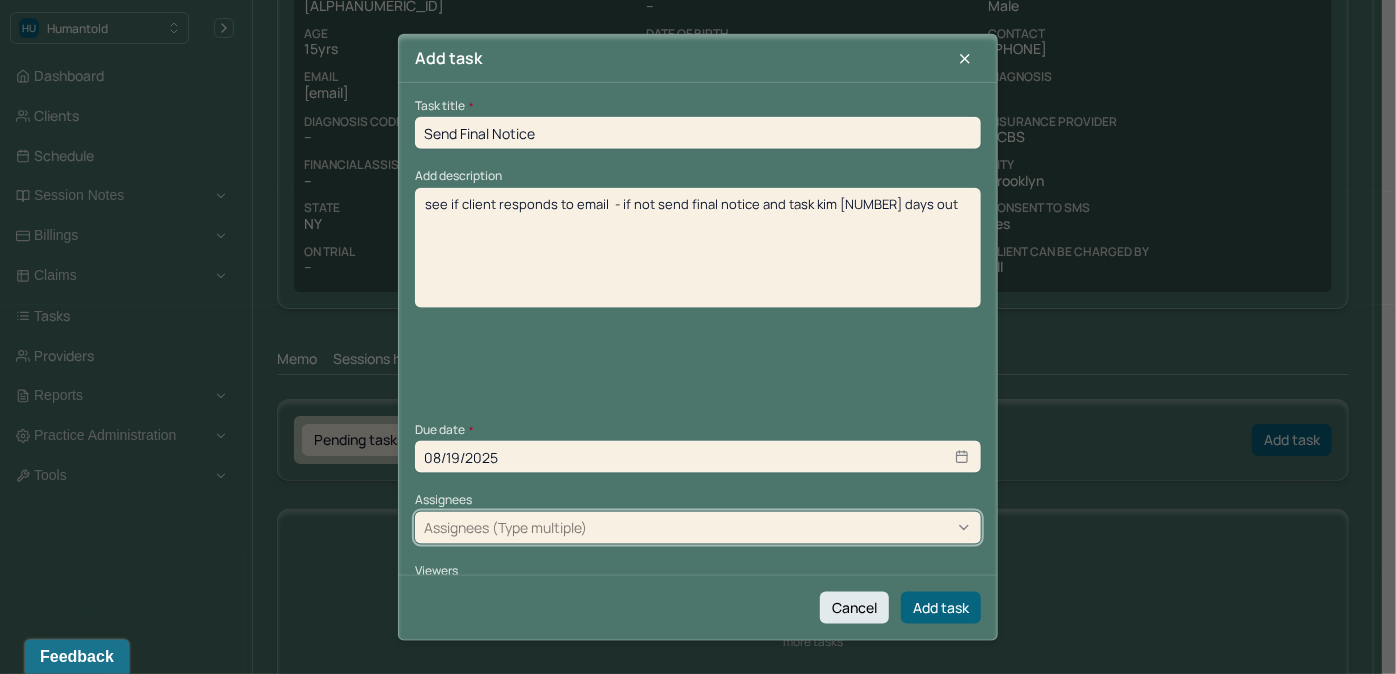 click on "Assignees (Type multiple)" at bounding box center (505, 527) 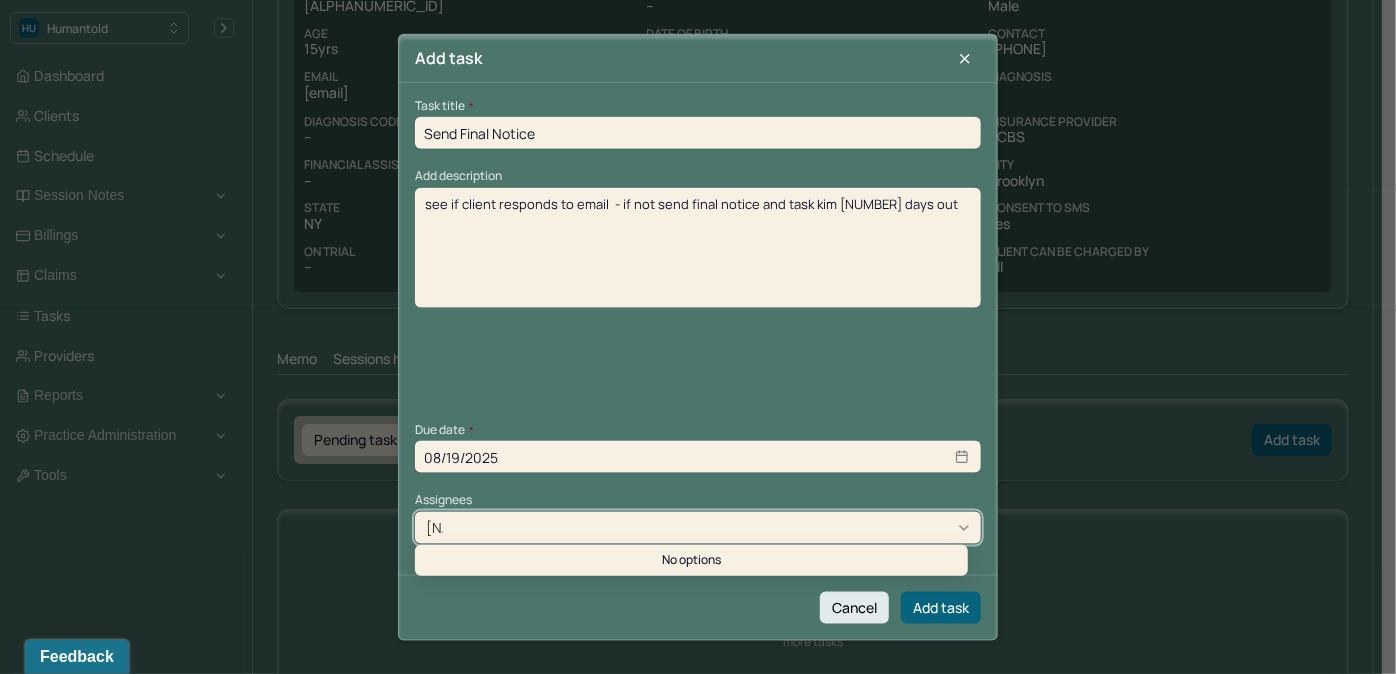 type on "[FIRST]" 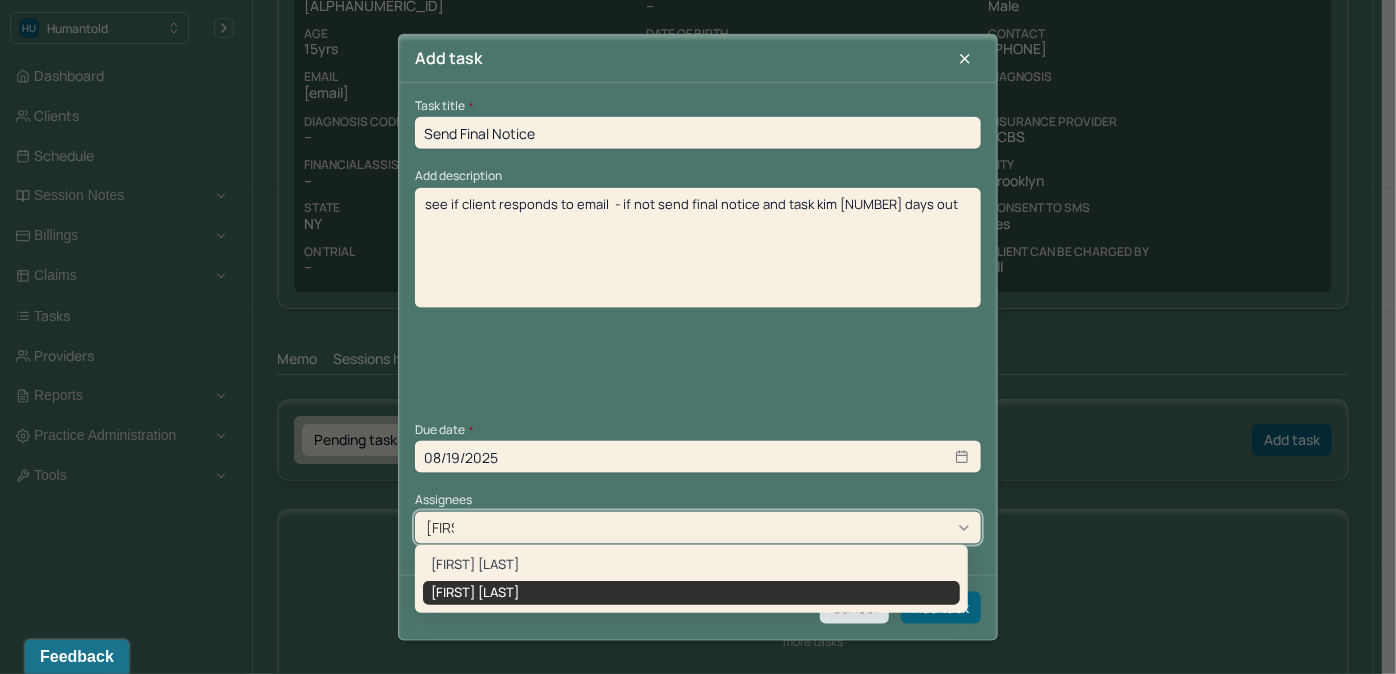 click on "[FIRST] [LAST]" at bounding box center [691, 593] 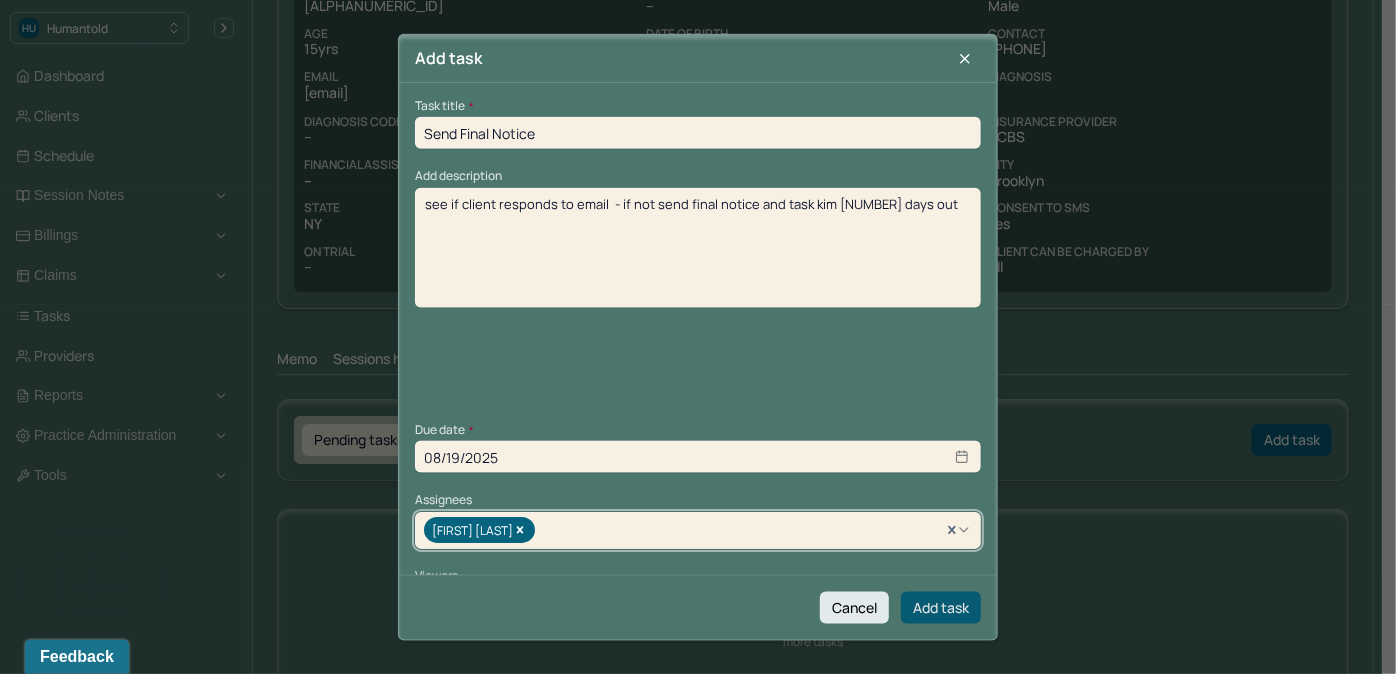 click on "Add task" at bounding box center [941, 607] 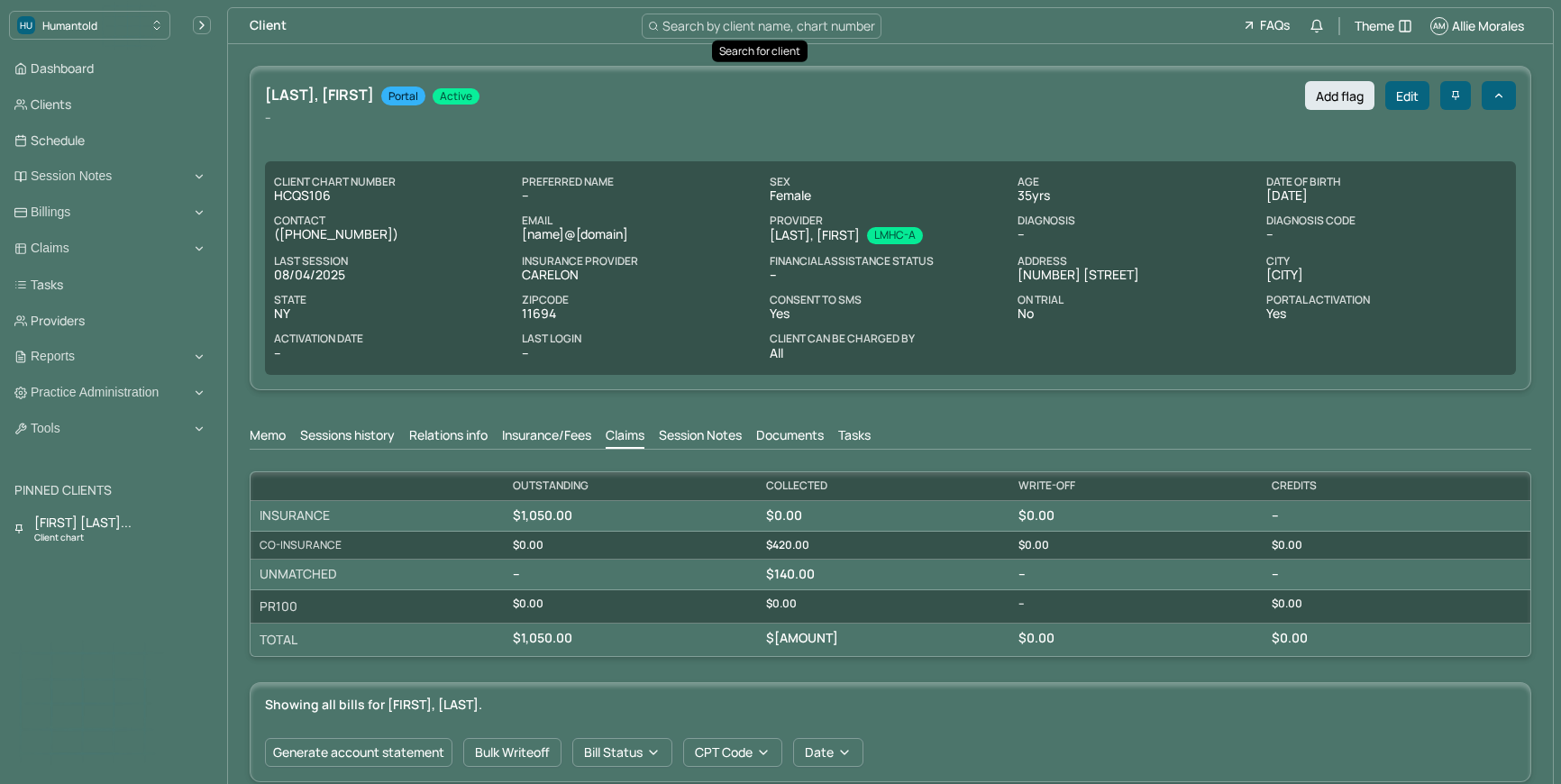 scroll, scrollTop: 0, scrollLeft: 0, axis: both 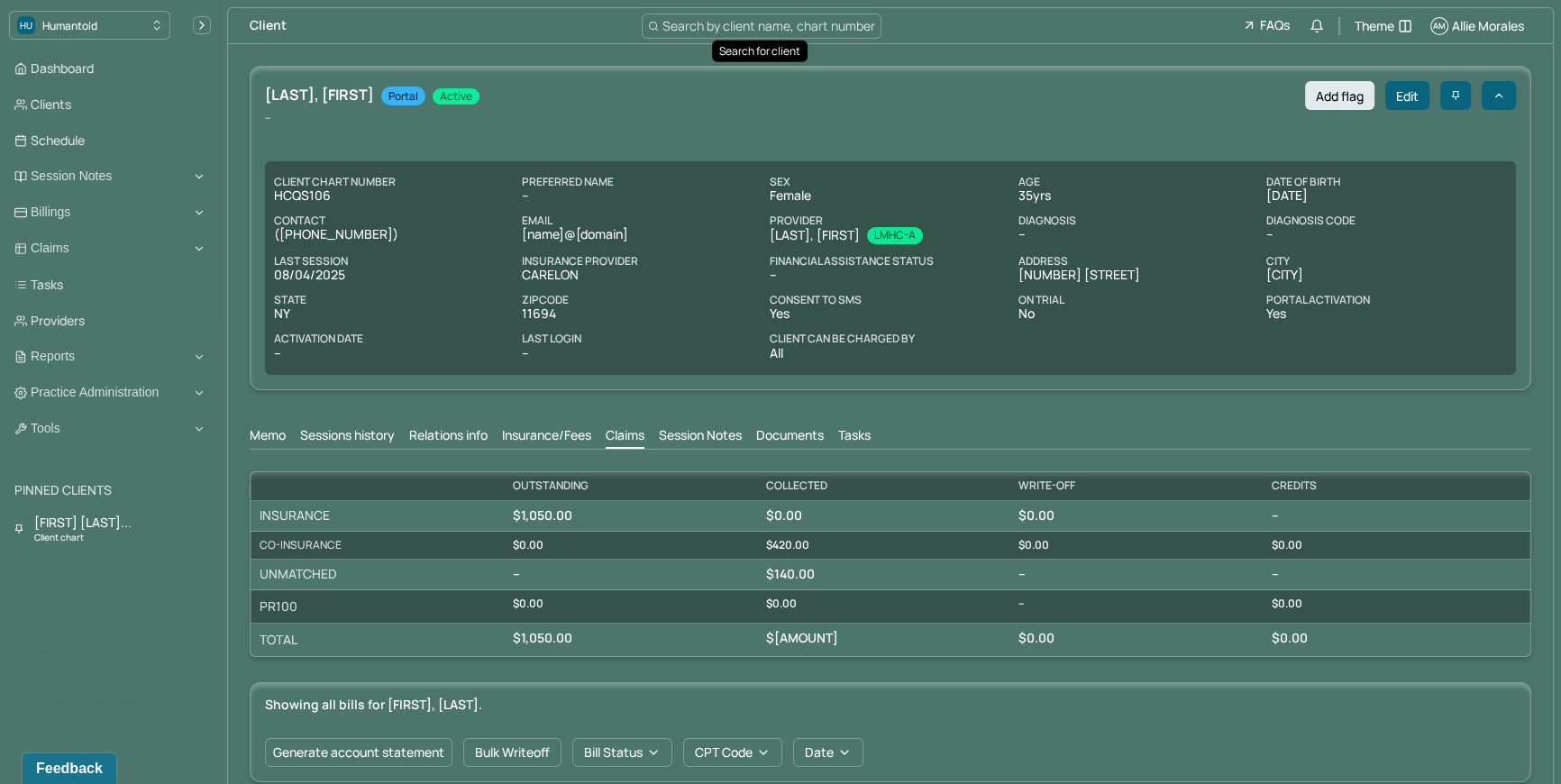 type 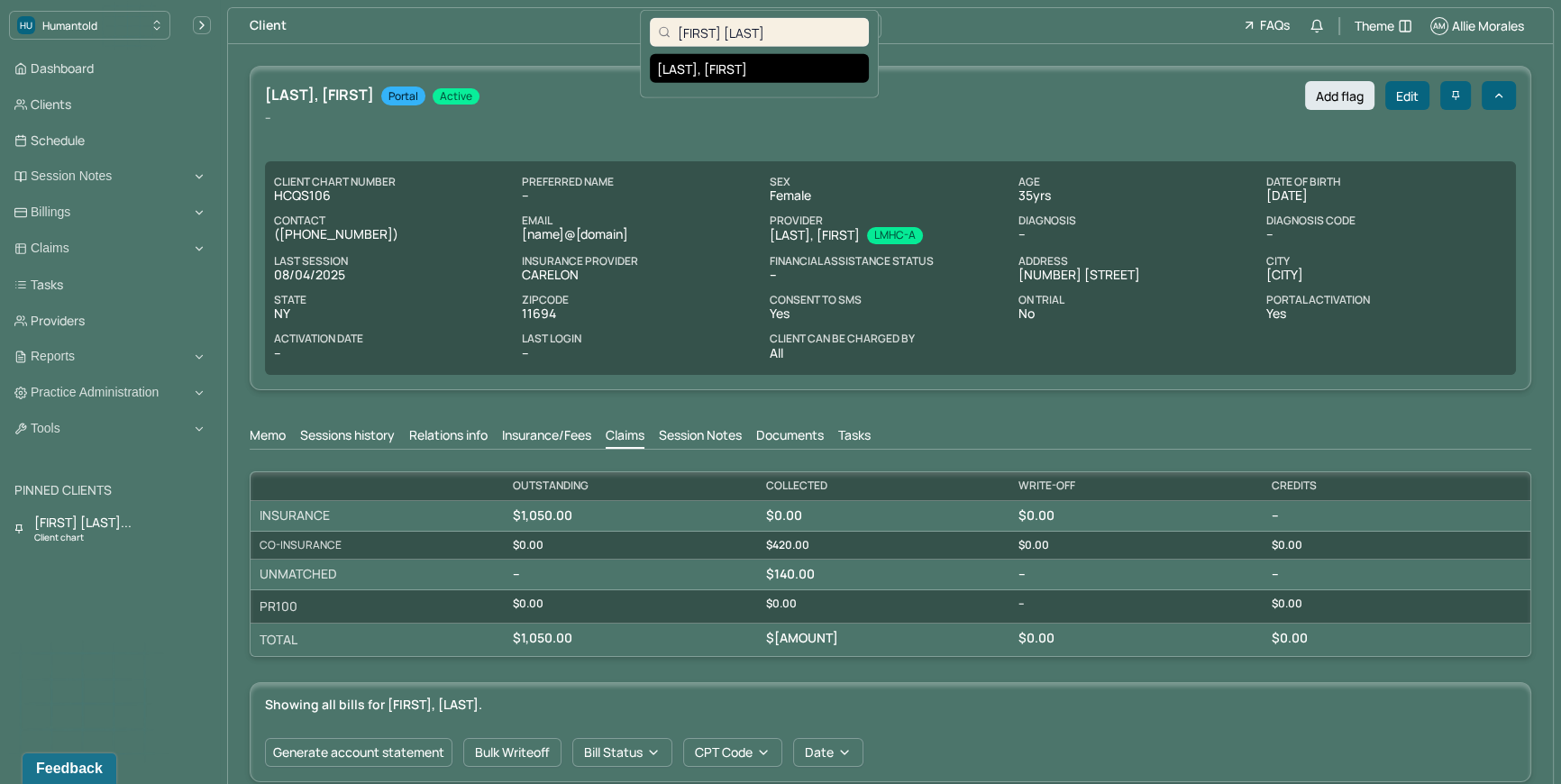 type on "Florenstine Pierre" 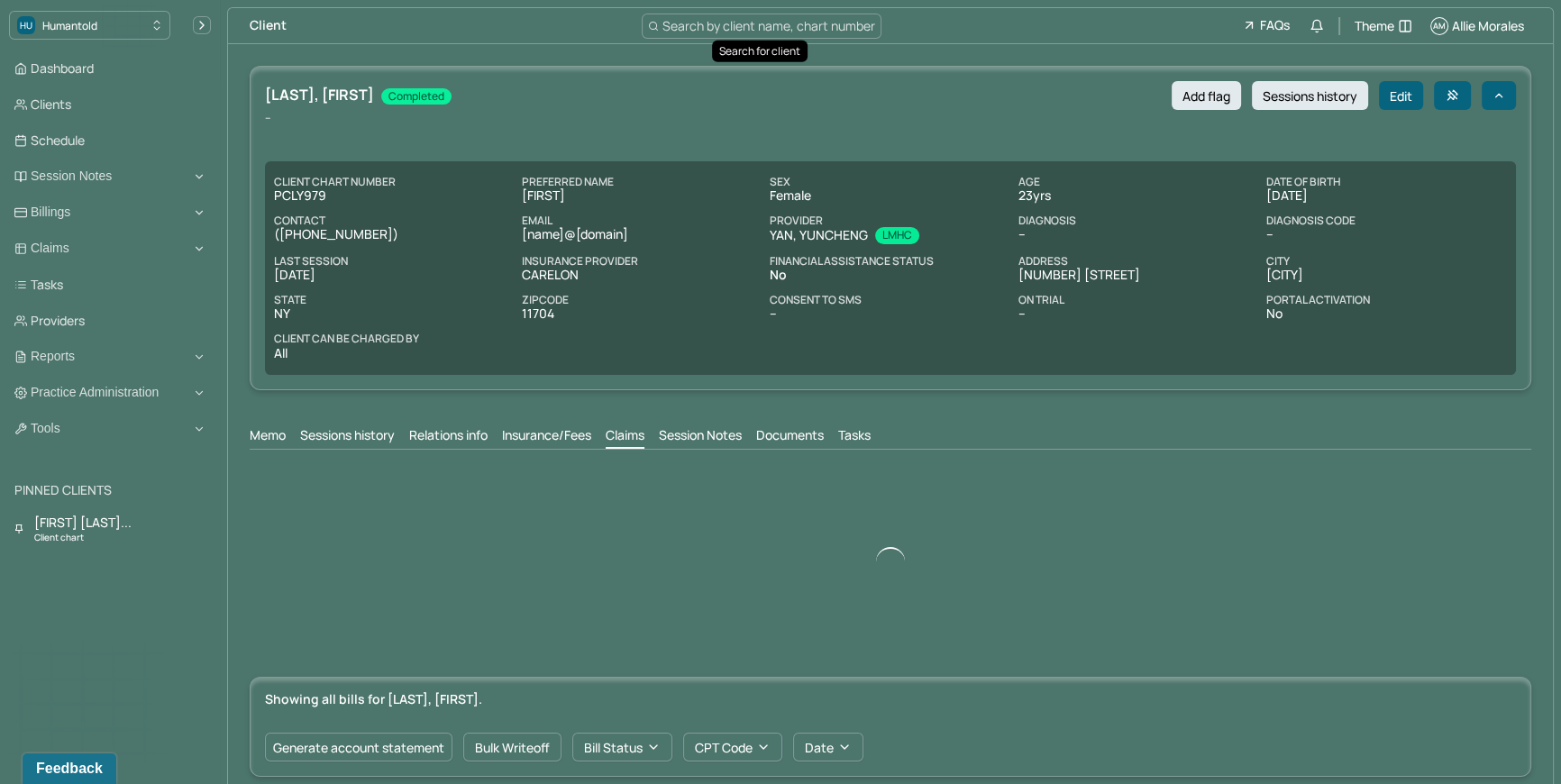 scroll, scrollTop: 0, scrollLeft: 0, axis: both 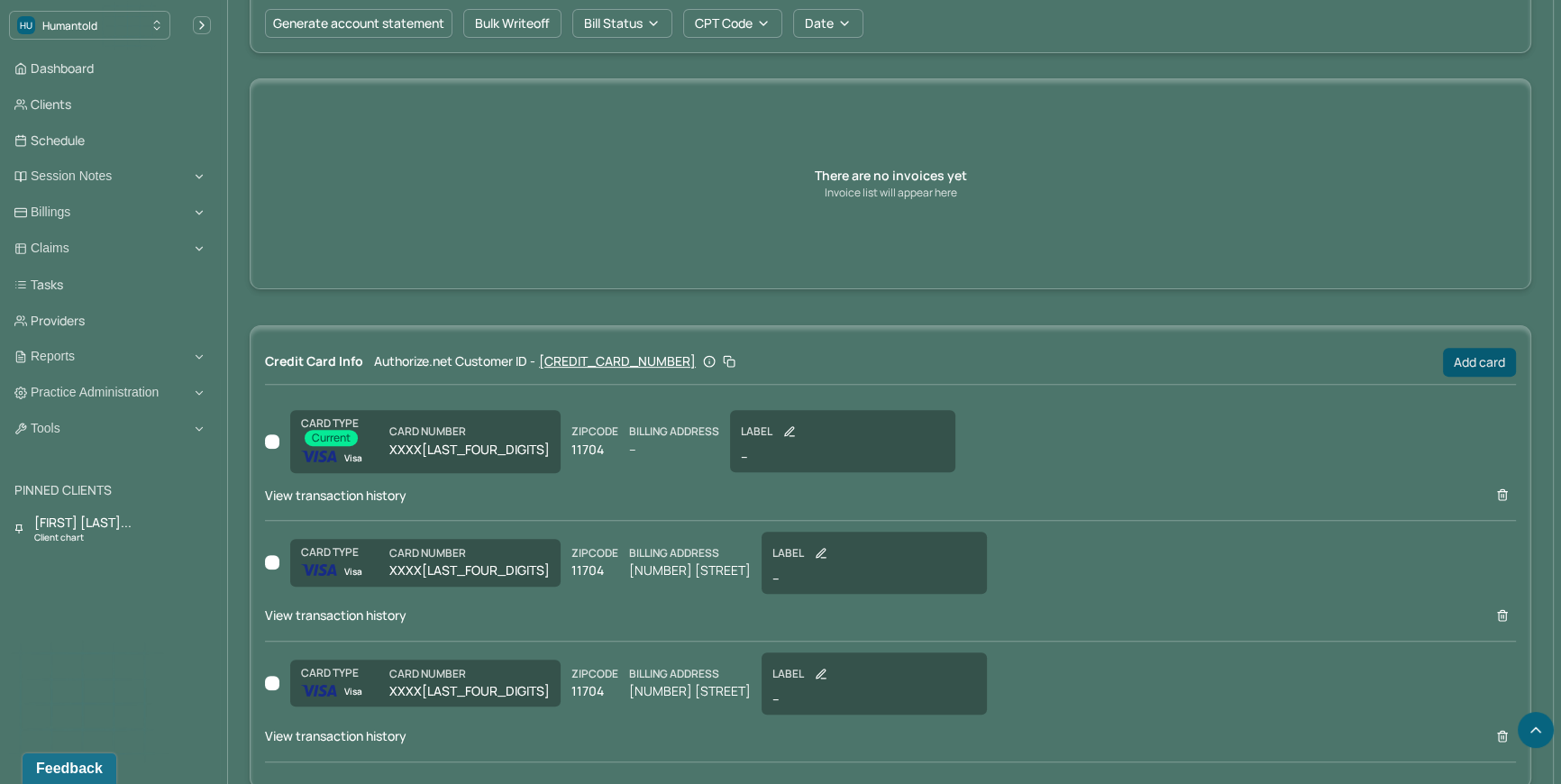 click on "OUTSTANDING COLLECTED WRITE-OFF CREDITS INSURANCE $0.00 $0.00 $0.00 -- CO-INSURANCE $0.00 $0.00 $0.00 $0.00 UNMATCHED -- $9,518.07 -- -- PR100 $0.00 $0.00 -- $0.00 Total $0.00 $9,518.07 $0.00 $0.00 Showing all bills for PIERRE, FLORENSTINE.  Generate account statement Bulk Writeoff Bill Status CPT Code Date There are no invoices yet Invoice list will appear here Credit Card Info   Authorize.net Customer ID -     MP84dd2eea29ca8ae75b Add card CARD TYPE Current Visa CARD NUMBER XXXX5527 ZIPCODE 11704 BILLING ADDRESS -- LABEL -- View transaction history CARD TYPE Visa CARD NUMBER XXXX5527 ZIPCODE 11704 BILLING ADDRESS 533 12th st LABEL -- View transaction history CARD TYPE Visa CARD NUMBER XXXX5527 ZIPCODE 11704 BILLING ADDRESS 533 12th st LABEL -- View transaction history" at bounding box center [890, 265] 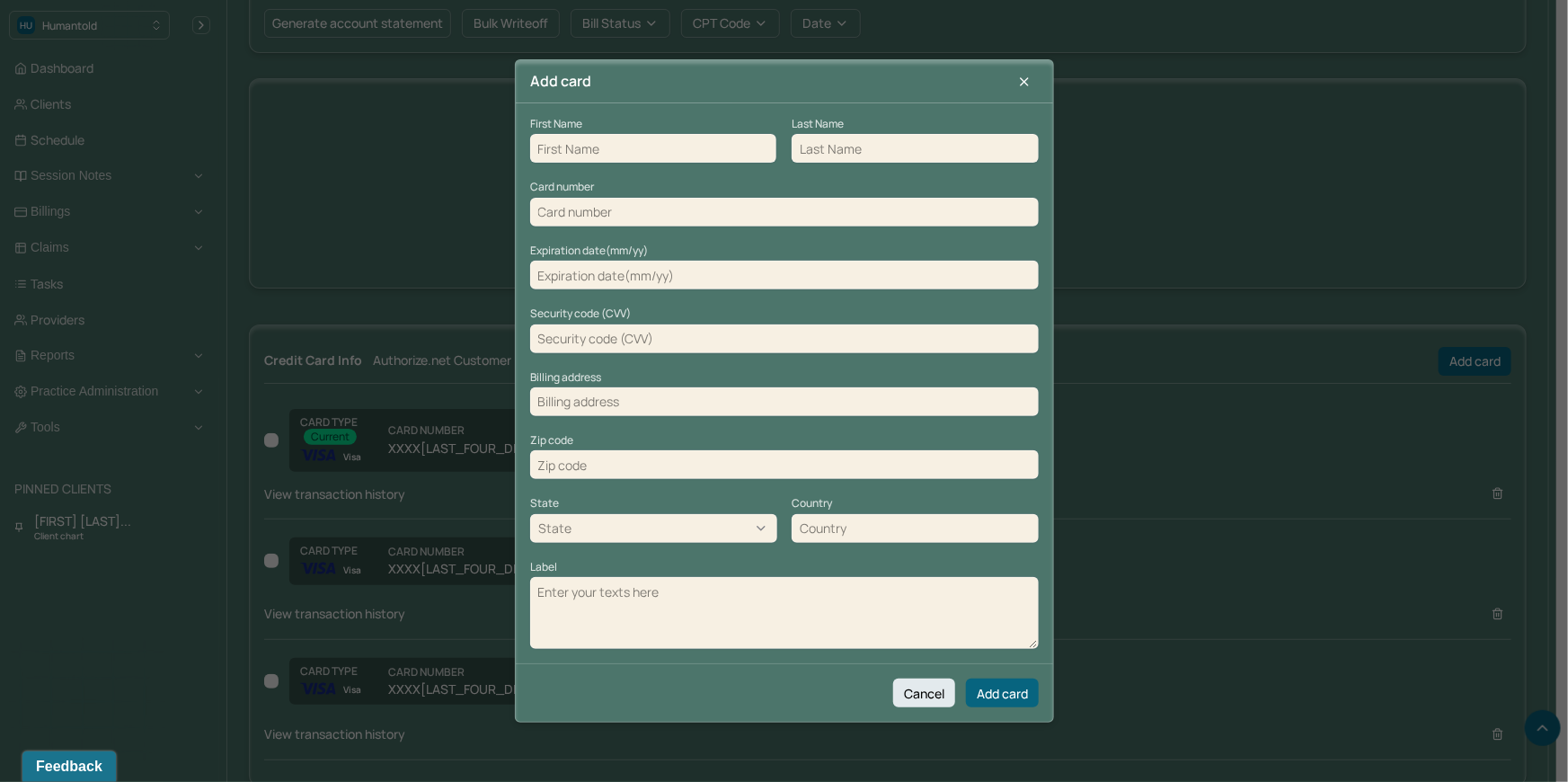 click at bounding box center (653, 148) 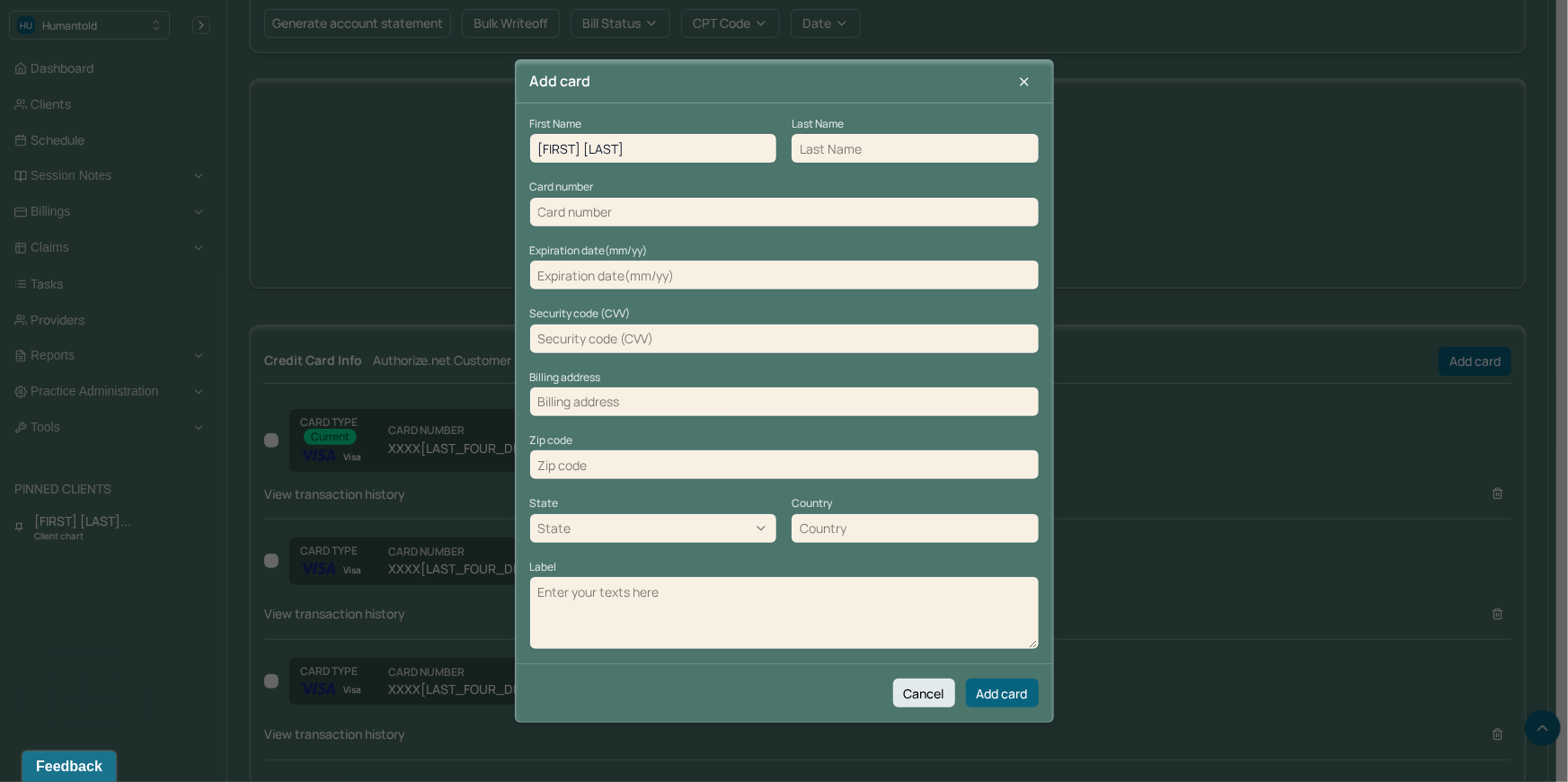 drag, startPoint x: 640, startPoint y: 153, endPoint x: 608, endPoint y: 156, distance: 32.14032 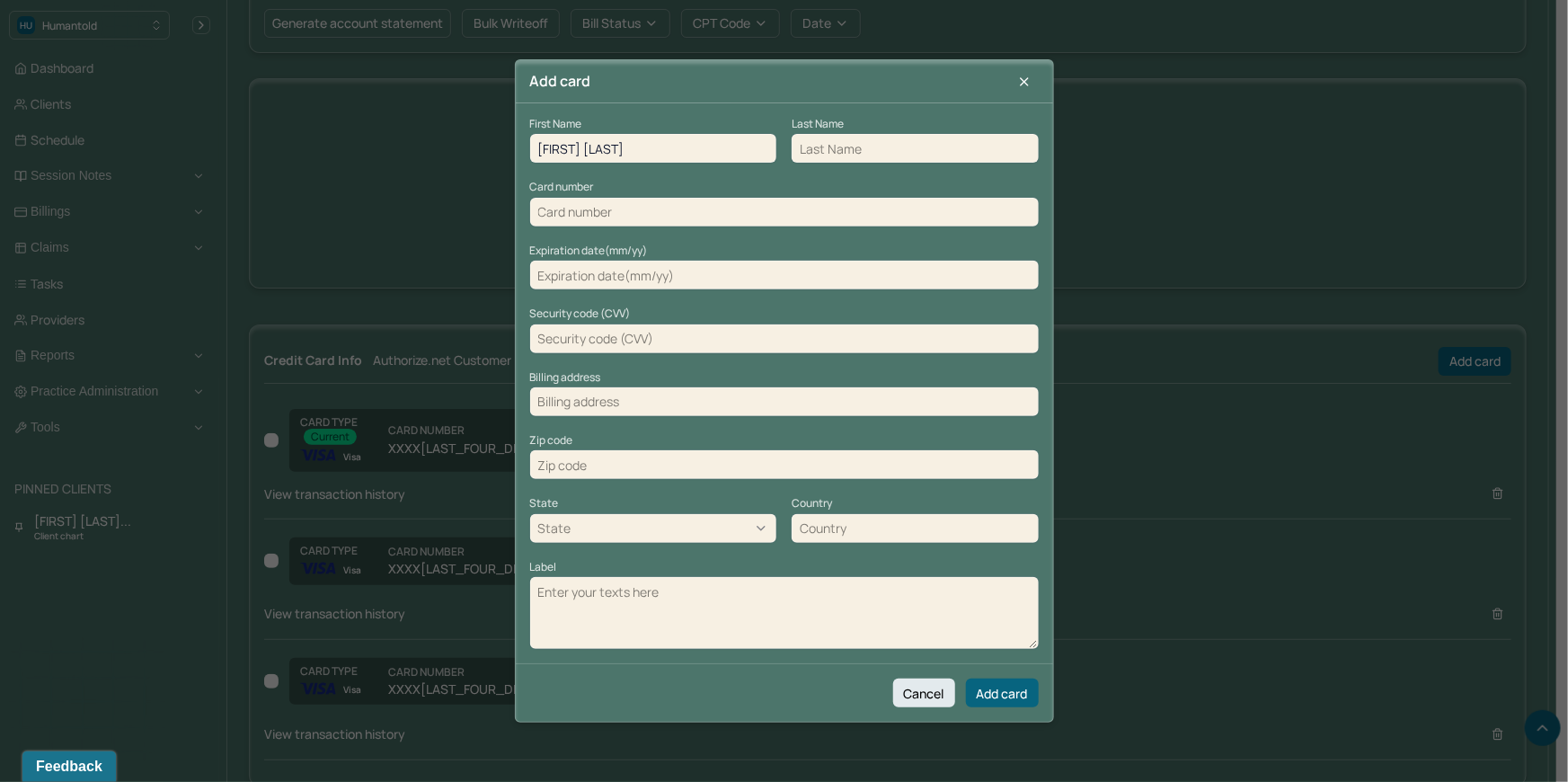 click on "Florenstine Pierre" at bounding box center [653, 148] 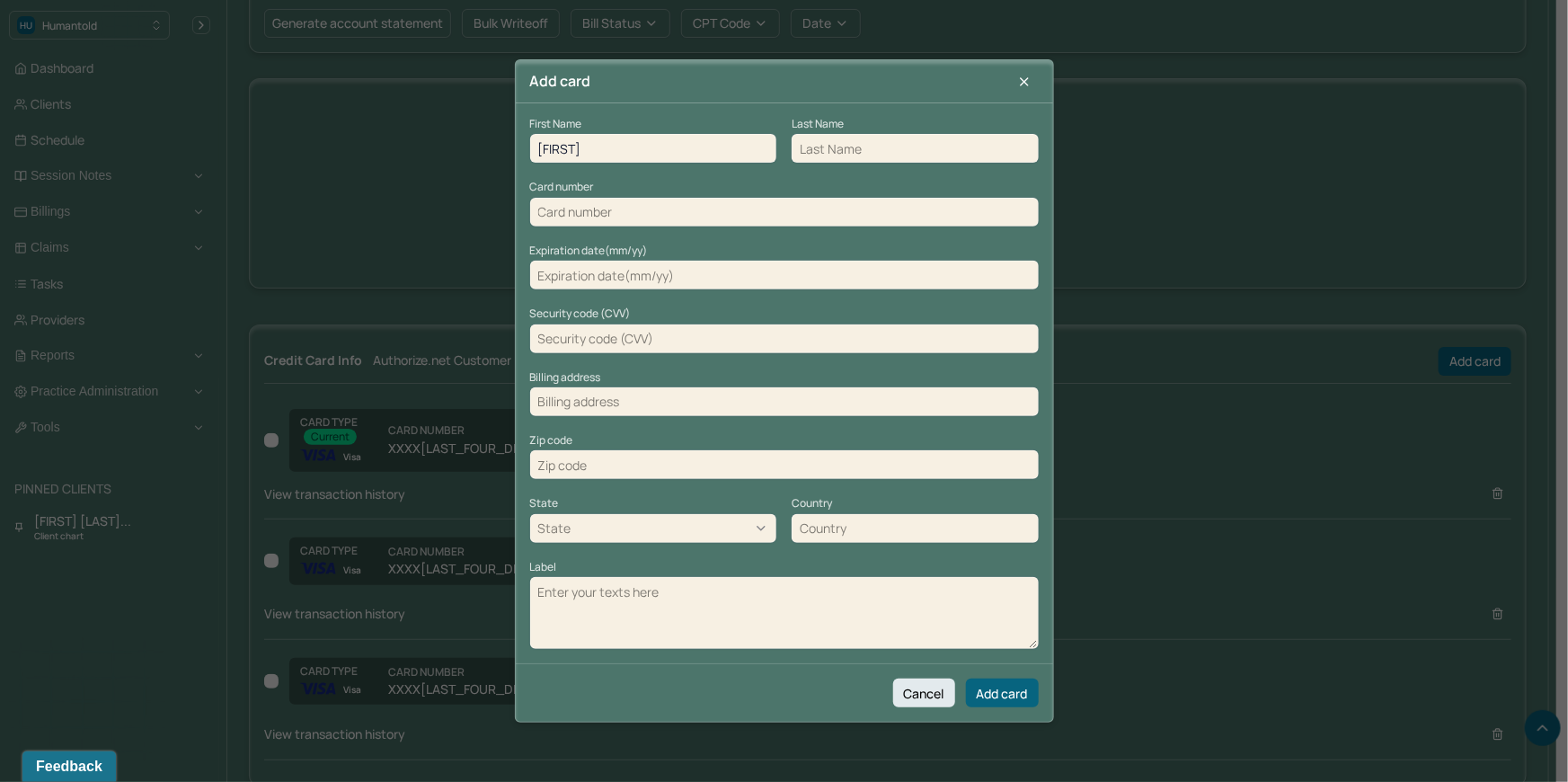 type on "Florenstine" 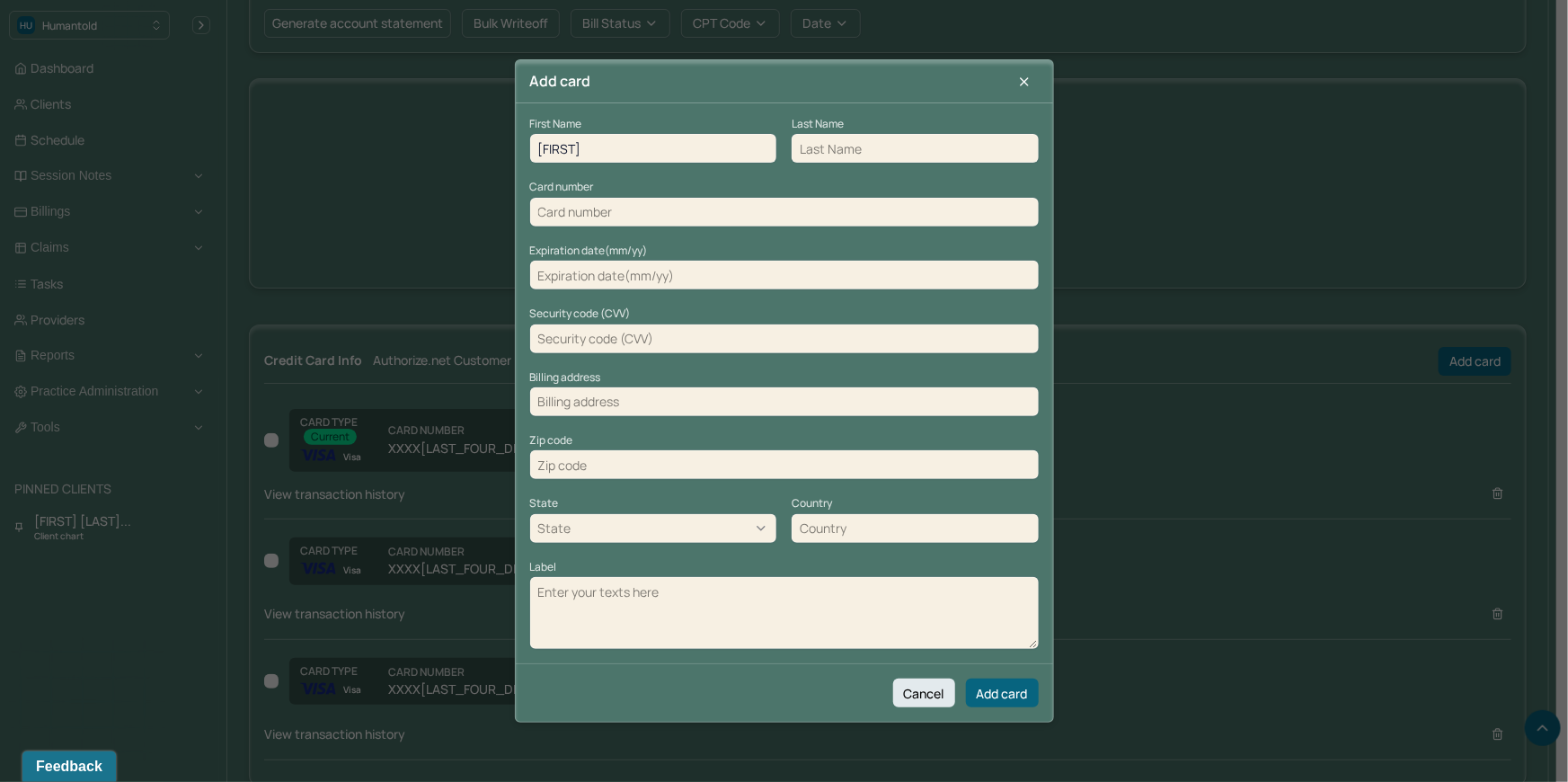 paste on "Pierre" 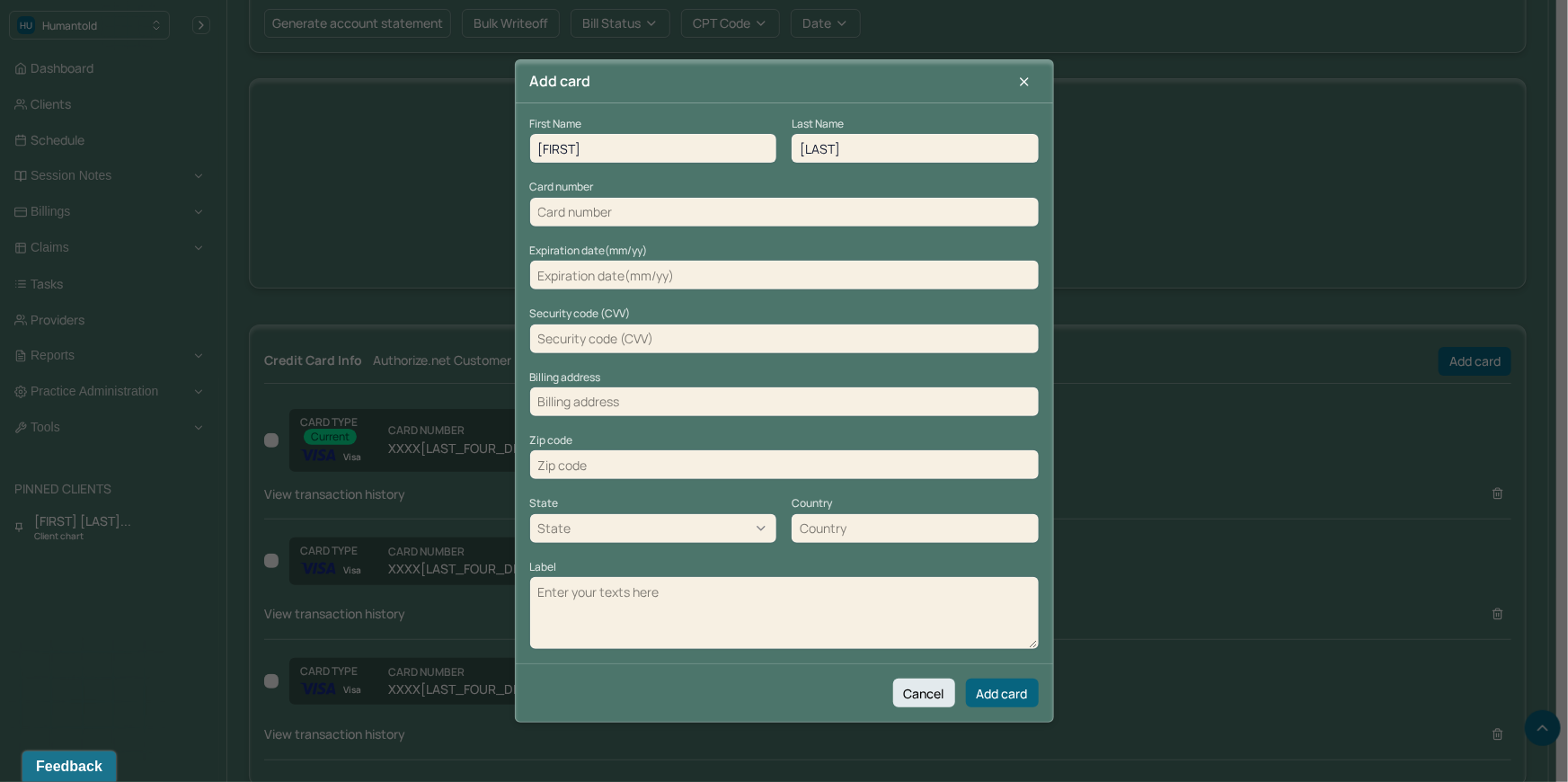 type on "Pierre" 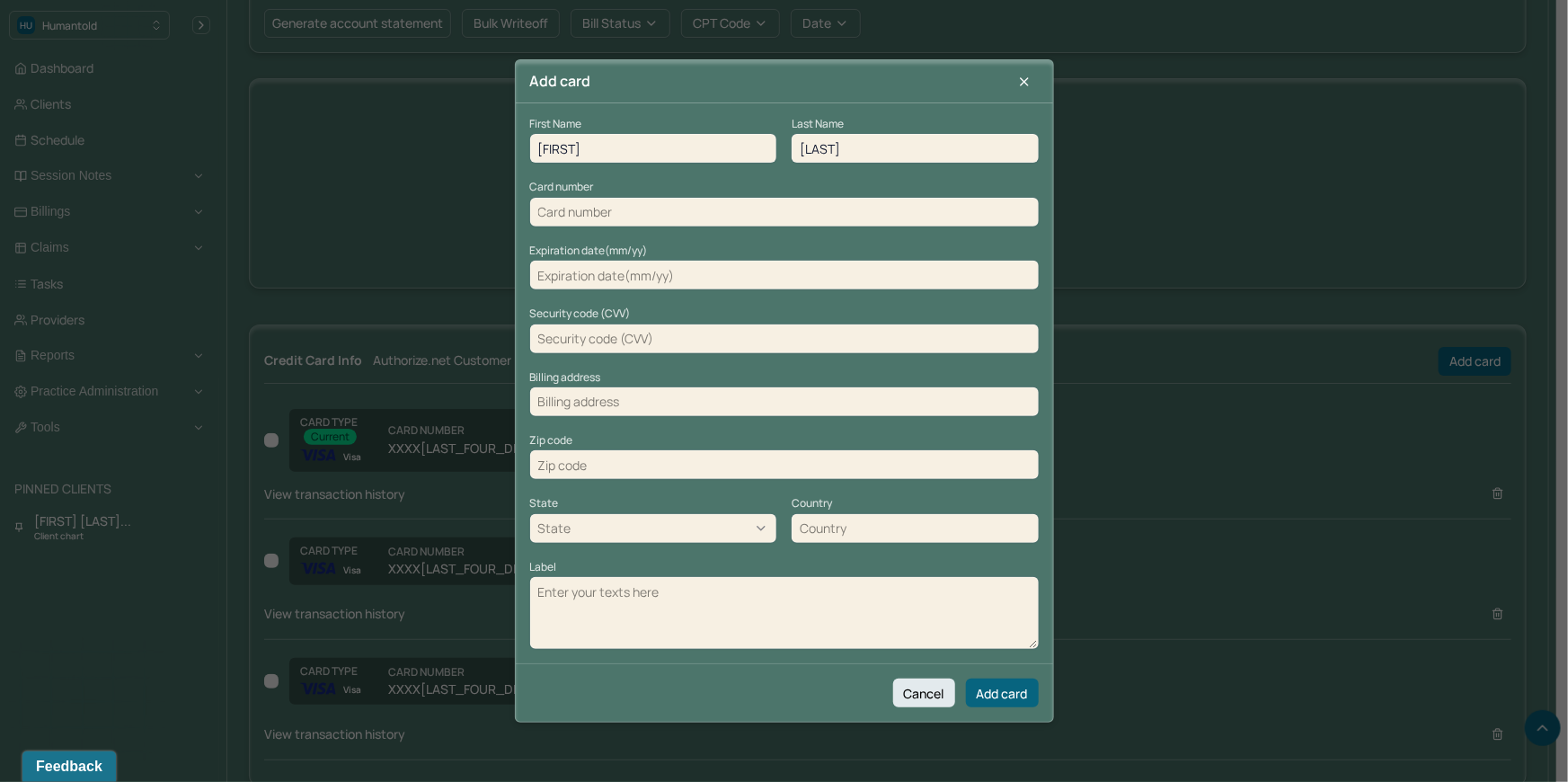 click at bounding box center [784, 212] 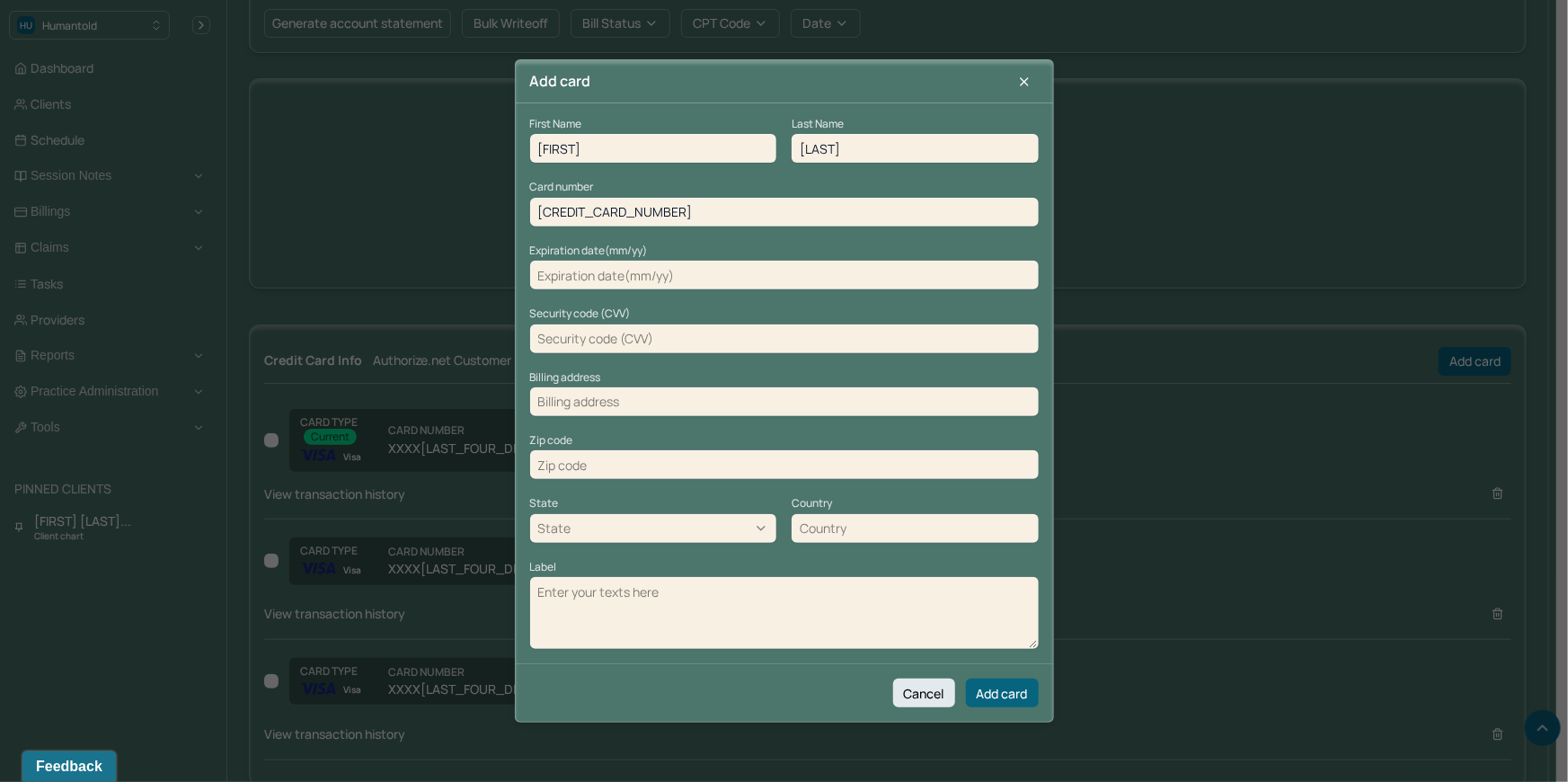 type on "4820993147722983" 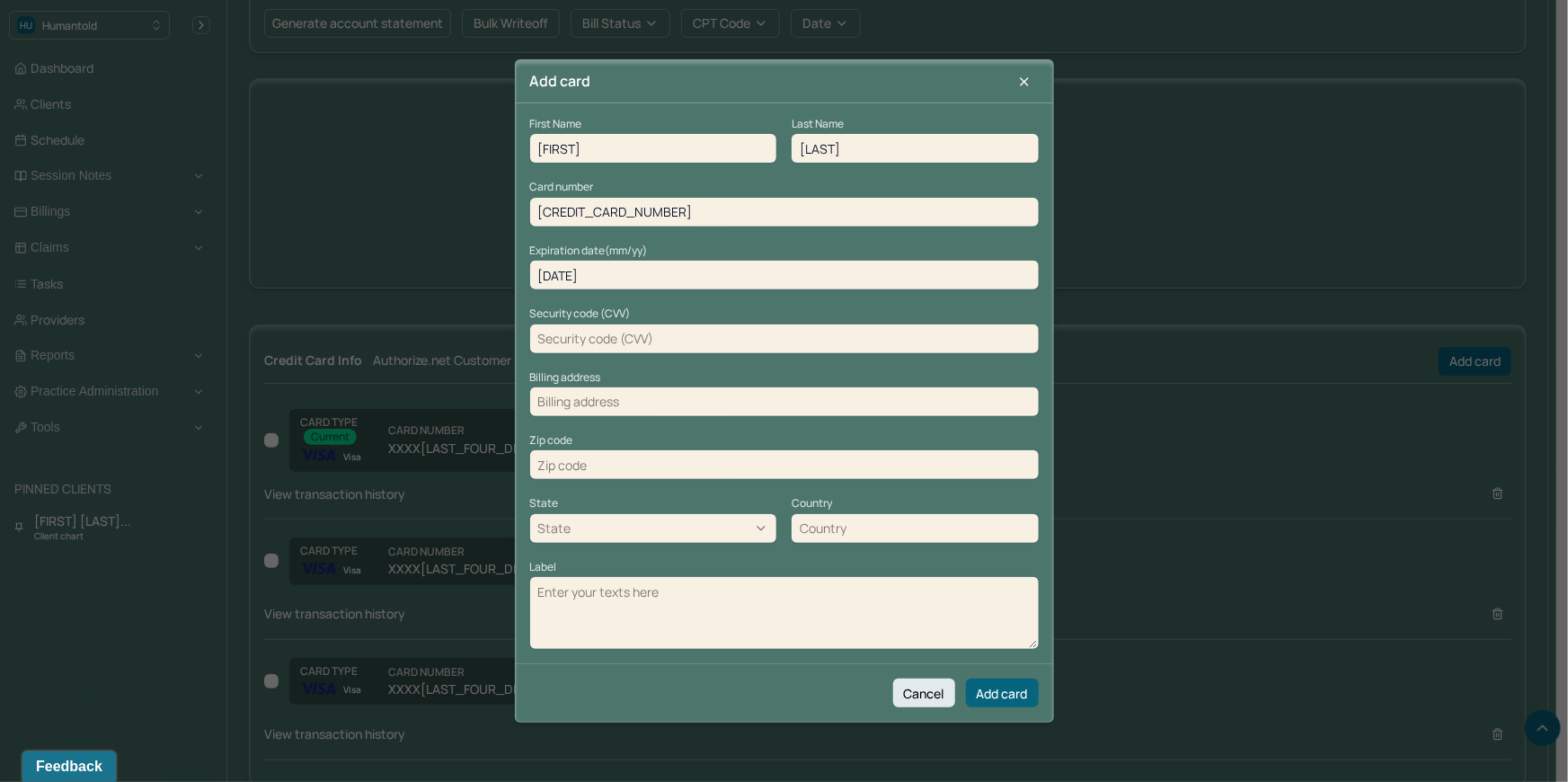 type on "04/28" 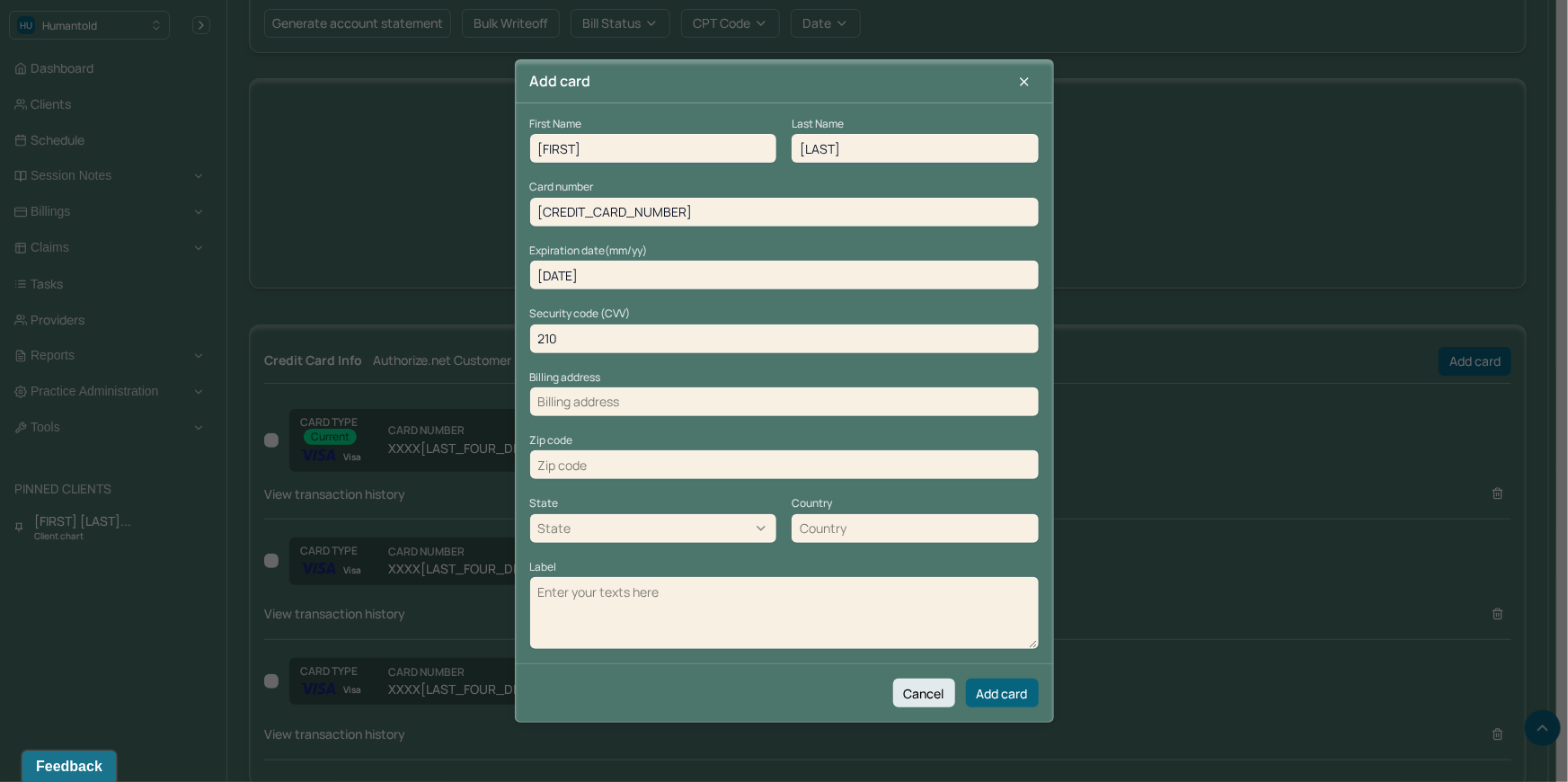 type on "210" 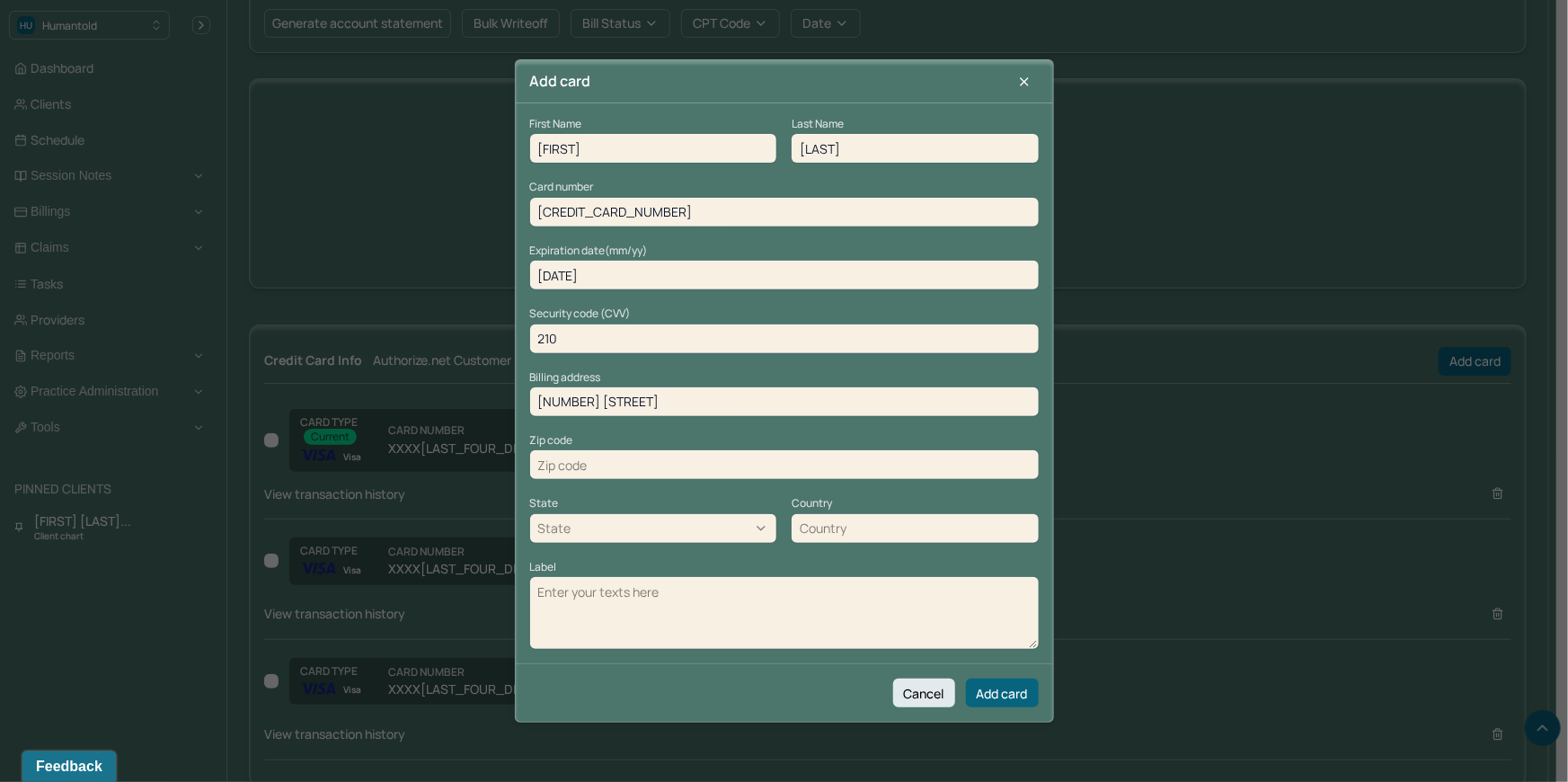 type on "533 12th st" 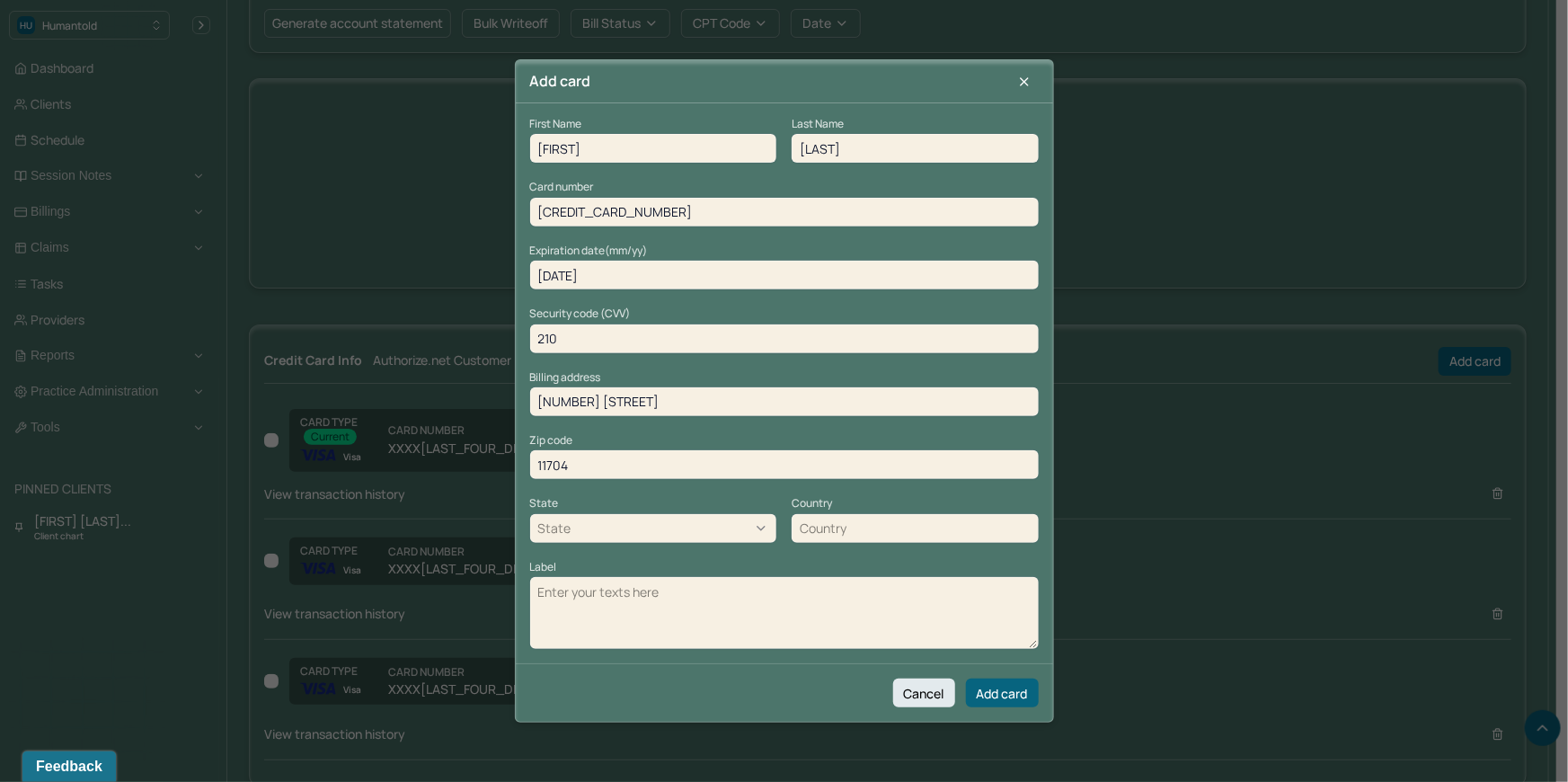 type on "11704" 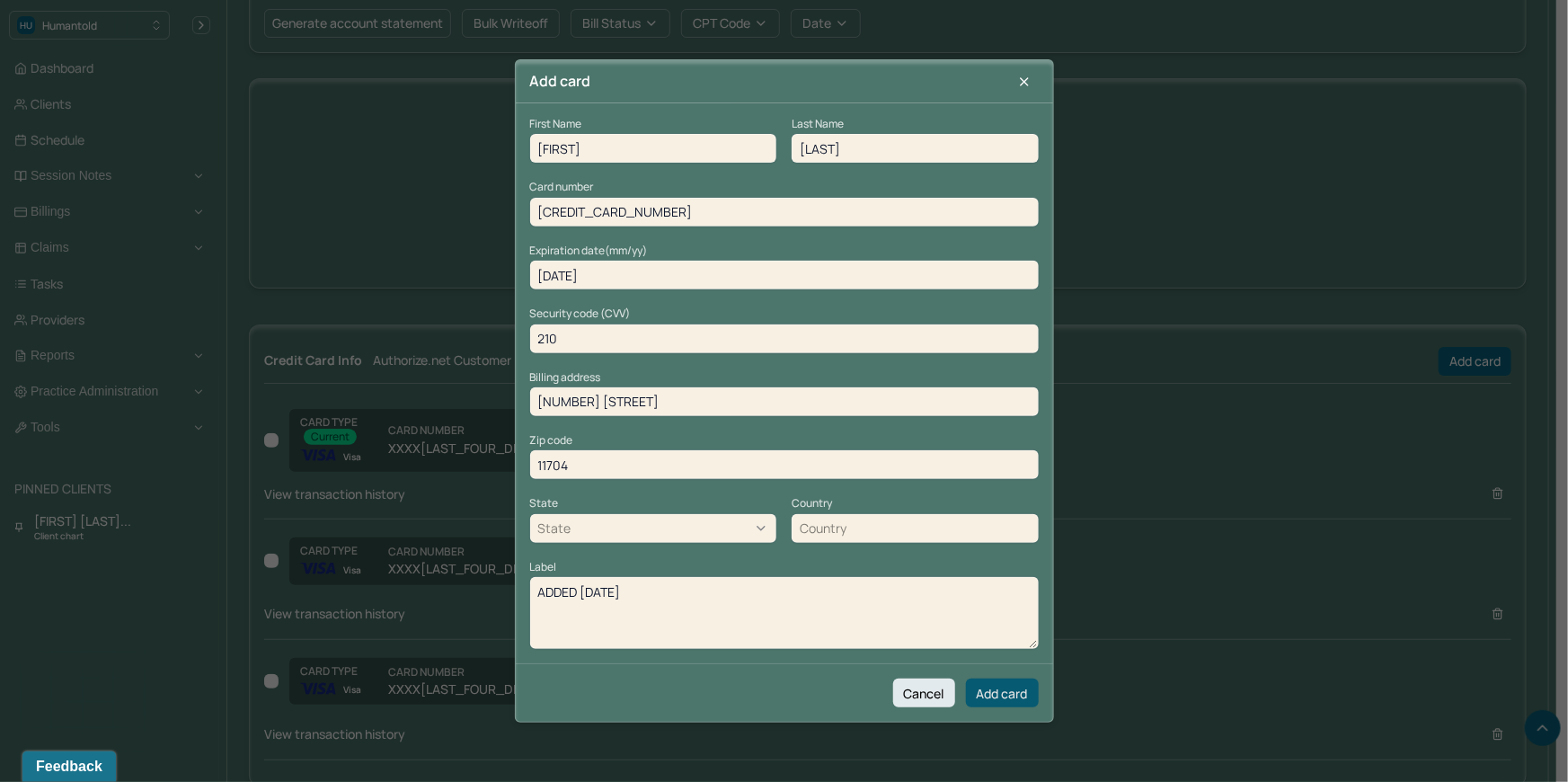 type on "ADDED 8/6/25" 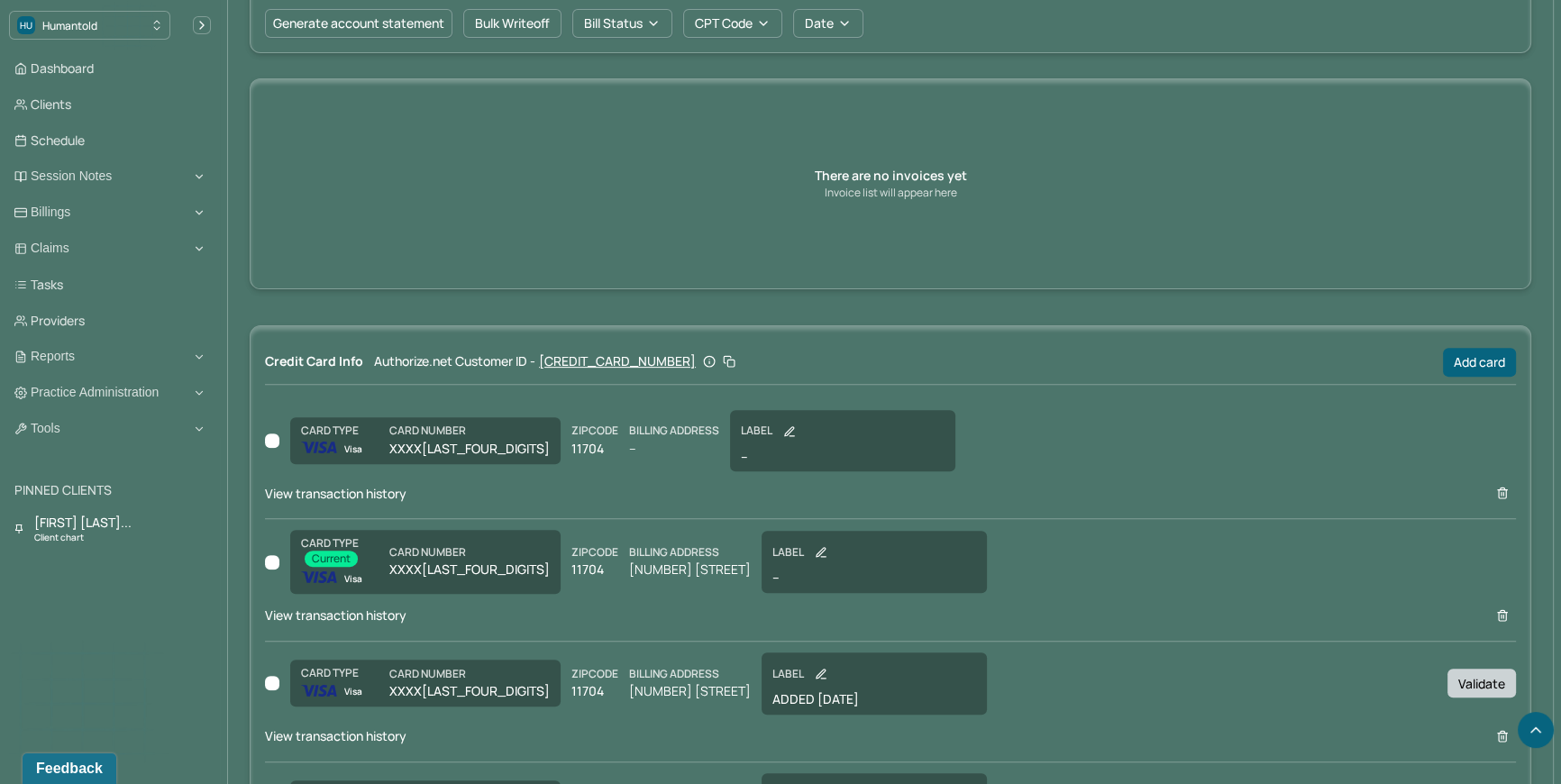 click on "Validate" at bounding box center [1482, 683] 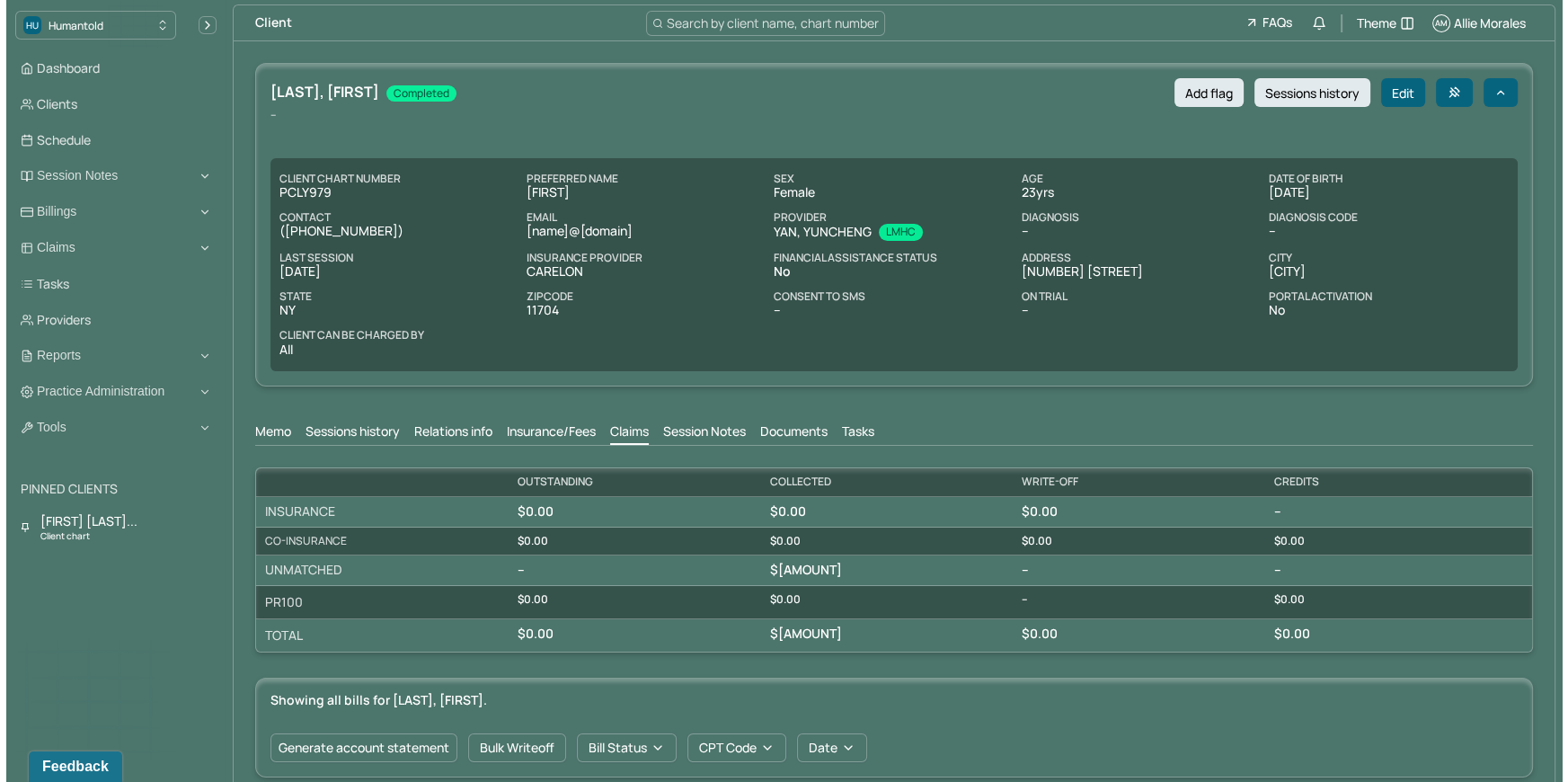 scroll, scrollTop: 0, scrollLeft: 0, axis: both 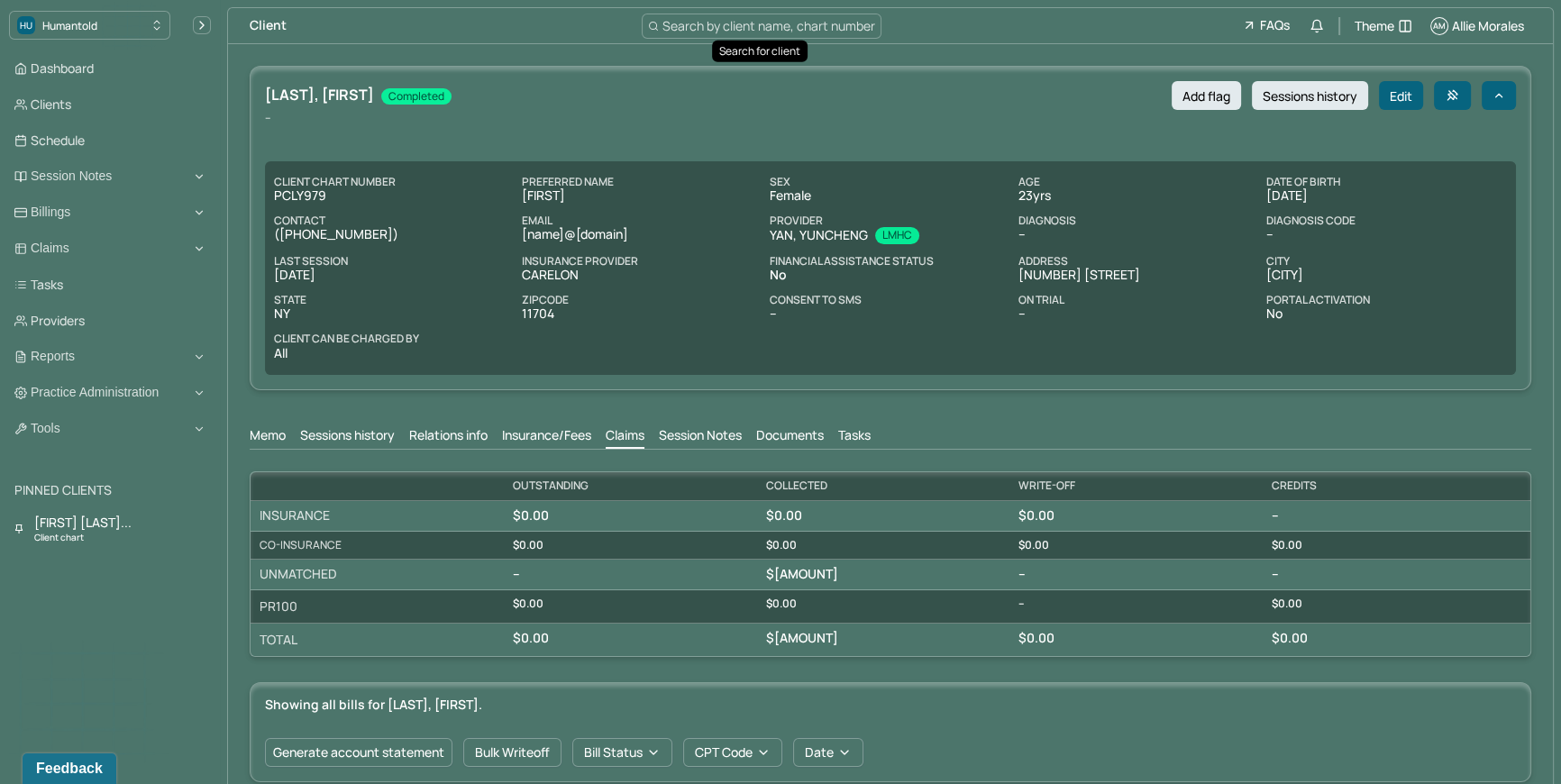 click on "Search by client name, chart number" at bounding box center [762, 26] 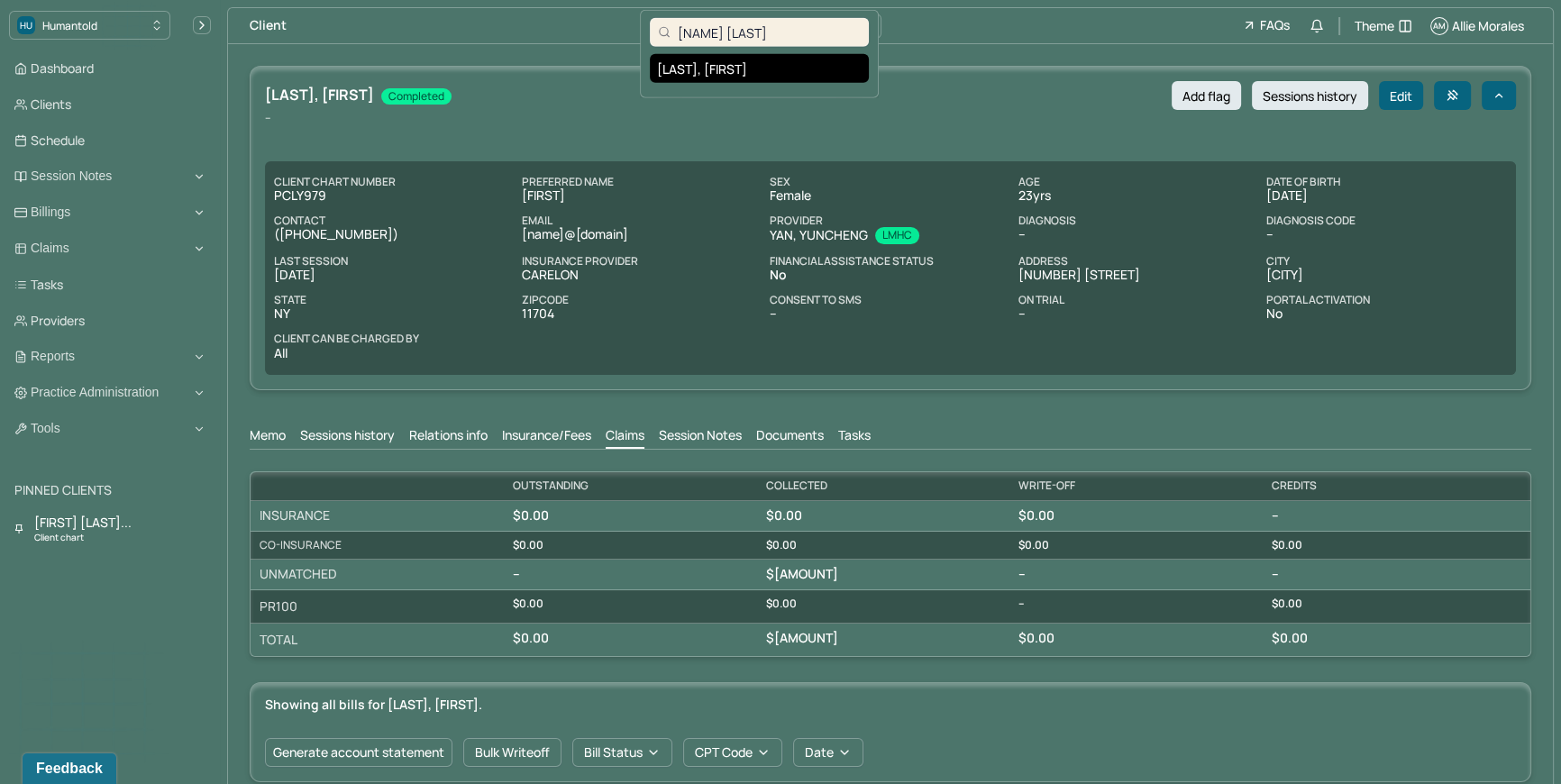 type on "Ayanna Wright" 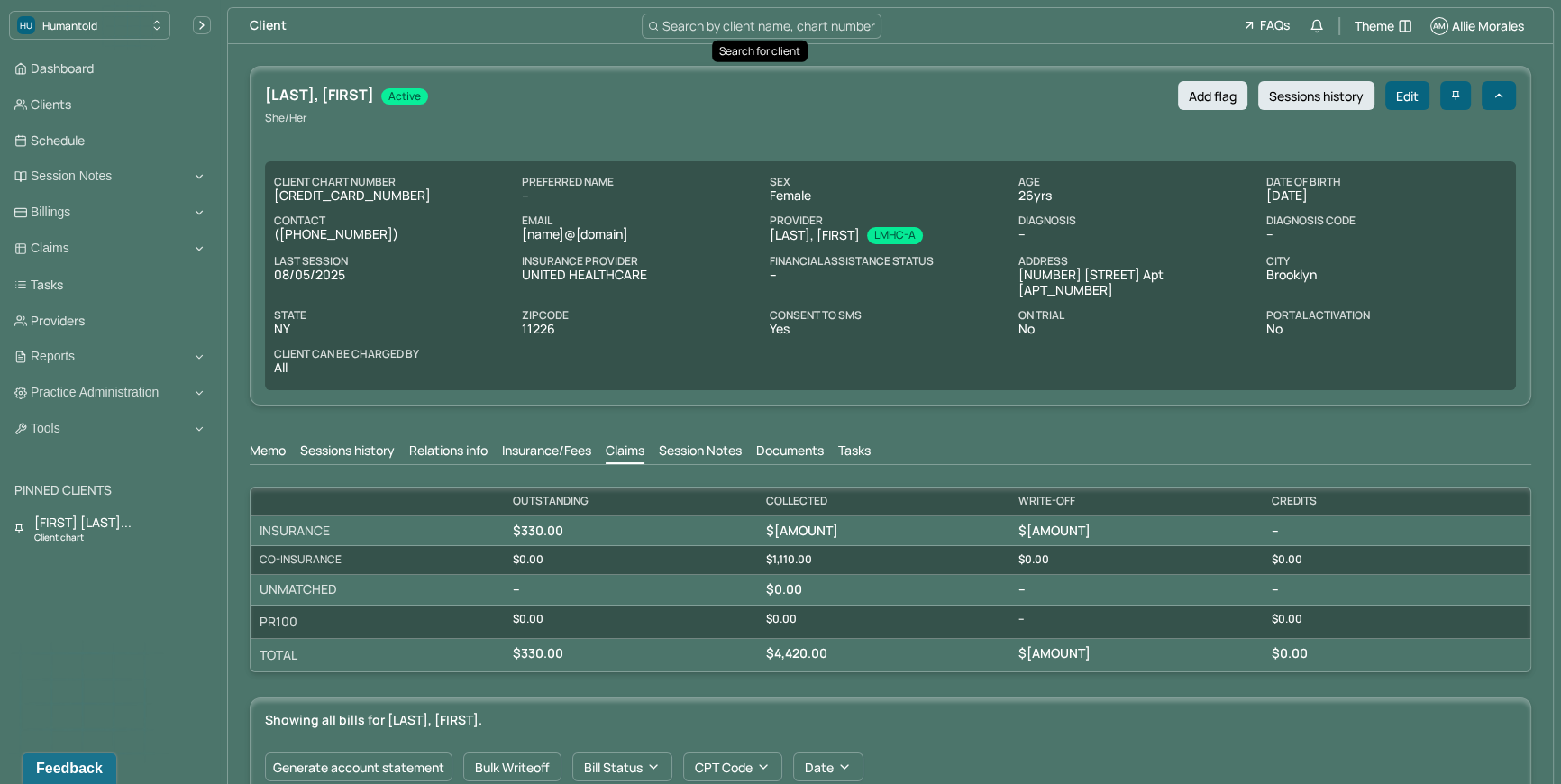 click on "Tasks" at bounding box center (854, 452) 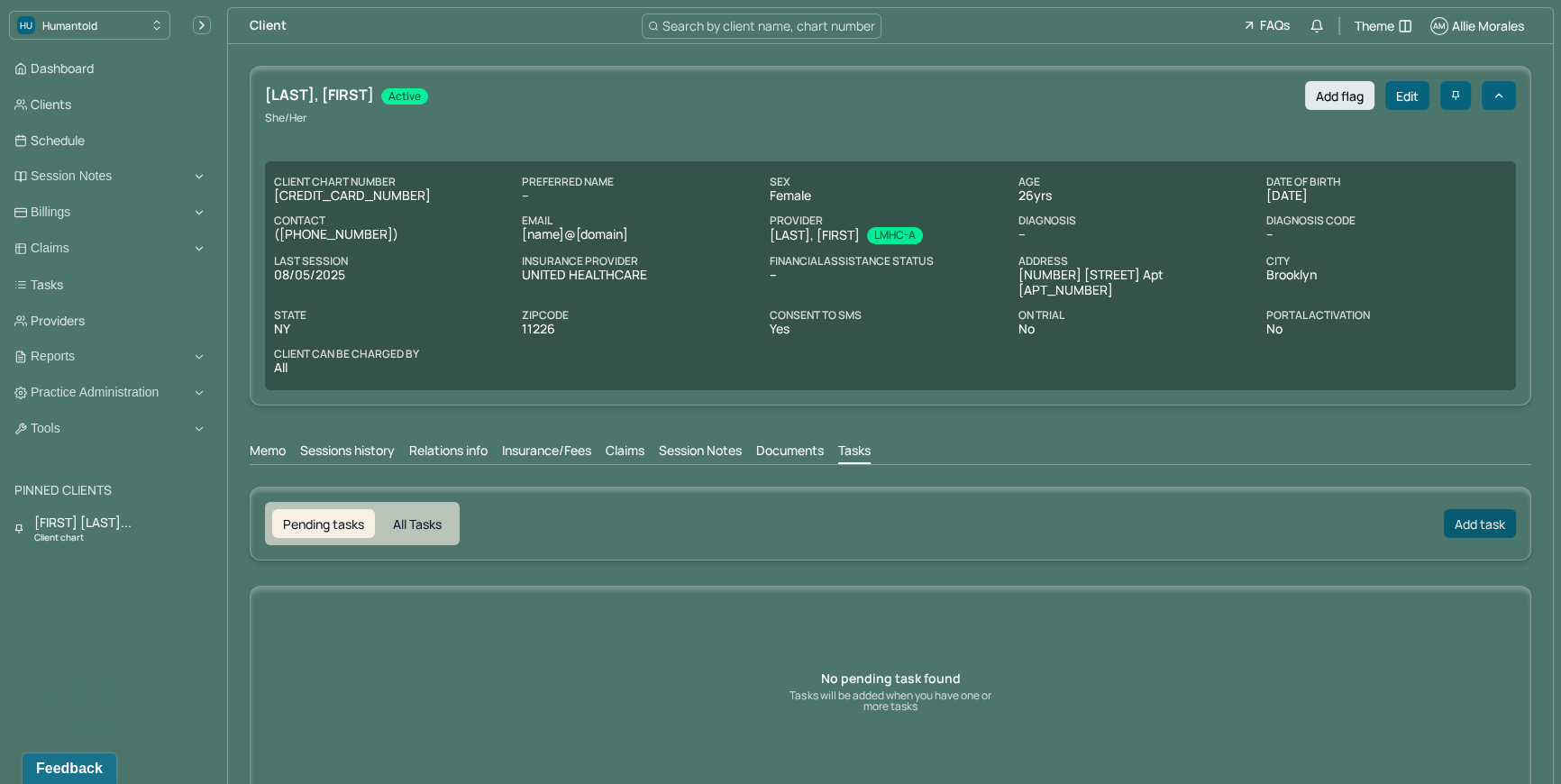 click on "Add task" at bounding box center [1480, 524] 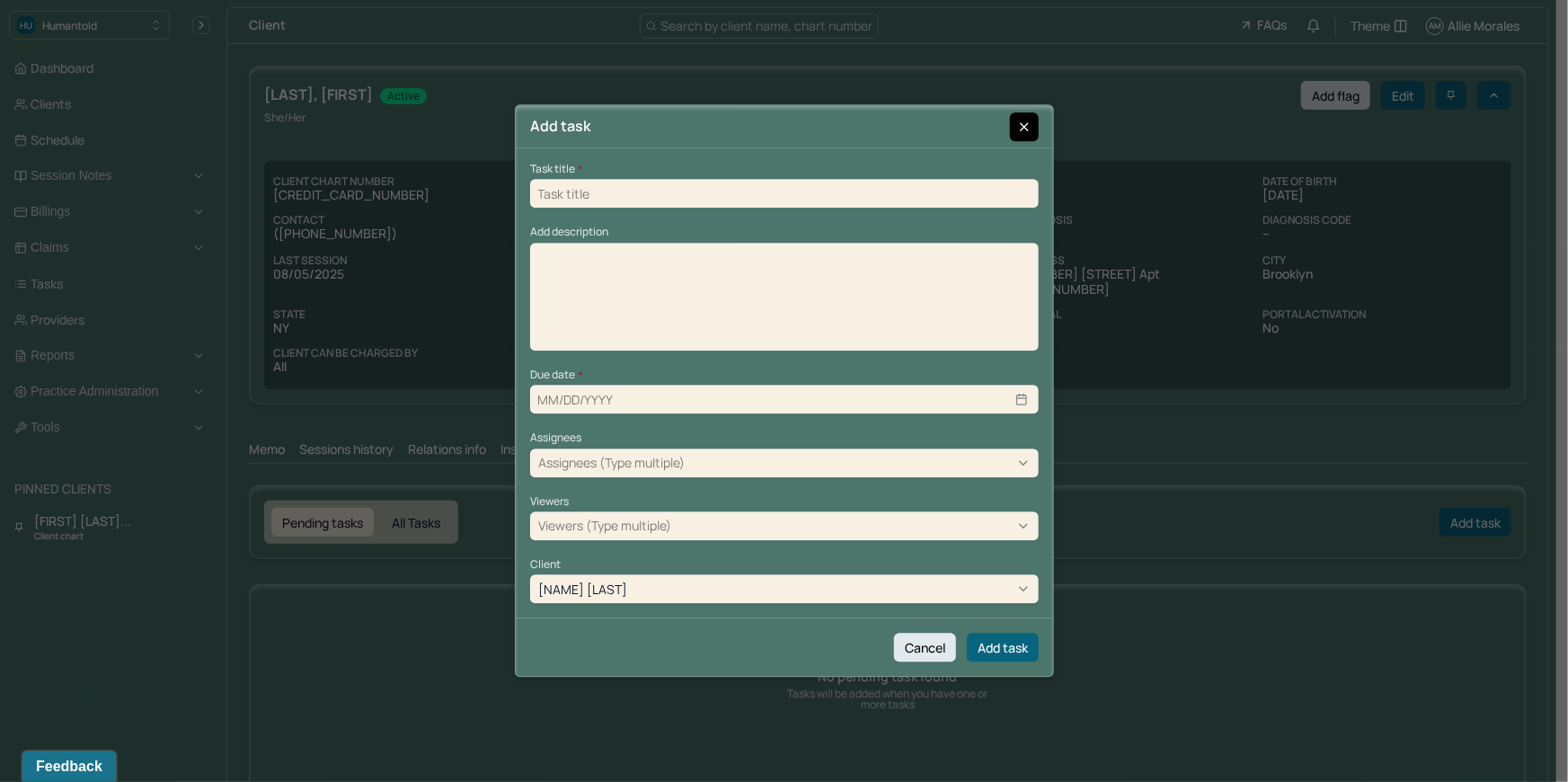 click 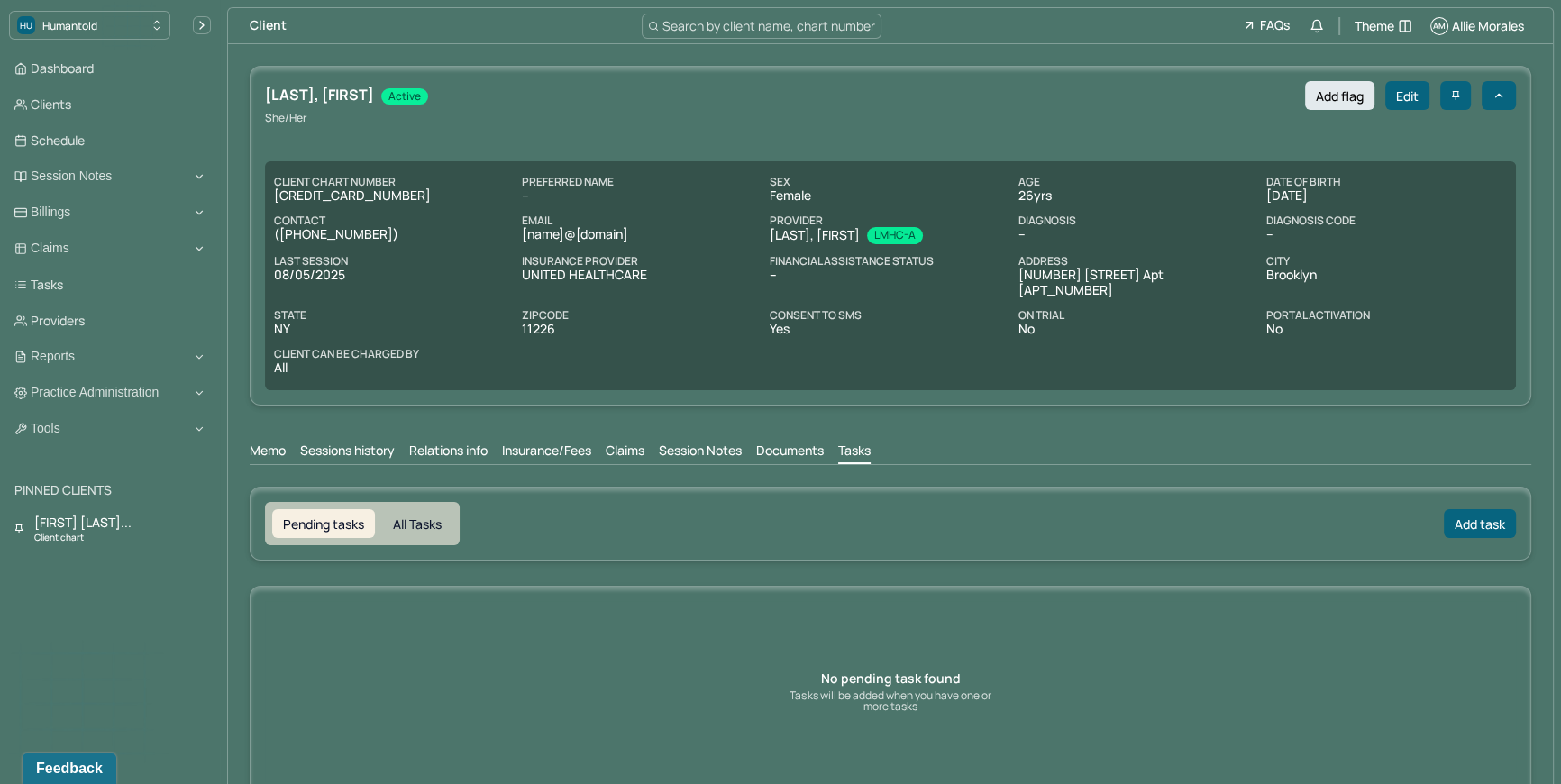 click on "Documents" at bounding box center (790, 452) 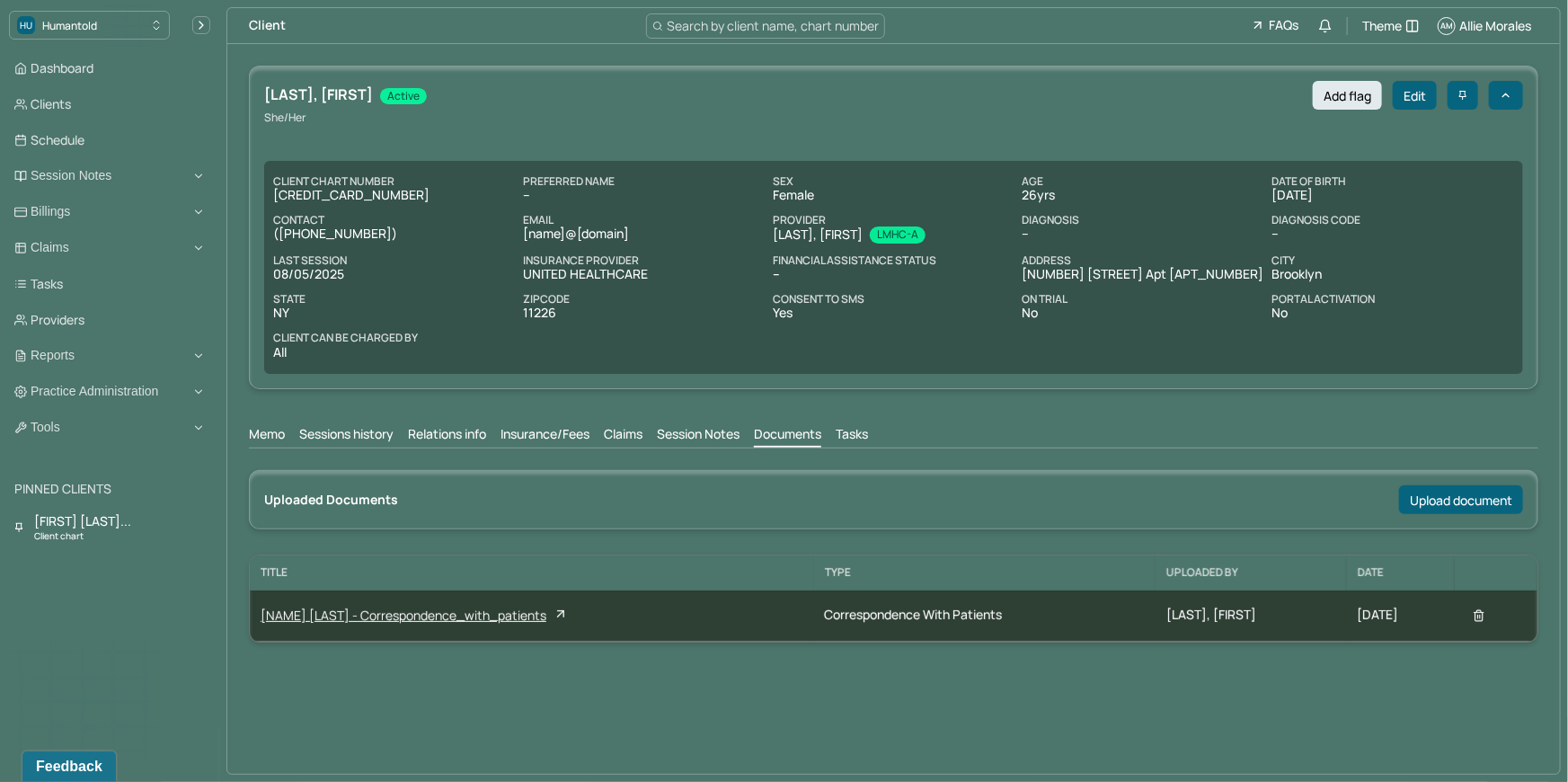 click on "Ayanna Wright - correspondence_with_patients" at bounding box center (403, 616) 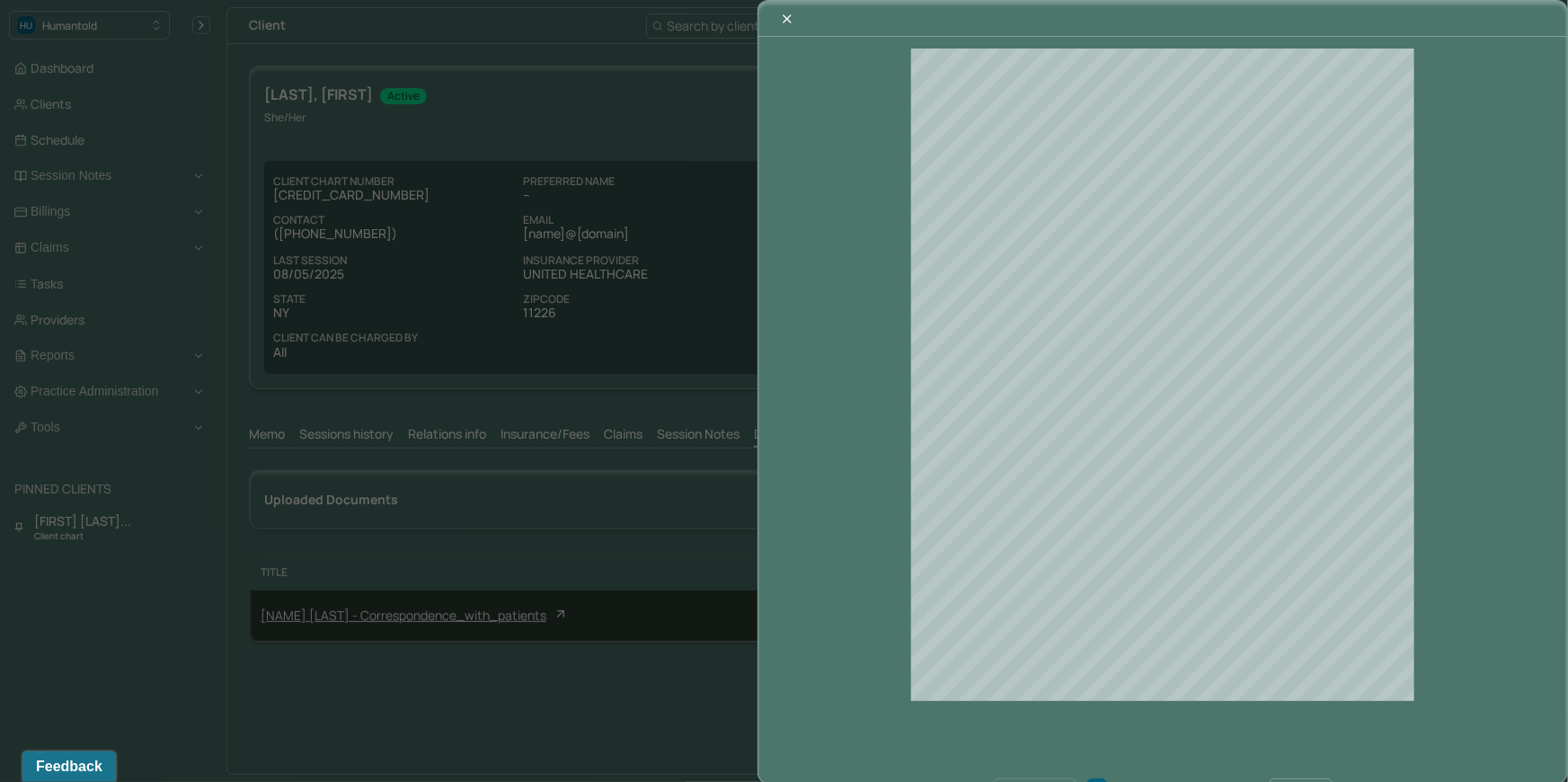 scroll, scrollTop: 283, scrollLeft: 0, axis: vertical 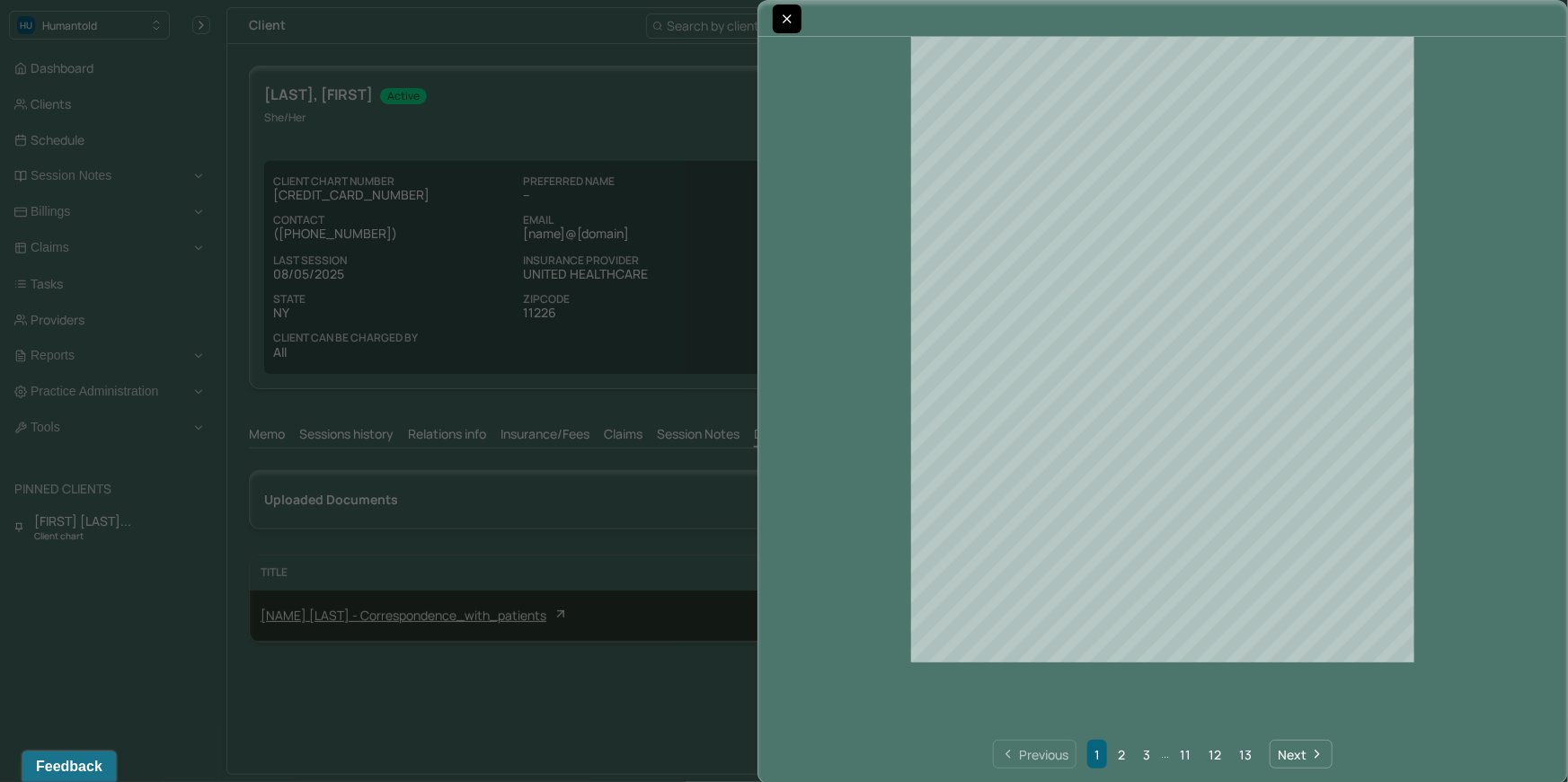 click 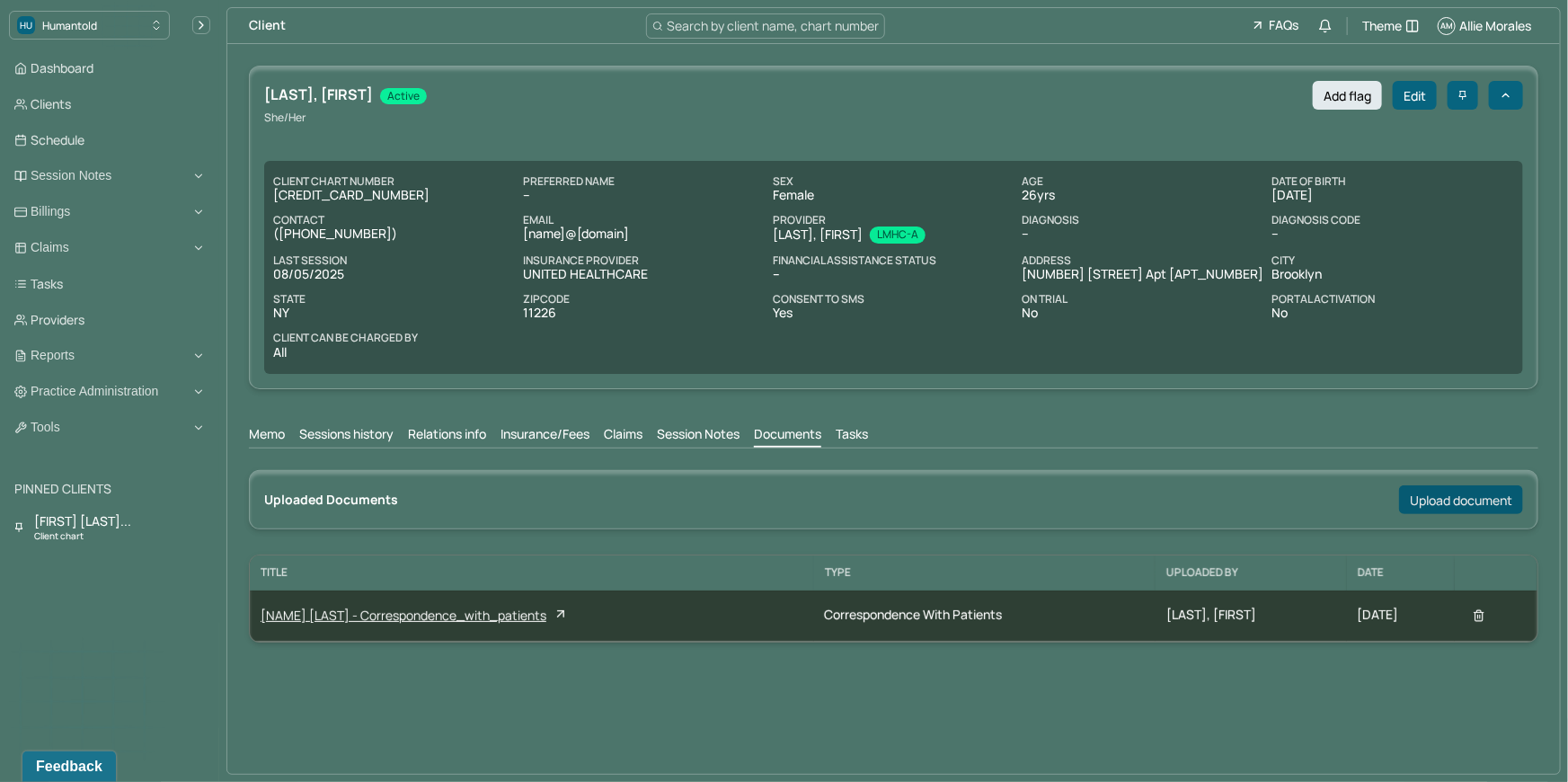 click on "Upload document" at bounding box center (1461, 500) 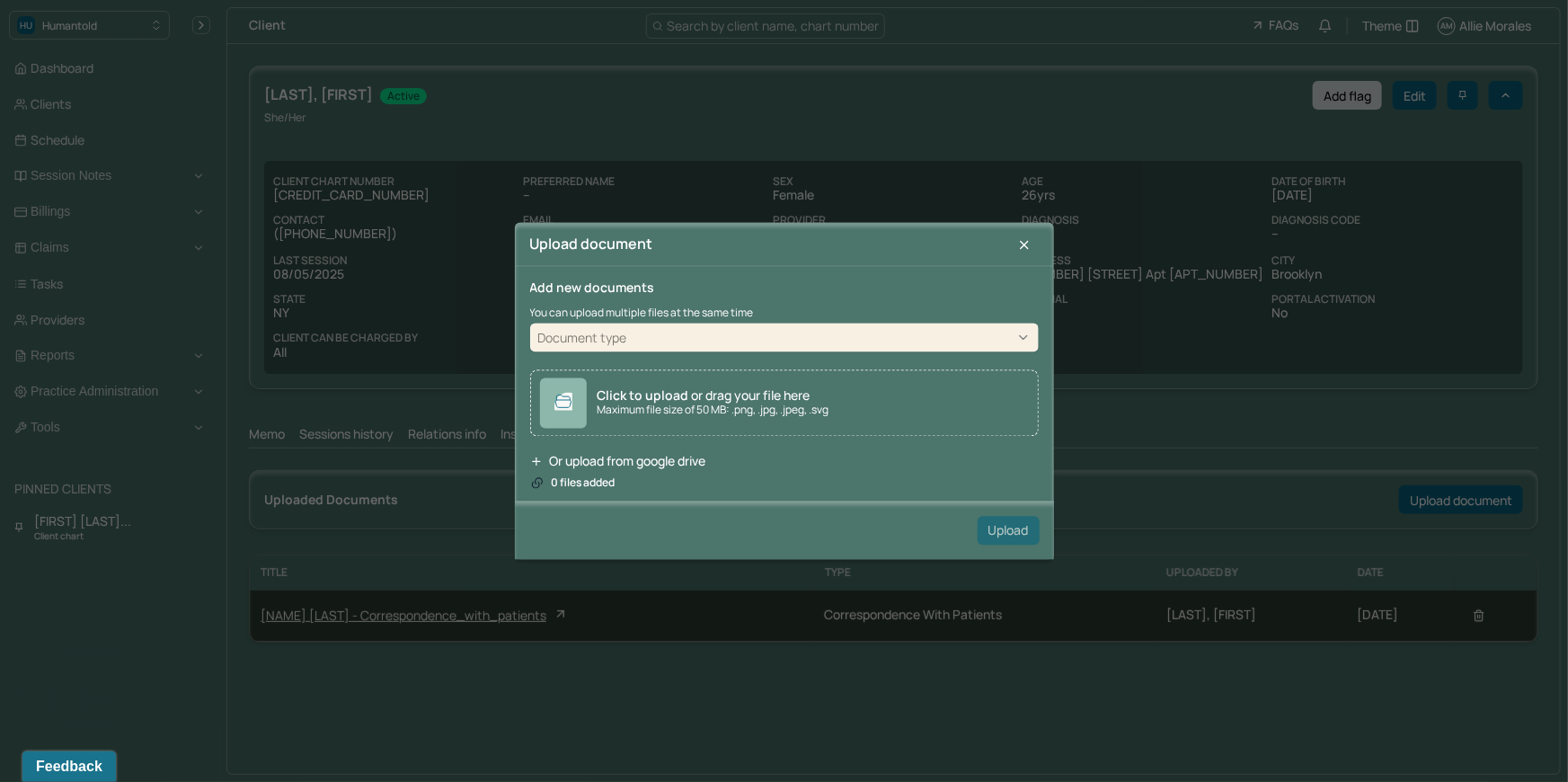 click on "Document type" at bounding box center [784, 338] 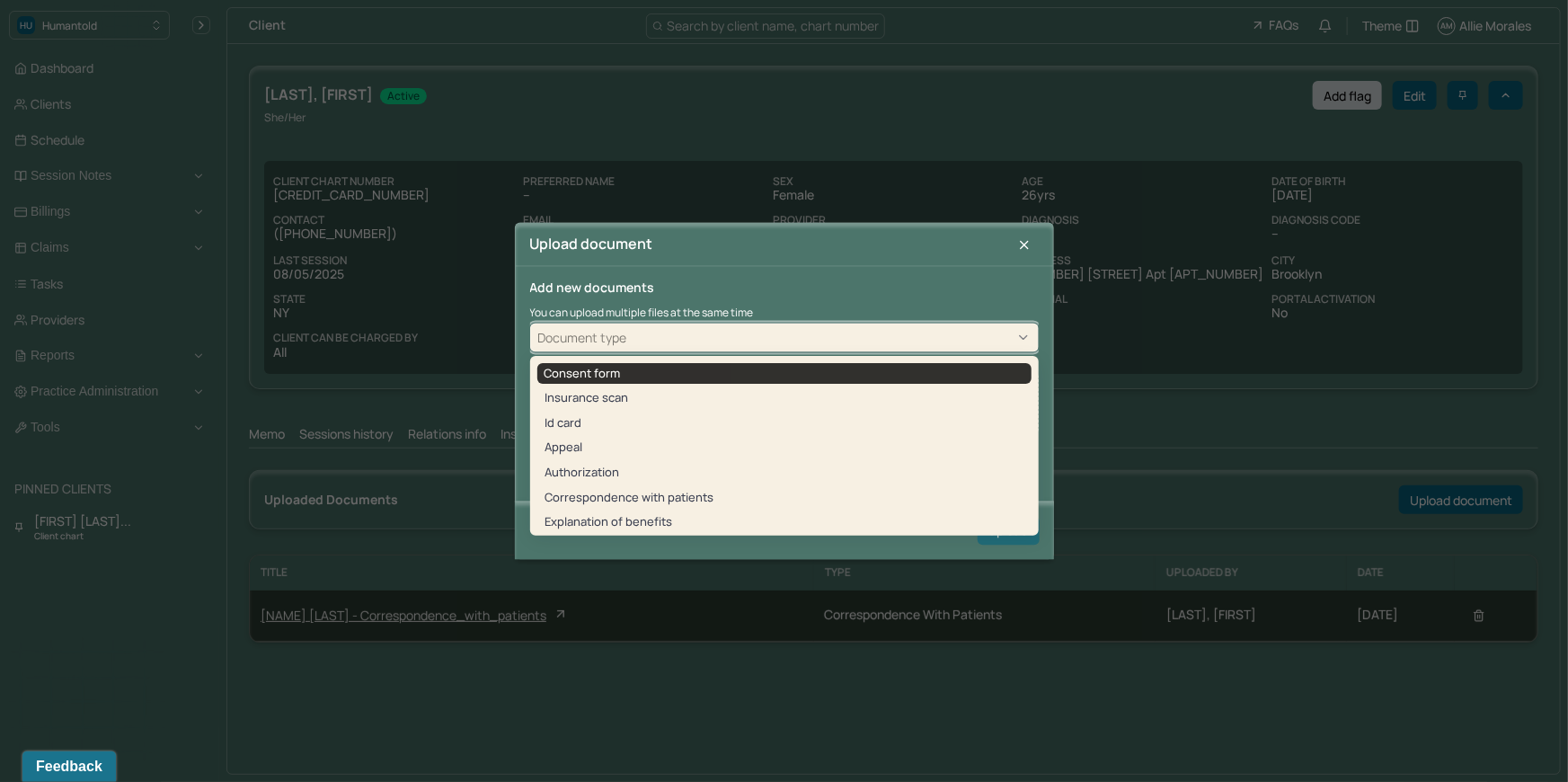 click on "Consent form" at bounding box center [784, 374] 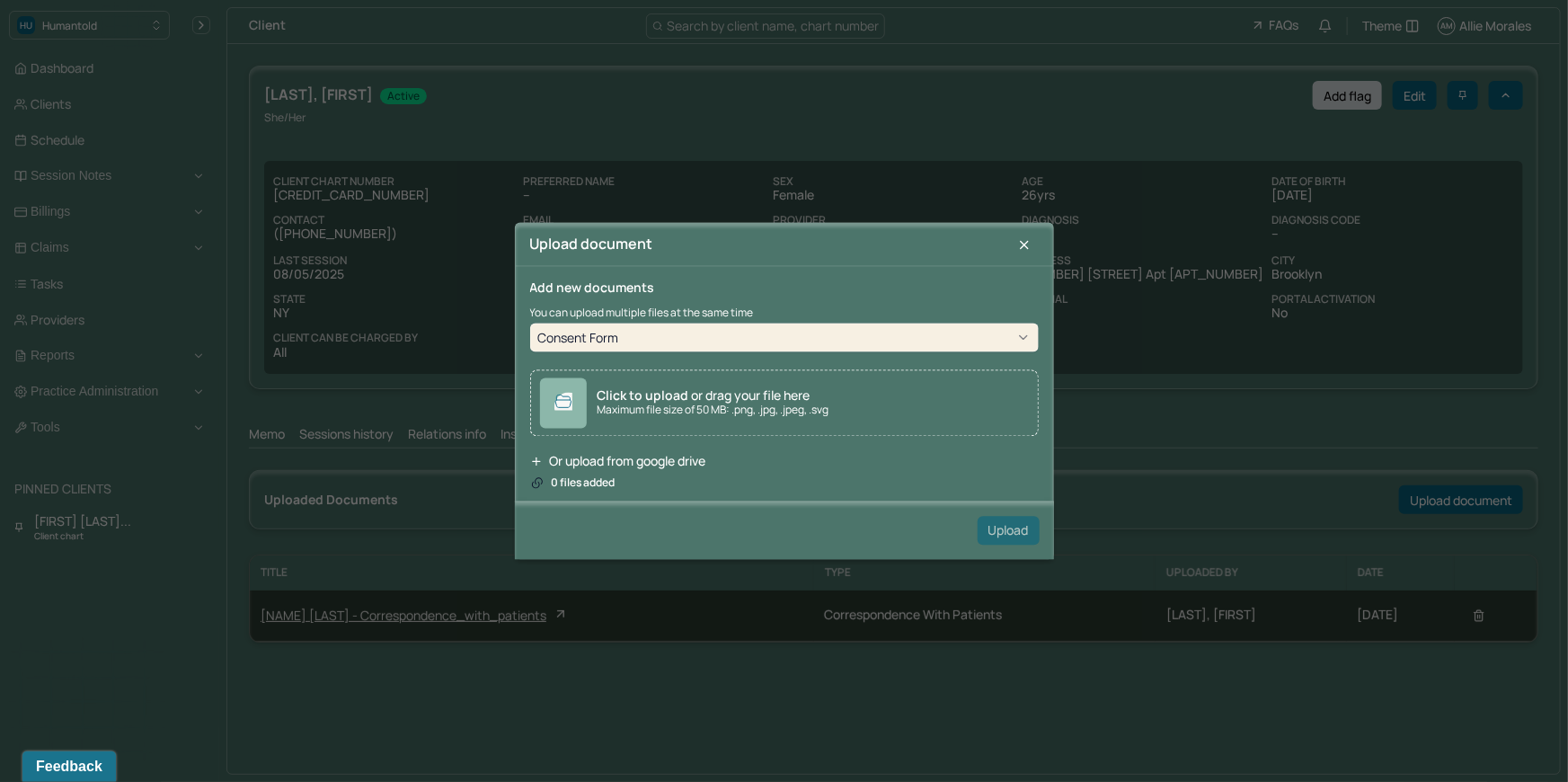 click on "Click to upload   or drag your file here Maximum file size of 50 MB: .png, .jpg, .jpeg, .svg" at bounding box center [784, 404] 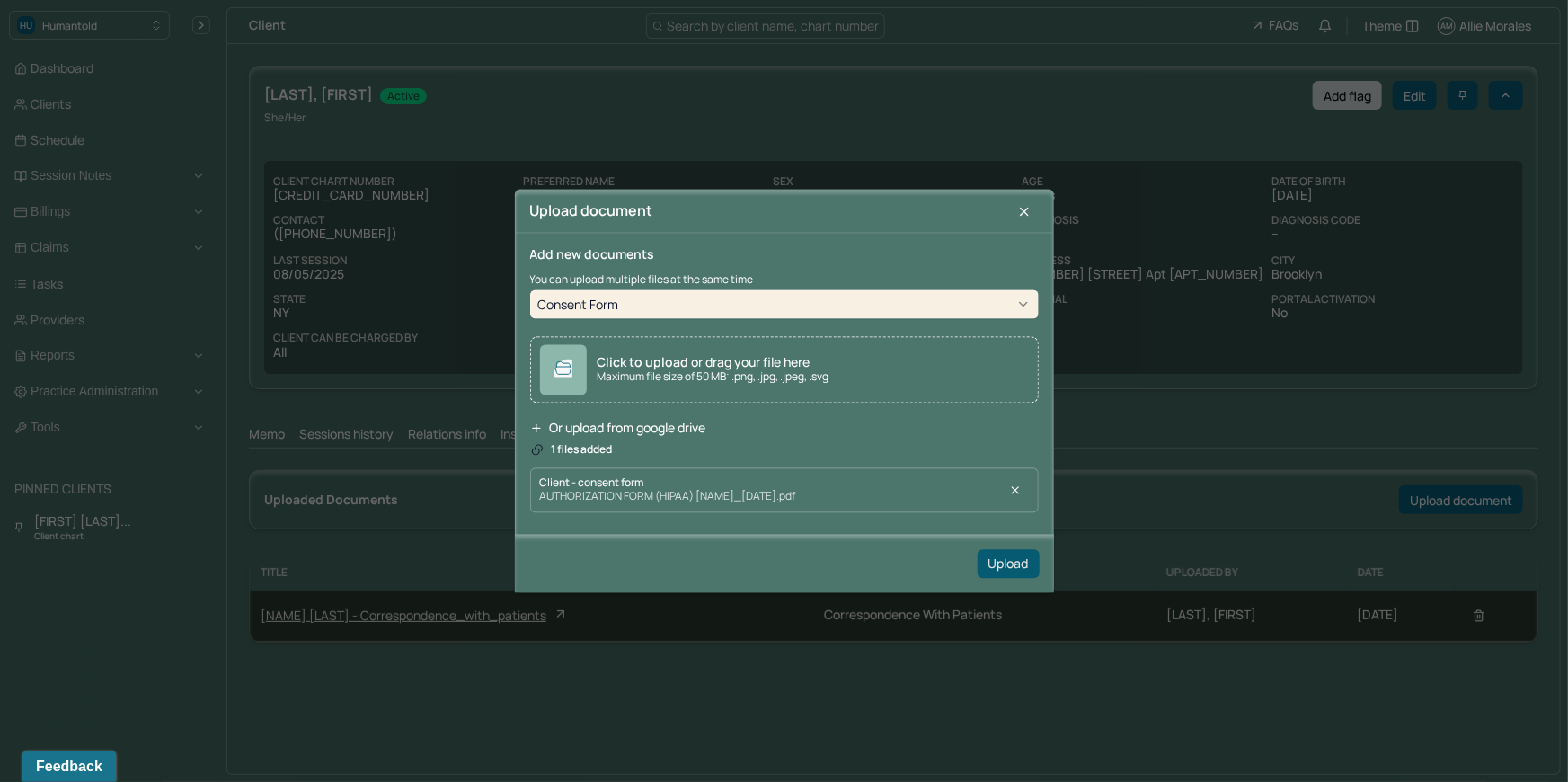 click on "Upload" at bounding box center (1008, 564) 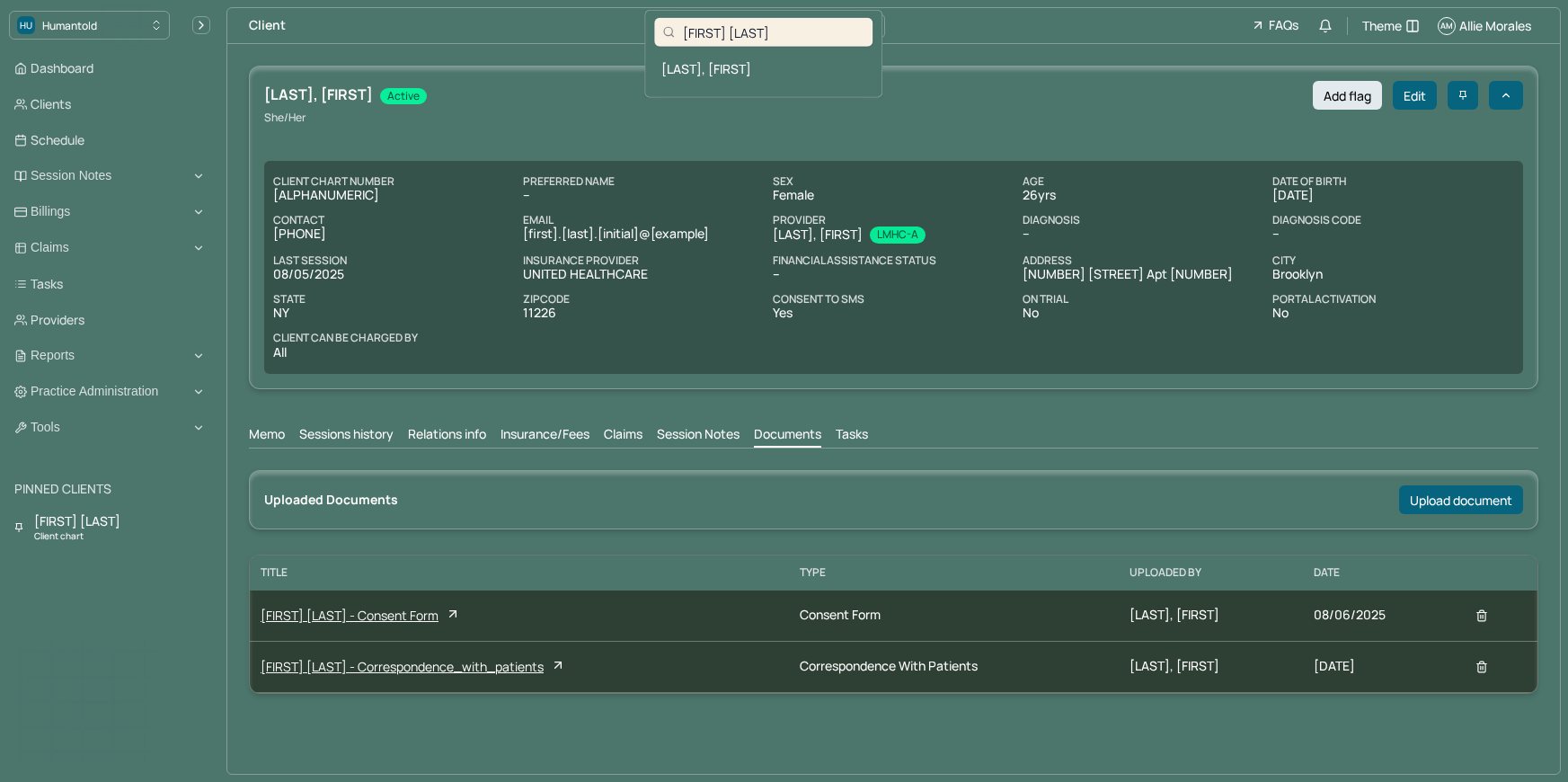 scroll, scrollTop: 0, scrollLeft: 0, axis: both 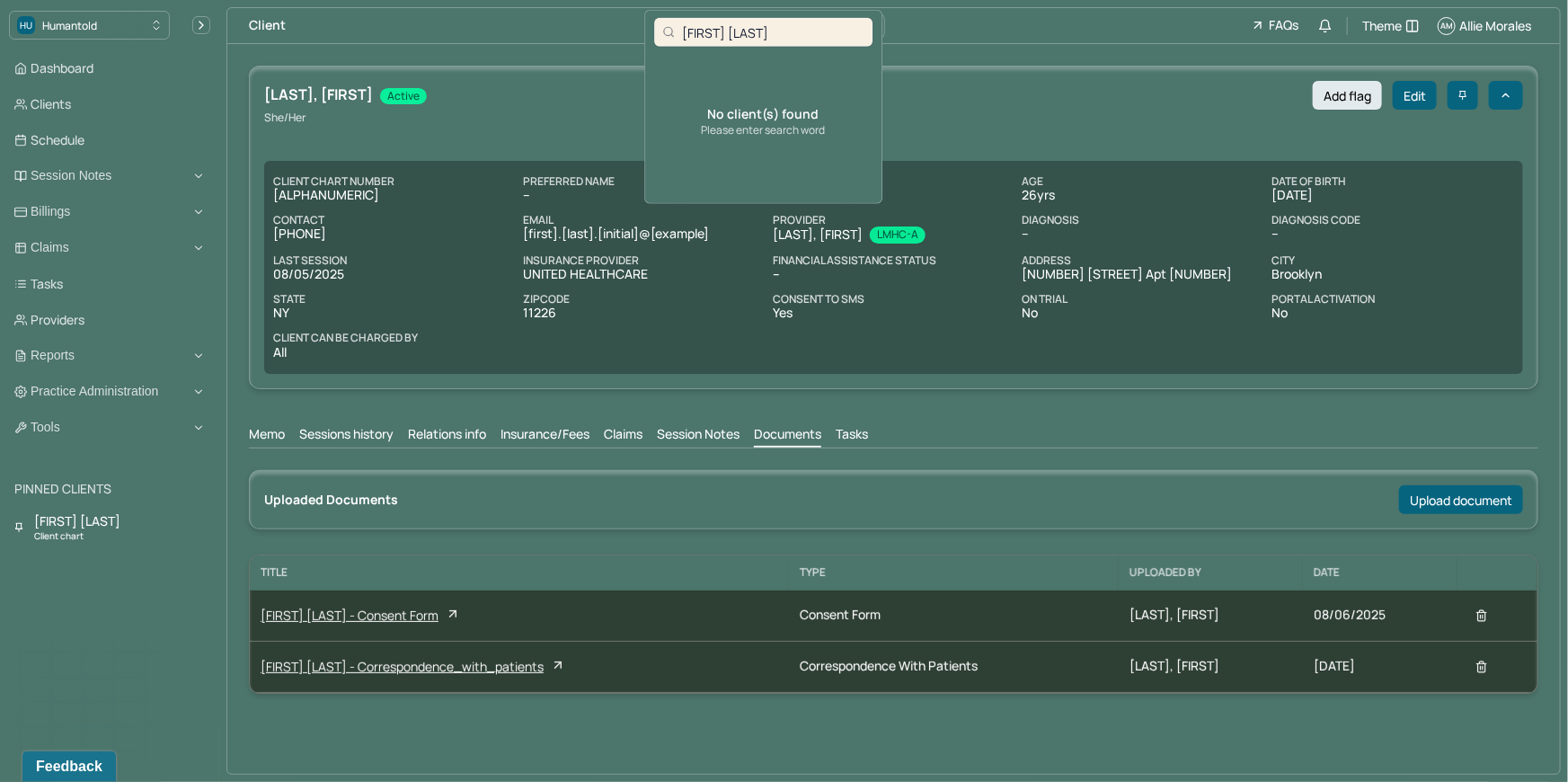click on "[FIRST] [LAST]" at bounding box center (774, 31) 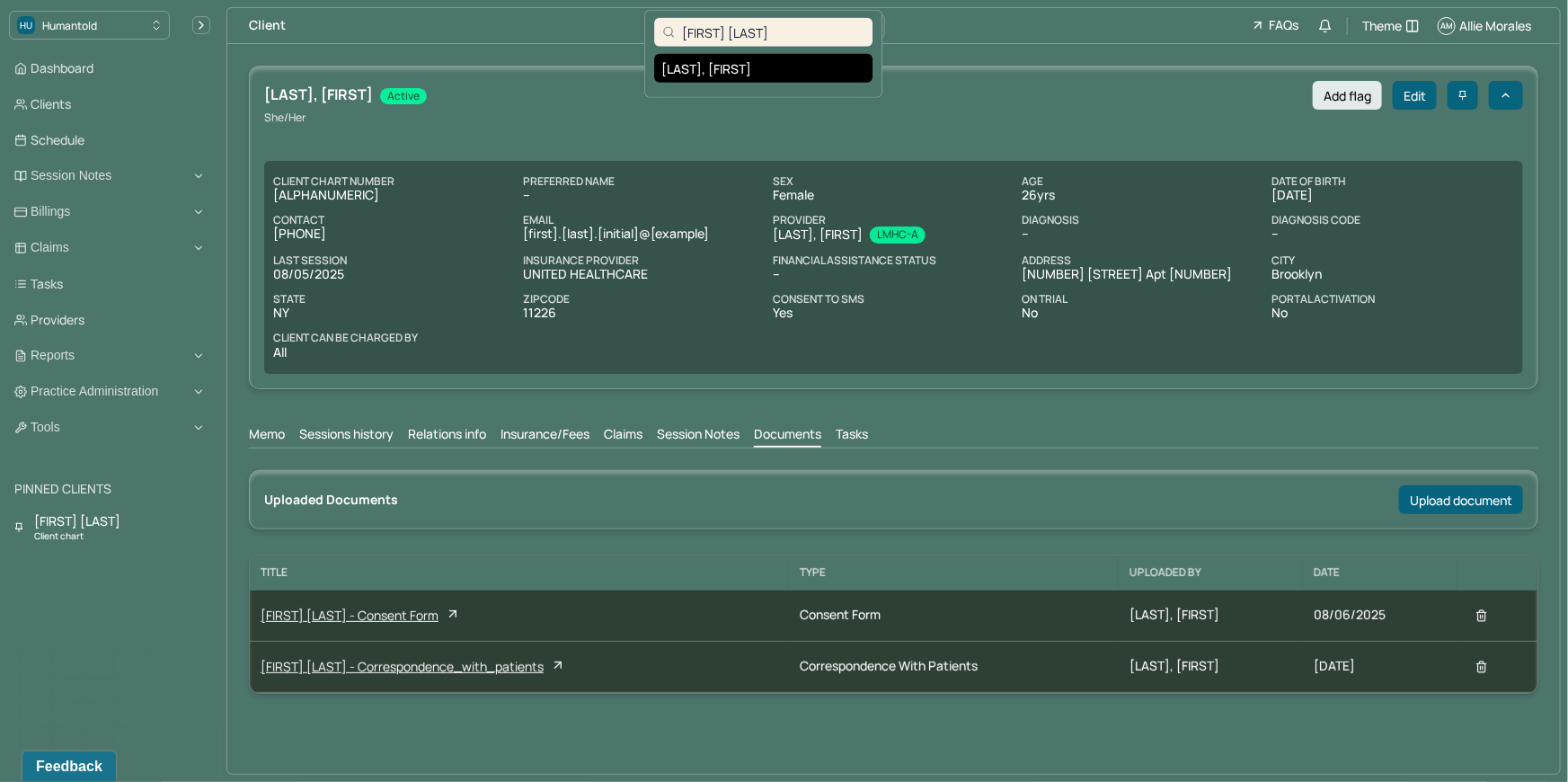 type on "[FIRST] [LAST]" 